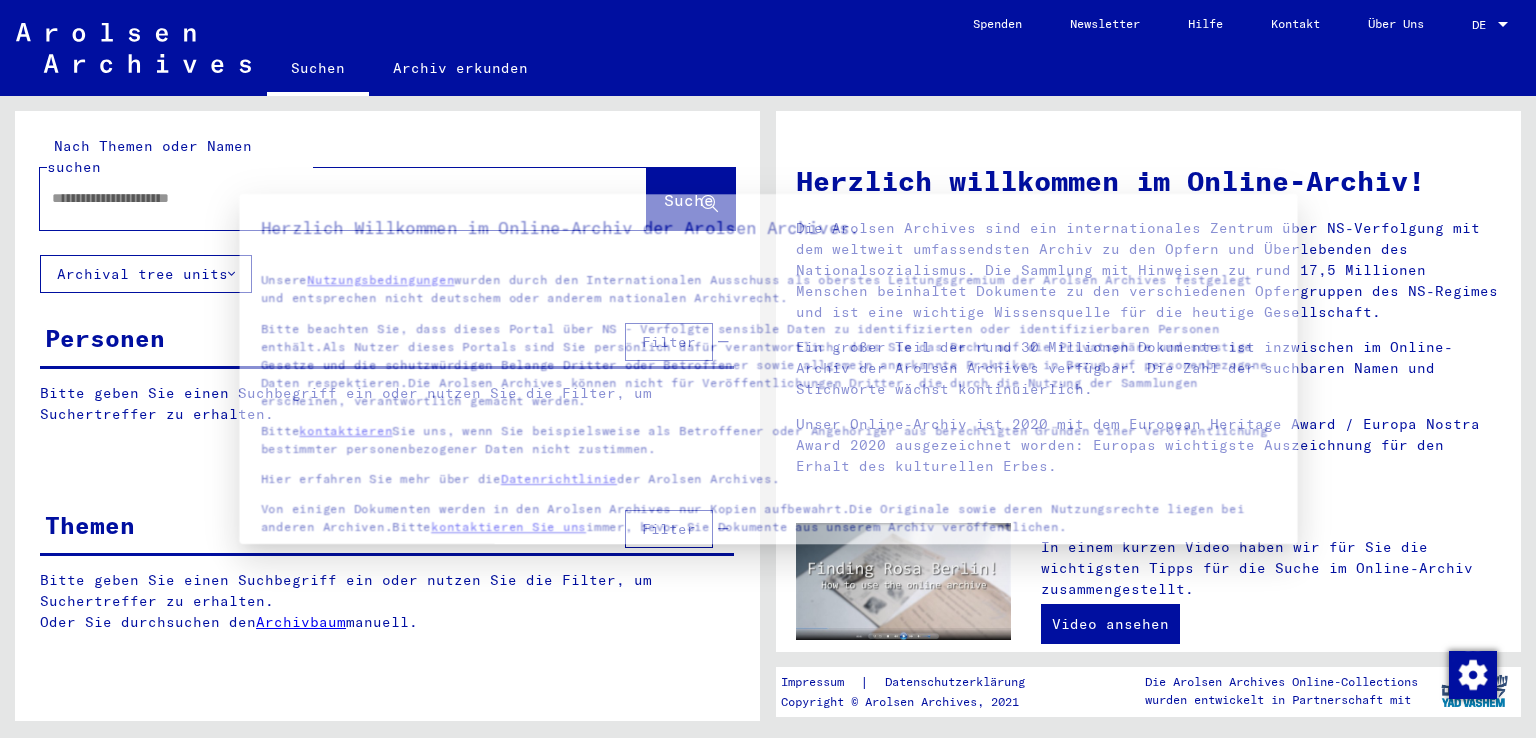 type on "**********" 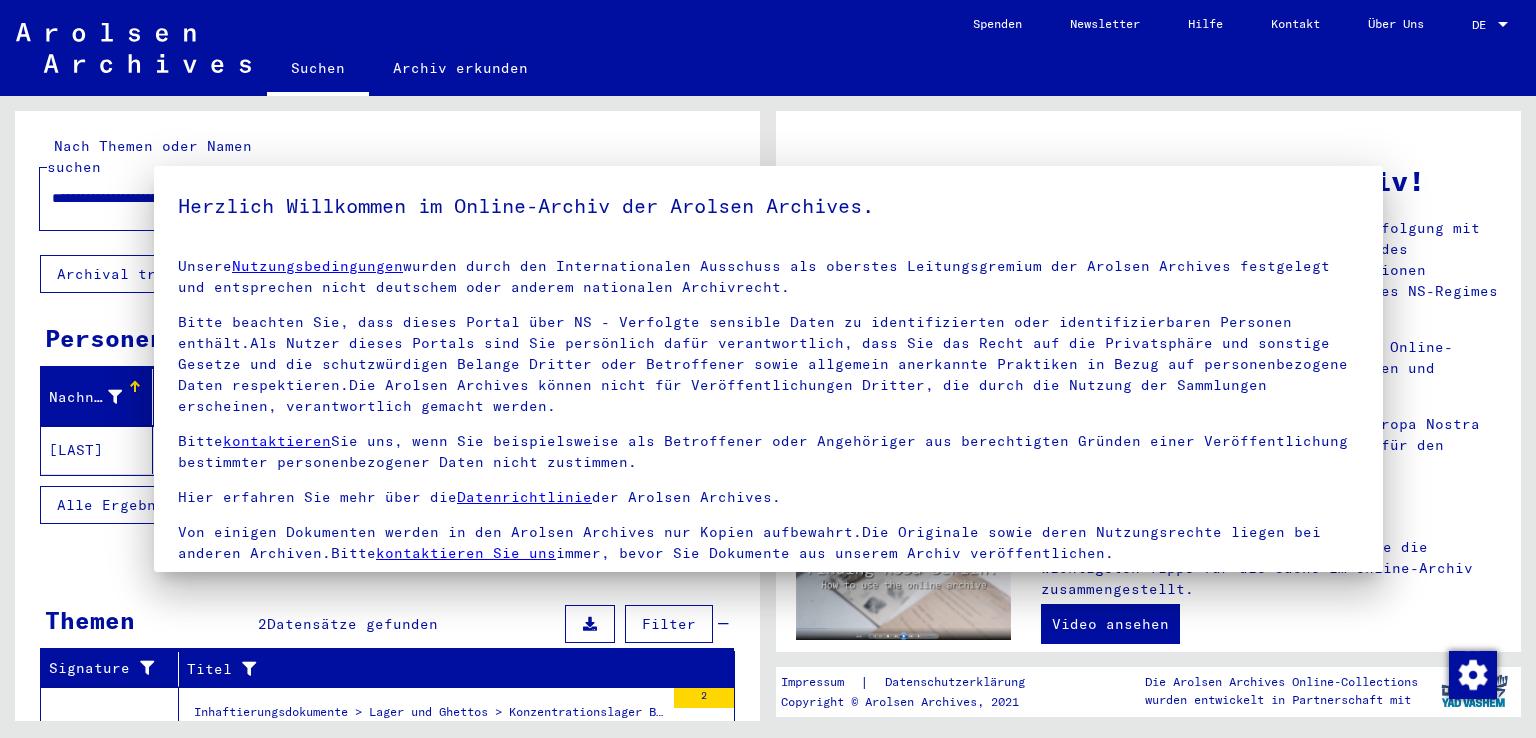 scroll, scrollTop: 0, scrollLeft: 0, axis: both 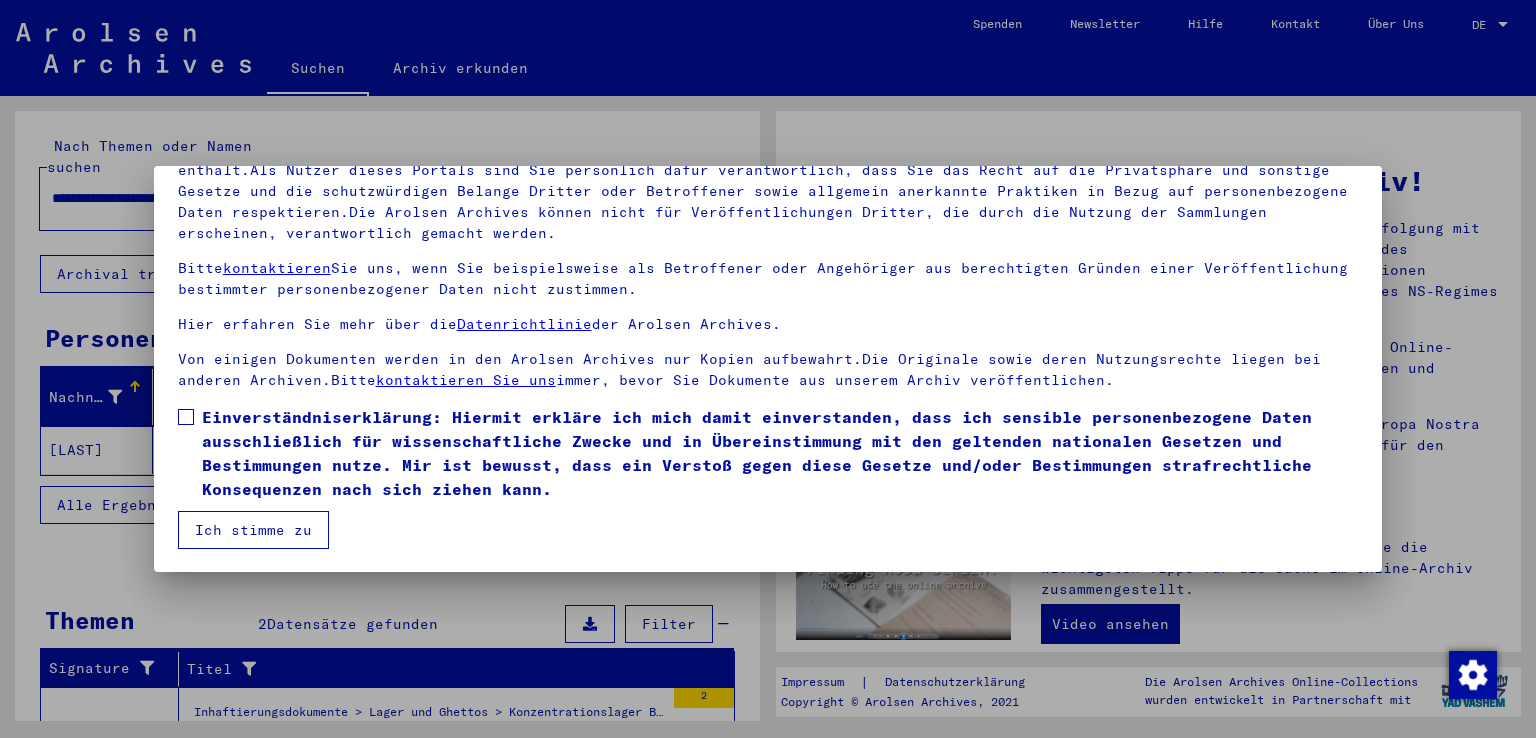 click at bounding box center [186, 417] 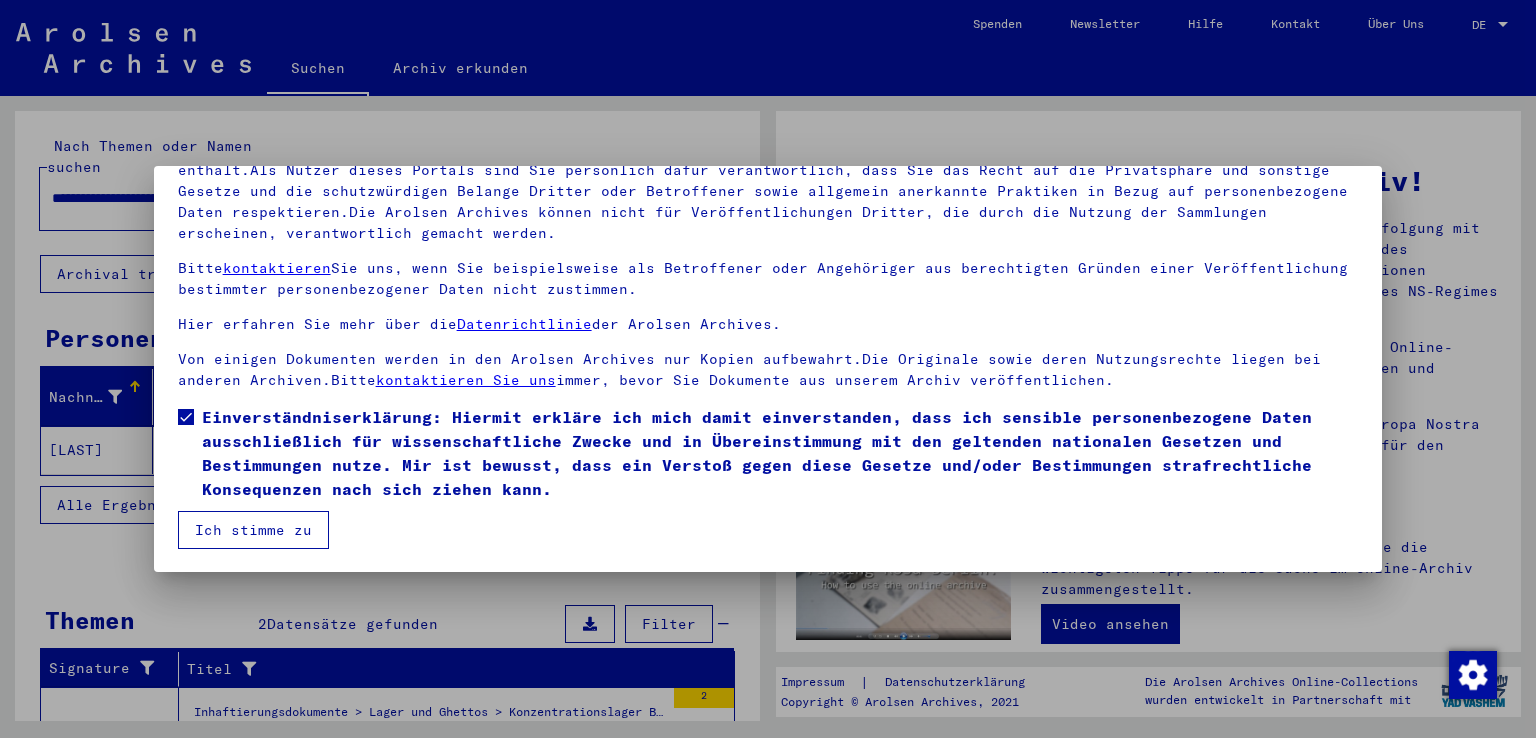 drag, startPoint x: 1413, startPoint y: 5, endPoint x: 945, endPoint y: 129, distance: 484.14874 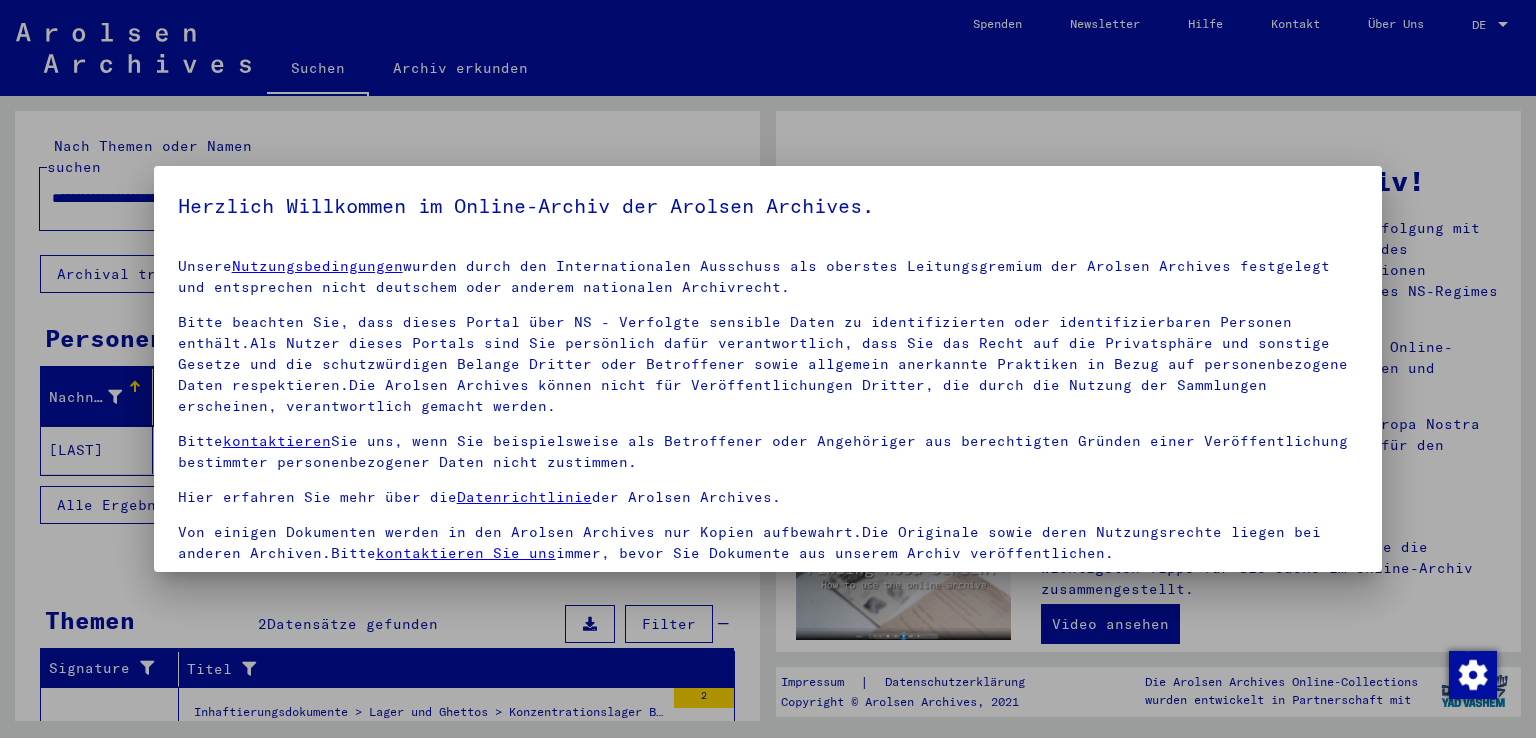 scroll, scrollTop: 173, scrollLeft: 0, axis: vertical 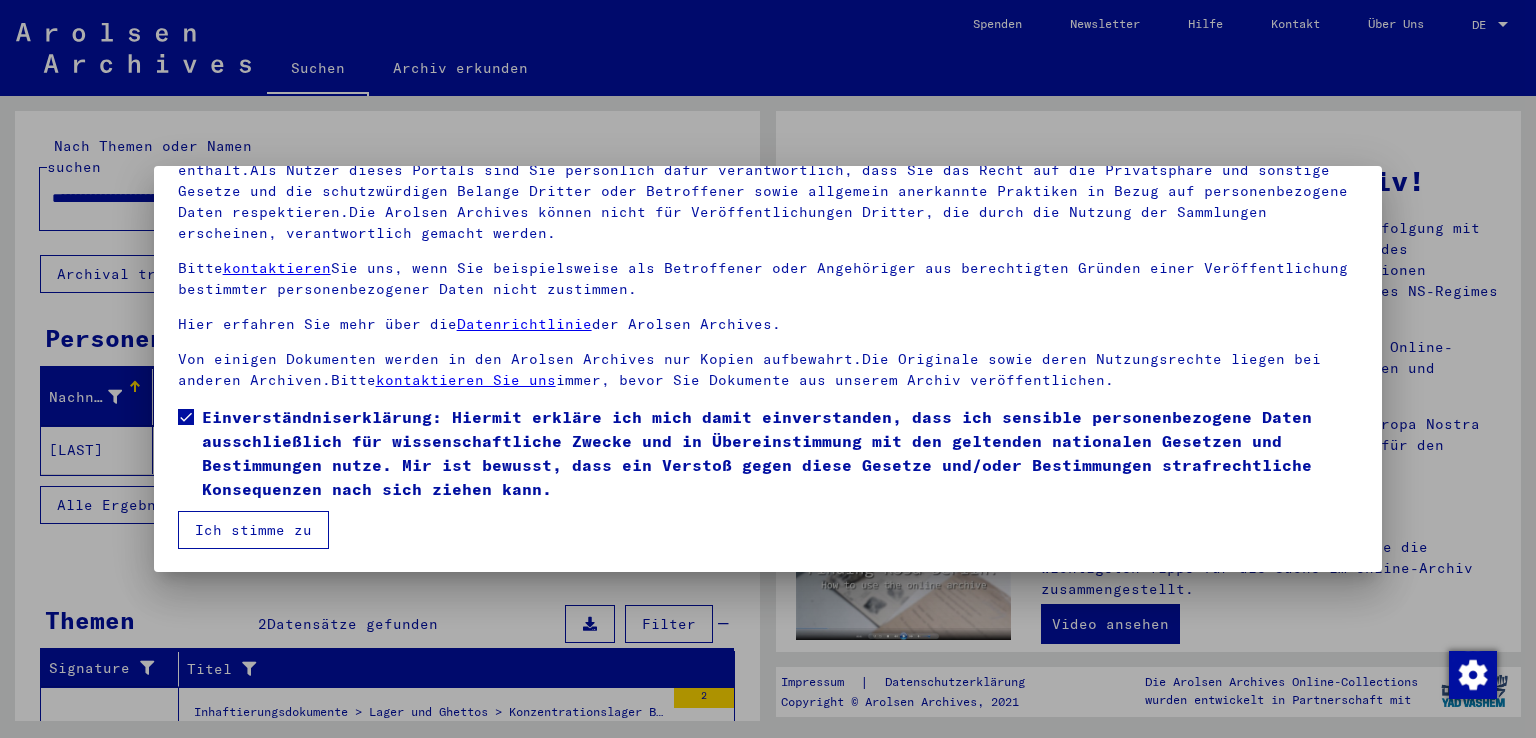 click on "Ich stimme zu" at bounding box center (253, 530) 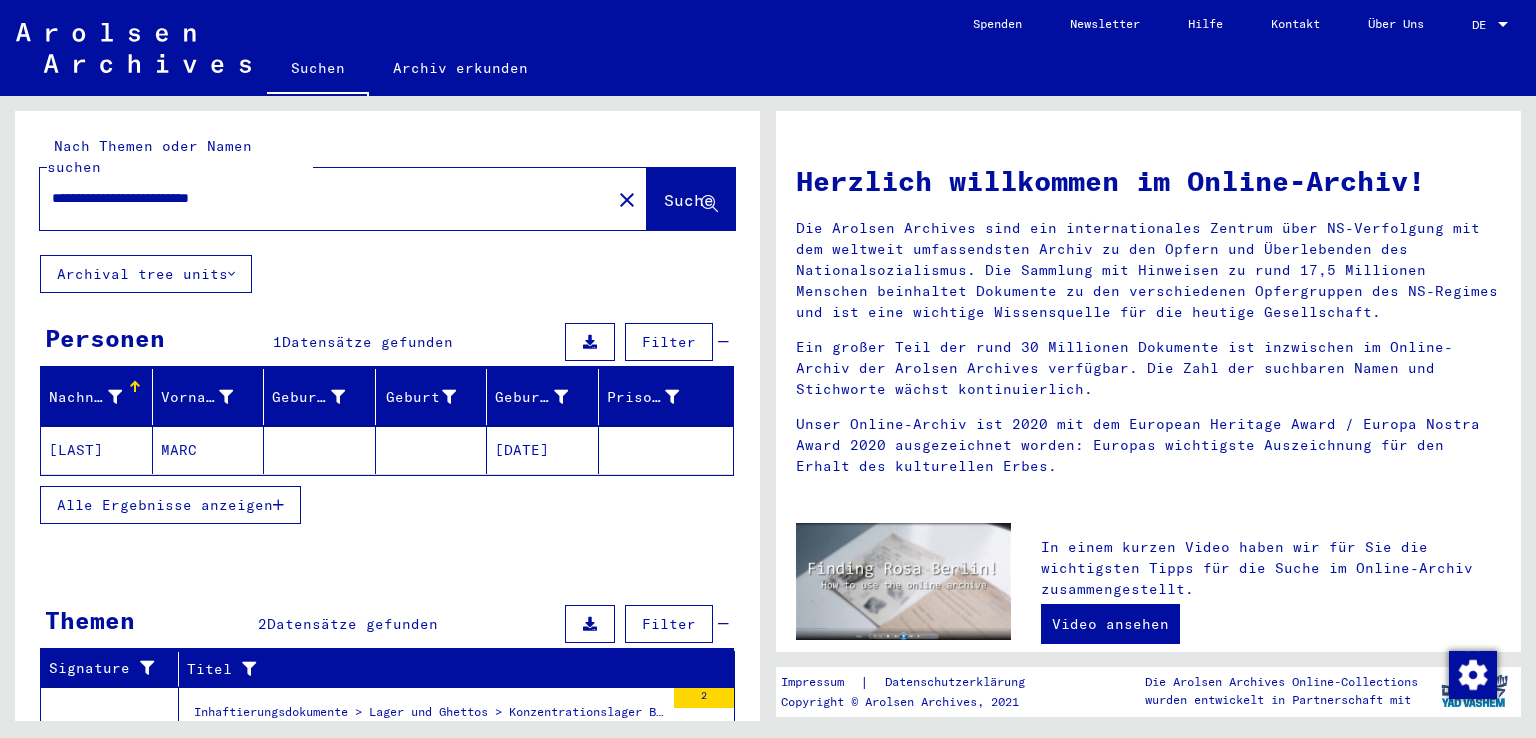 drag, startPoint x: 1535, startPoint y: 1, endPoint x: 478, endPoint y: 287, distance: 1095.0092 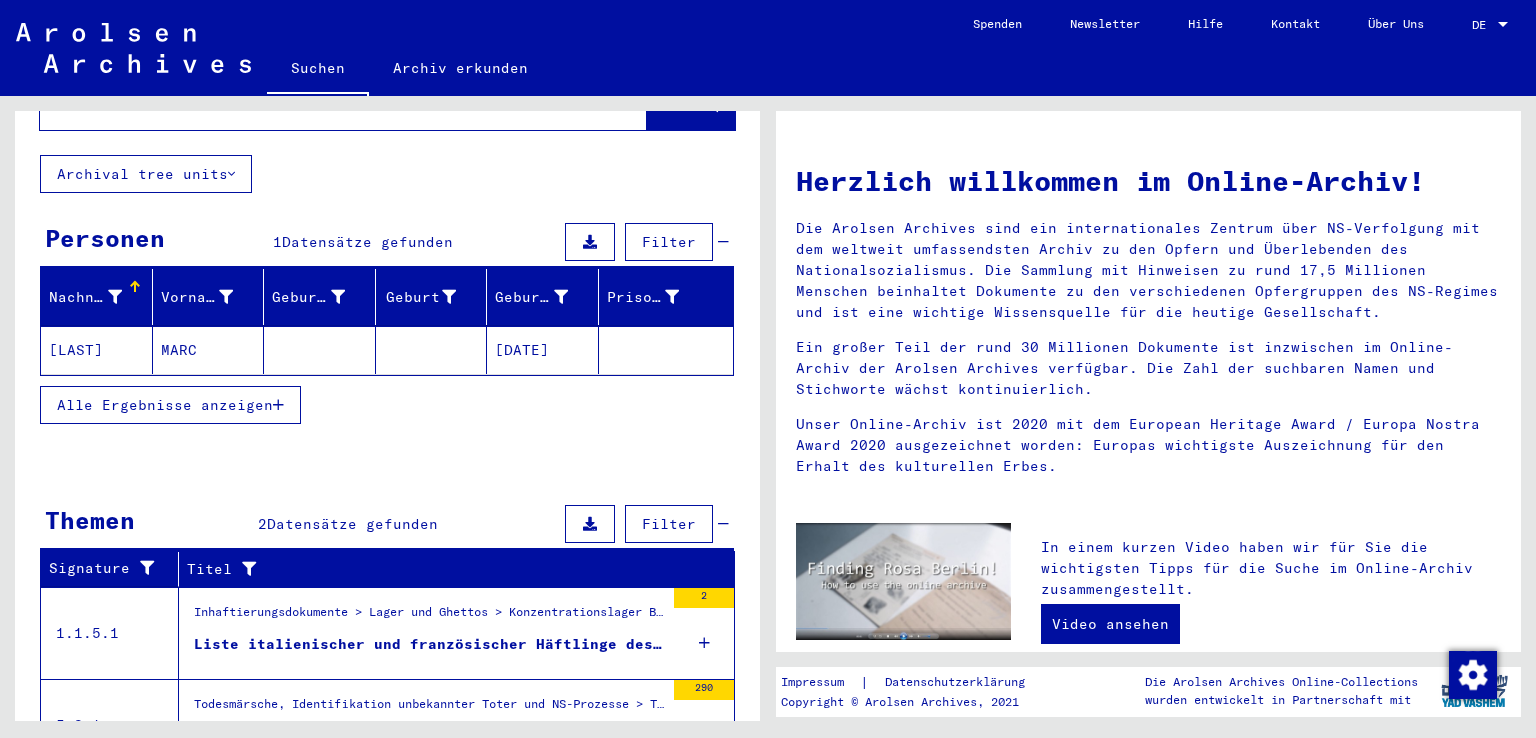 scroll, scrollTop: 184, scrollLeft: 0, axis: vertical 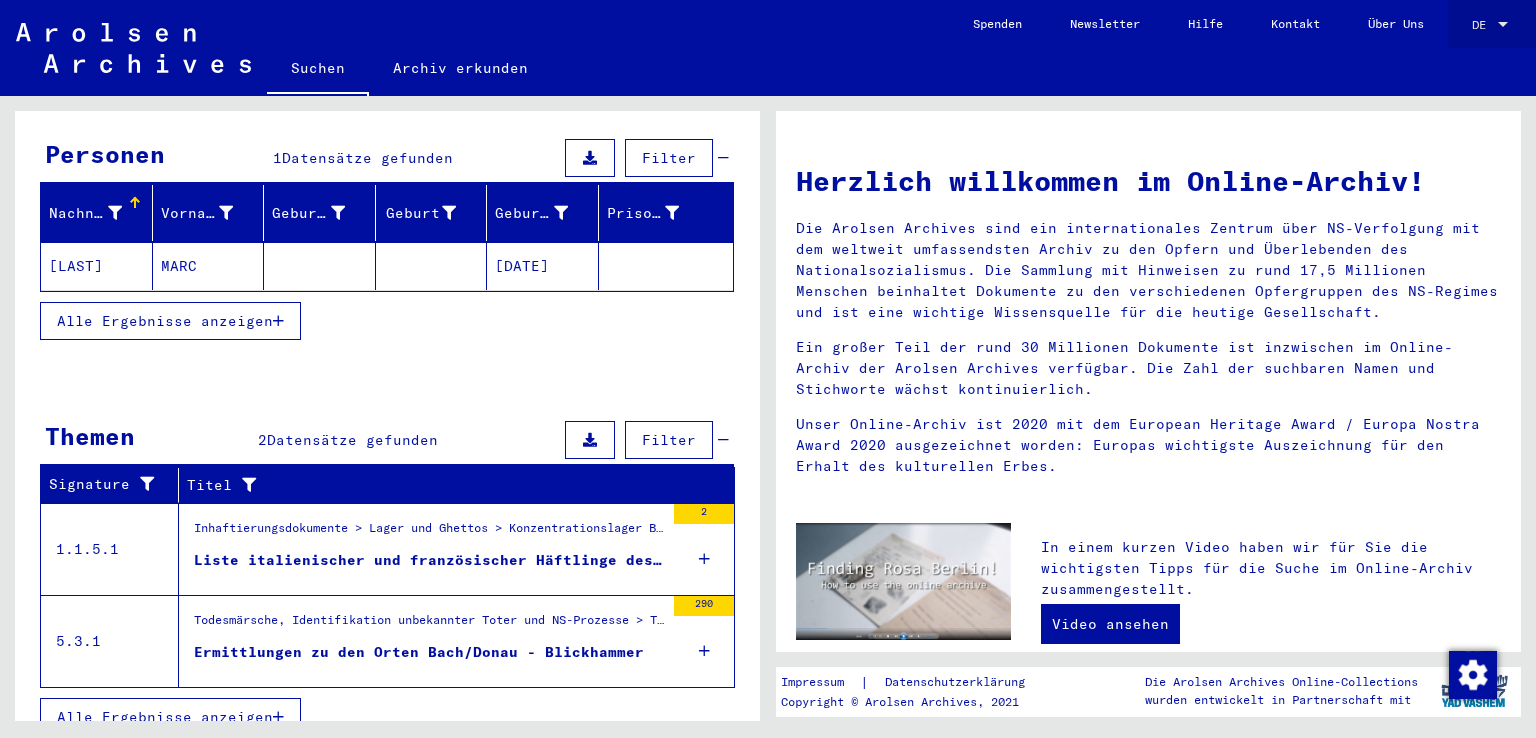click at bounding box center (1503, 25) 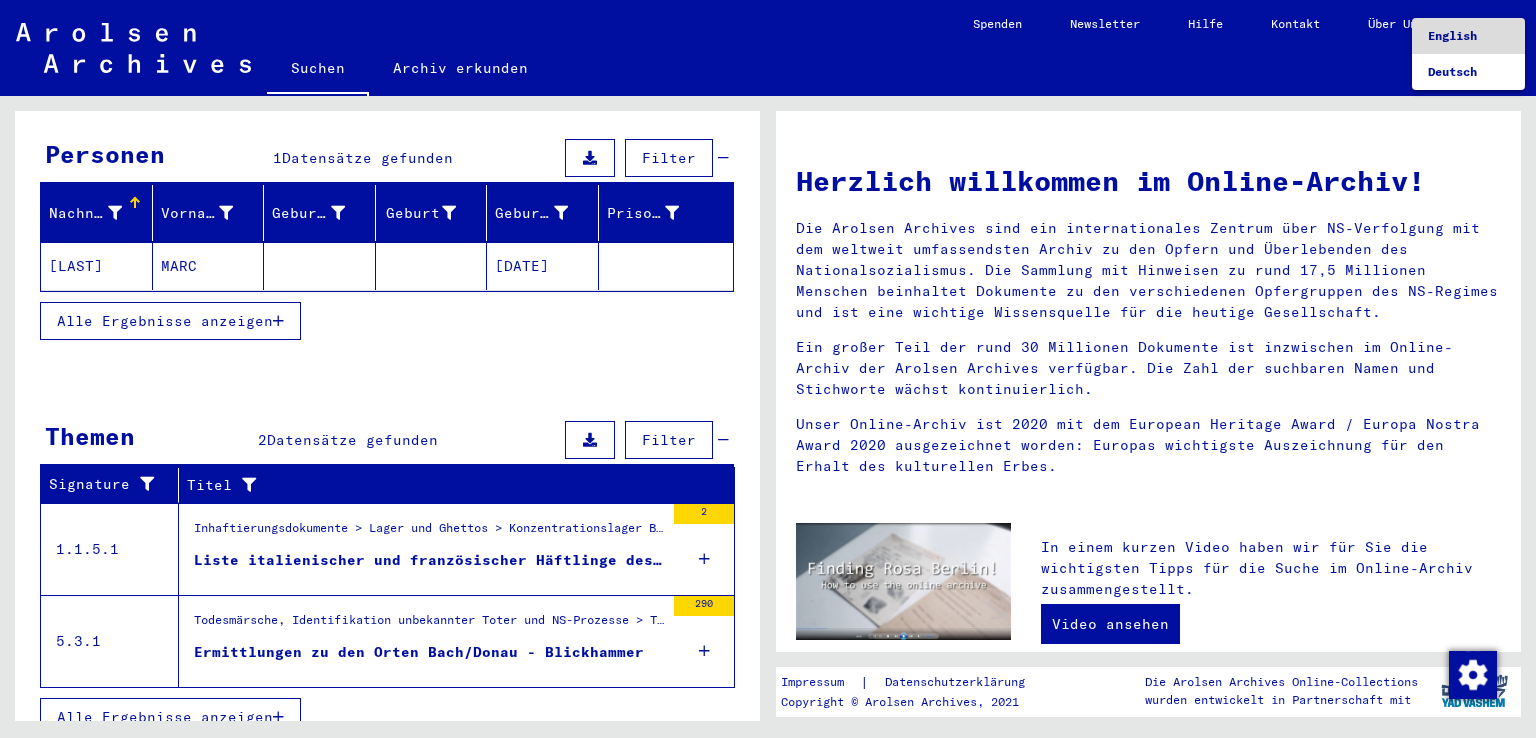 click on "English" at bounding box center (1452, 35) 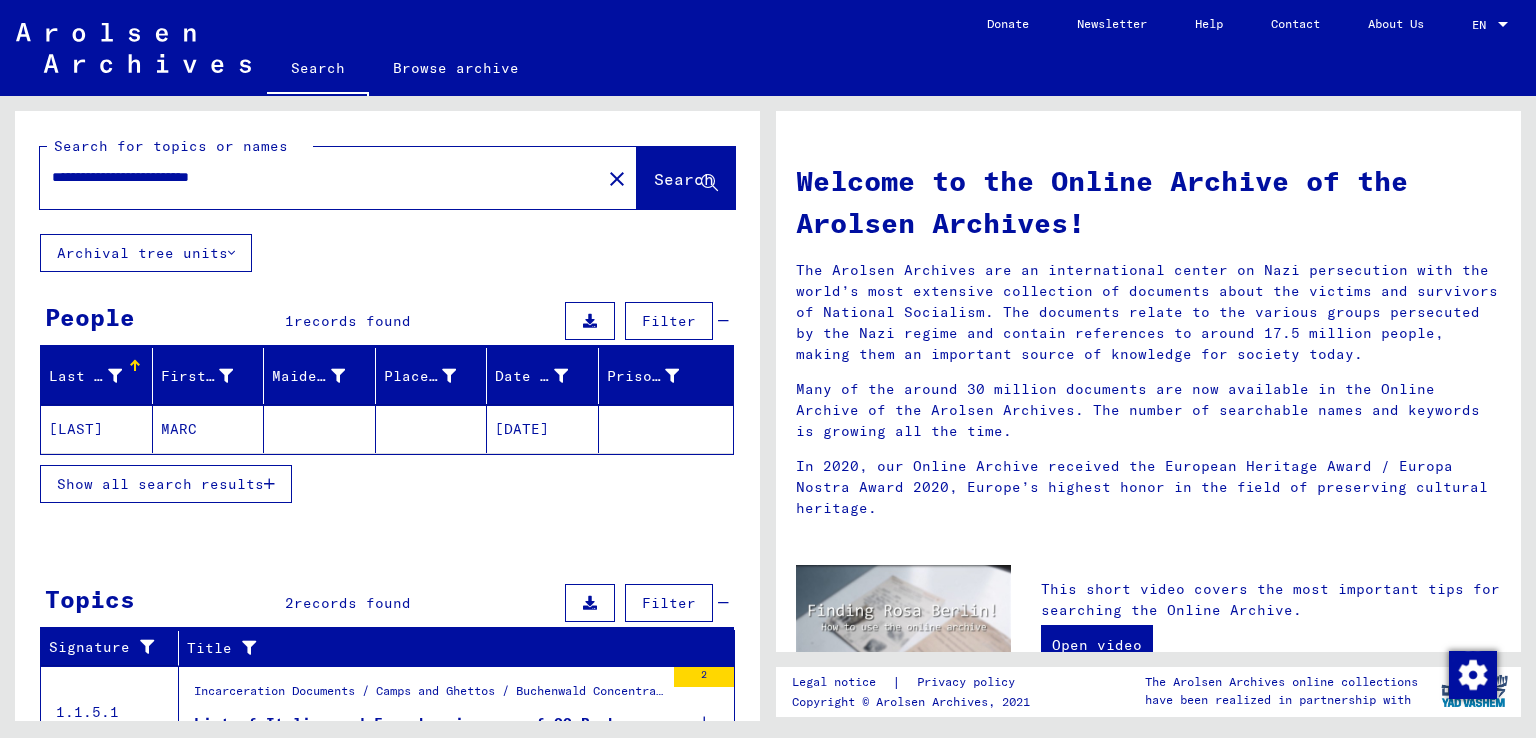 scroll, scrollTop: 184, scrollLeft: 0, axis: vertical 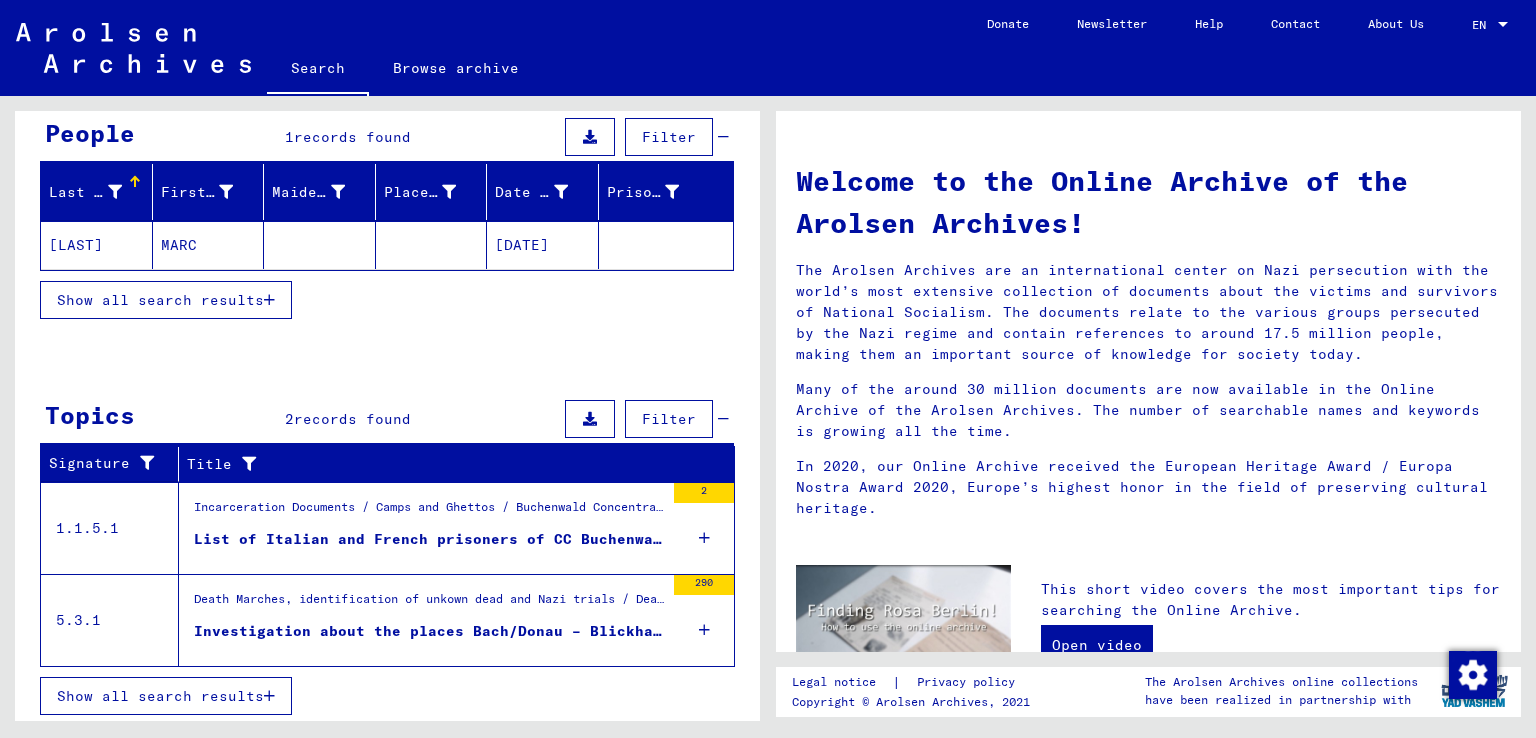 click at bounding box center (704, 630) 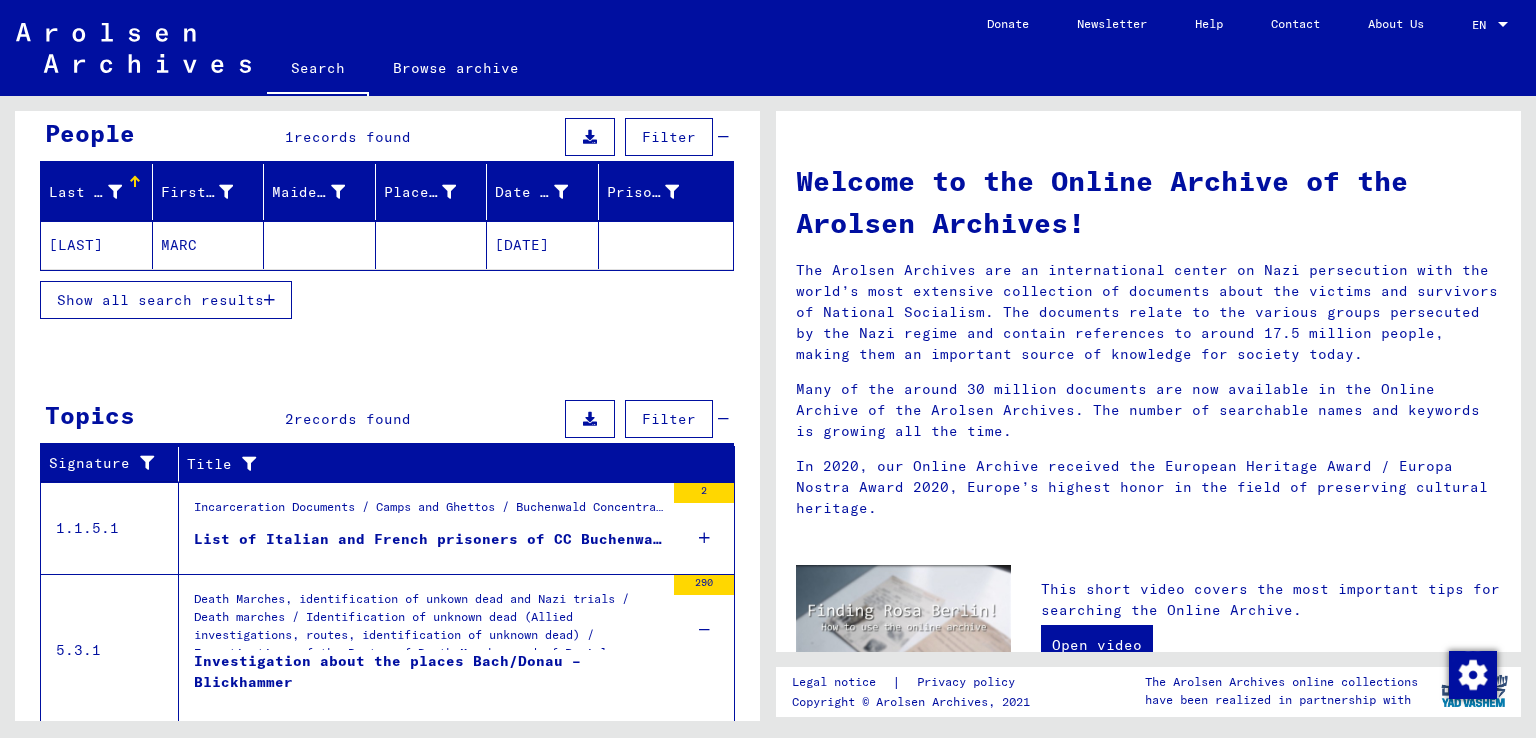 scroll, scrollTop: 244, scrollLeft: 0, axis: vertical 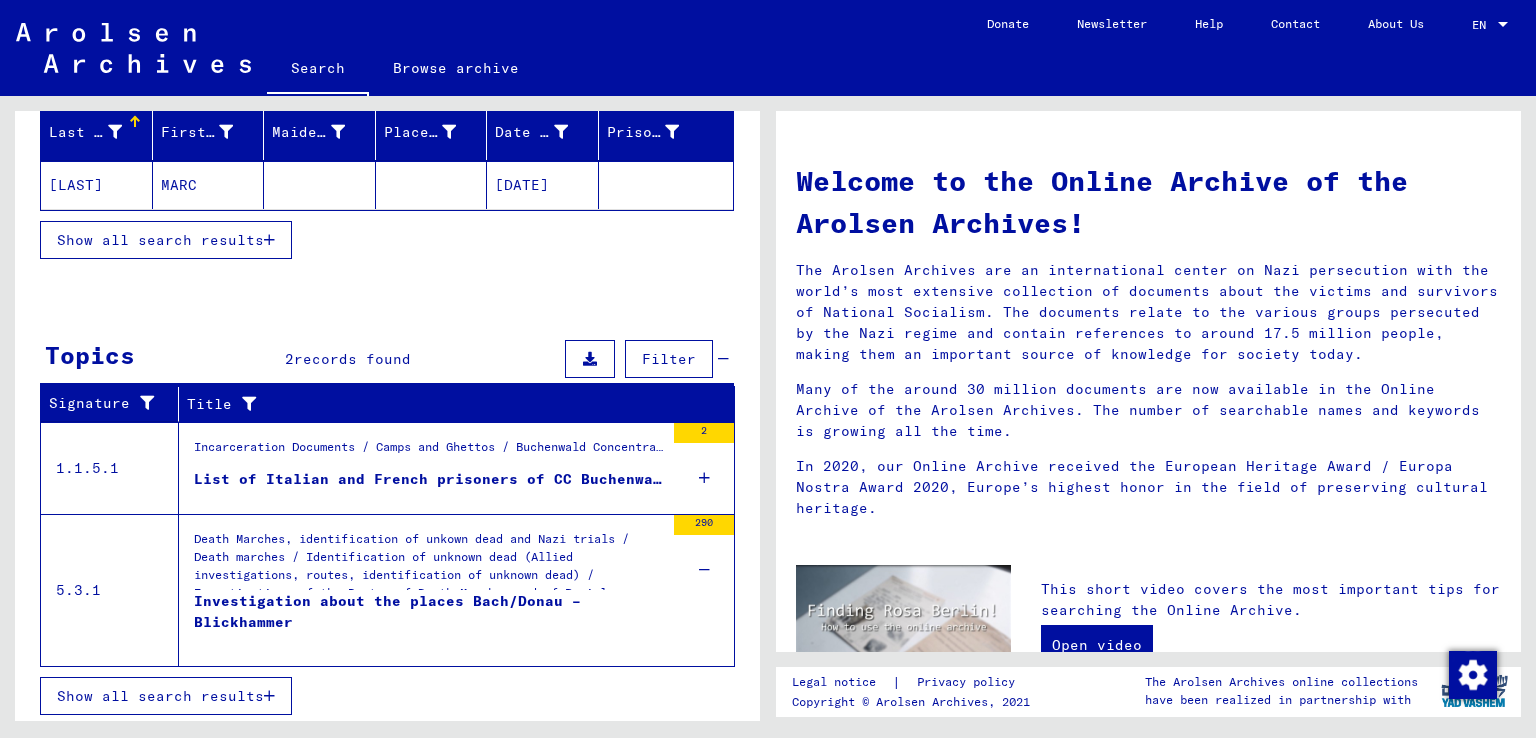 click on "Investigation about the places Bach/Donau – Blickhammer" at bounding box center (429, 621) 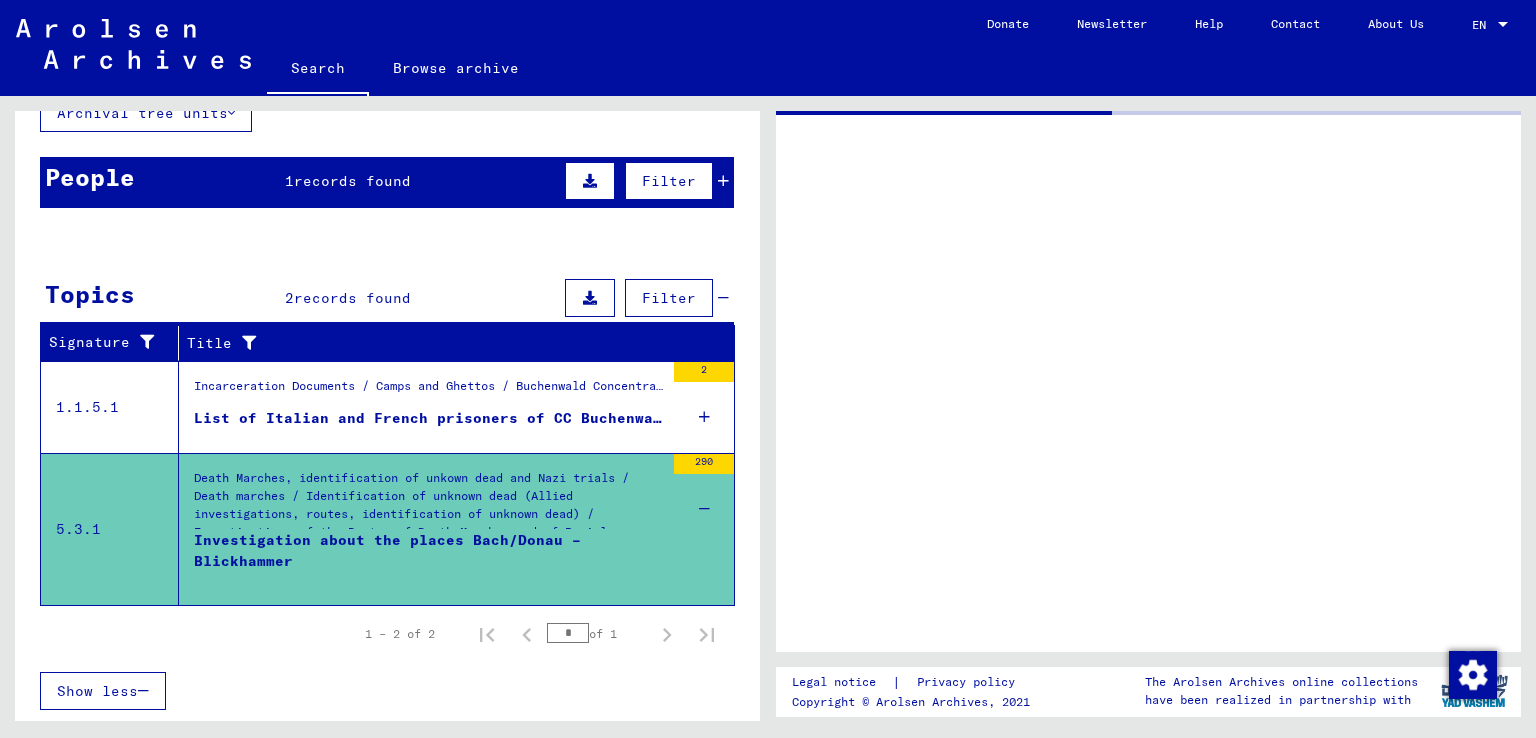 scroll, scrollTop: 136, scrollLeft: 0, axis: vertical 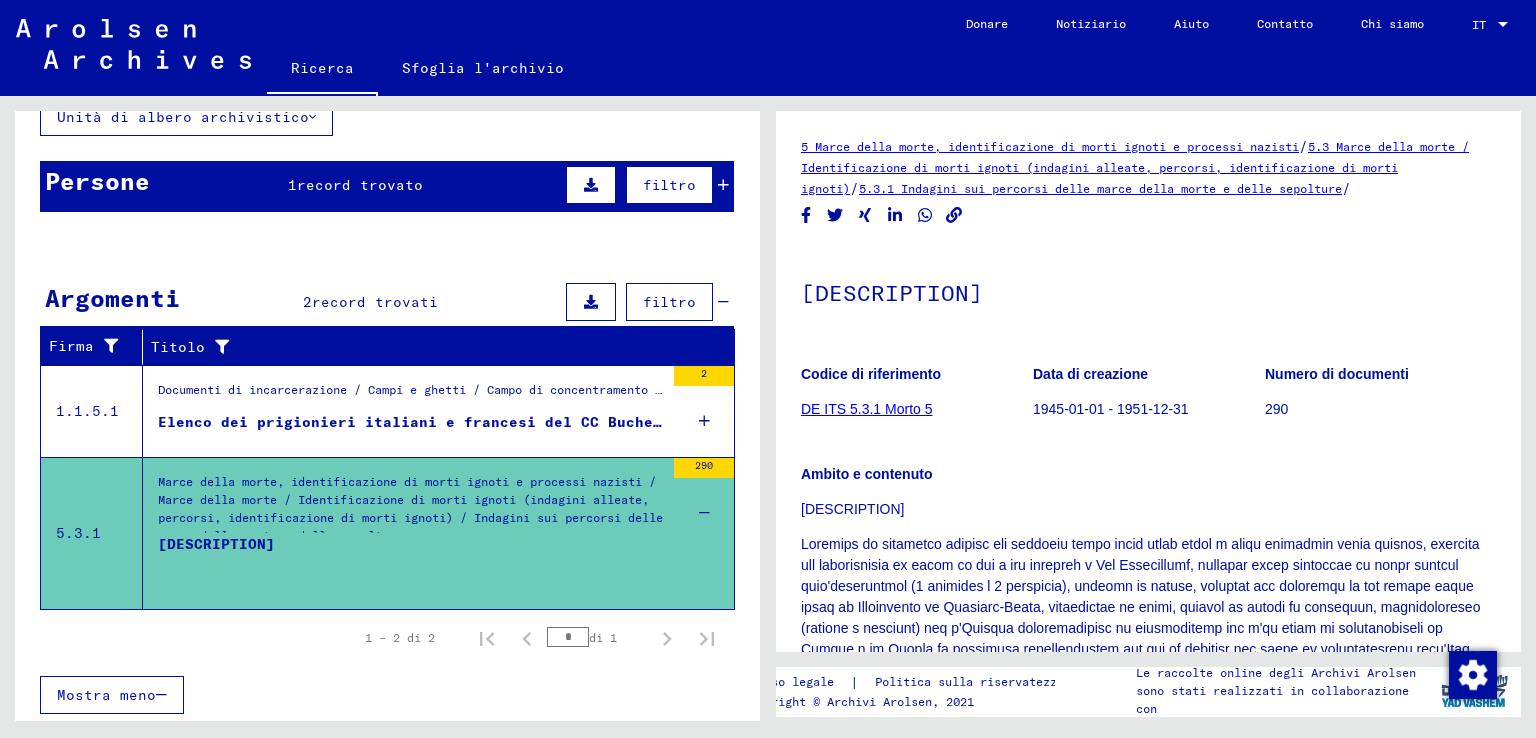click on "Numero di documenti" 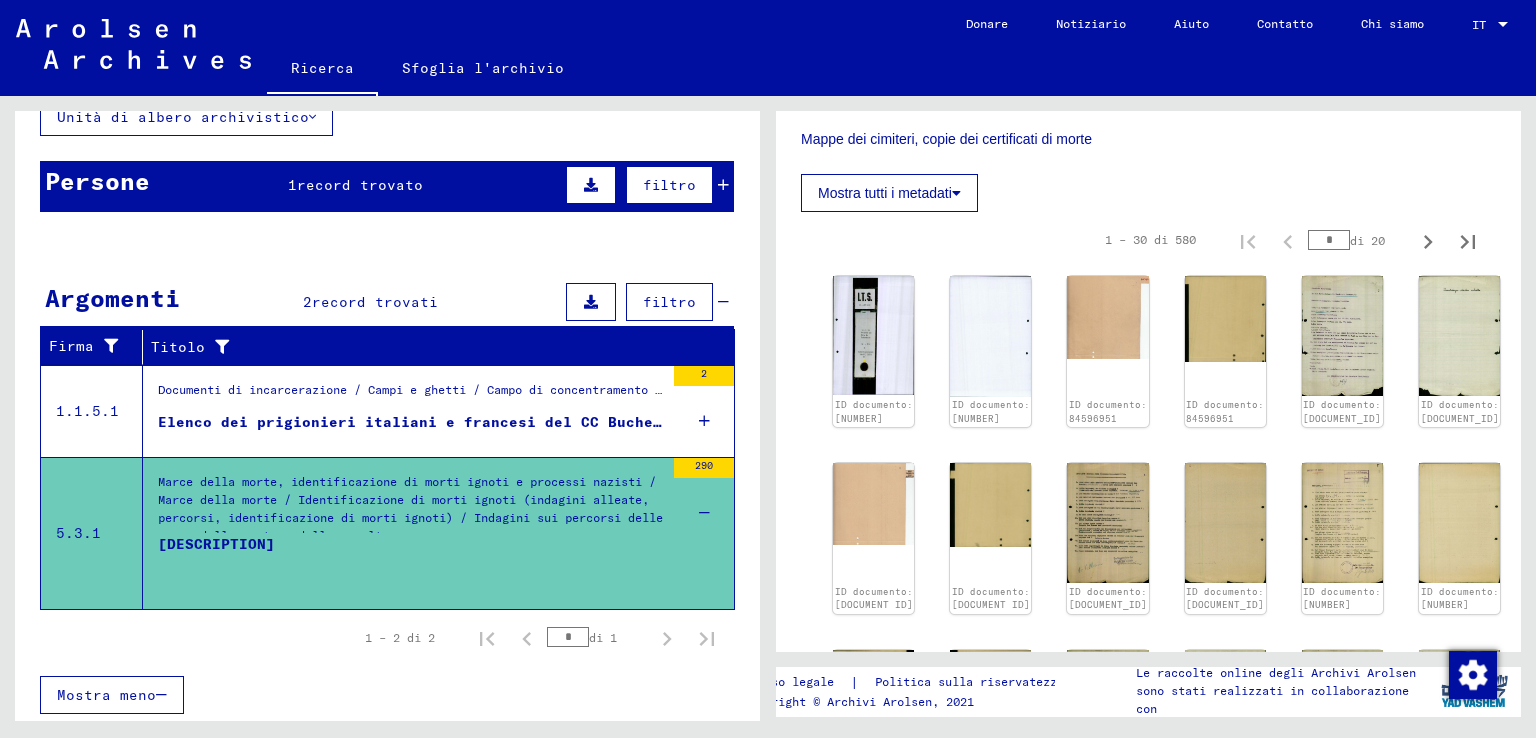 scroll, scrollTop: 800, scrollLeft: 0, axis: vertical 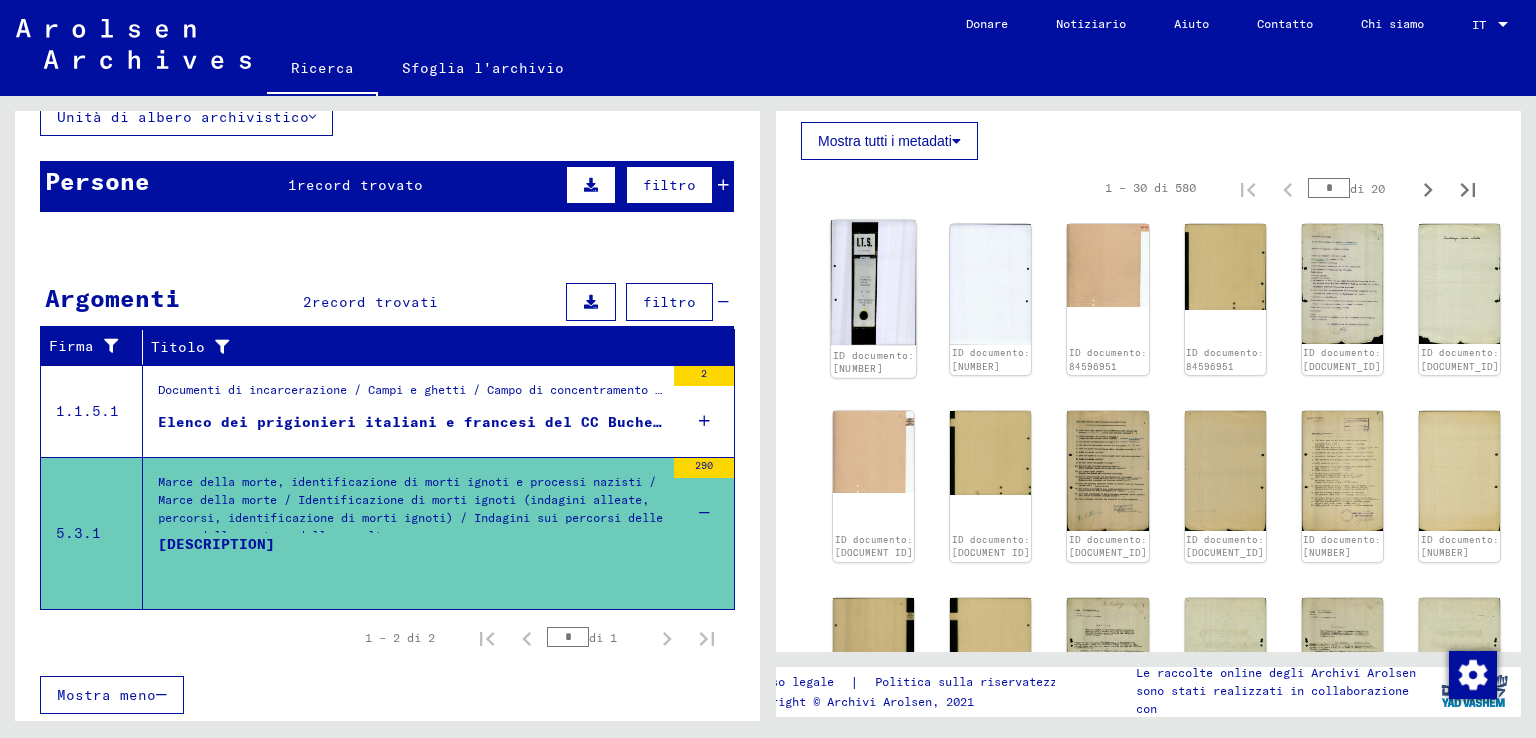 click 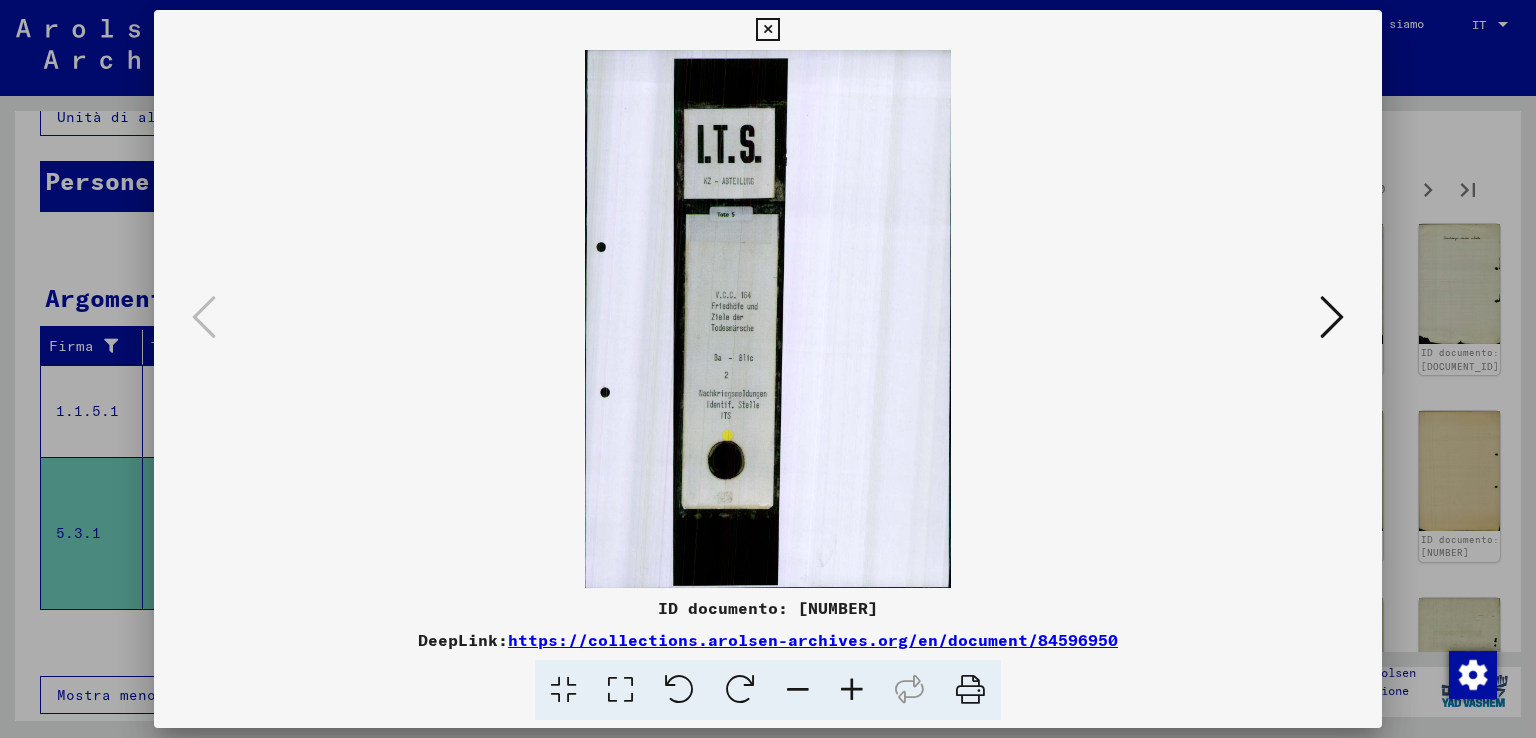 click at bounding box center [1332, 318] 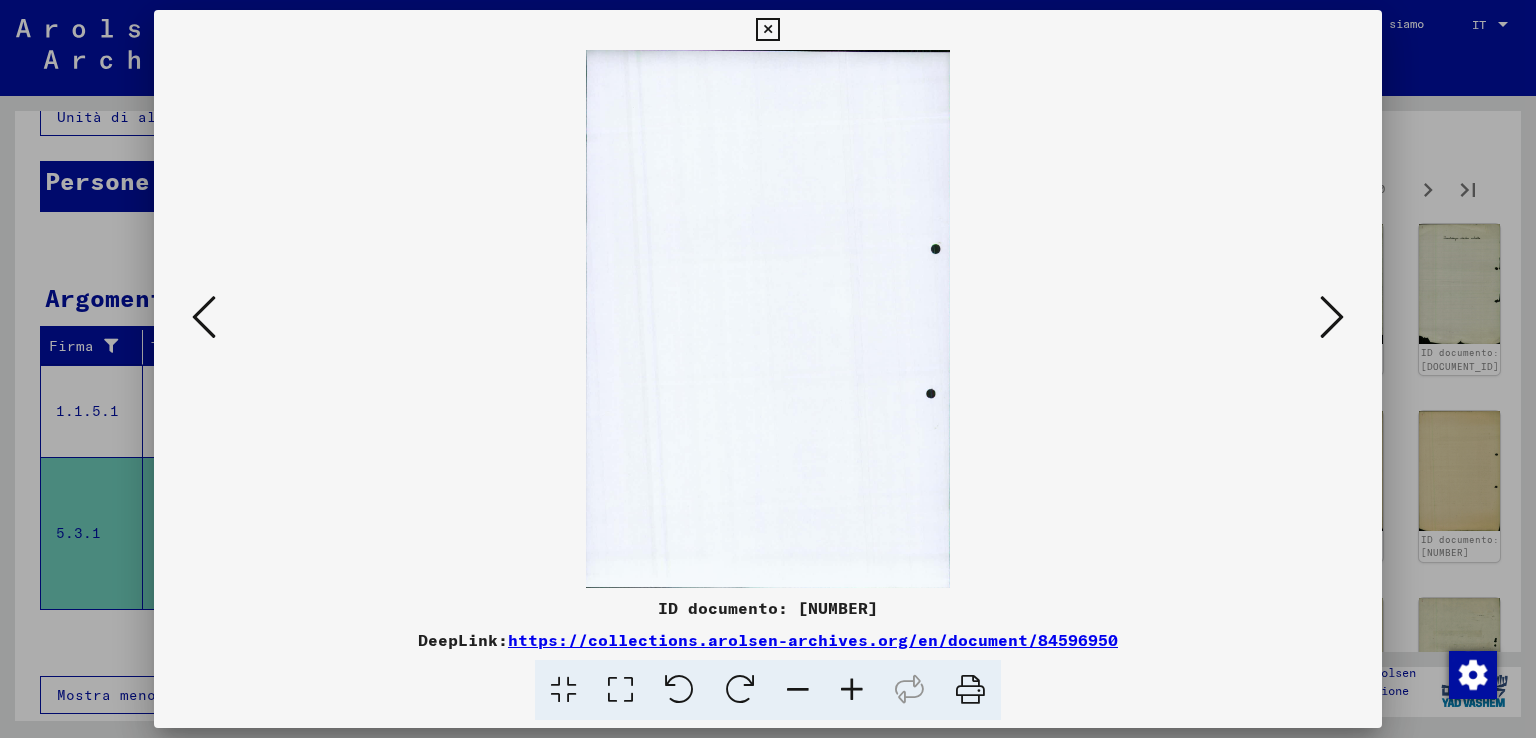 click at bounding box center (1332, 318) 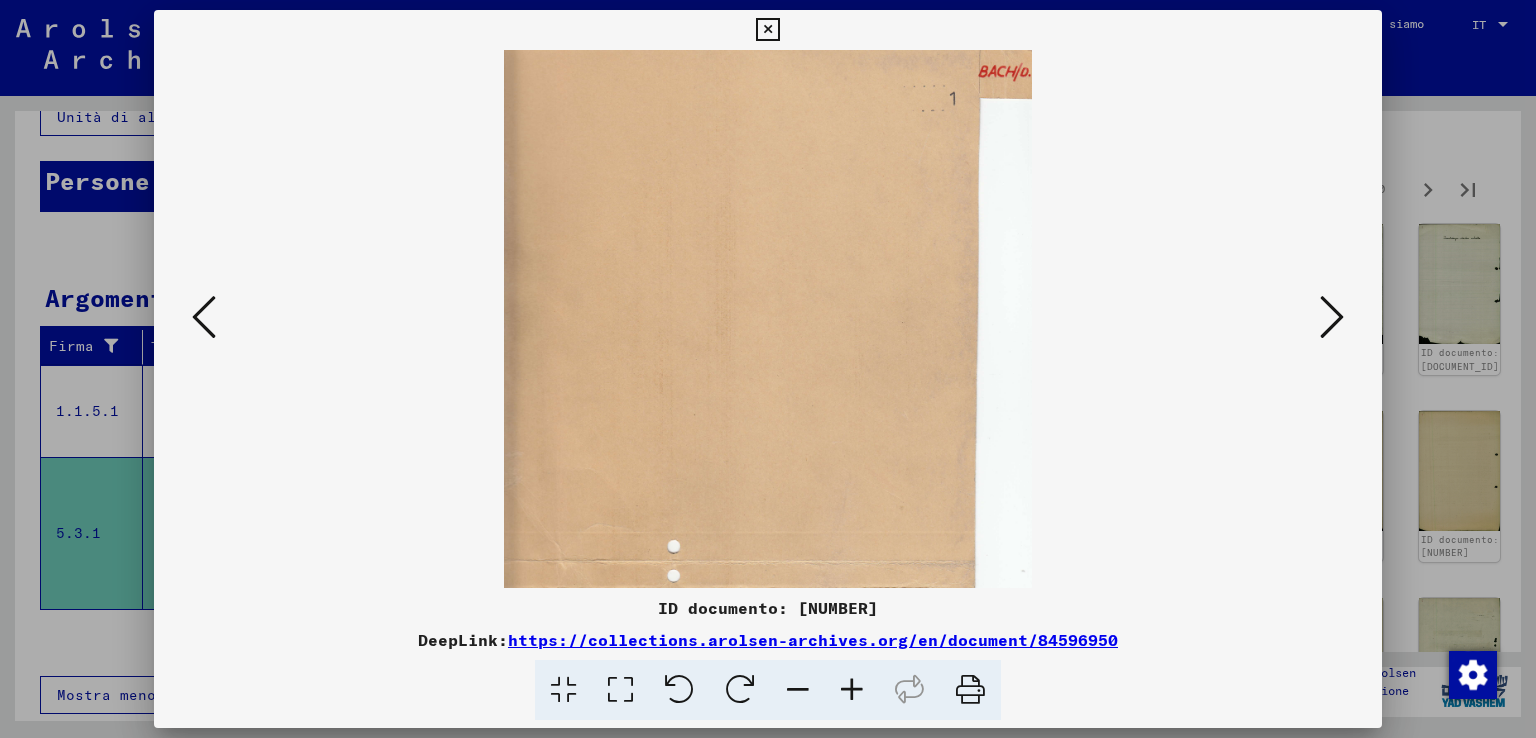 click at bounding box center [1332, 318] 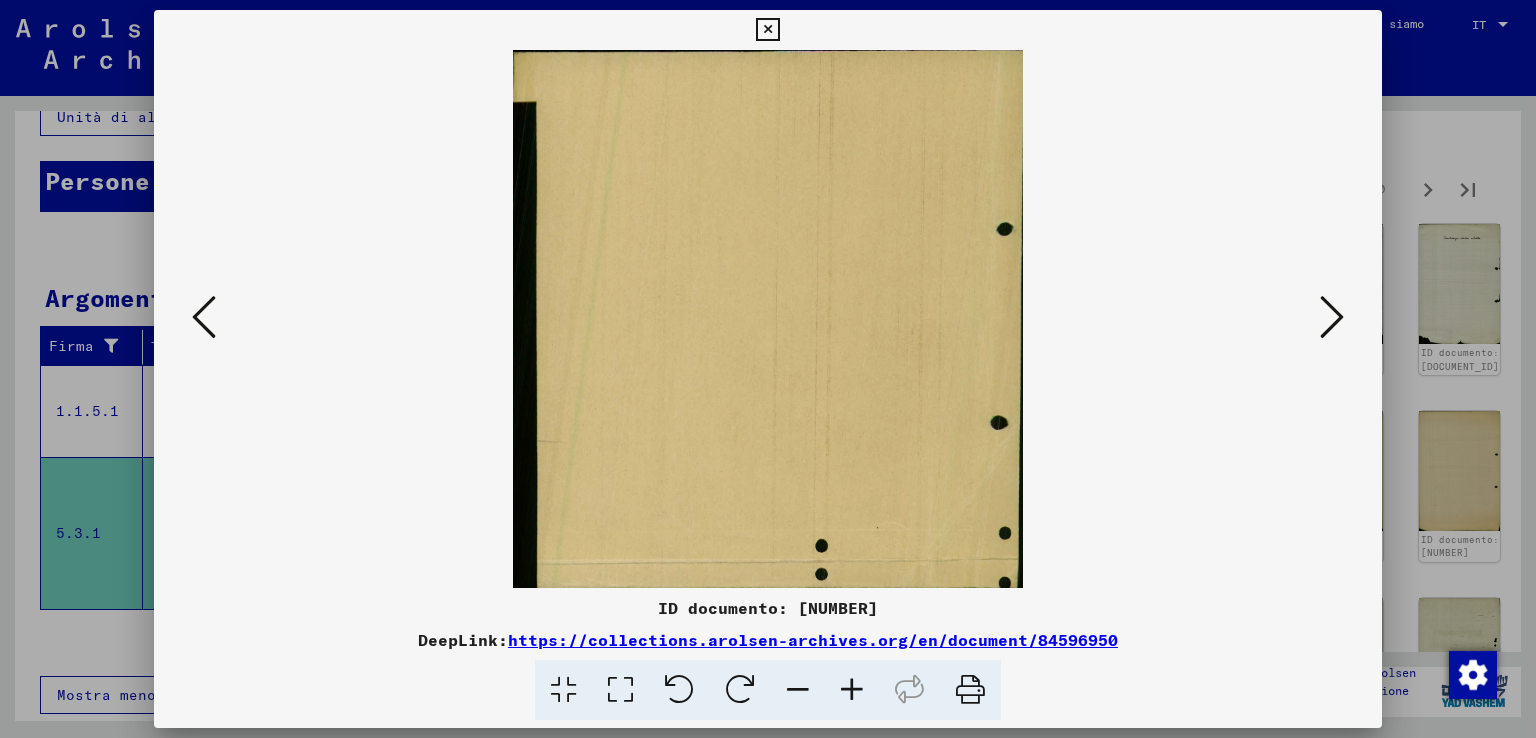 click at bounding box center (1332, 318) 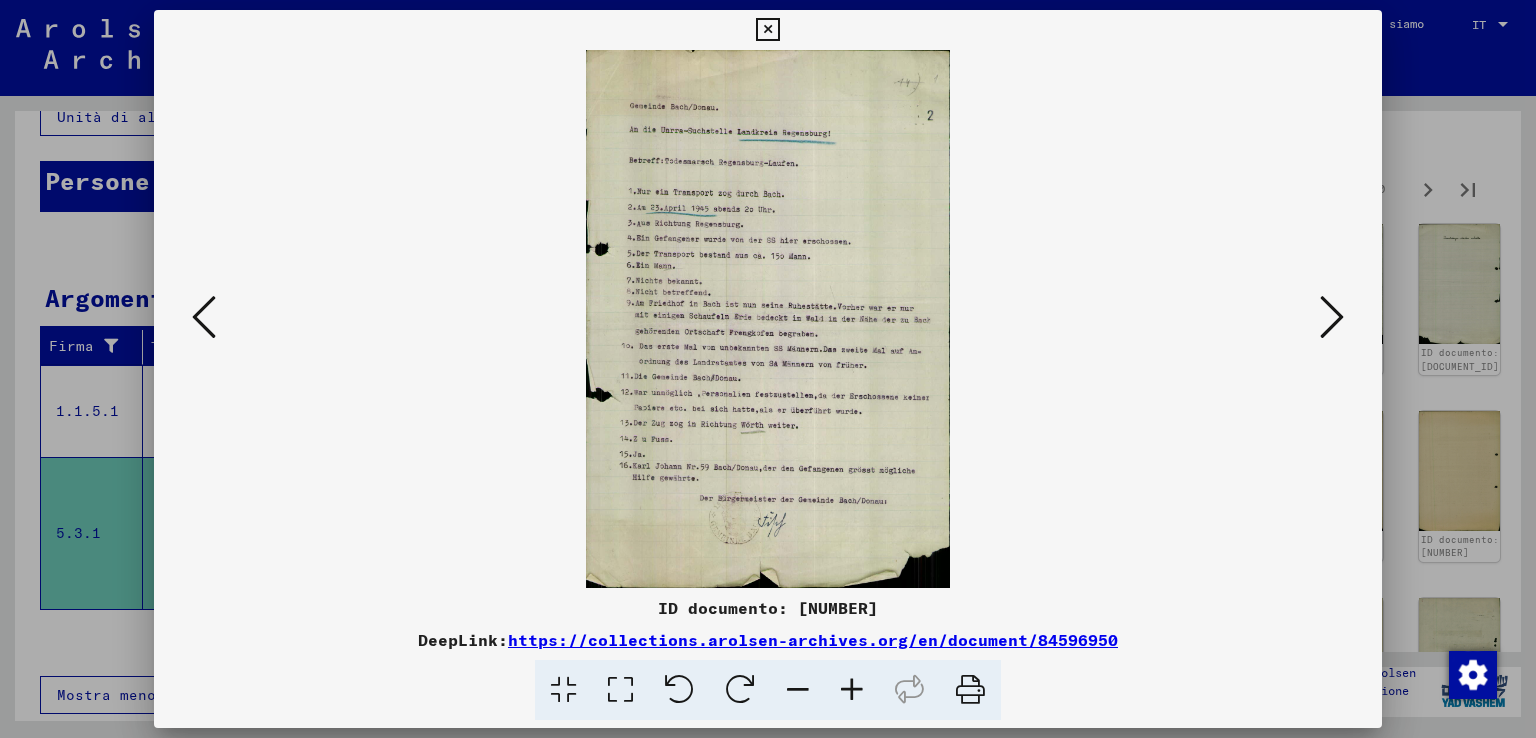 click at bounding box center [1332, 317] 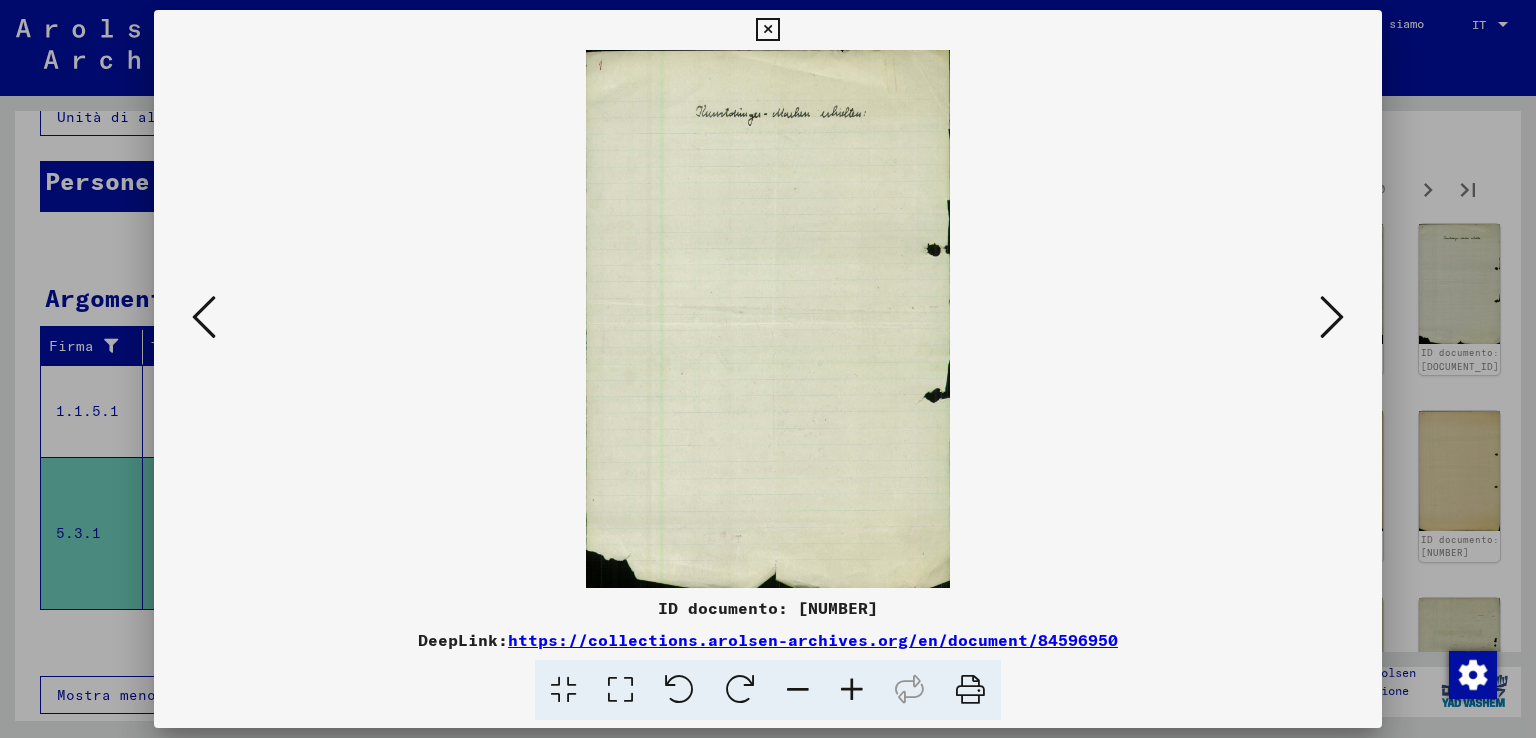 click at bounding box center [1332, 317] 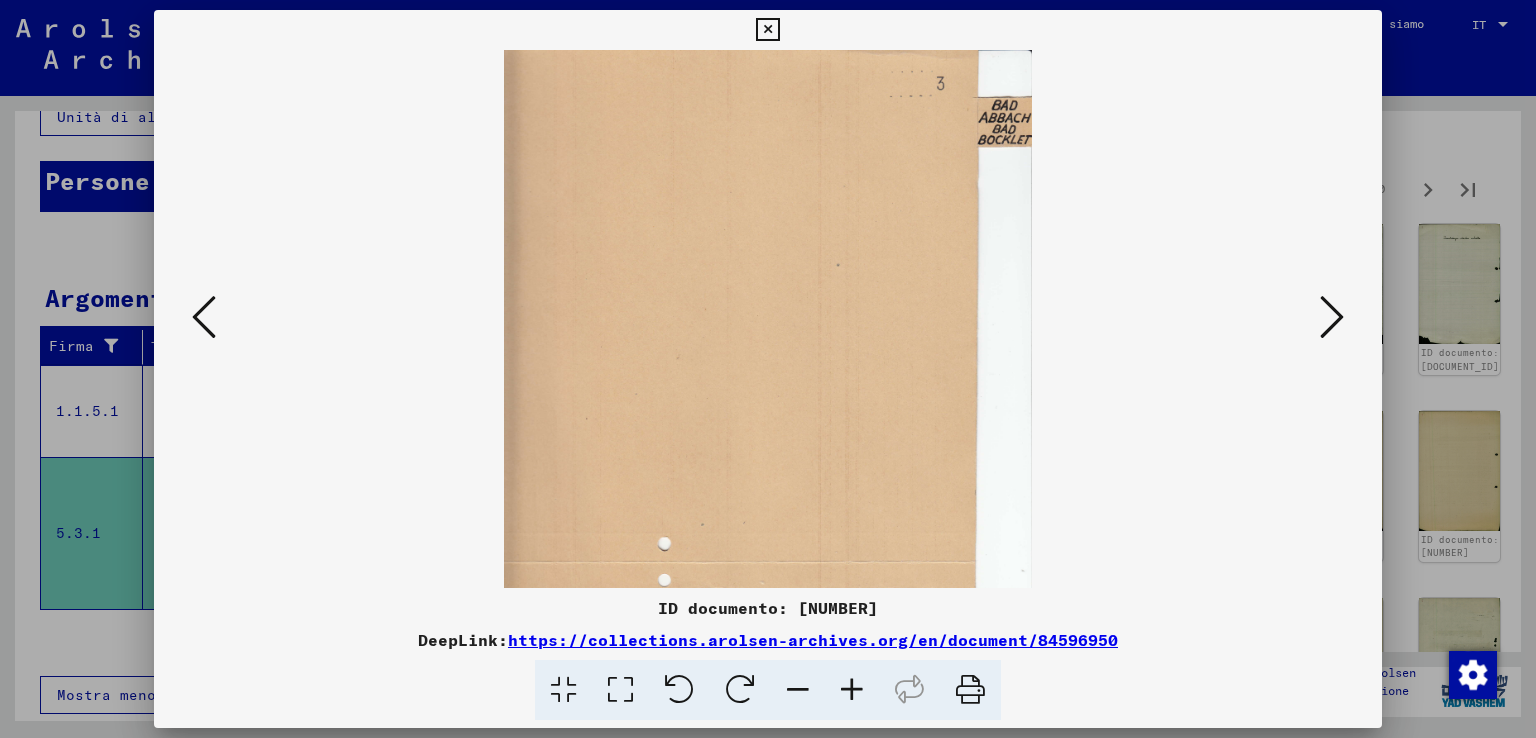 click at bounding box center (1332, 317) 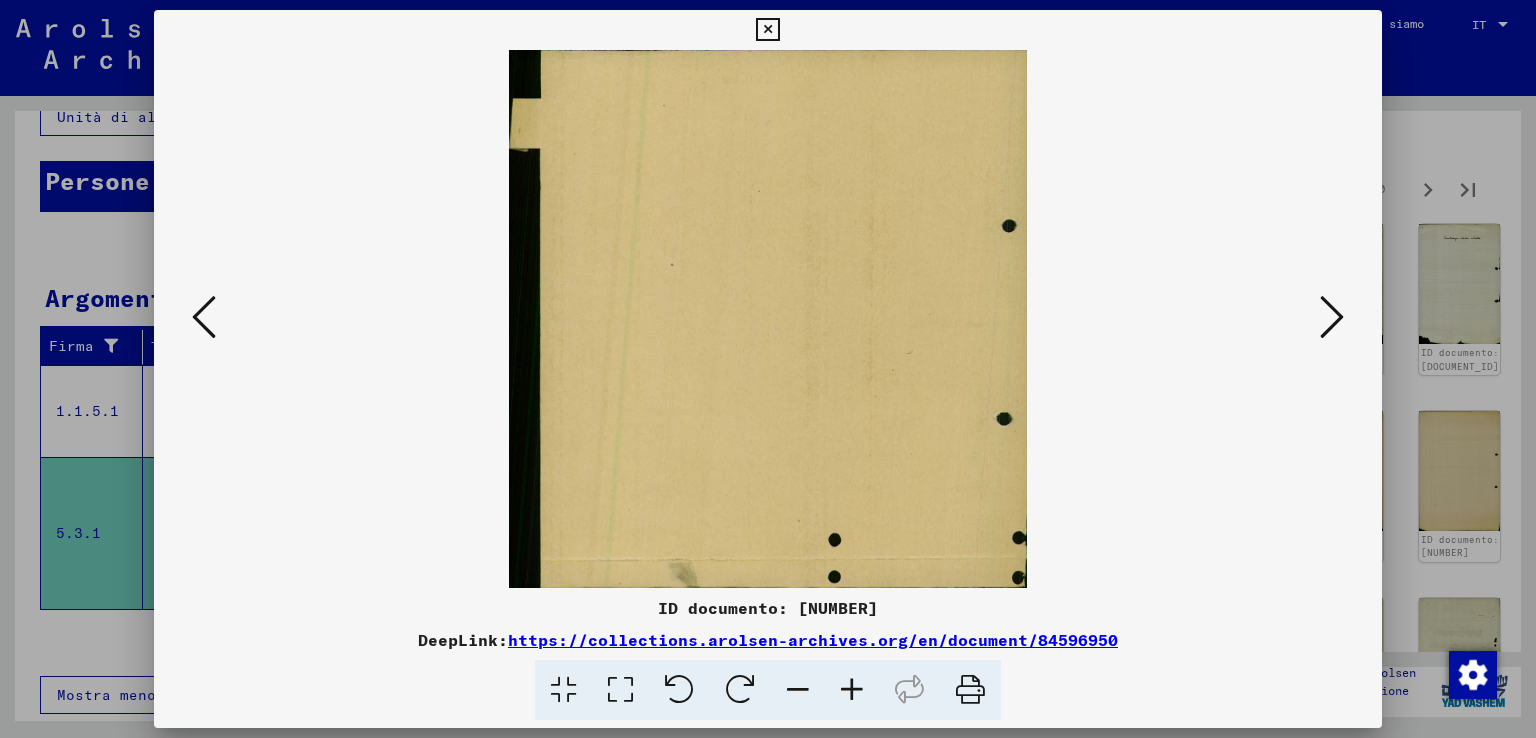 drag, startPoint x: 198, startPoint y: 315, endPoint x: 408, endPoint y: 259, distance: 217.33844 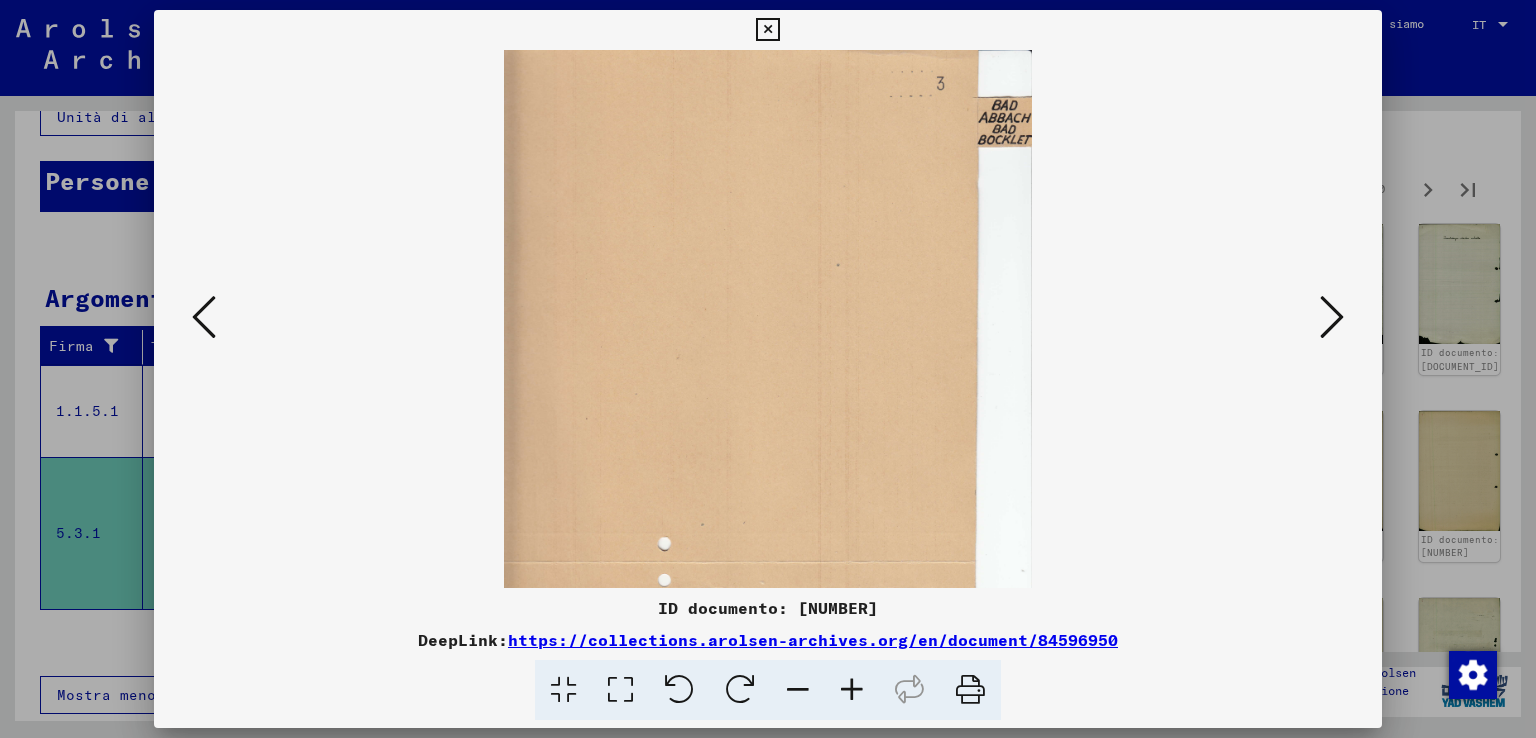 click at bounding box center [1332, 317] 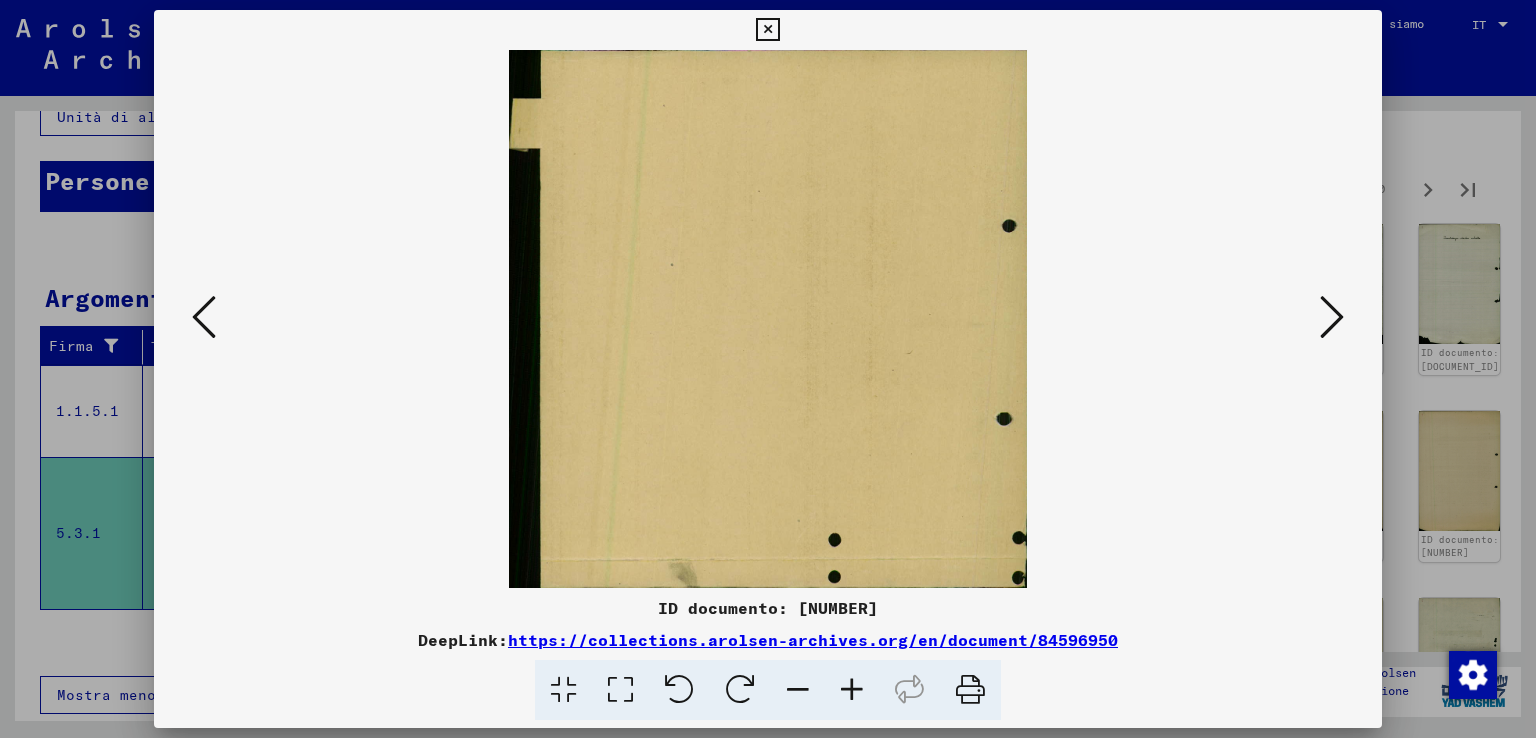 click at bounding box center (1332, 317) 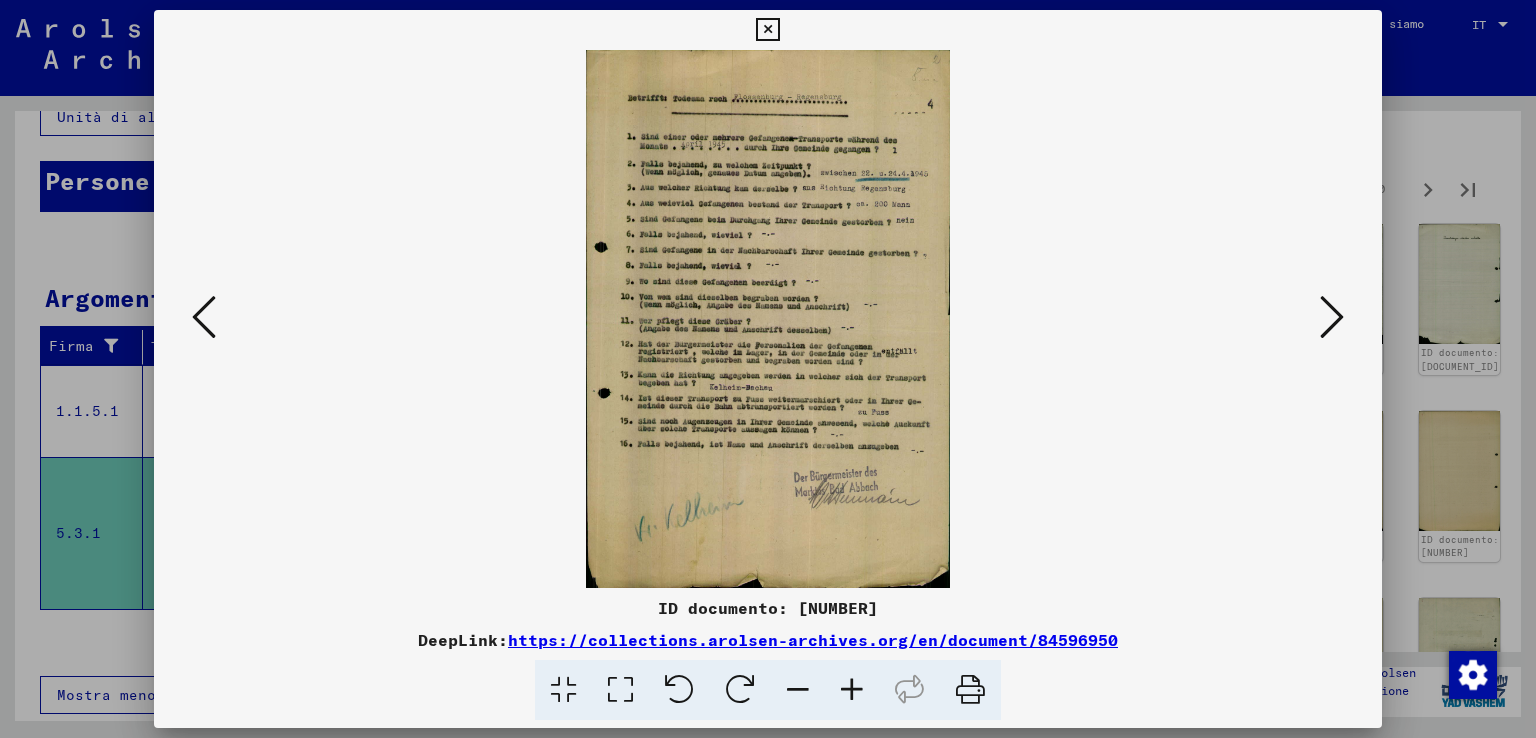 click at bounding box center [1332, 317] 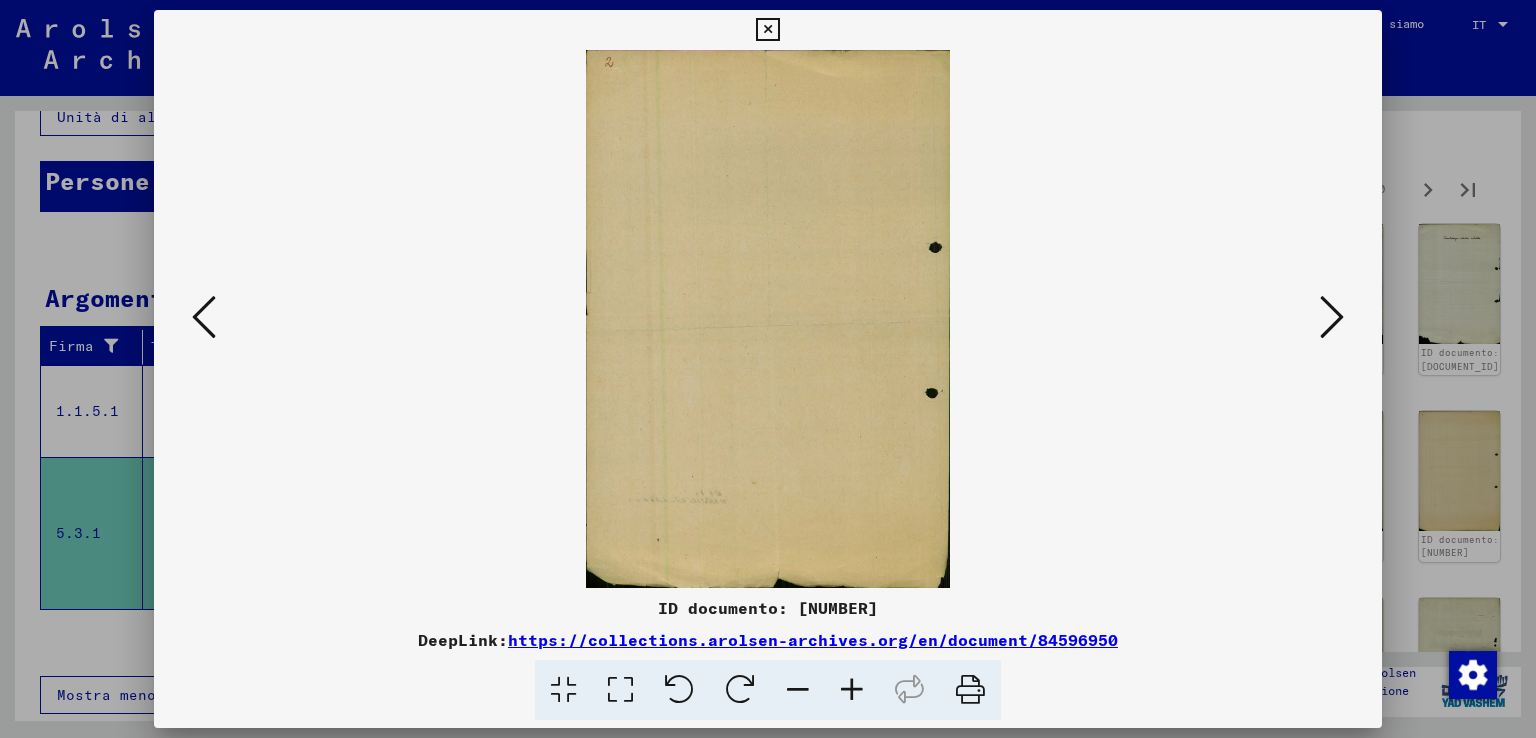 click at bounding box center [1332, 317] 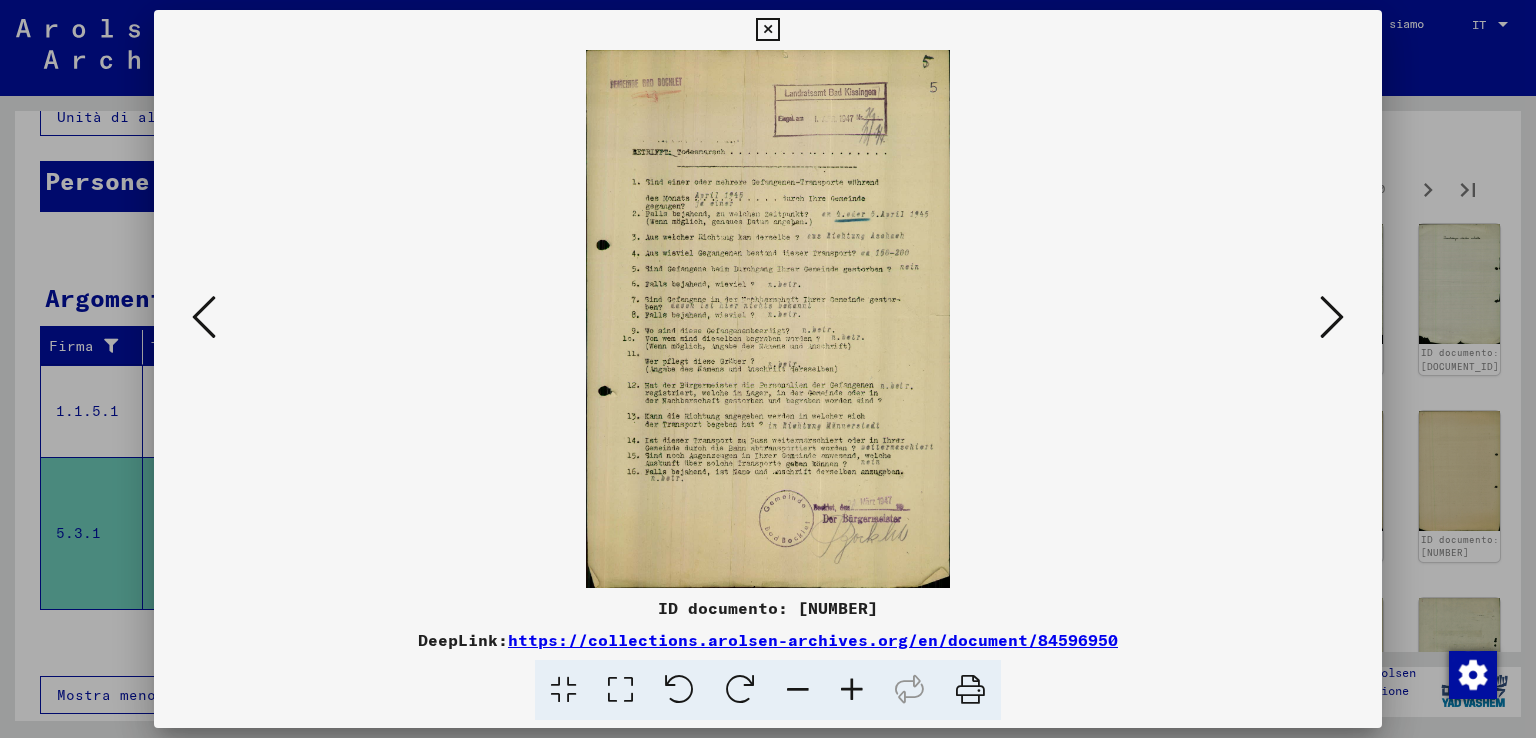 click at bounding box center [1332, 317] 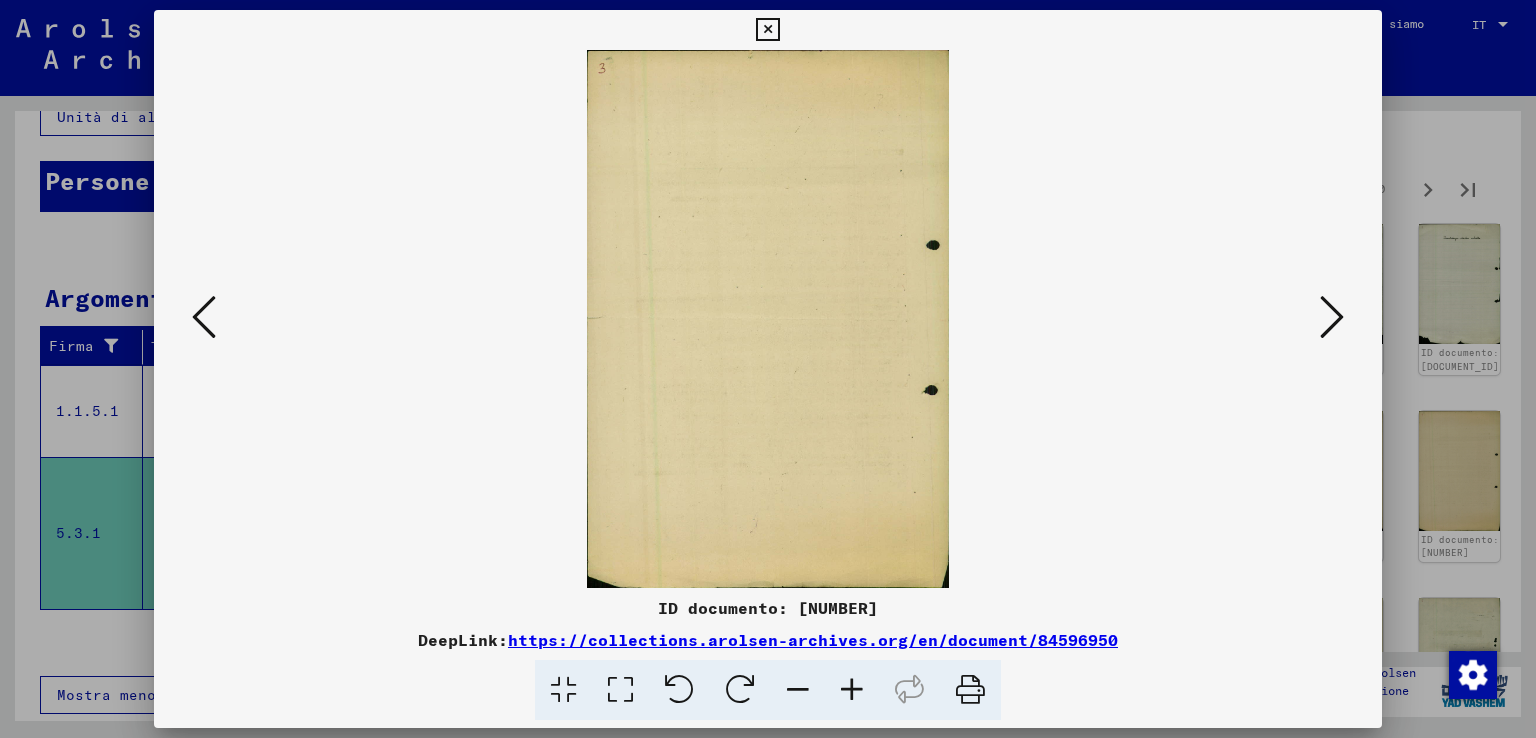 click at bounding box center (1332, 317) 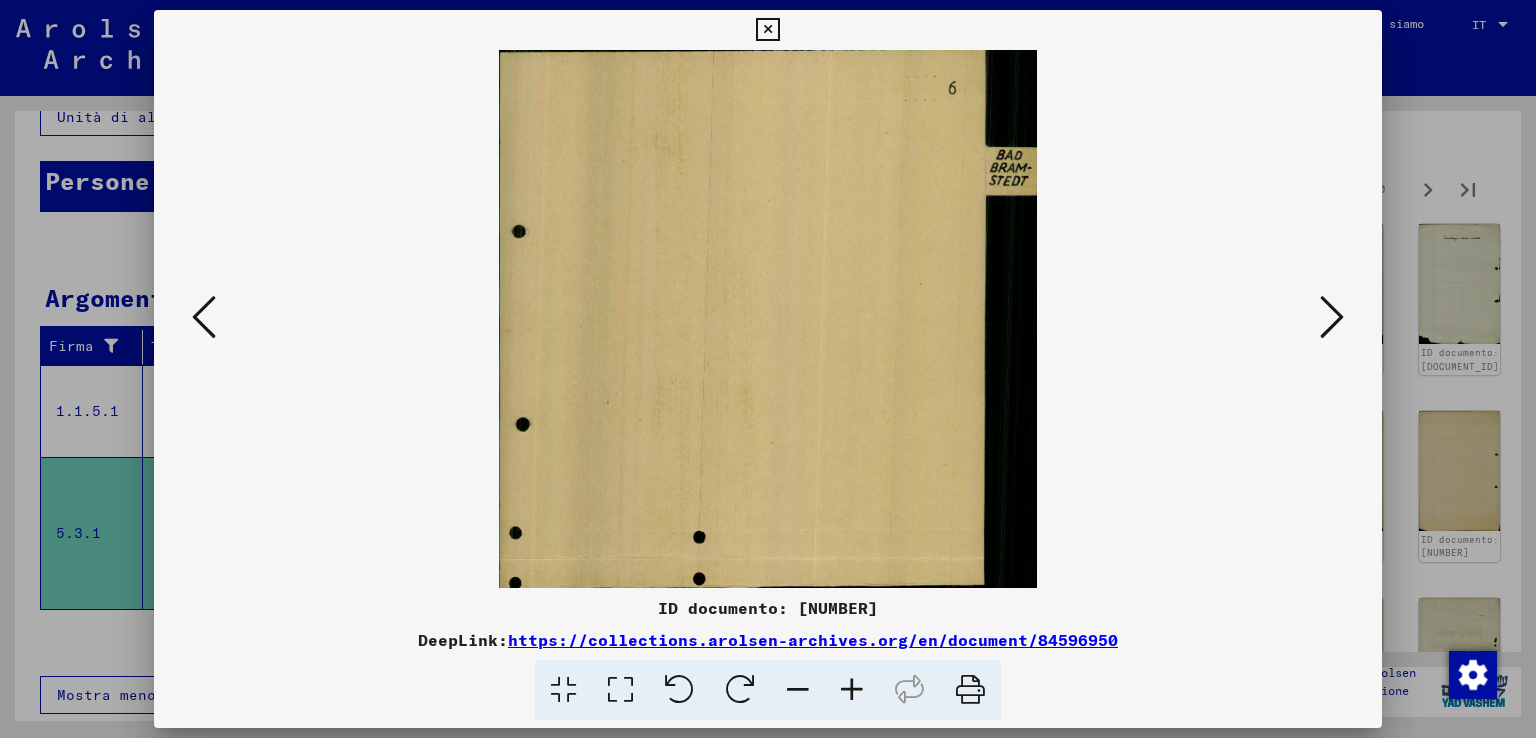 click at bounding box center [1332, 317] 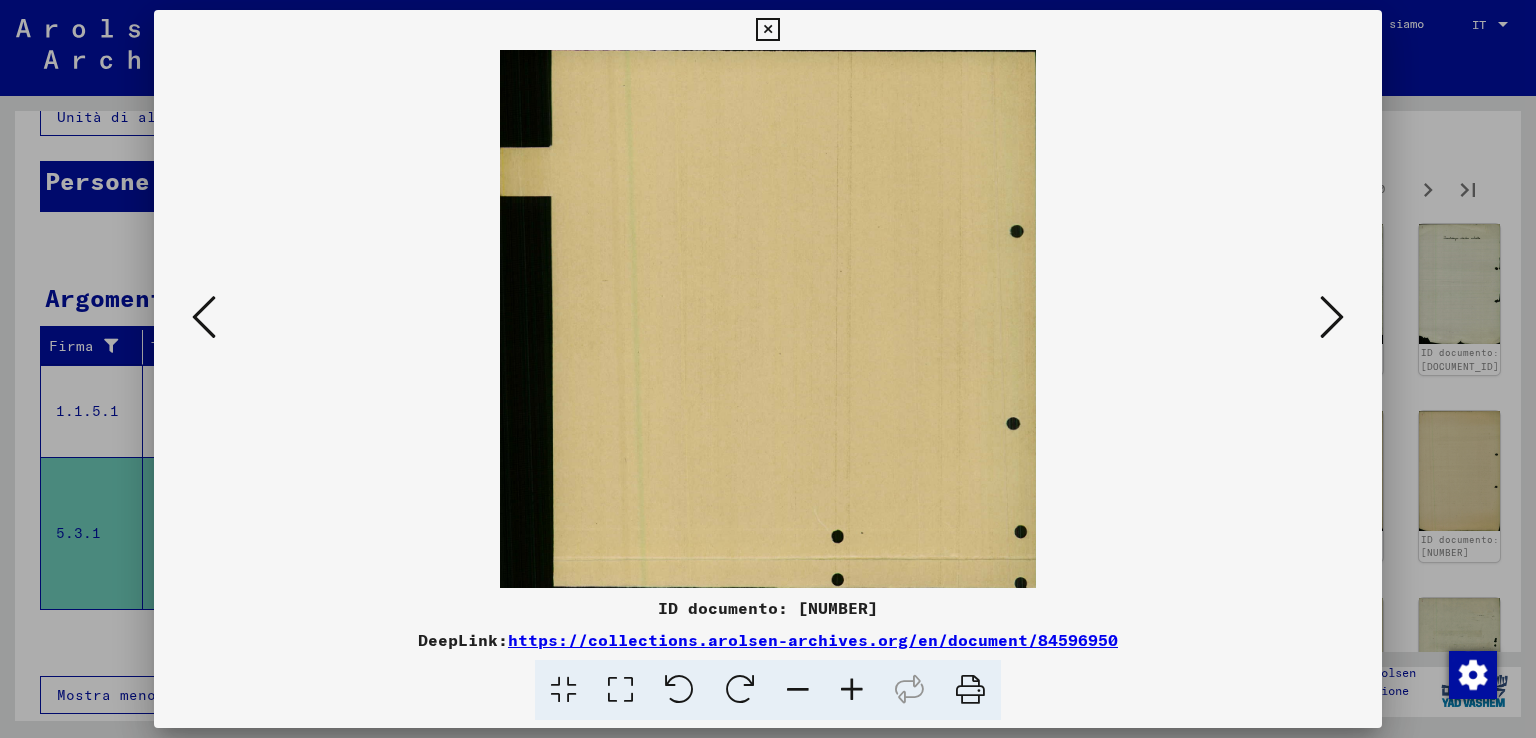 click at bounding box center [1332, 317] 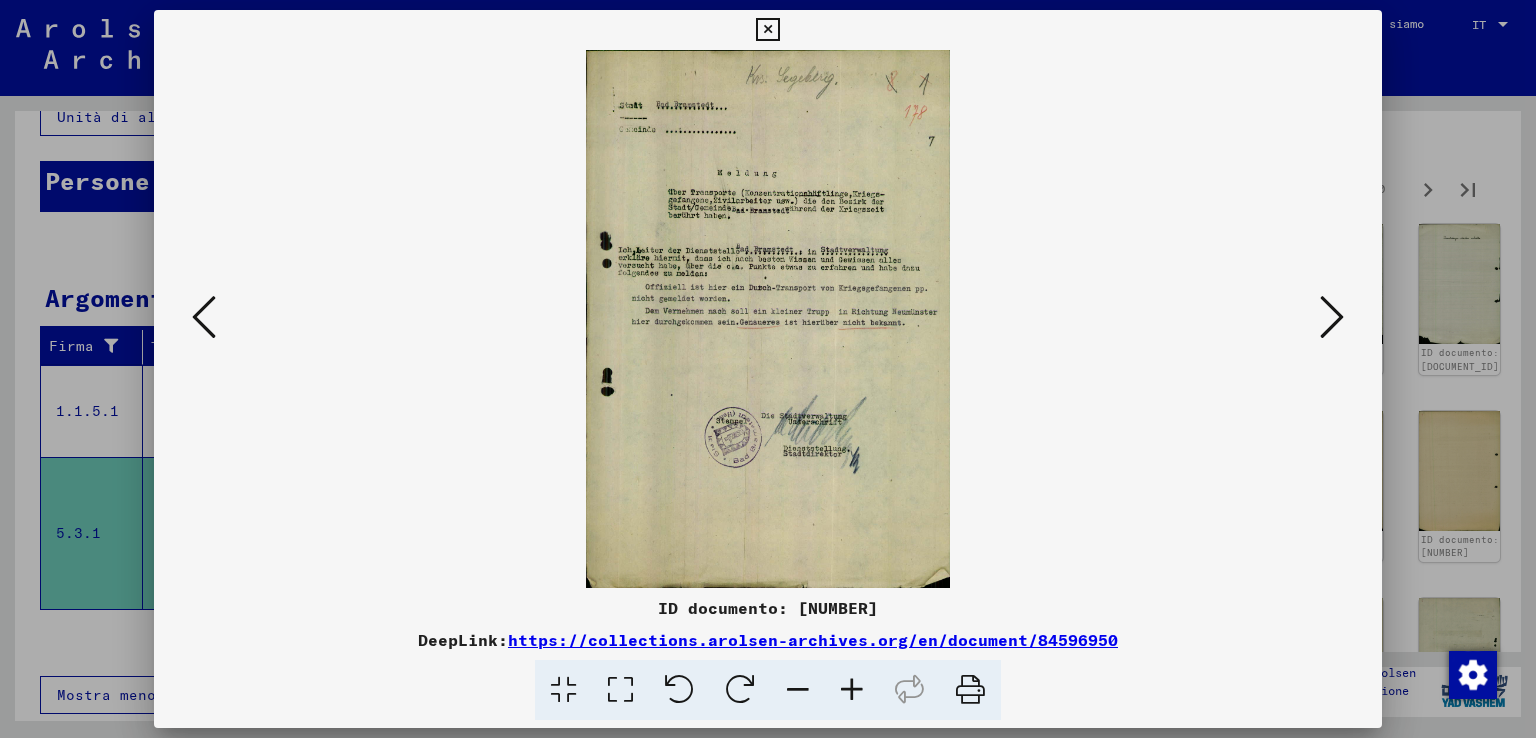 click at bounding box center (1332, 317) 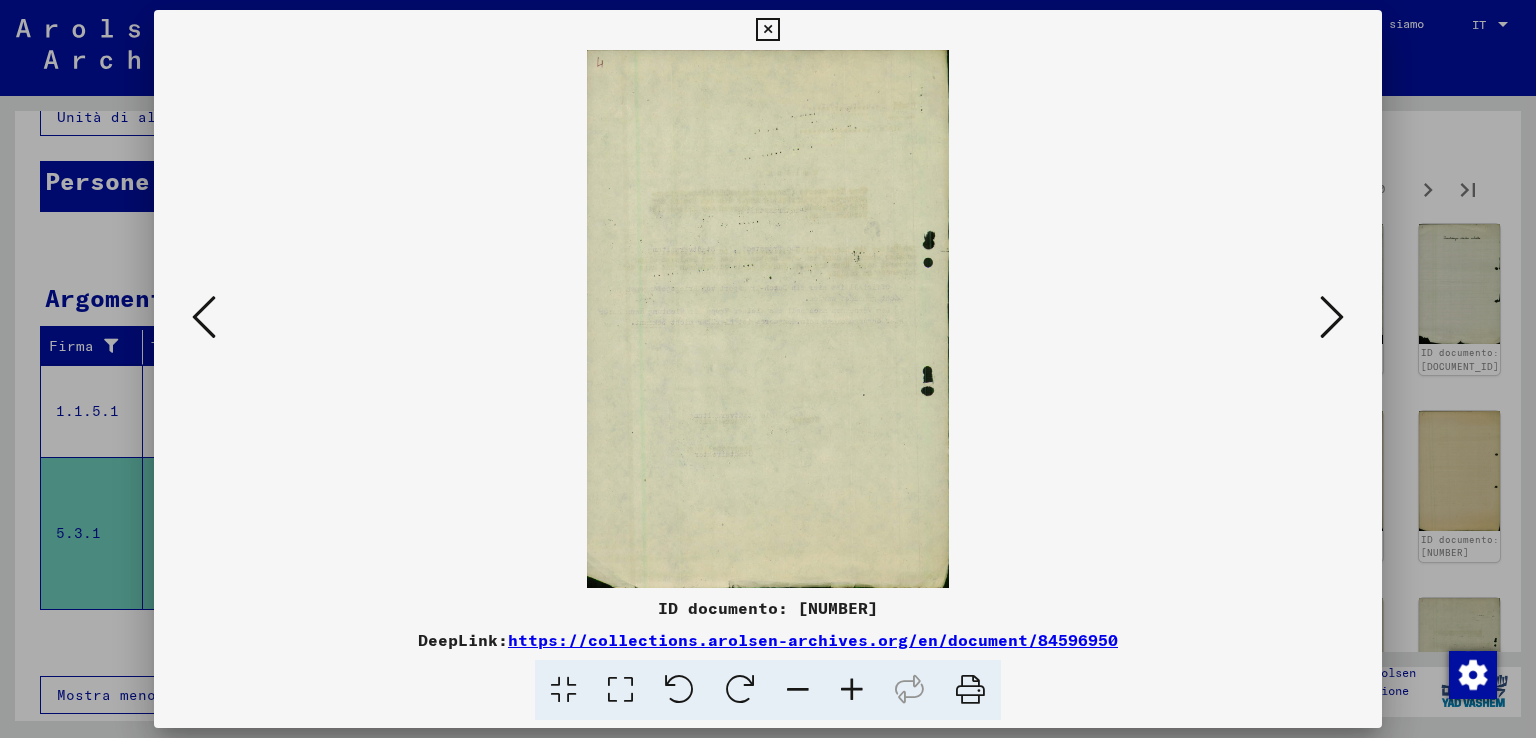 click at bounding box center [767, 30] 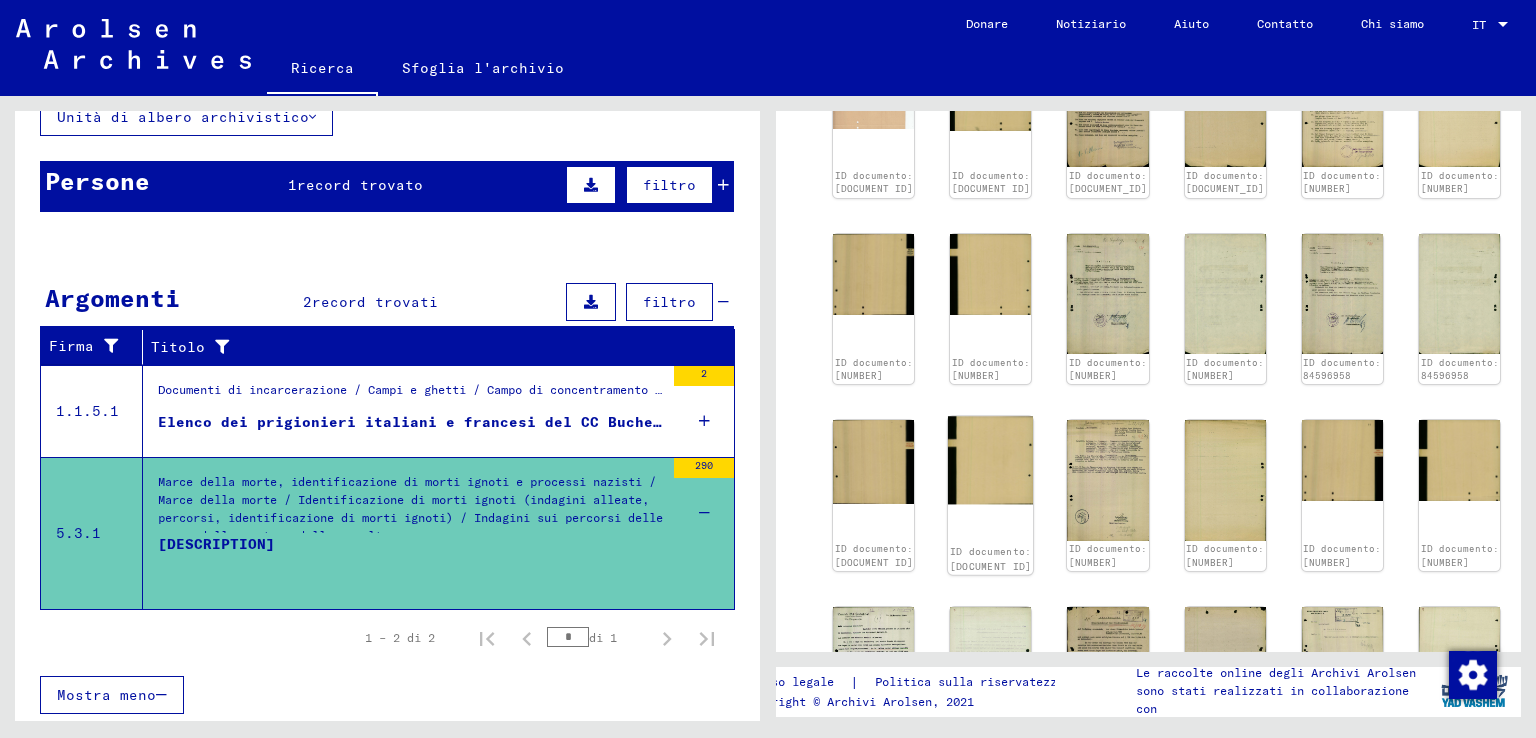 scroll, scrollTop: 1492, scrollLeft: 0, axis: vertical 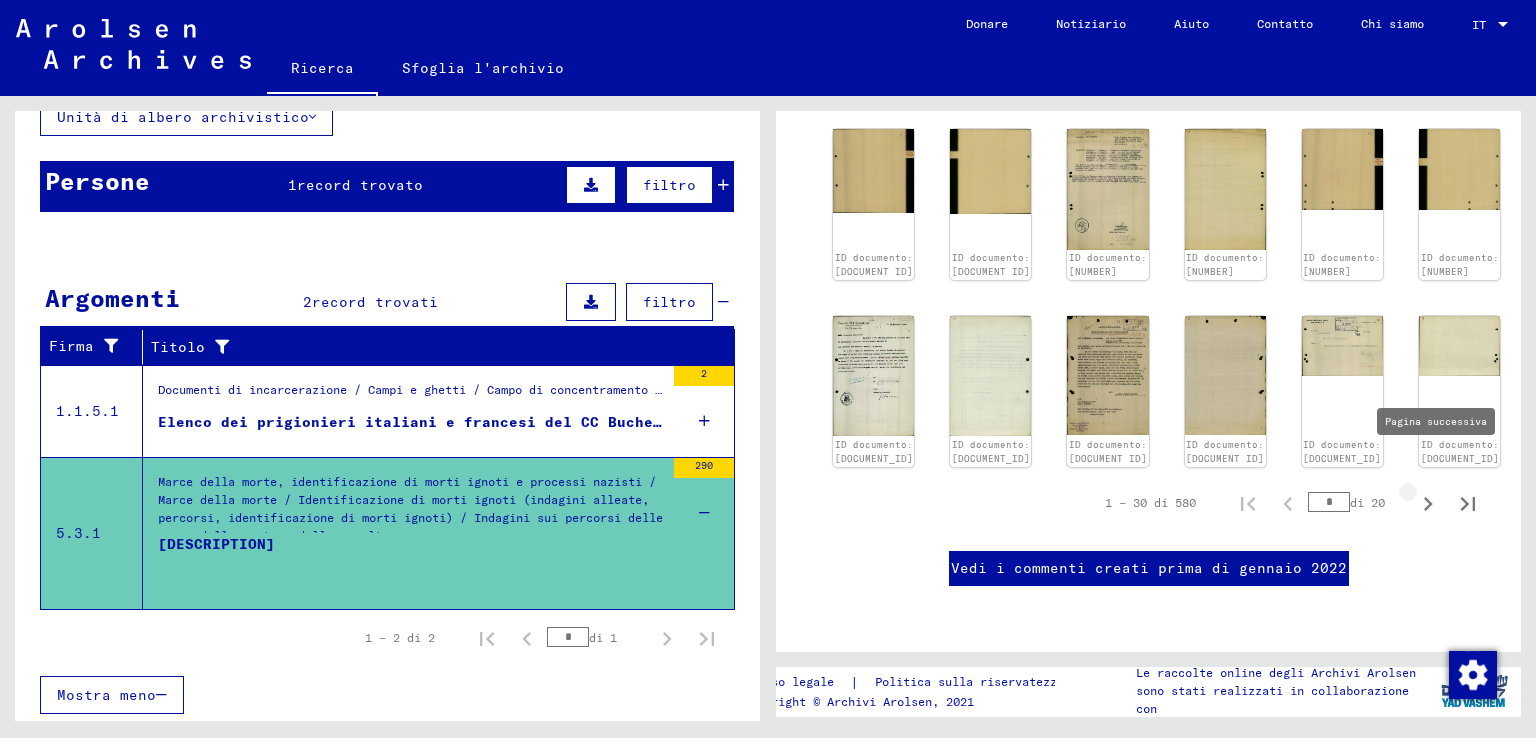 click 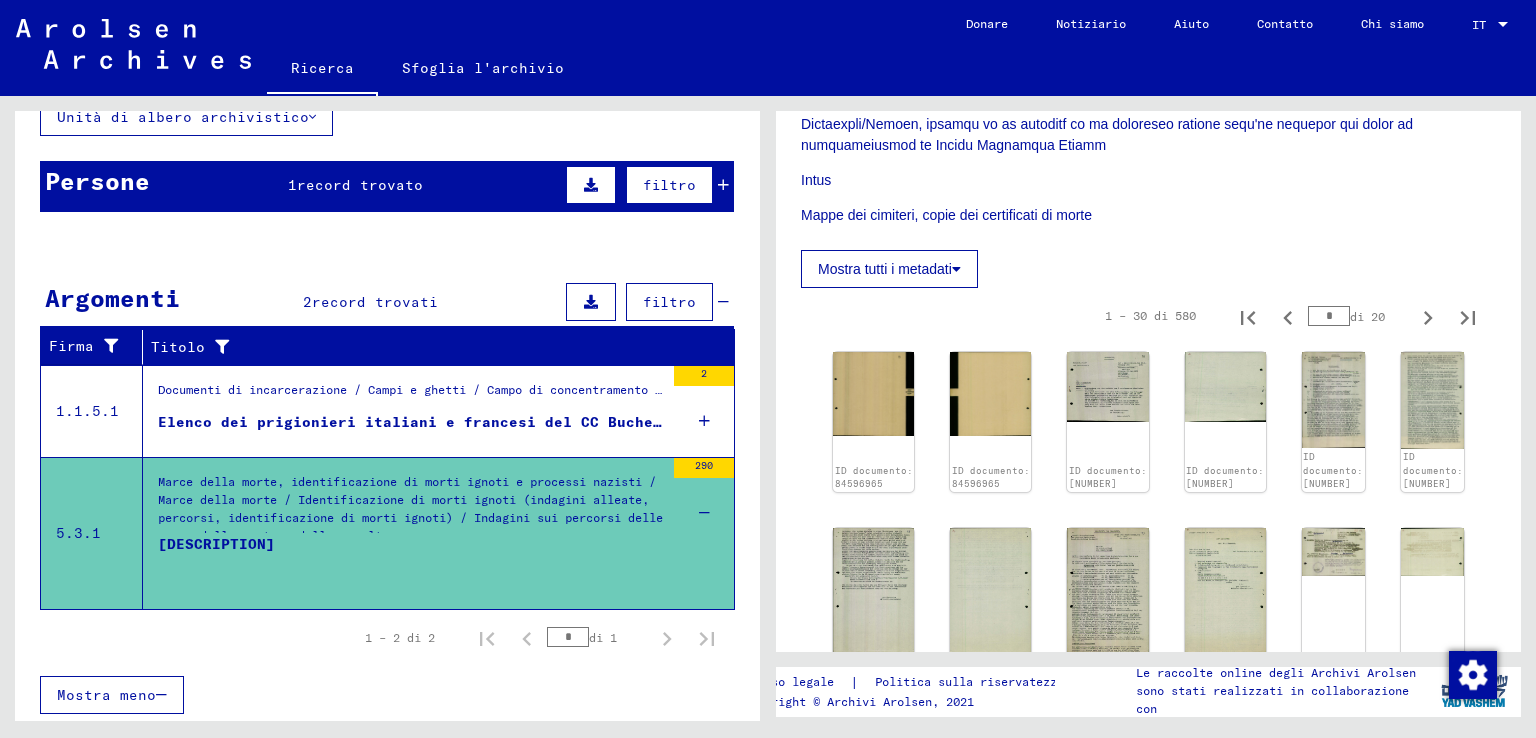 scroll, scrollTop: 692, scrollLeft: 0, axis: vertical 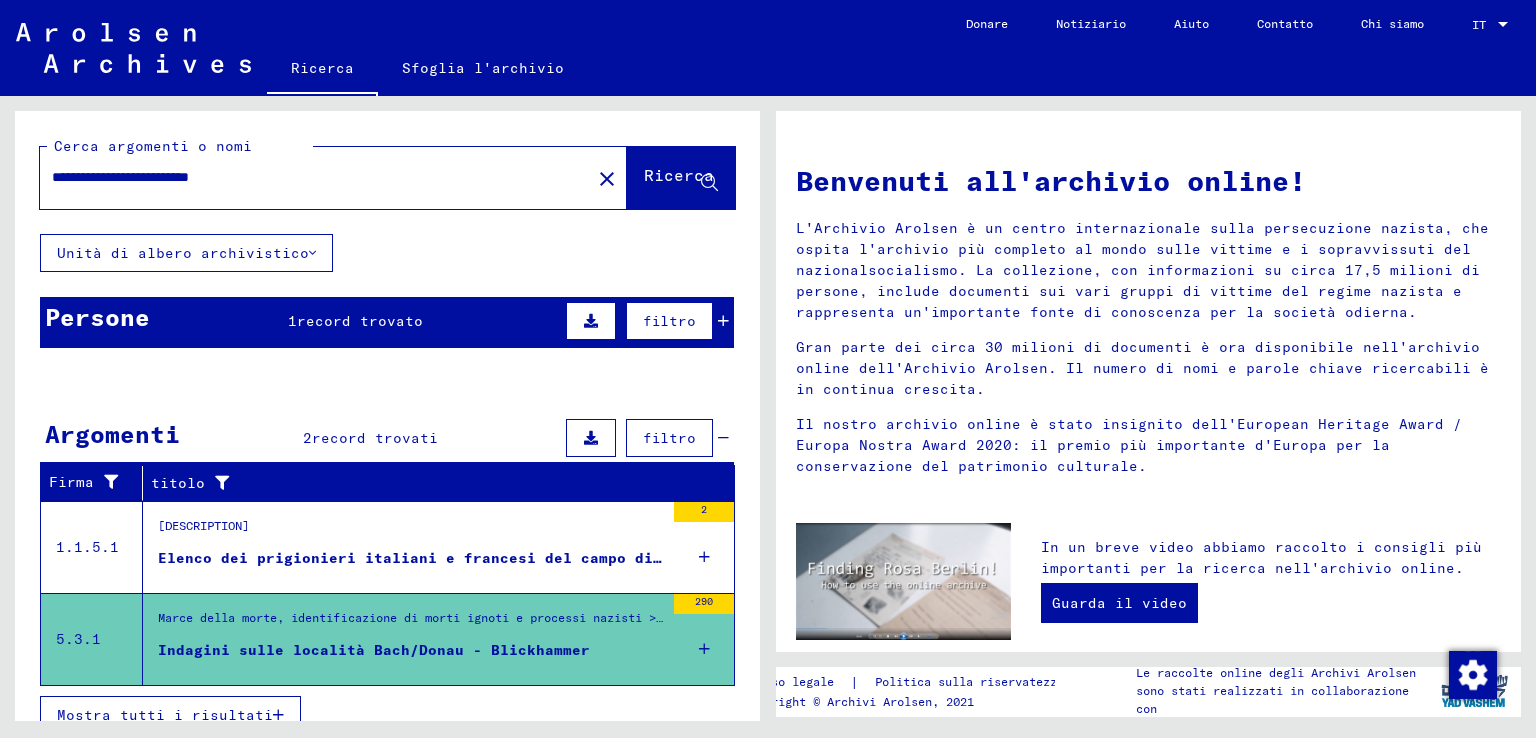 drag, startPoint x: 152, startPoint y: 179, endPoint x: 16, endPoint y: 146, distance: 139.94641 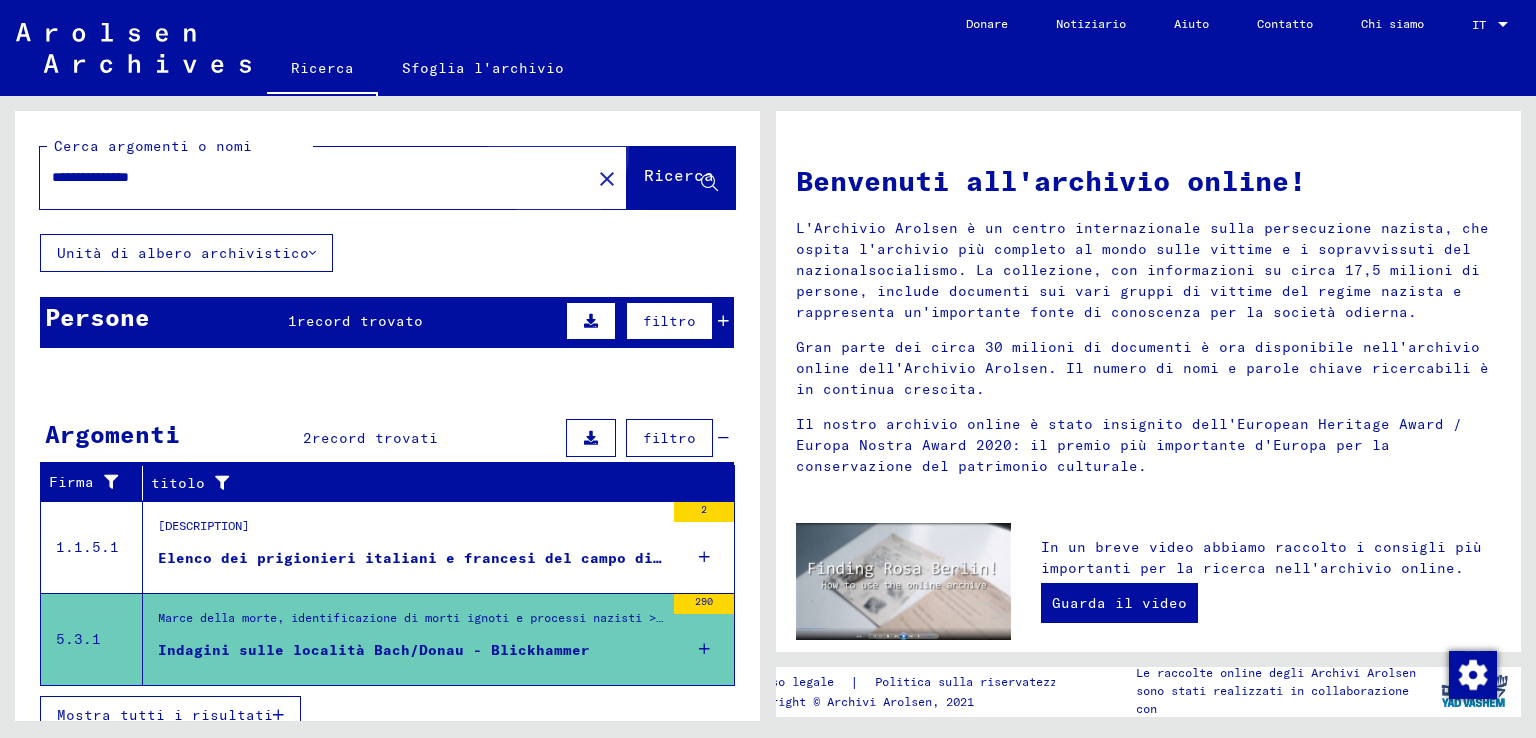 click on "Ricerca" 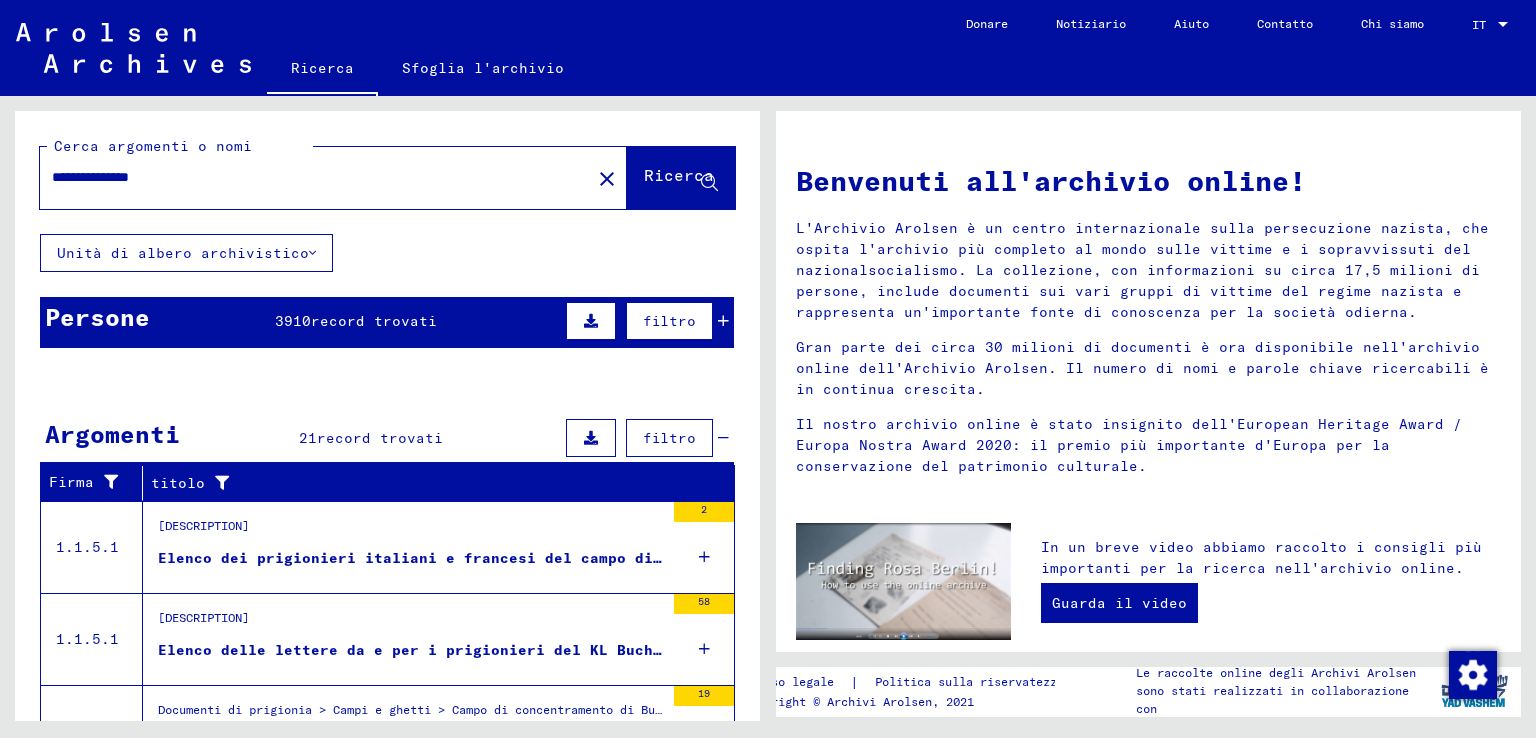 scroll, scrollTop: 200, scrollLeft: 0, axis: vertical 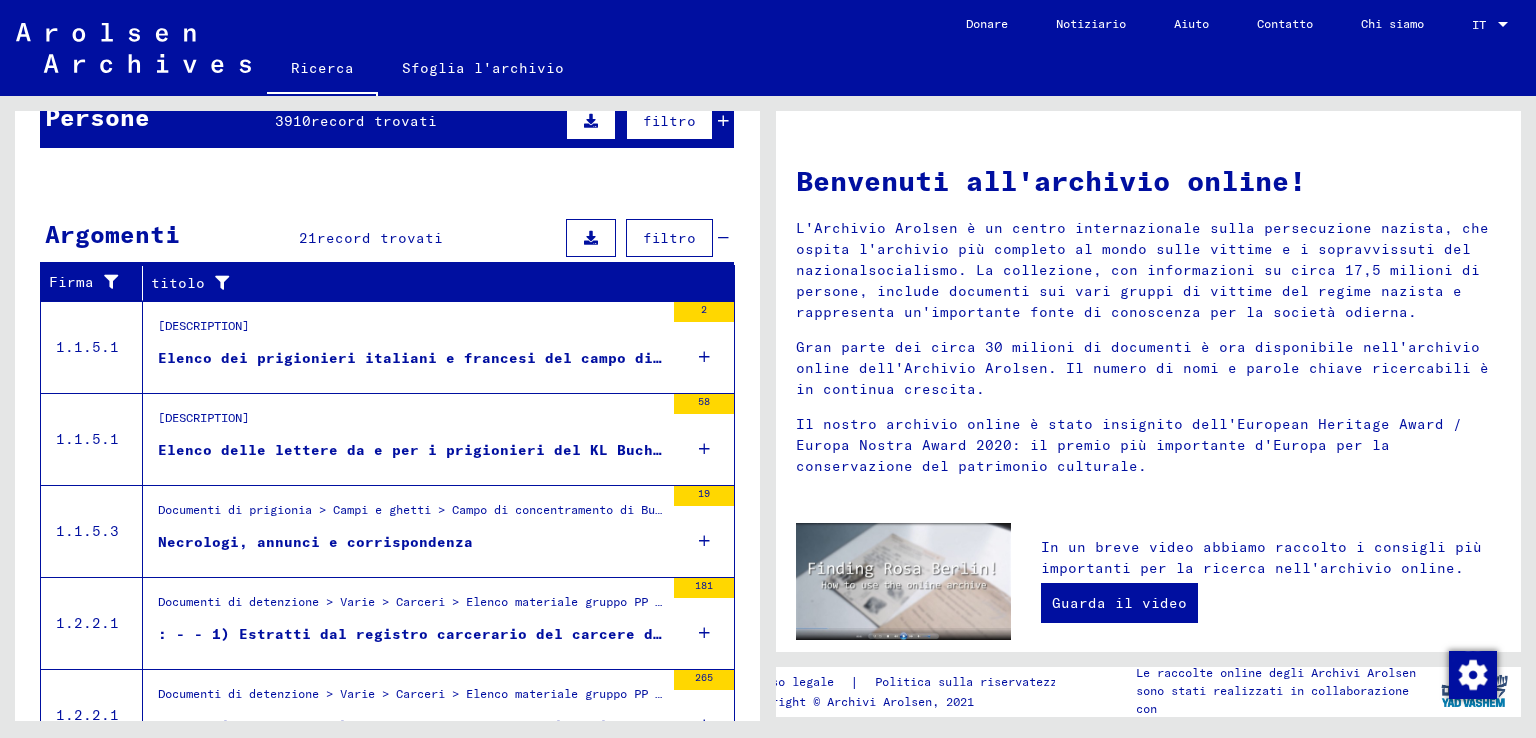 click 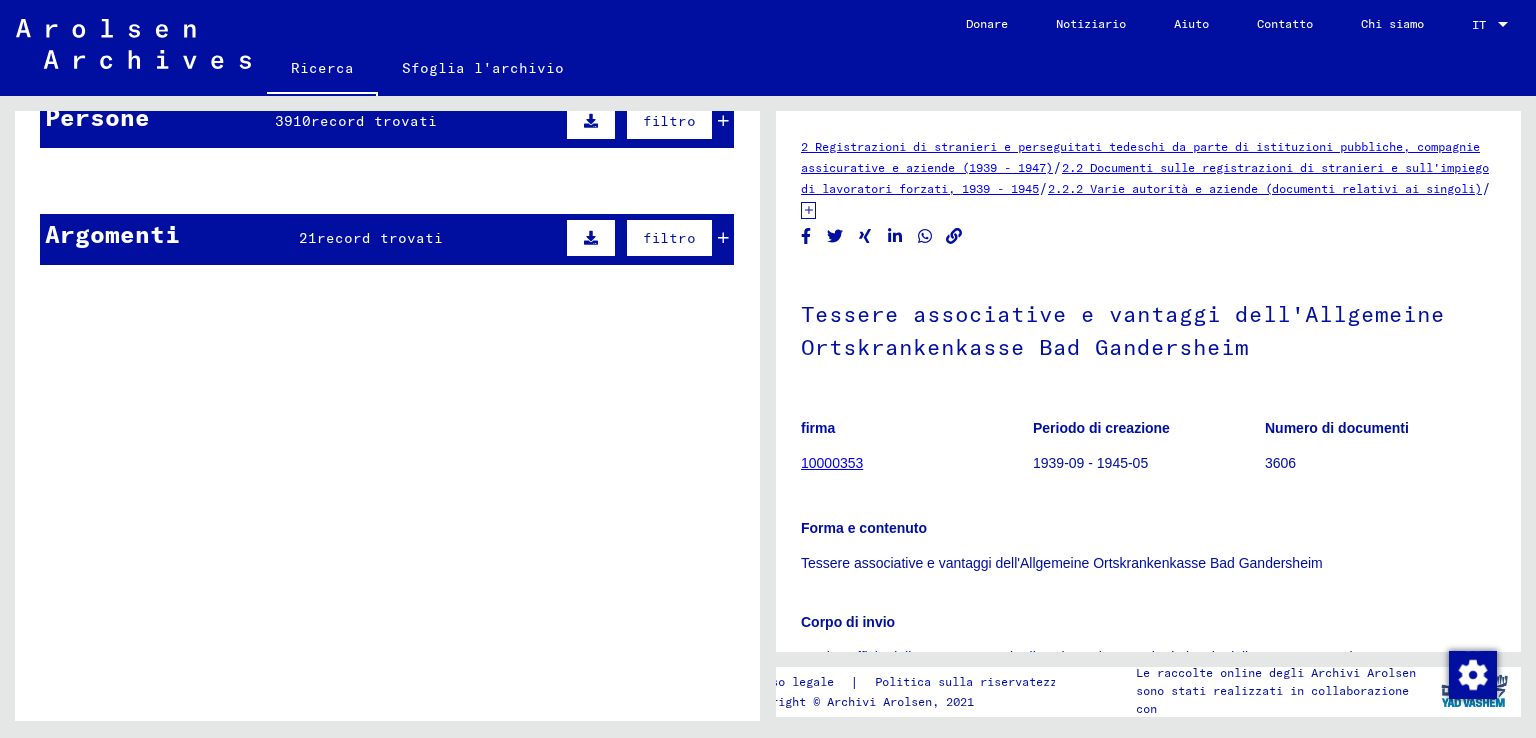 scroll, scrollTop: 0, scrollLeft: 0, axis: both 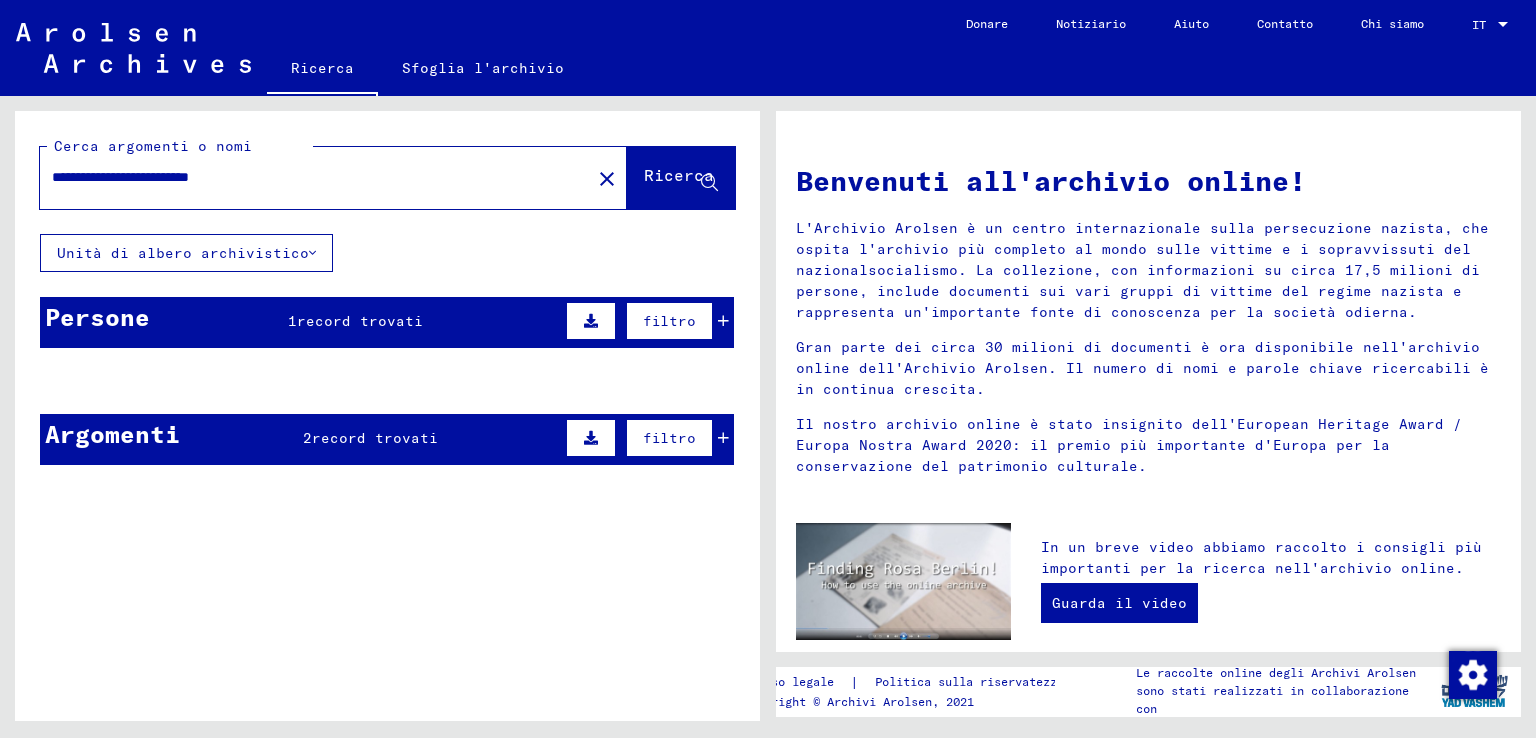 drag, startPoint x: 158, startPoint y: 179, endPoint x: 132, endPoint y: 163, distance: 30.528675 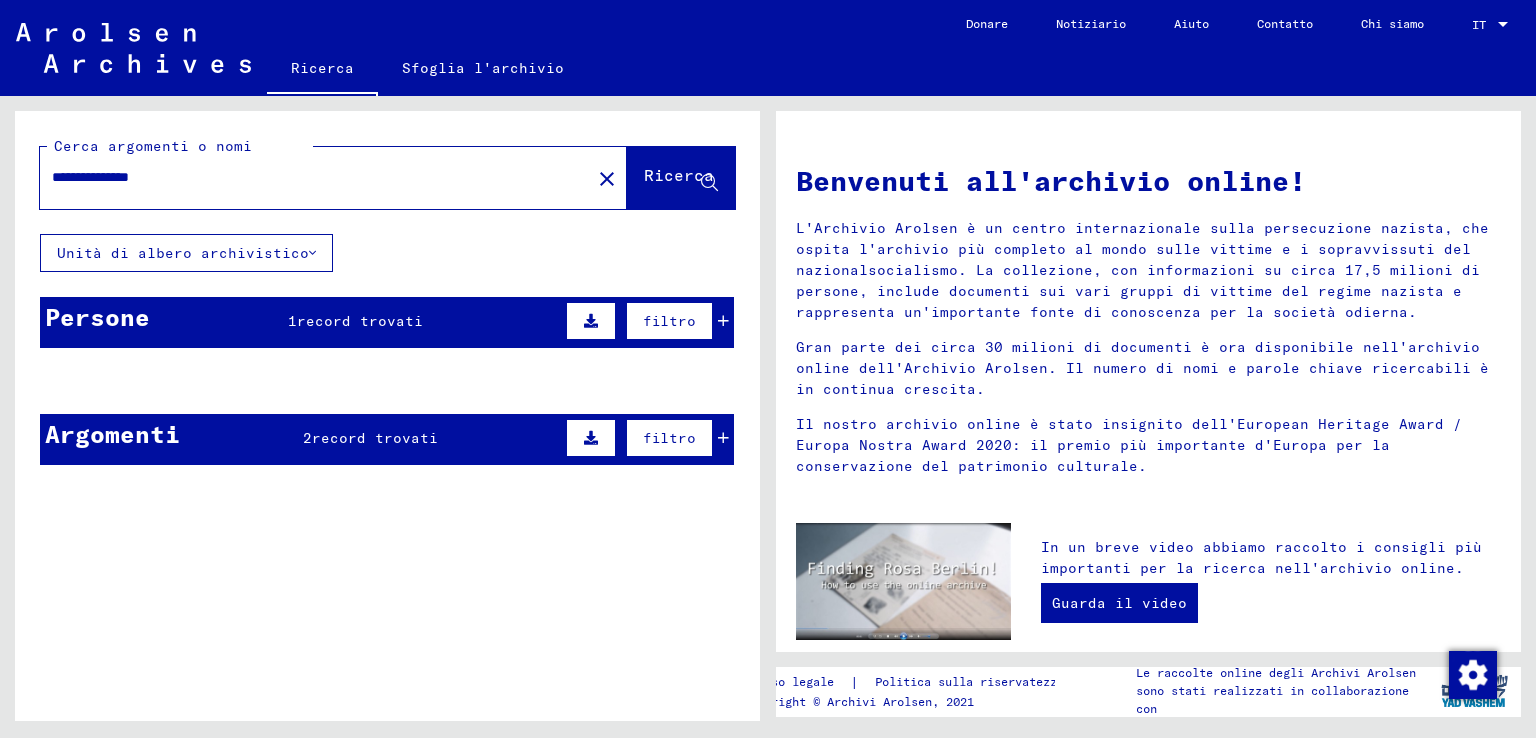 type on "**********" 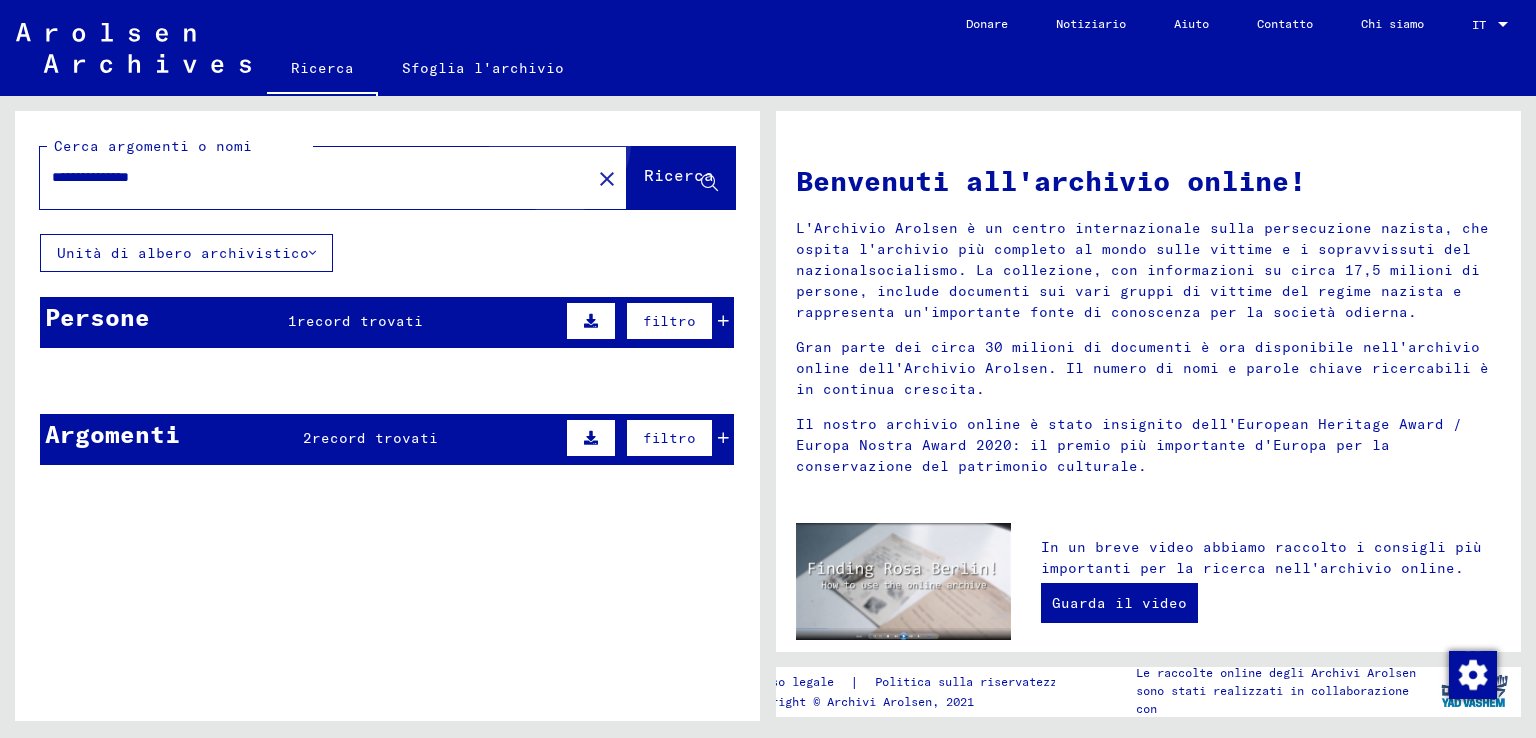 click on "Ricerca" 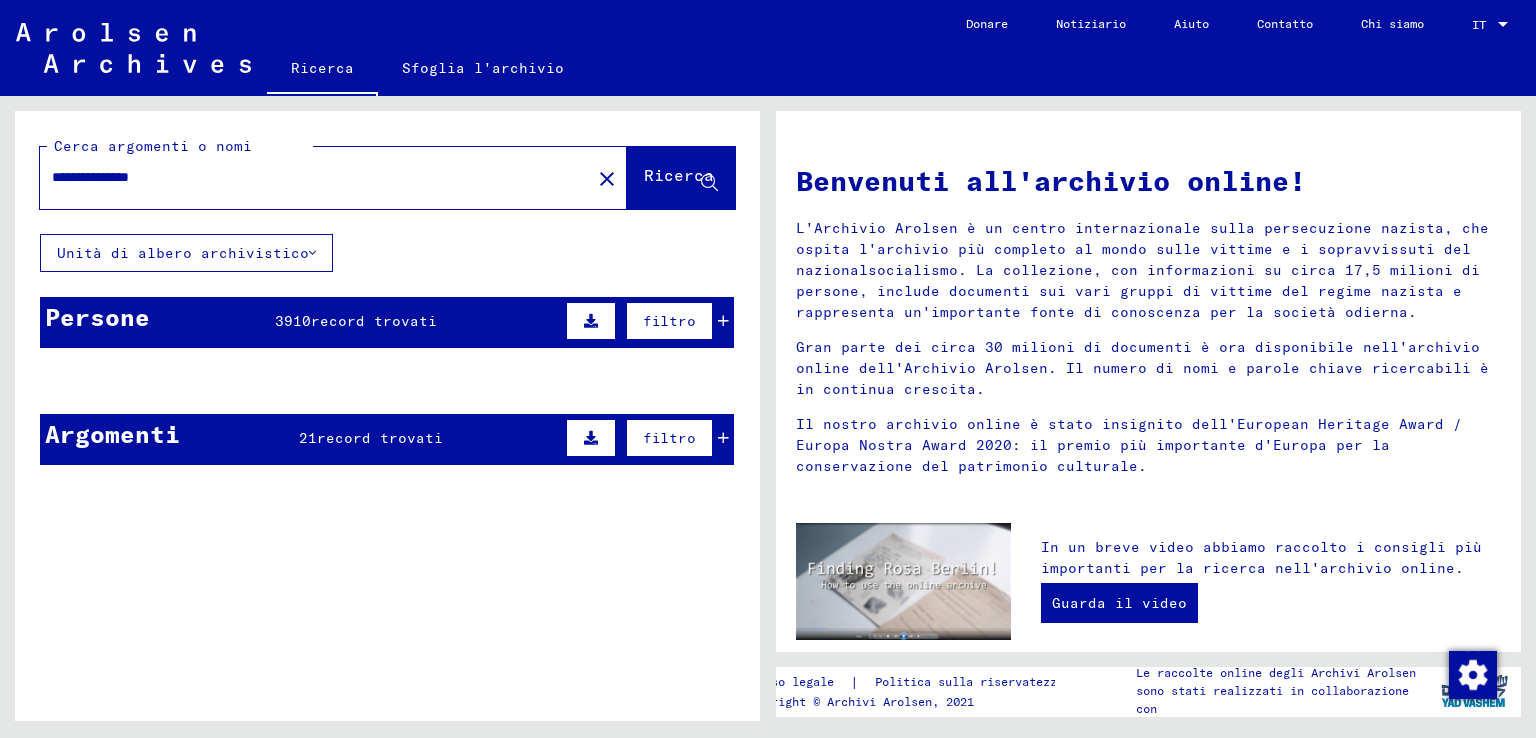 click at bounding box center [723, 321] 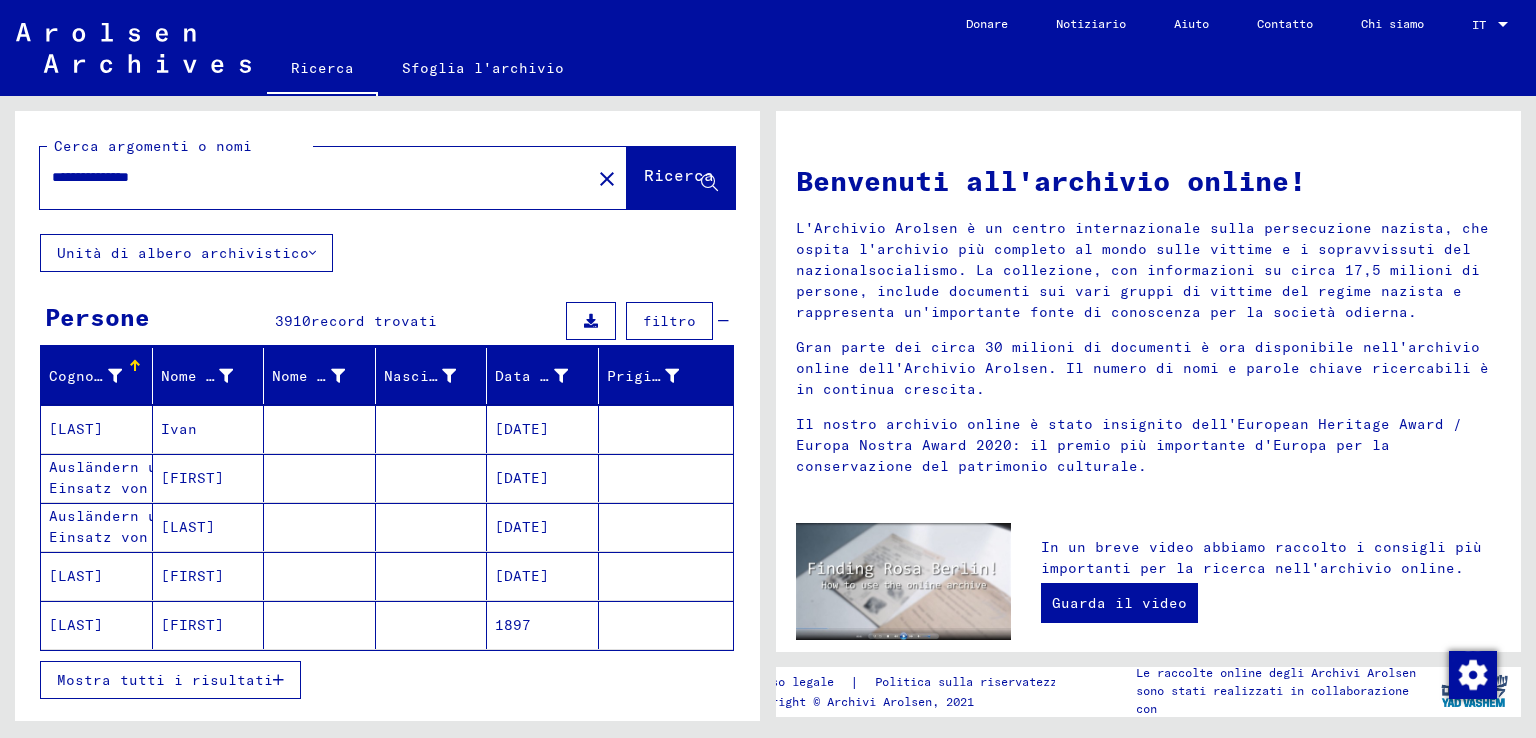 scroll, scrollTop: 600, scrollLeft: 0, axis: vertical 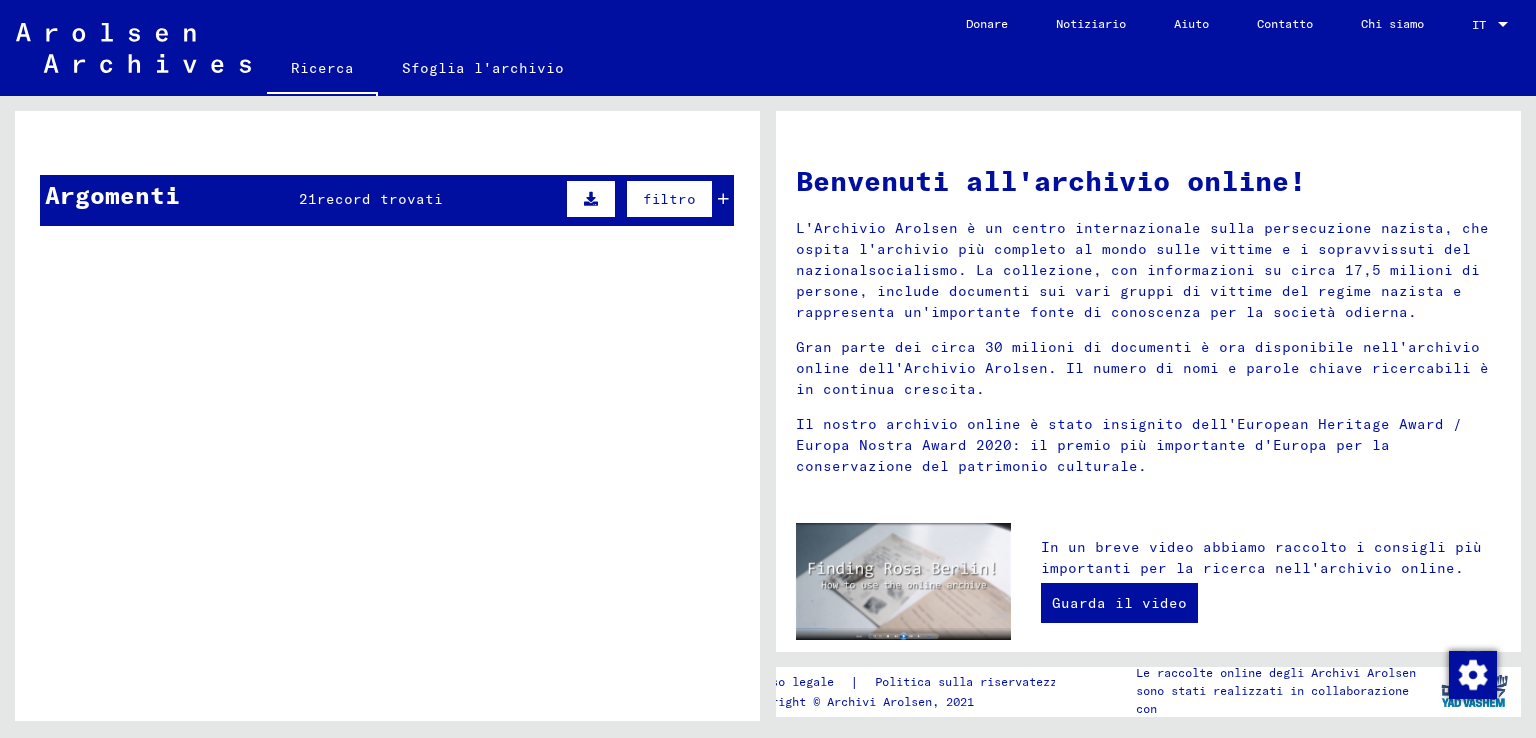 click on "filtro" at bounding box center [645, 199] 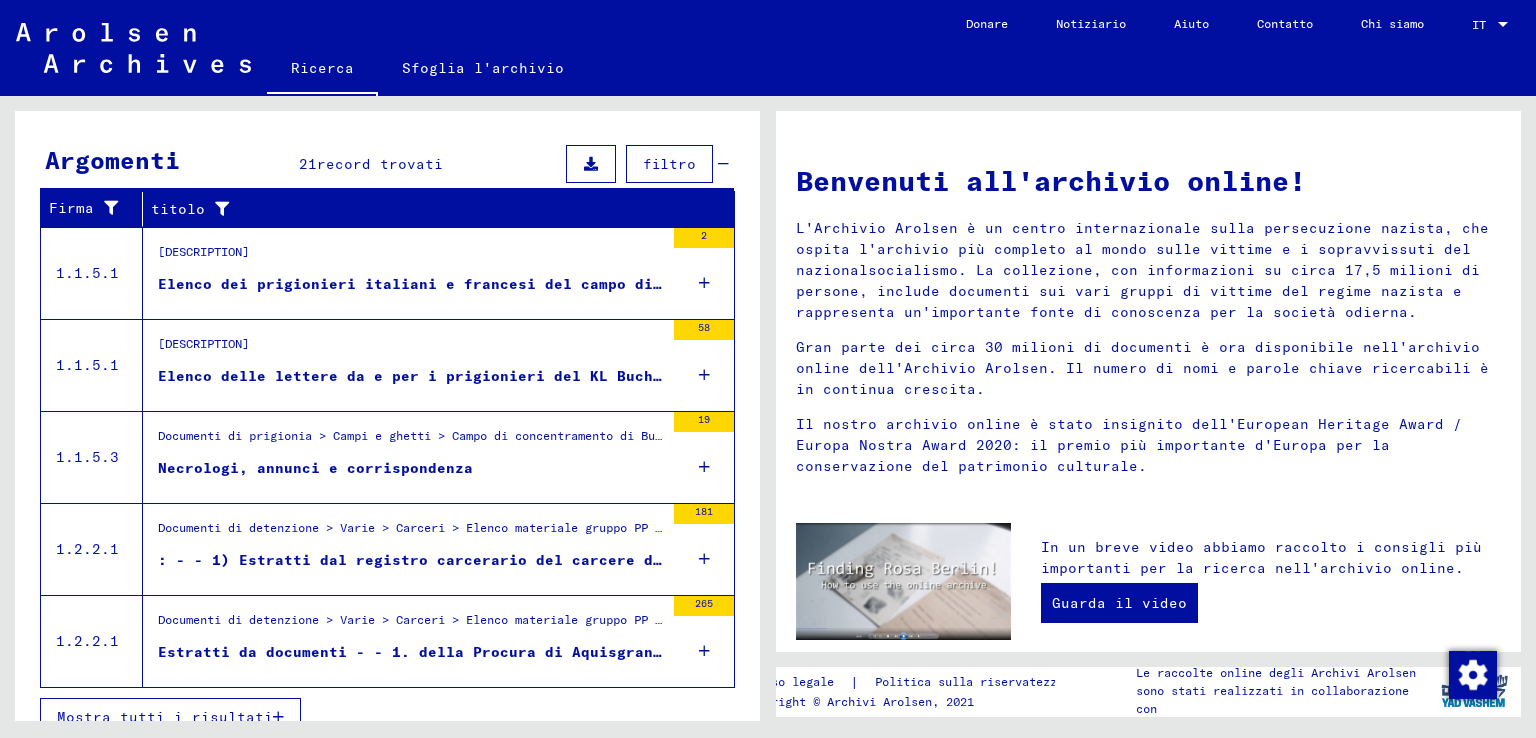 scroll, scrollTop: 654, scrollLeft: 0, axis: vertical 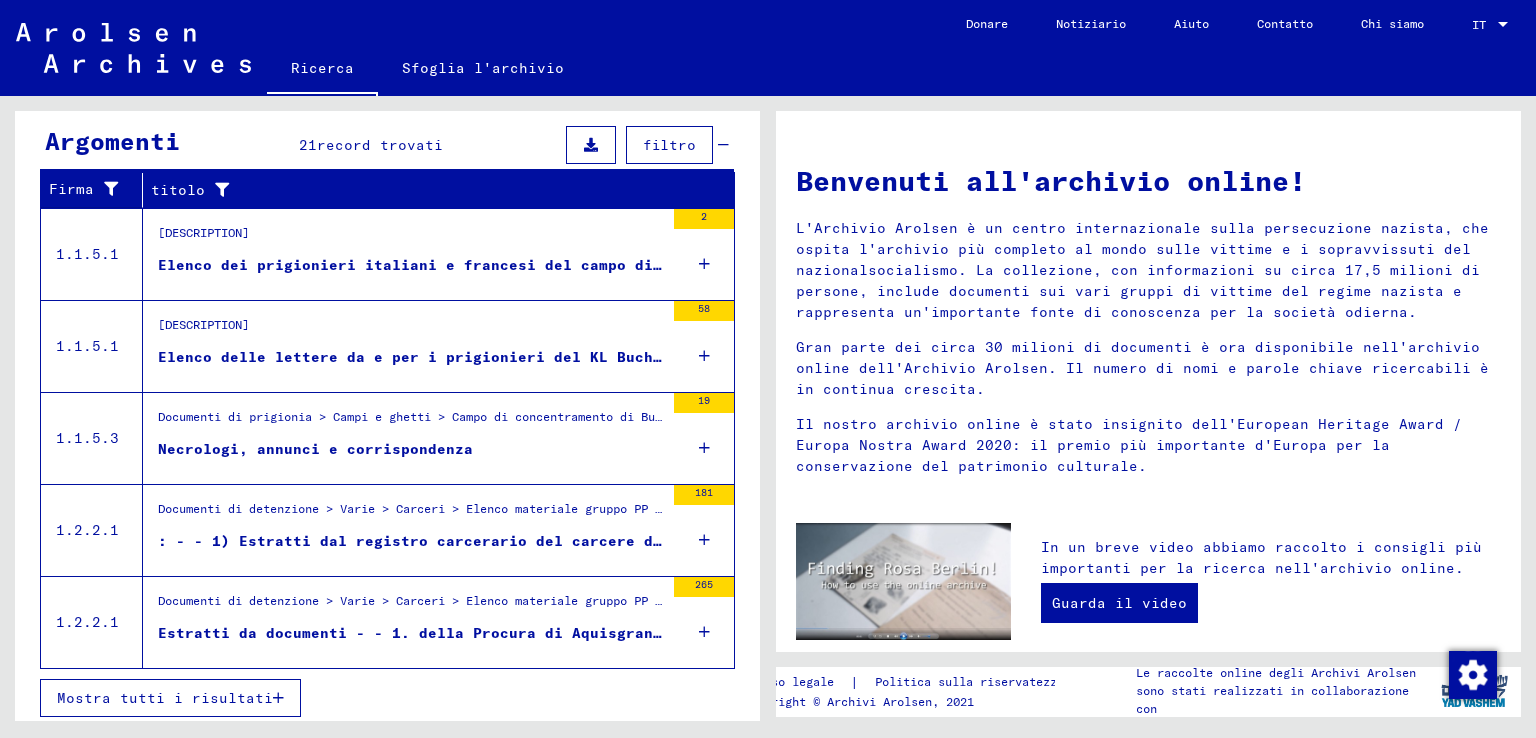 click at bounding box center (704, 540) 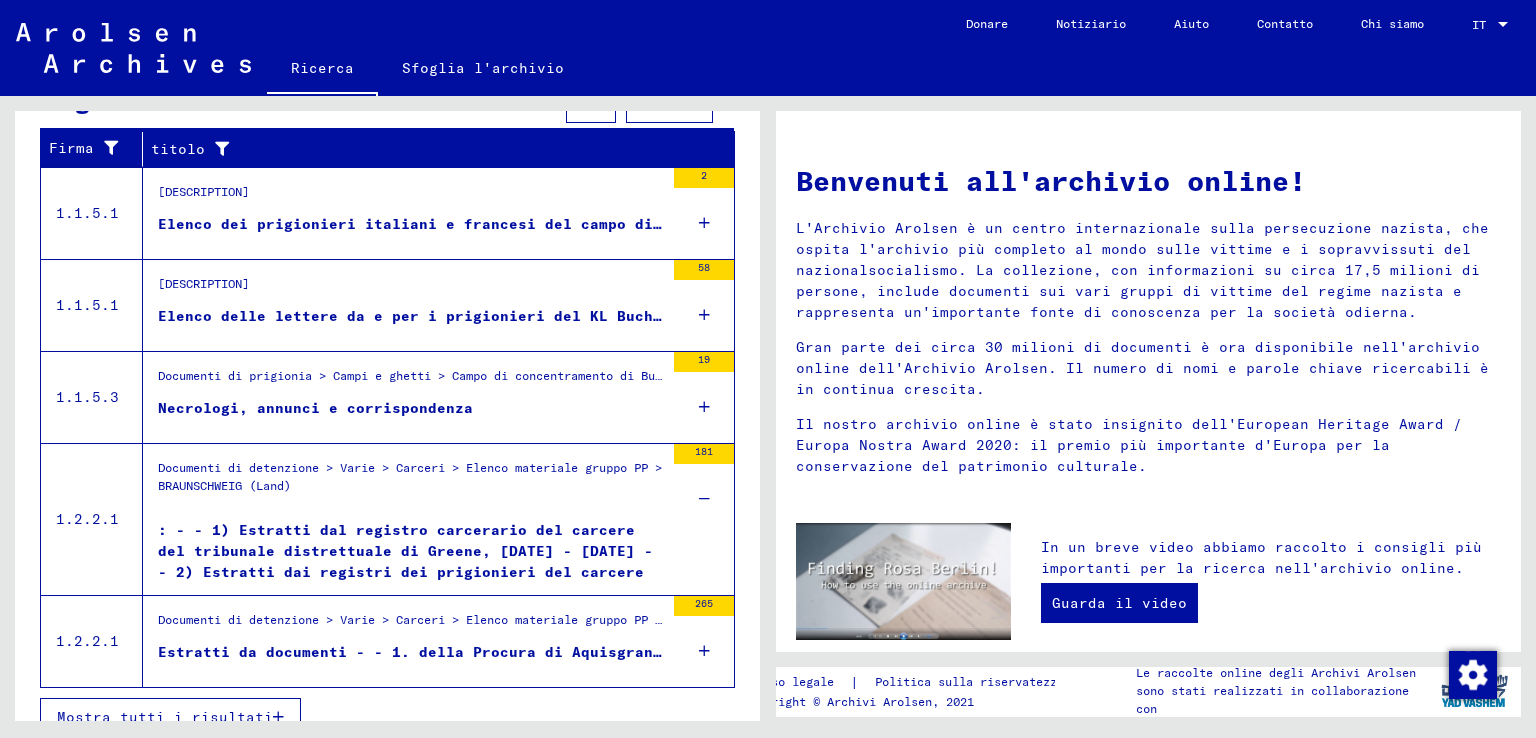 scroll, scrollTop: 714, scrollLeft: 0, axis: vertical 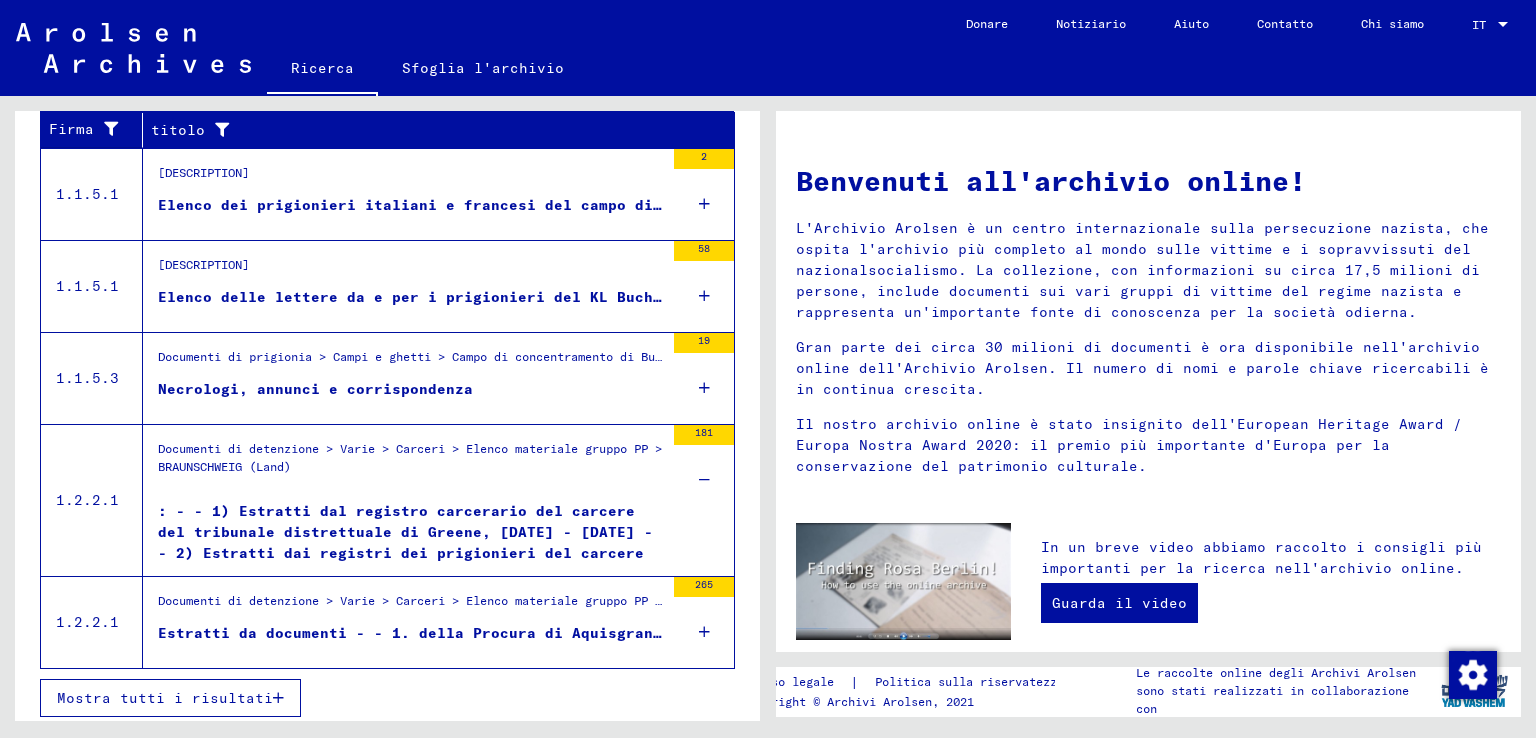 click at bounding box center (704, 632) 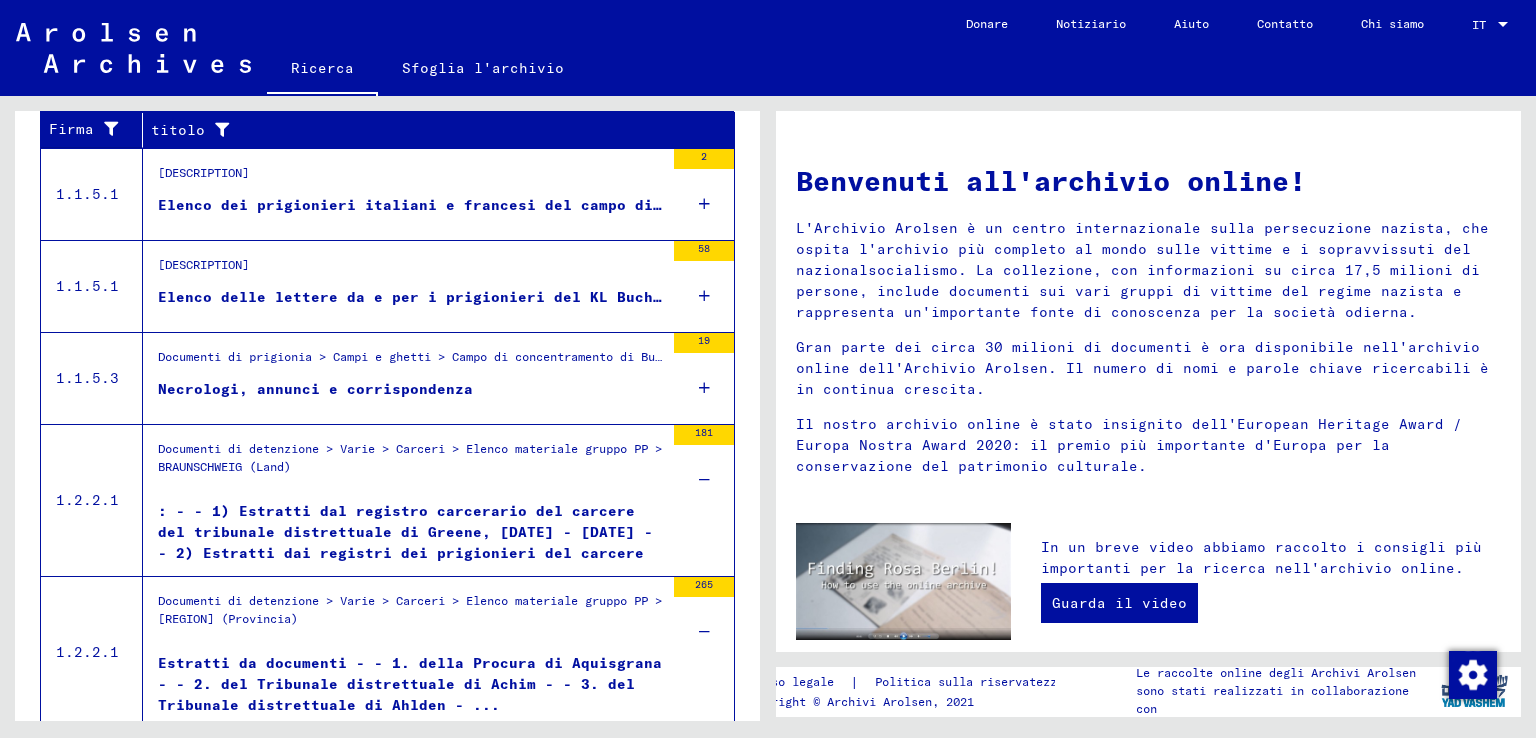 scroll, scrollTop: 774, scrollLeft: 0, axis: vertical 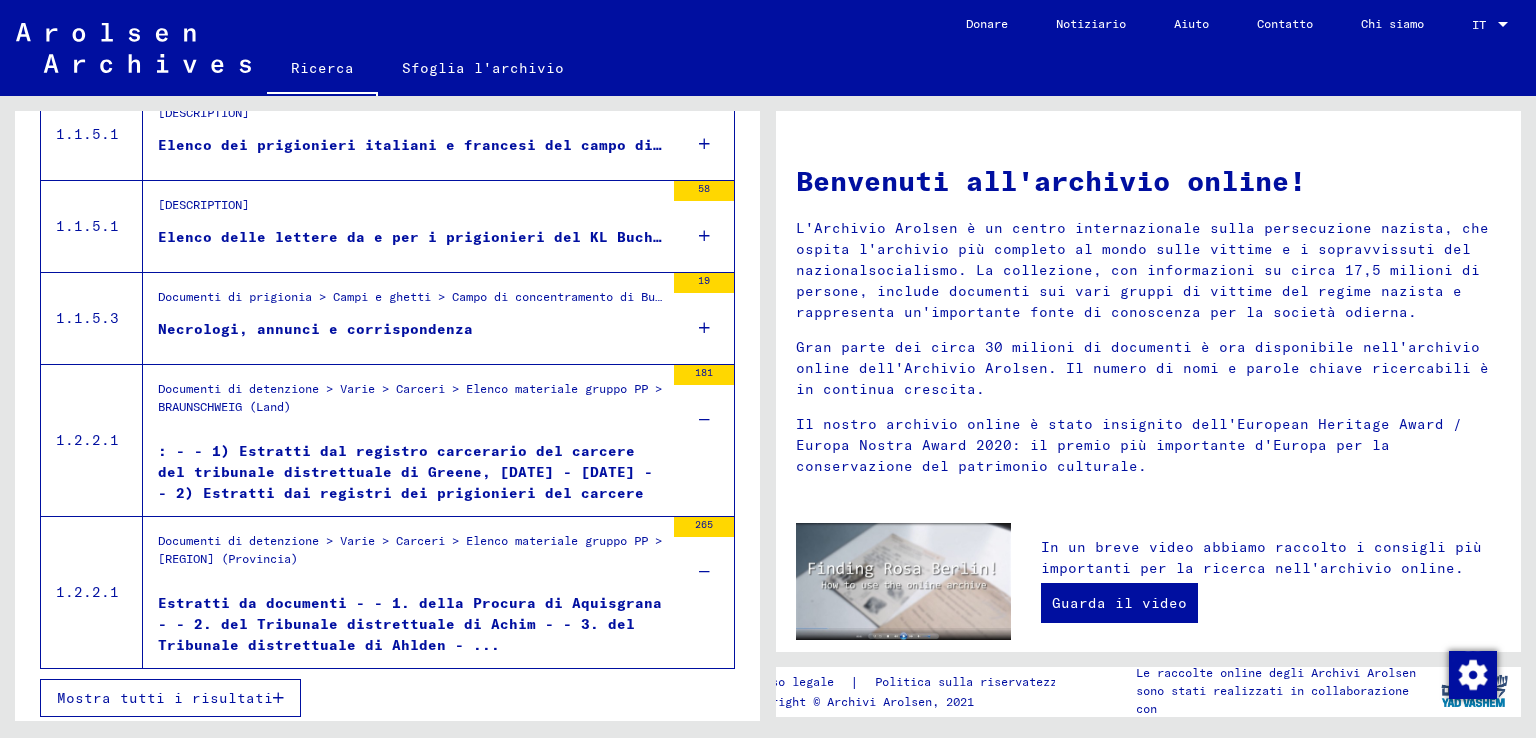 click on "Mostra tutti i risultati" at bounding box center [165, 698] 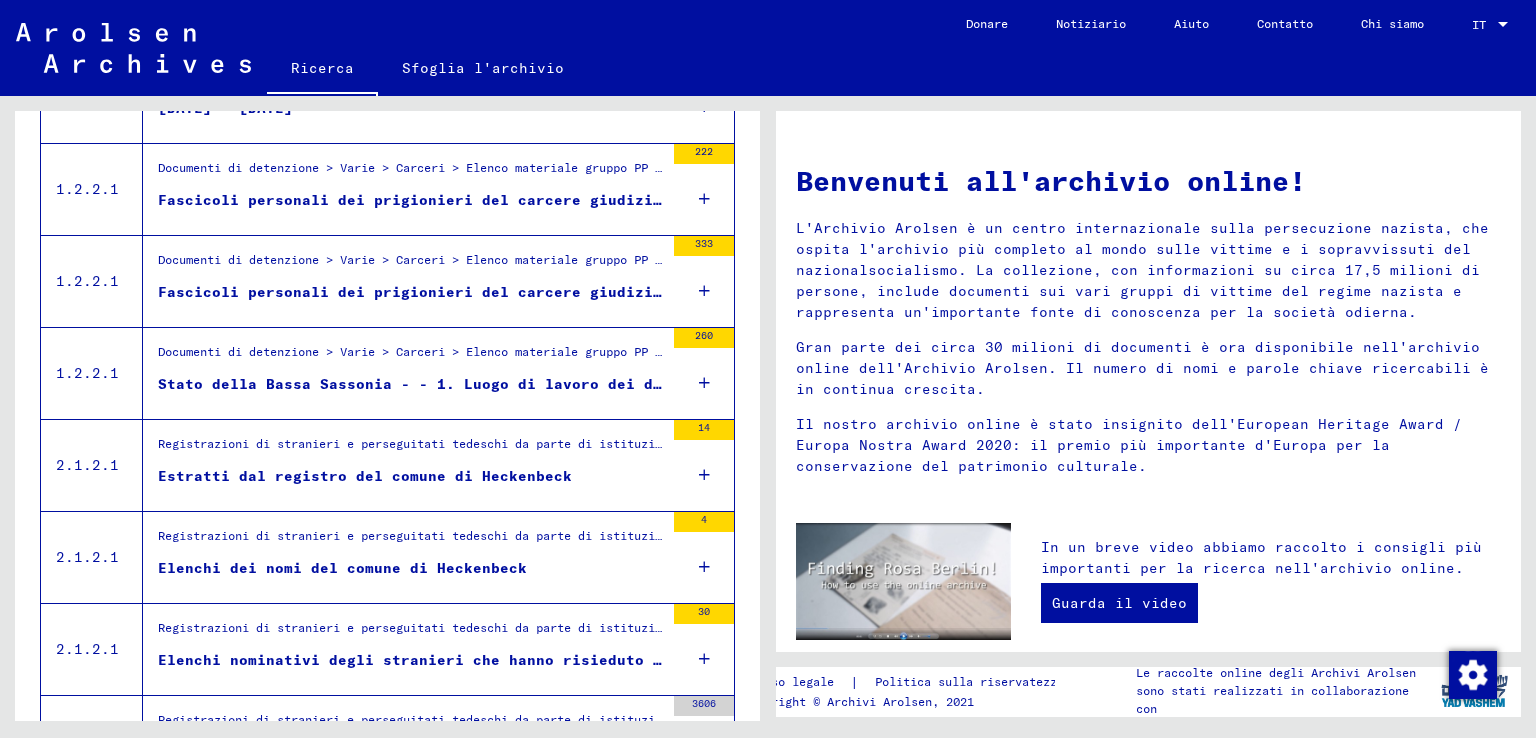 scroll, scrollTop: 1215, scrollLeft: 0, axis: vertical 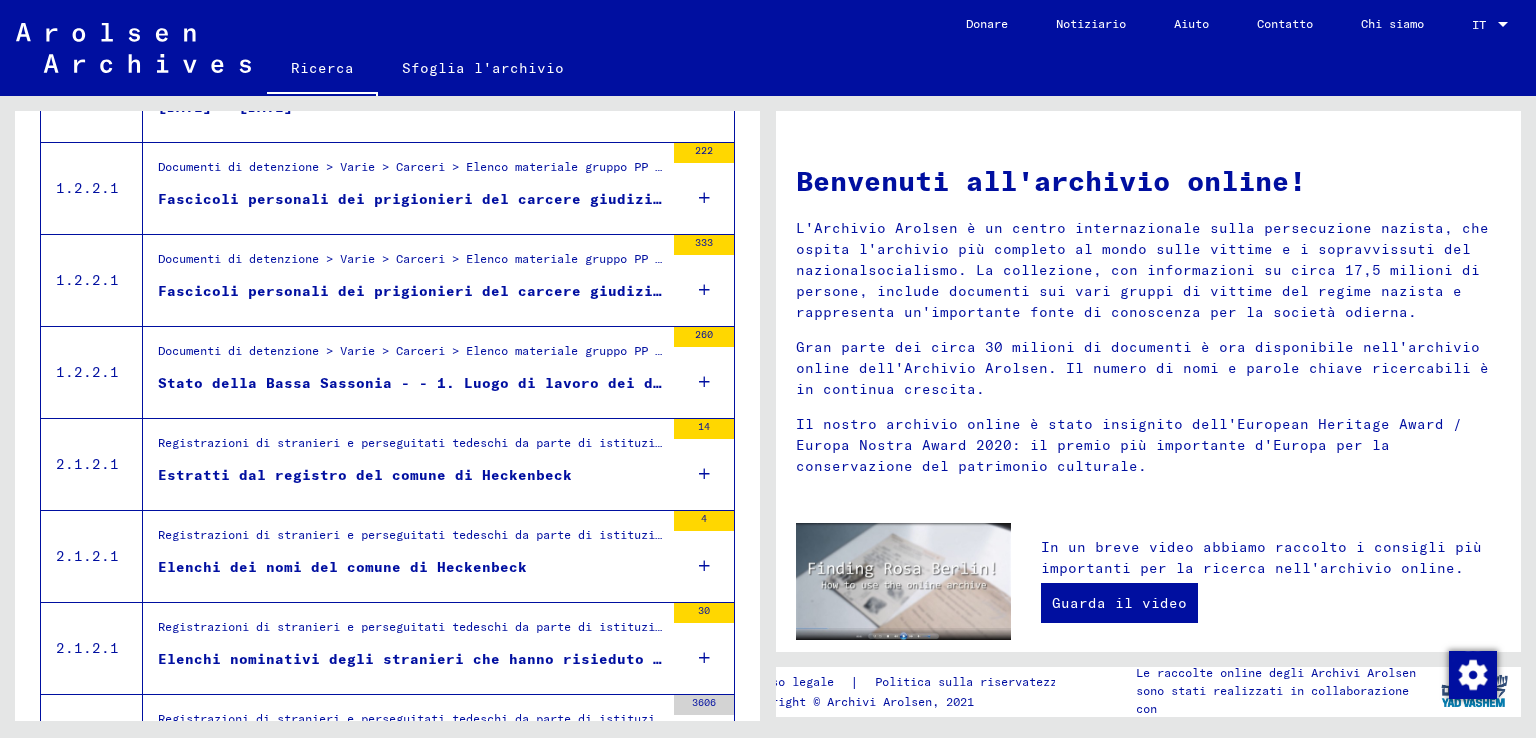 click at bounding box center (704, 382) 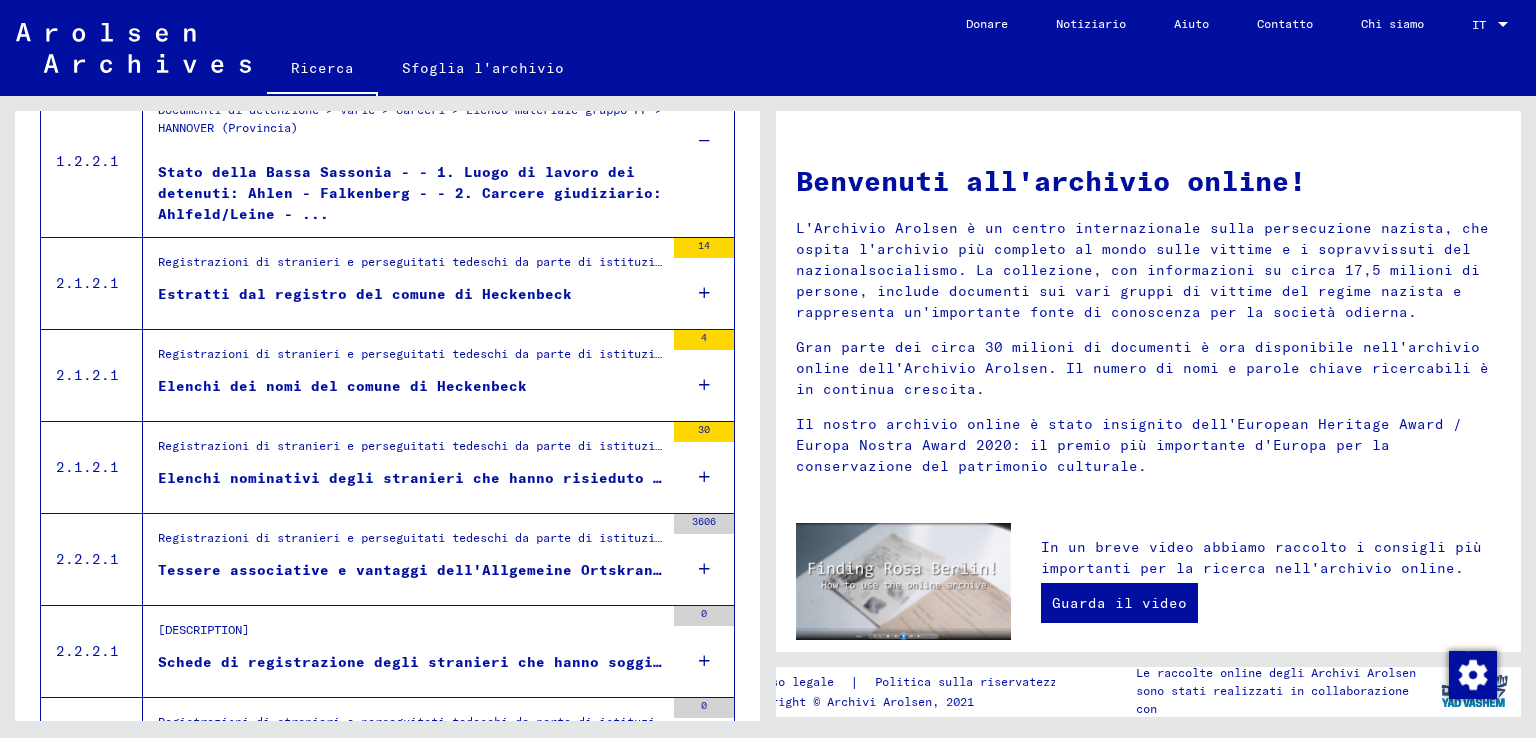 scroll, scrollTop: 1515, scrollLeft: 0, axis: vertical 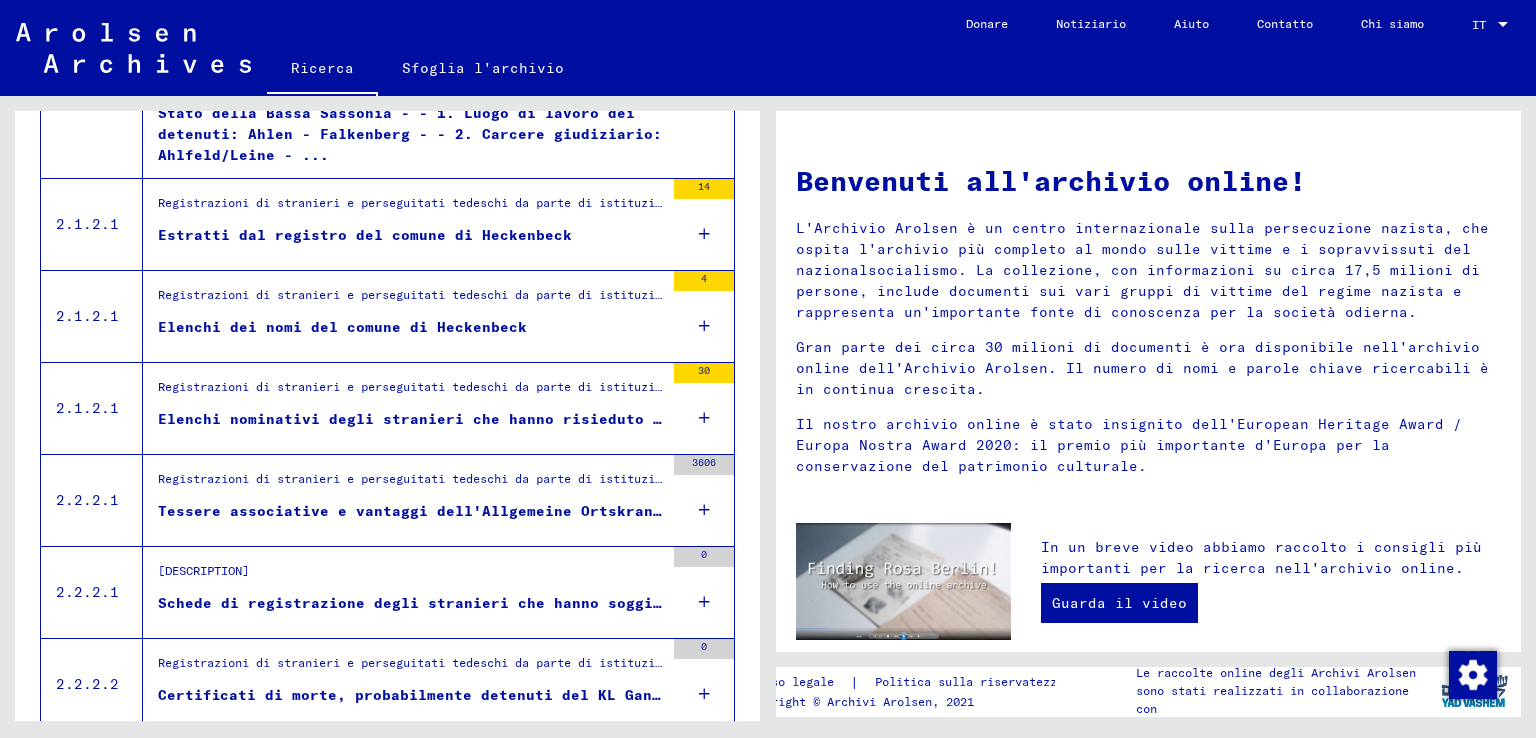 click at bounding box center [704, 418] 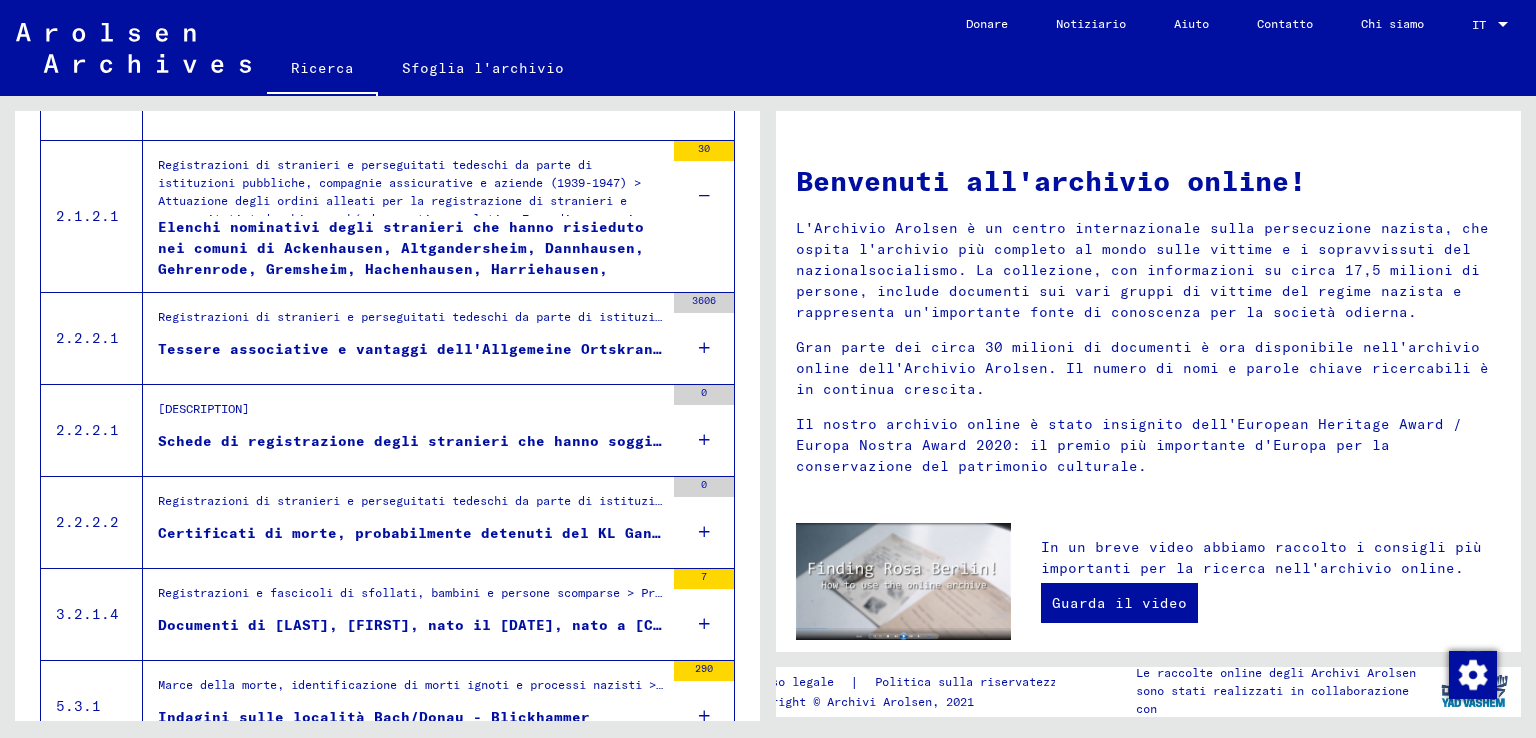 scroll, scrollTop: 1815, scrollLeft: 0, axis: vertical 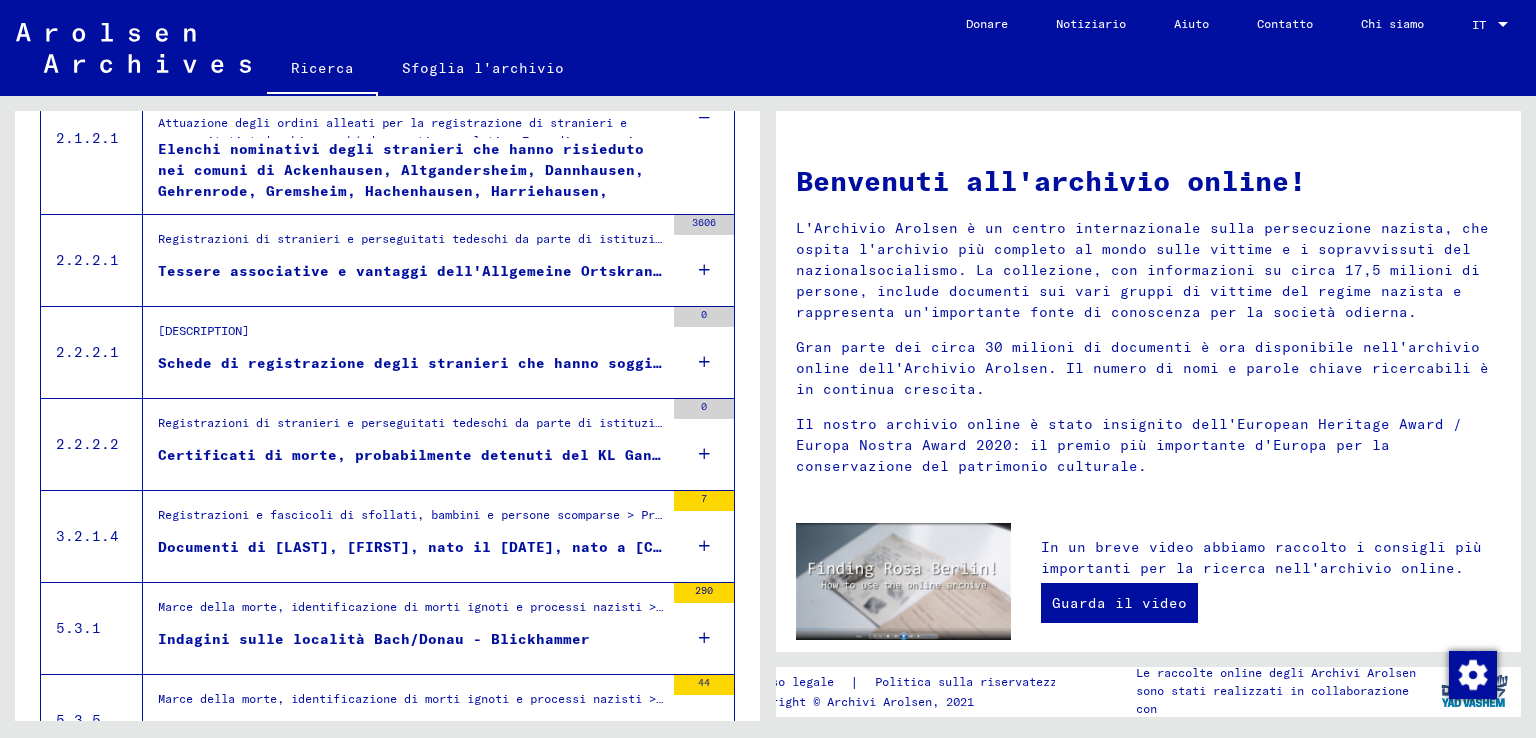 click at bounding box center [704, 270] 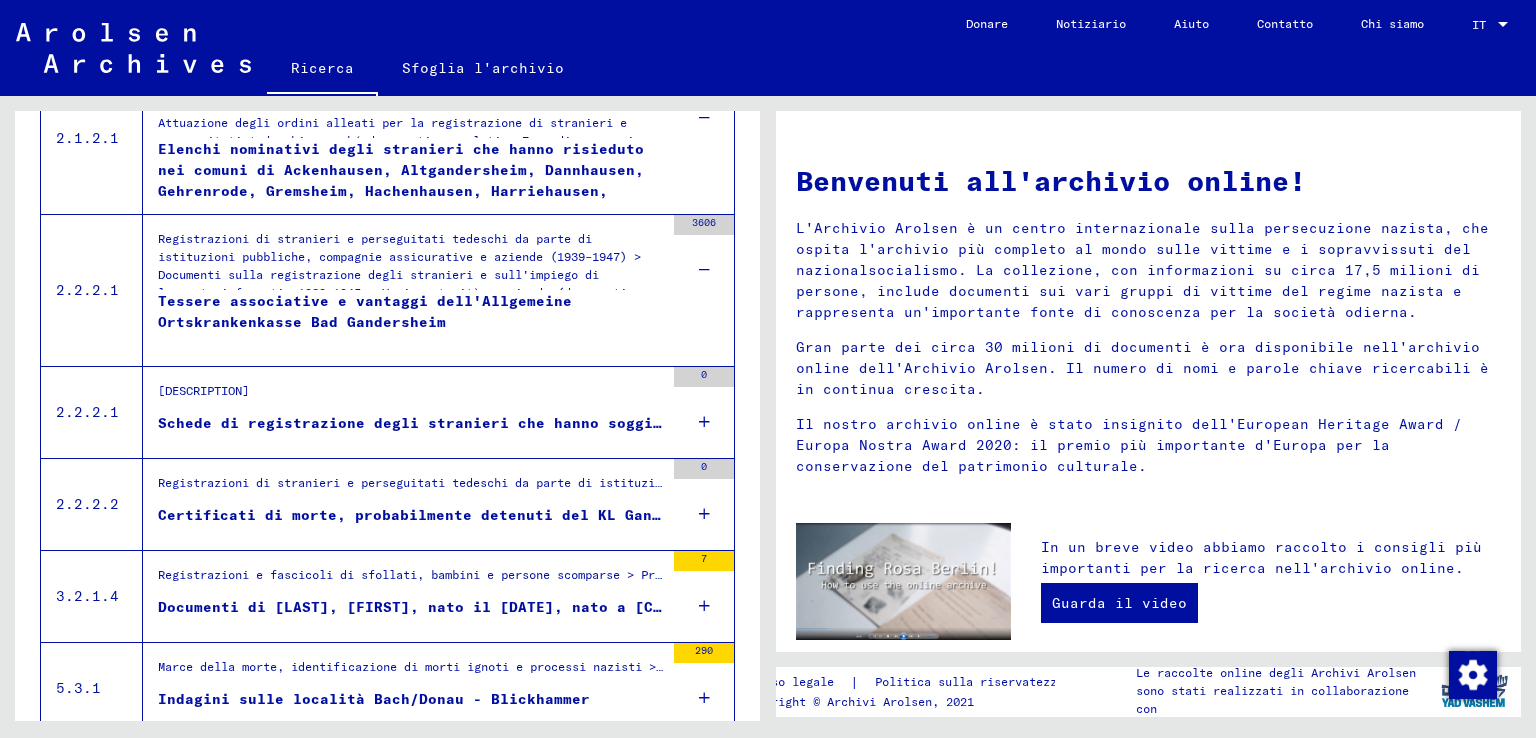 click on "Tessere associative e vantaggi dell'Allgemeine Ortskrankenkasse Bad Gandersheim" at bounding box center (365, 311) 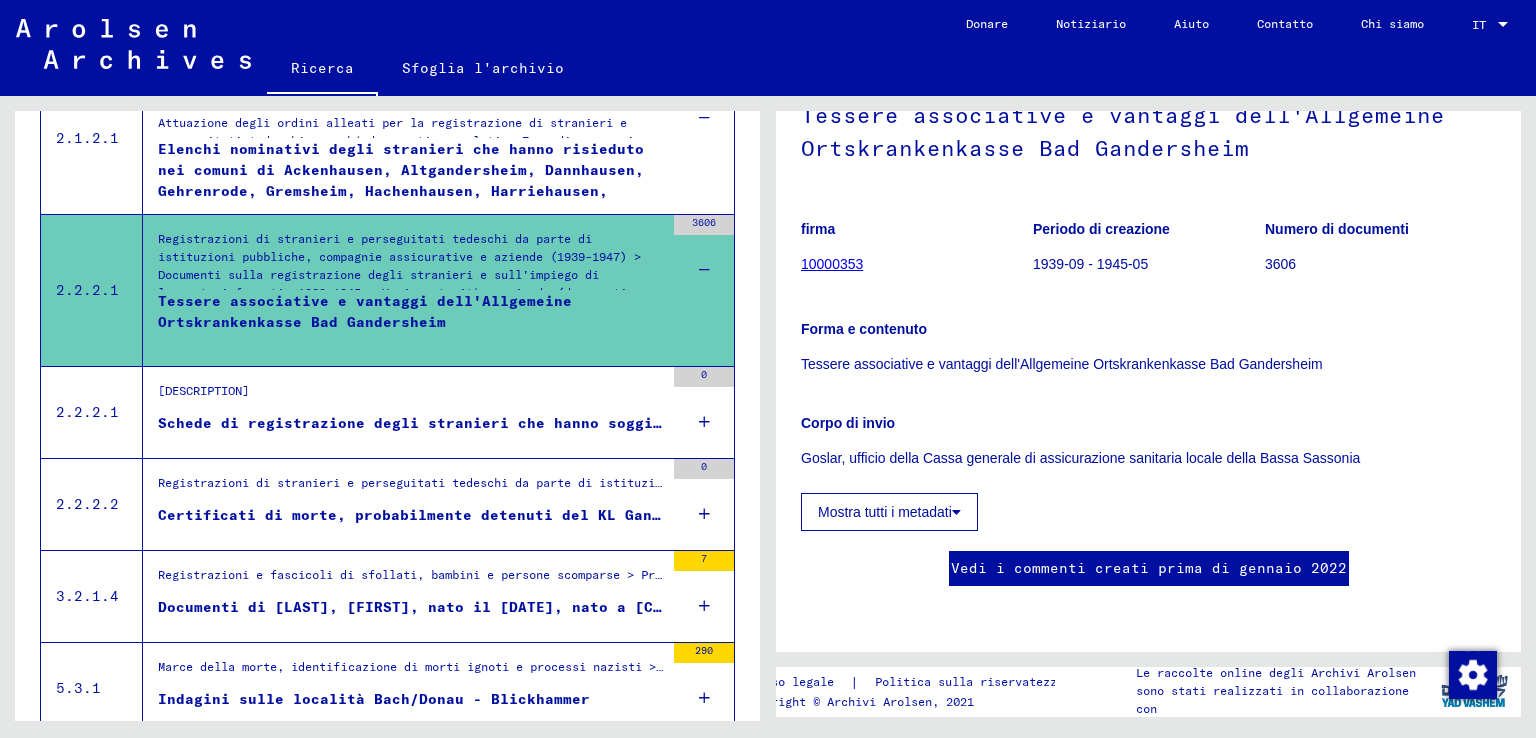scroll, scrollTop: 0, scrollLeft: 0, axis: both 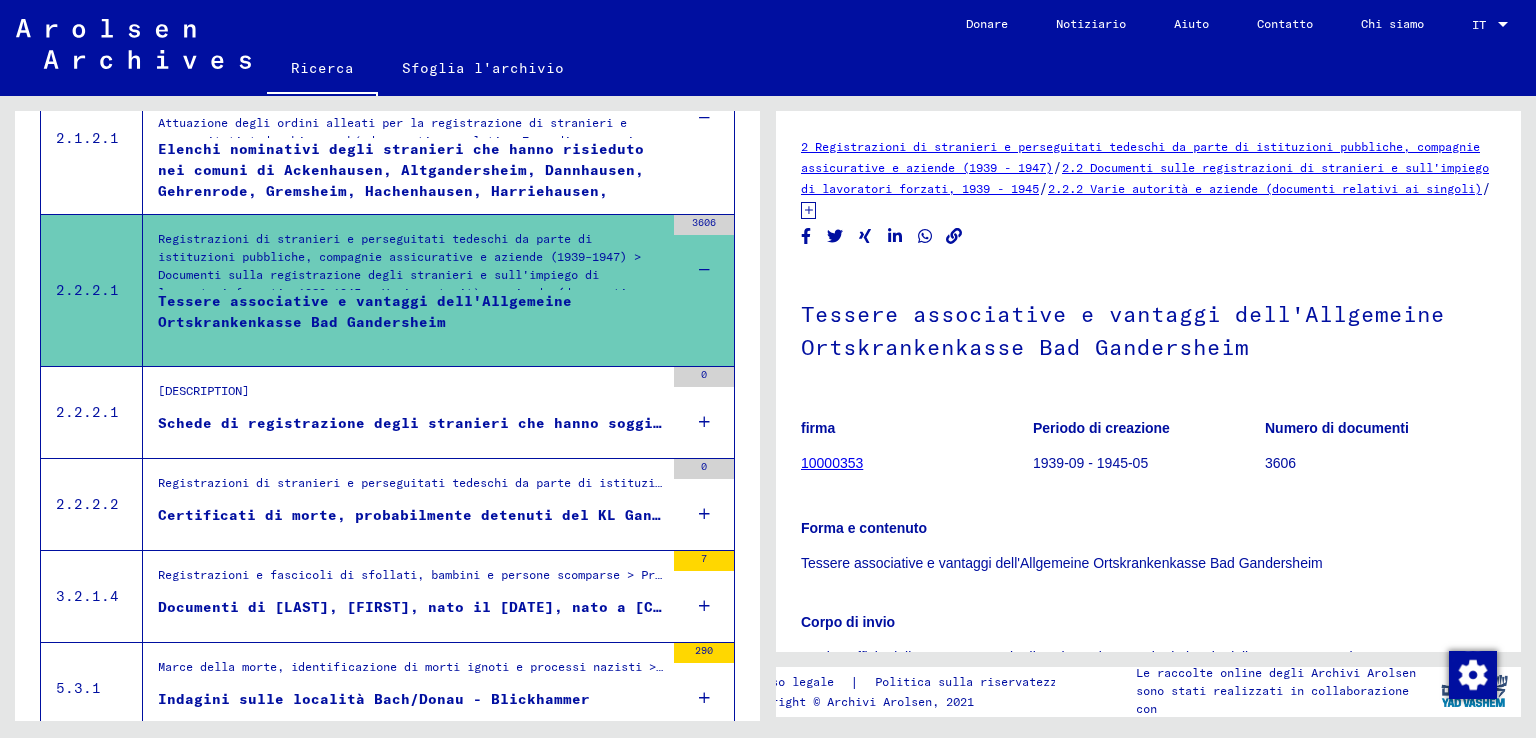 click at bounding box center [704, 422] 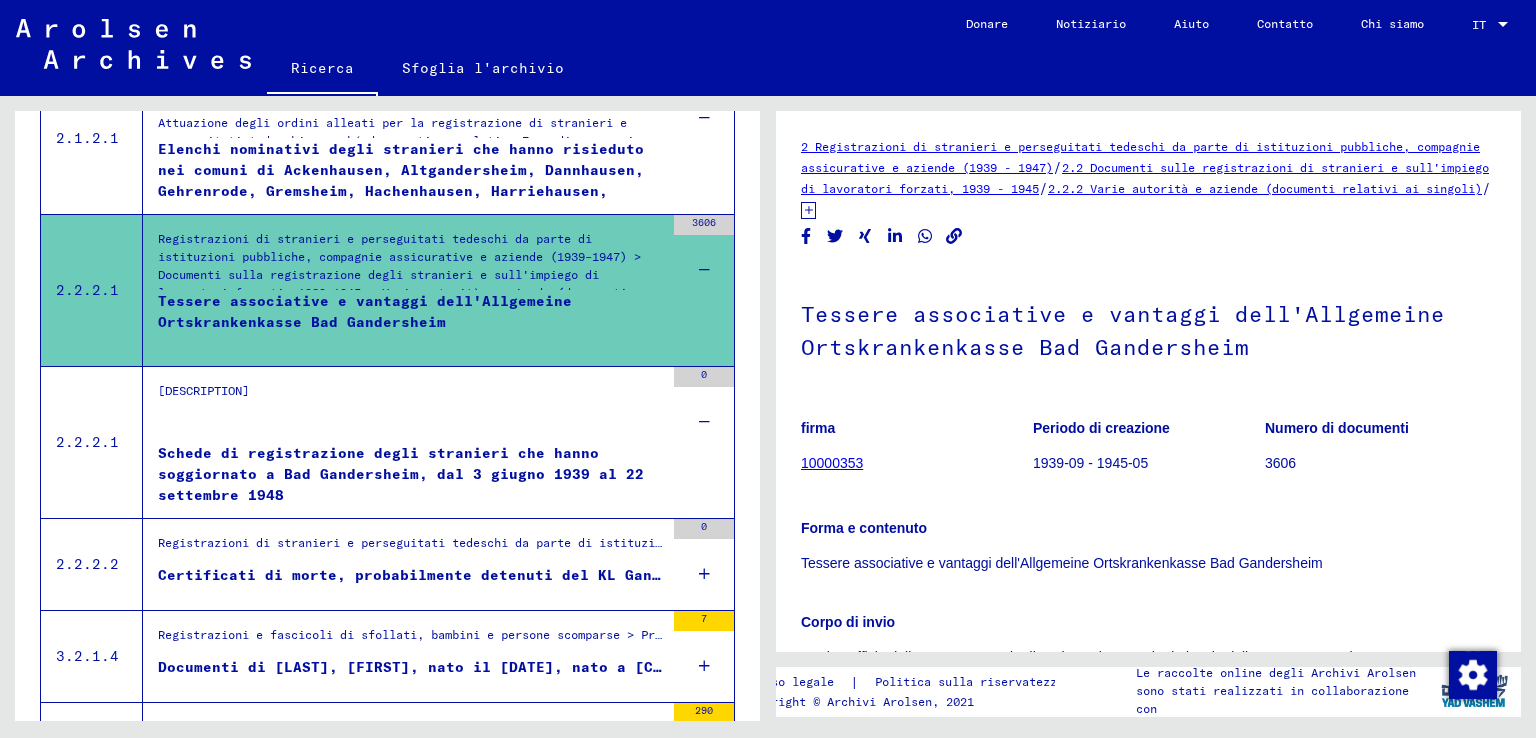 click on "Schede di registrazione degli stranieri che hanno soggiornato a Bad Gandersheim, dal 3 giugno 1939 al 22 settembre 1948" at bounding box center (401, 474) 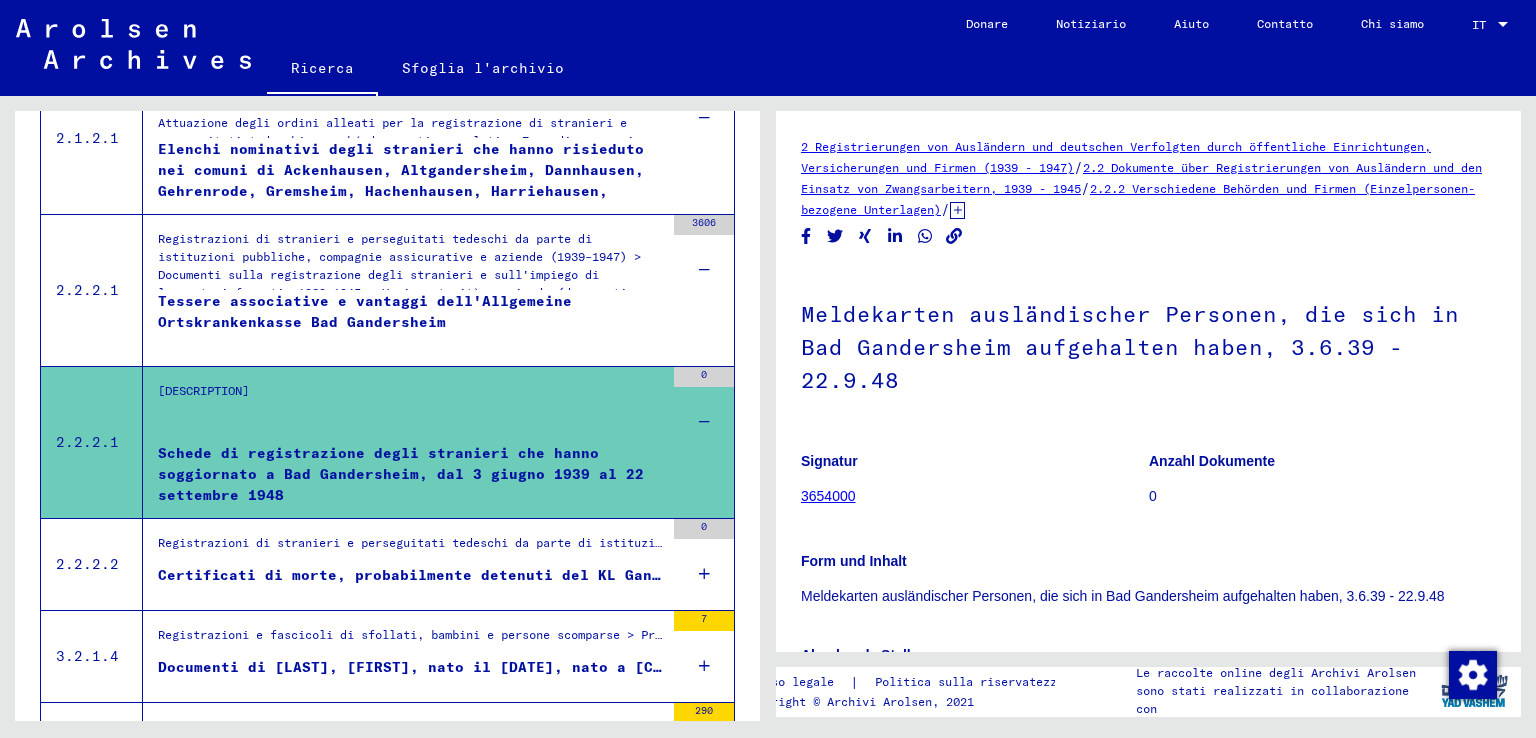 scroll, scrollTop: 200, scrollLeft: 0, axis: vertical 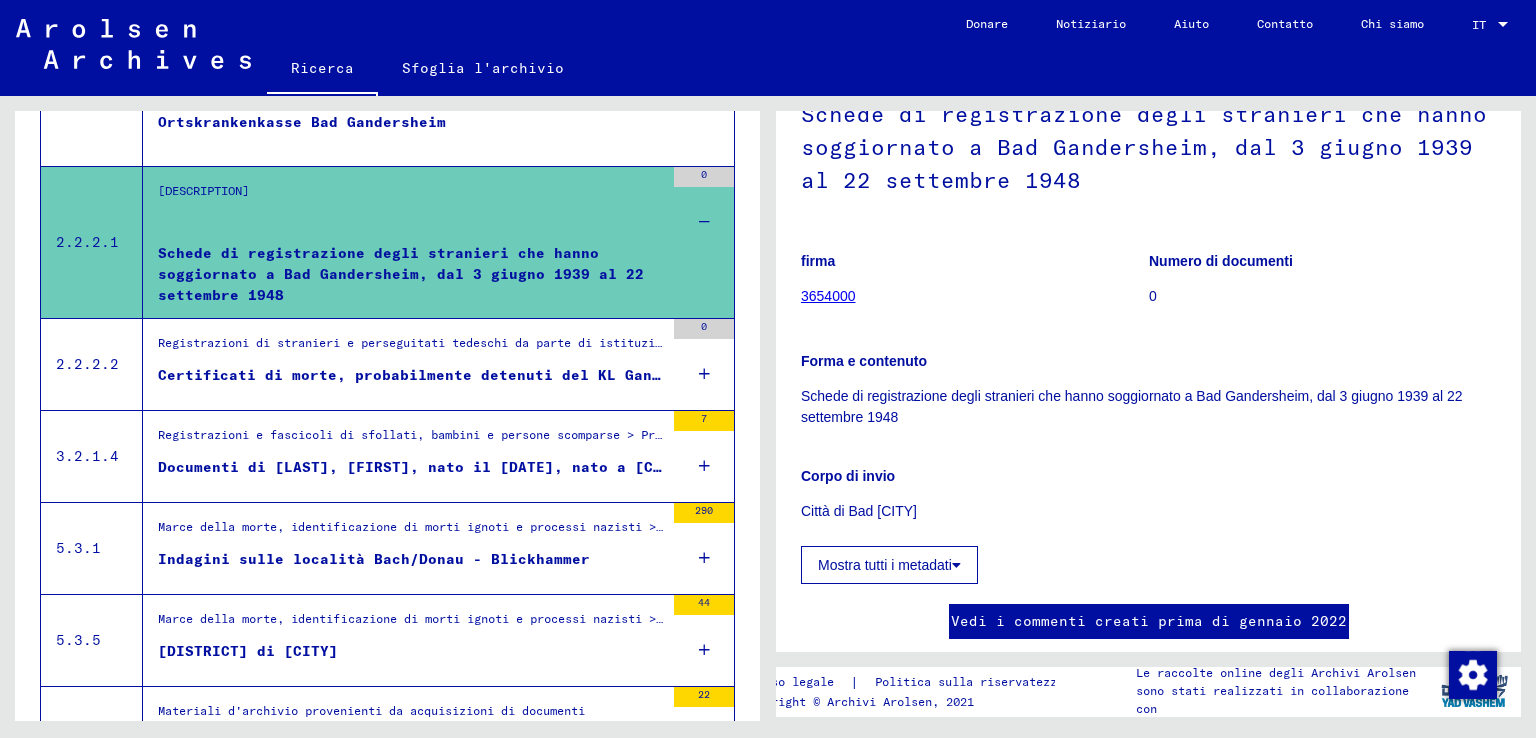 click on "0" at bounding box center (704, 364) 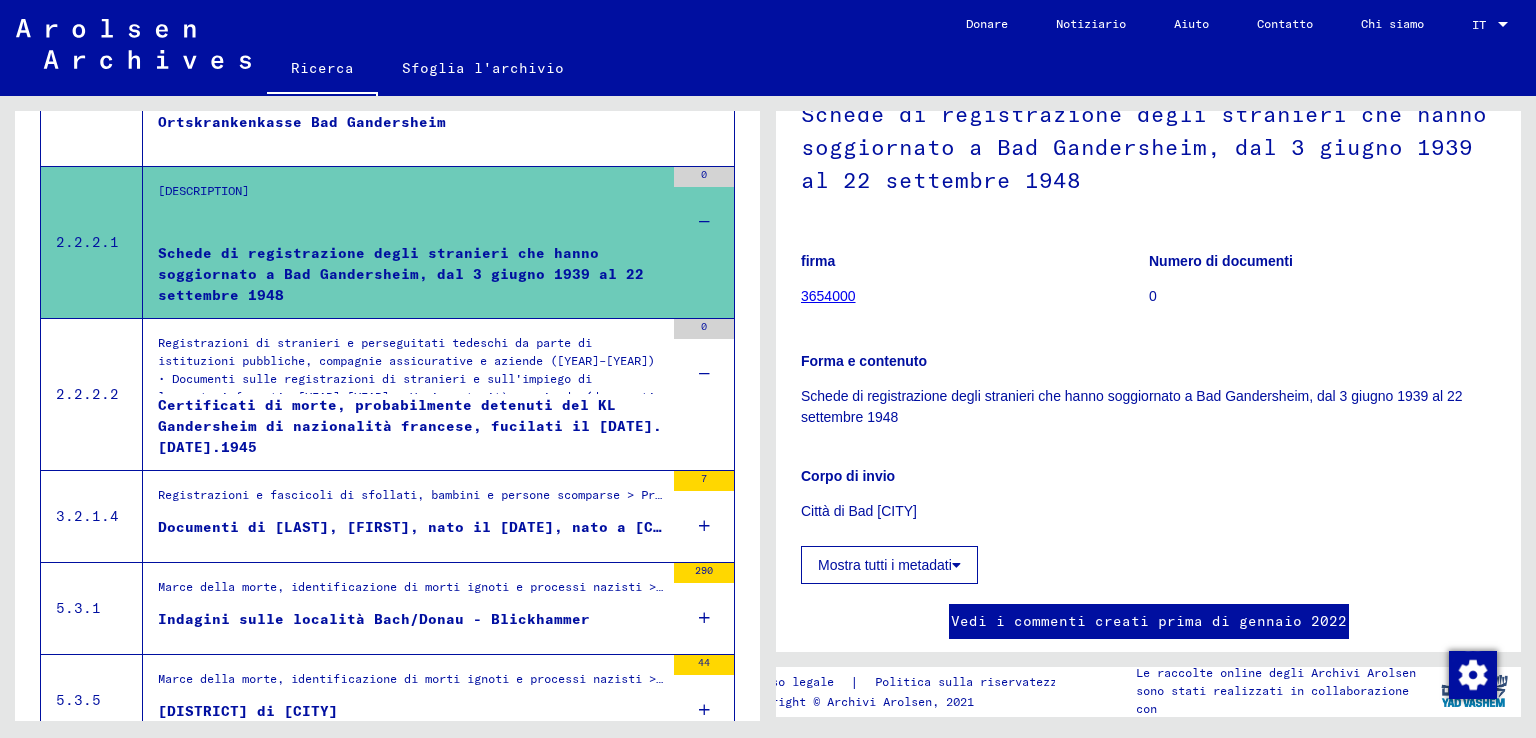 click on "Certificati di morte, probabilmente detenuti del KL Gandersheim di nazionalità francese, fucilati il [DATE].[DATE].1945" at bounding box center [410, 426] 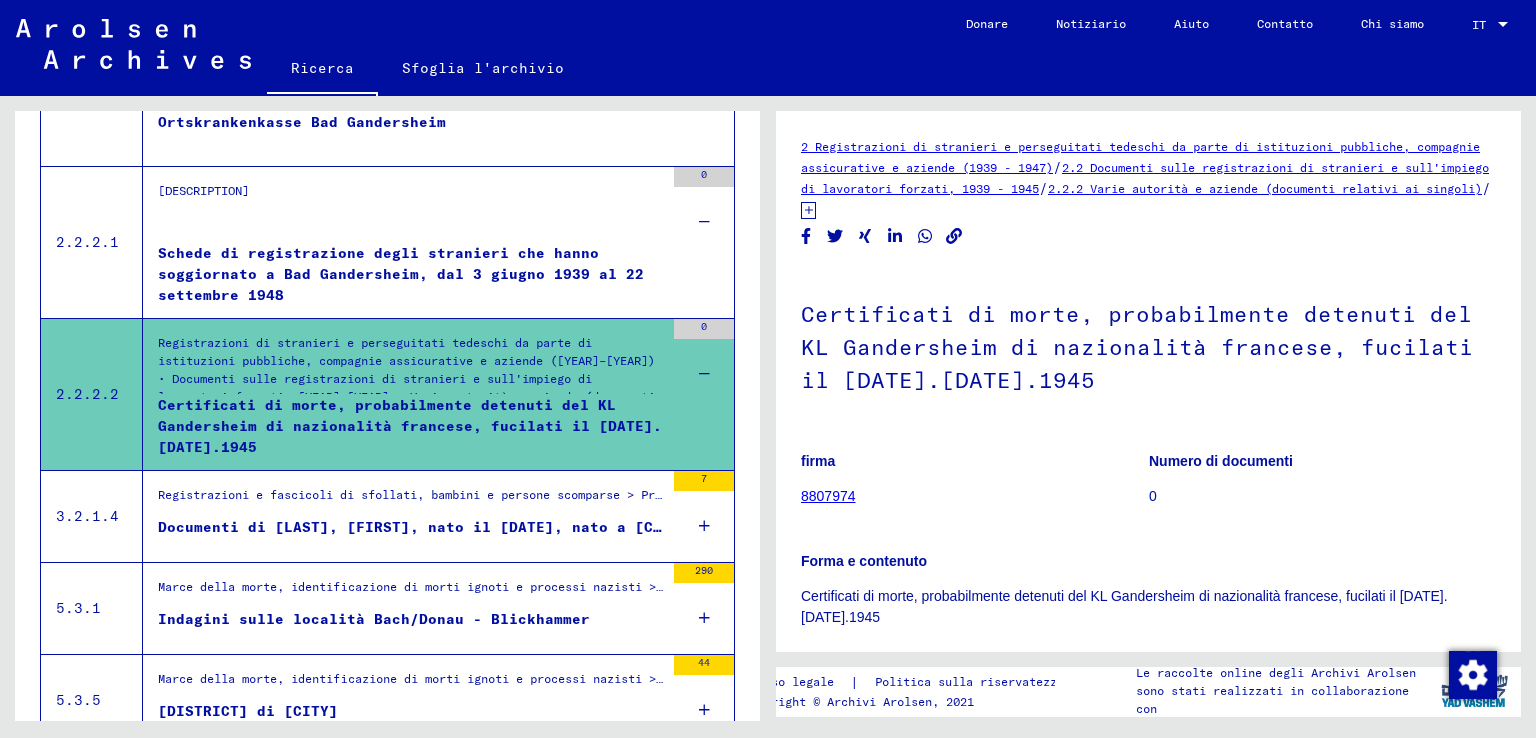 scroll, scrollTop: 100, scrollLeft: 0, axis: vertical 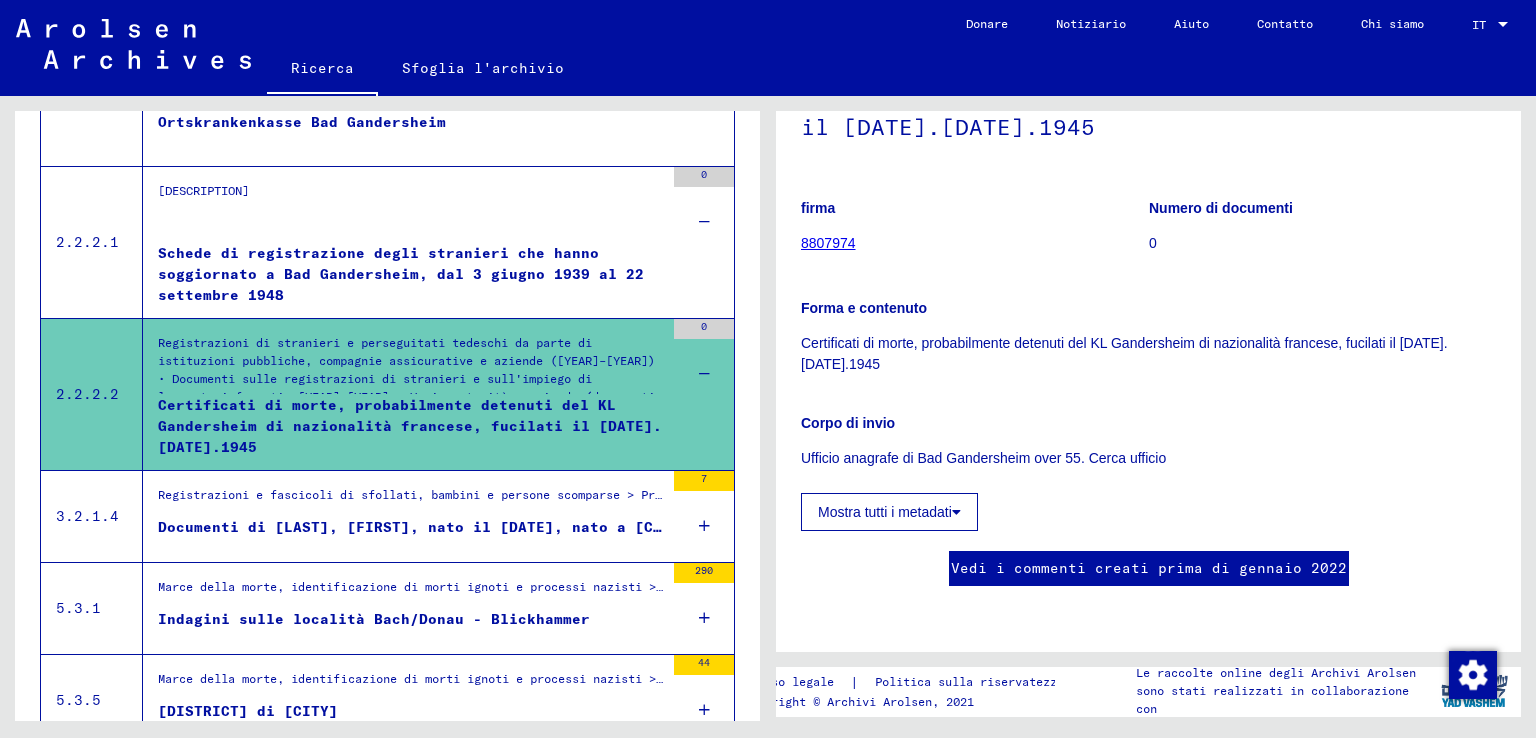 click at bounding box center (704, 526) 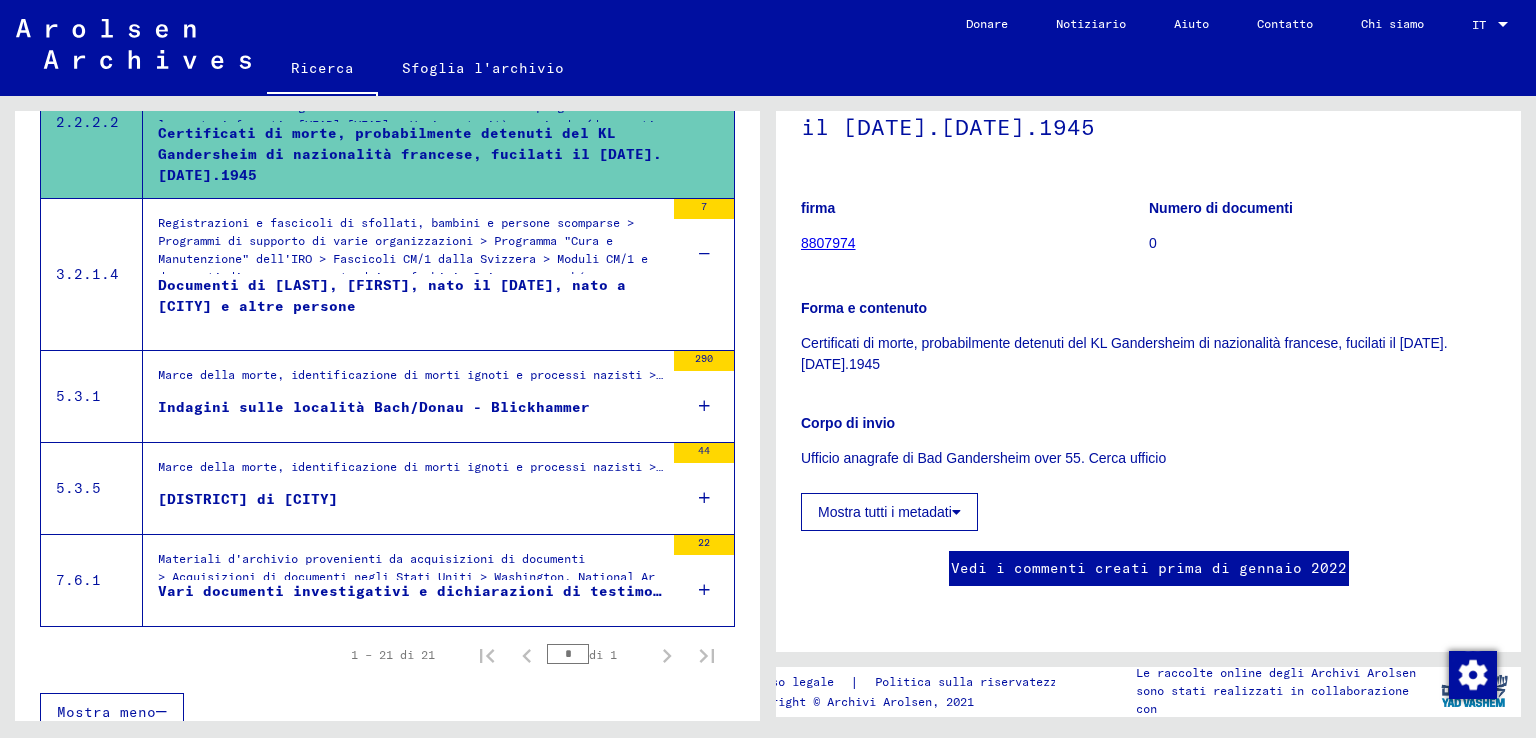 scroll, scrollTop: 2300, scrollLeft: 0, axis: vertical 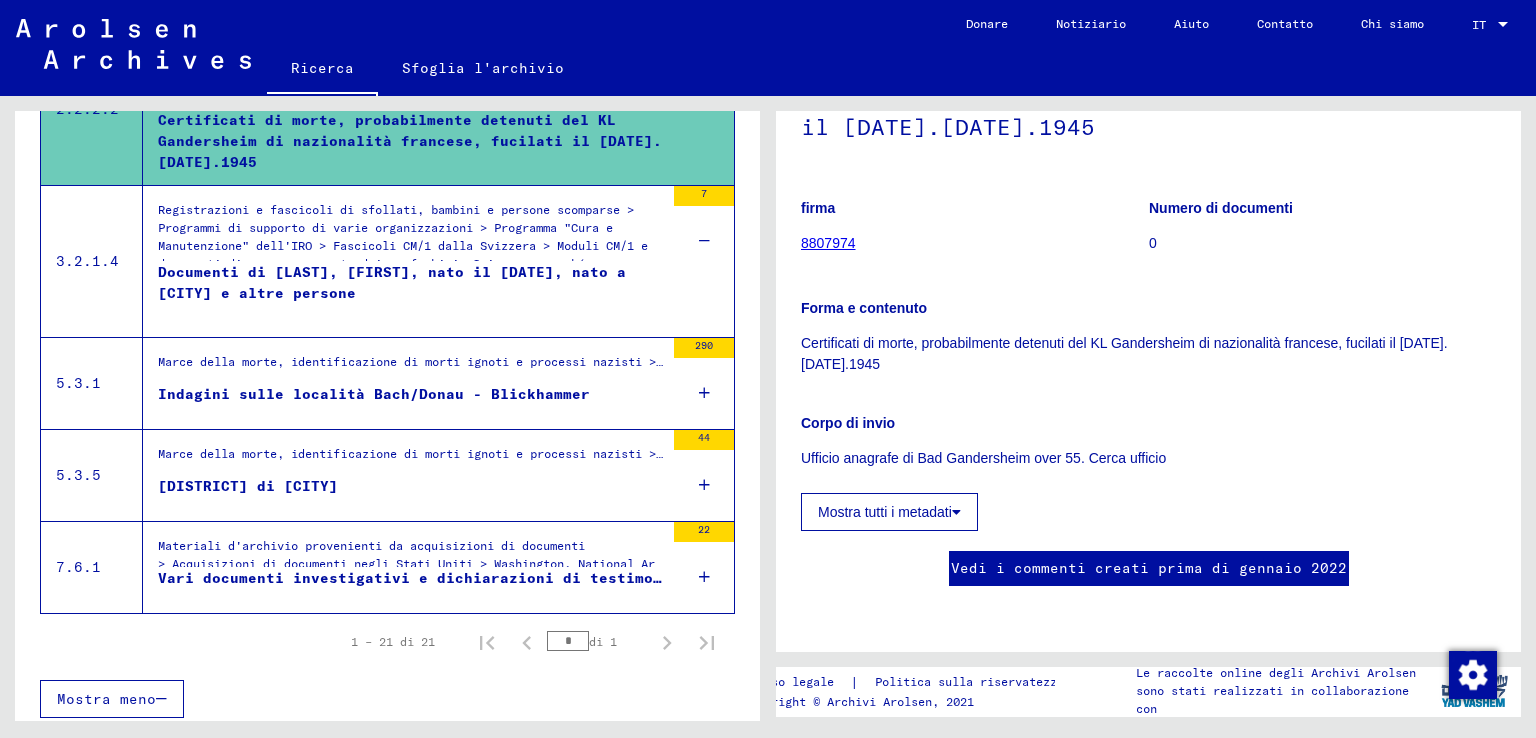 click on "290" at bounding box center [704, 383] 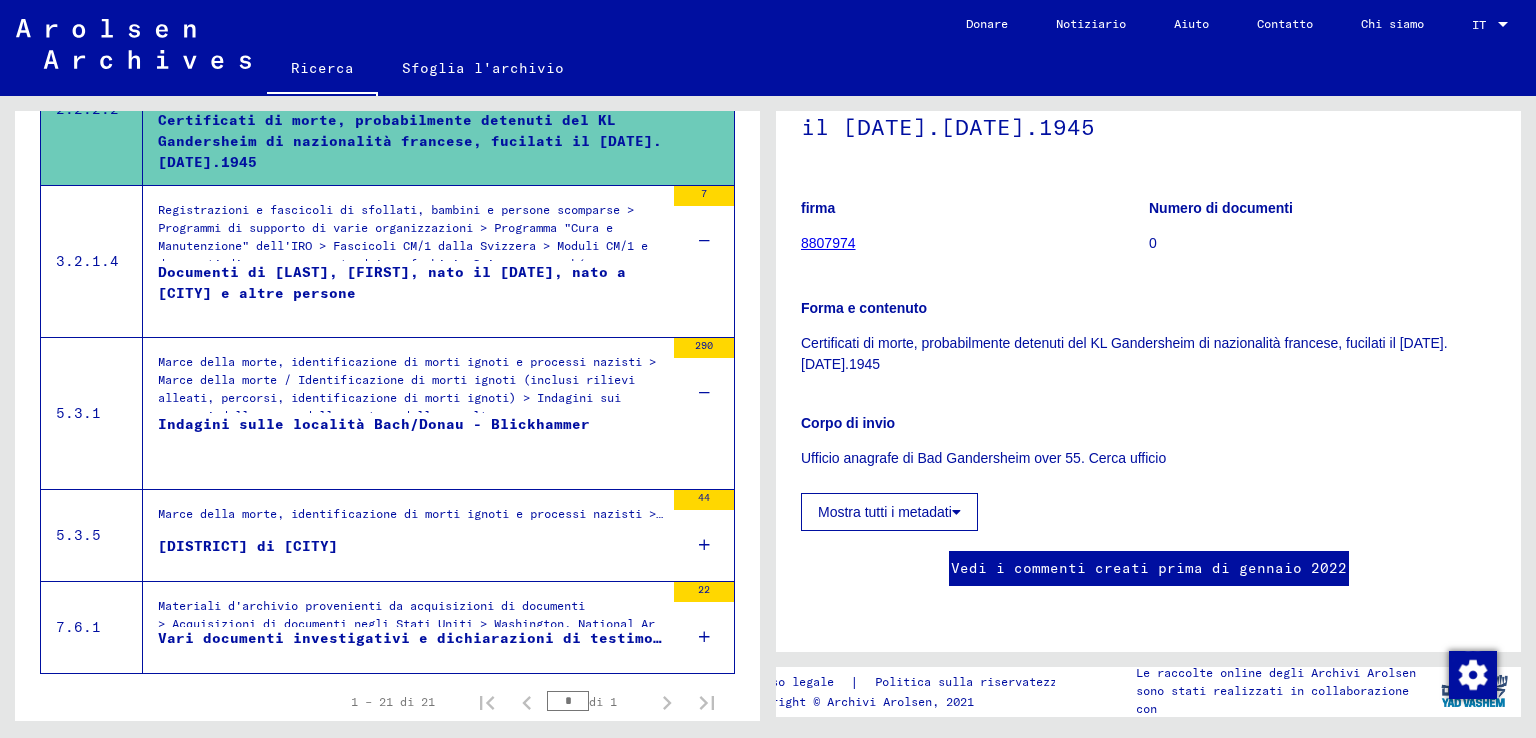 click on "Indagini sulle località Bach/Donau - Blickhammer" at bounding box center (374, 424) 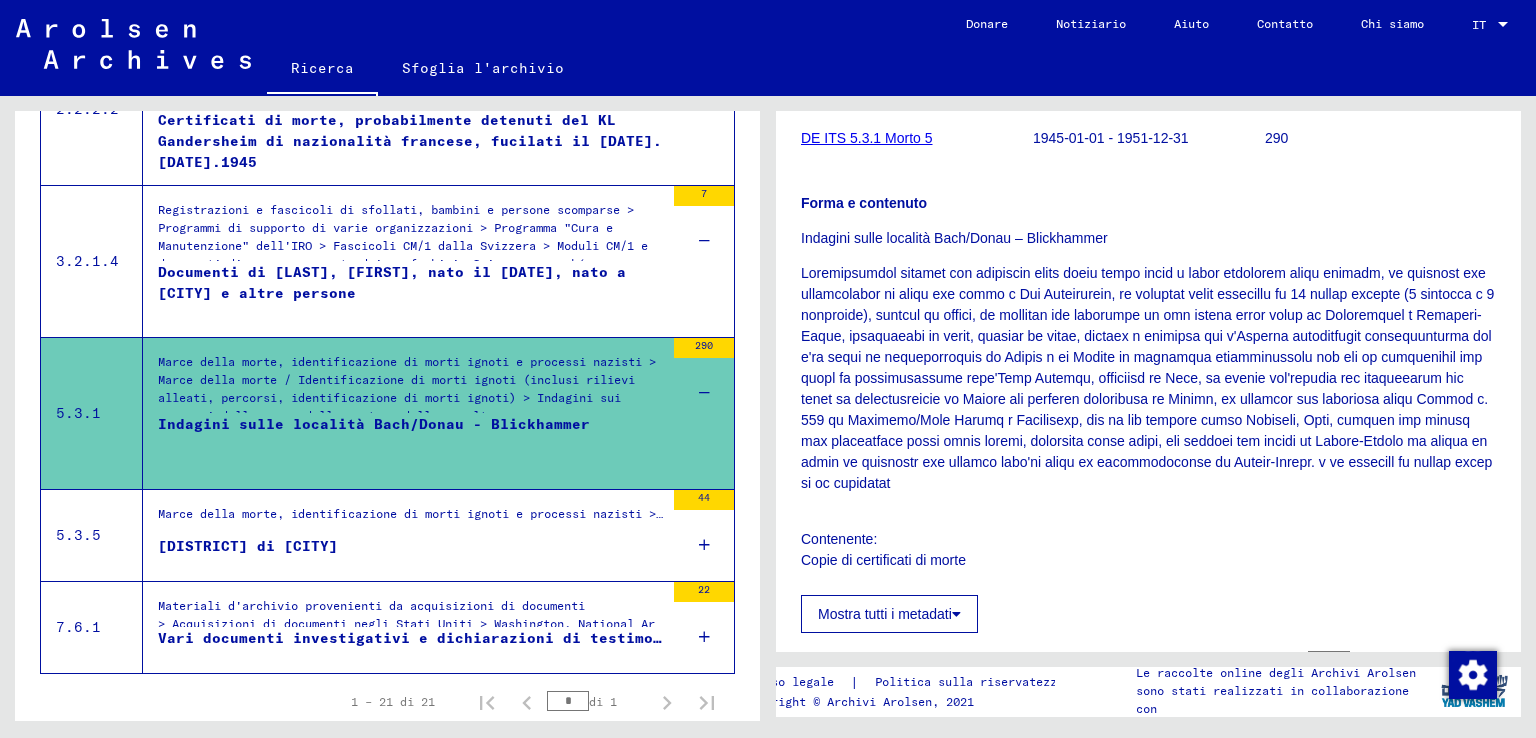 scroll, scrollTop: 500, scrollLeft: 0, axis: vertical 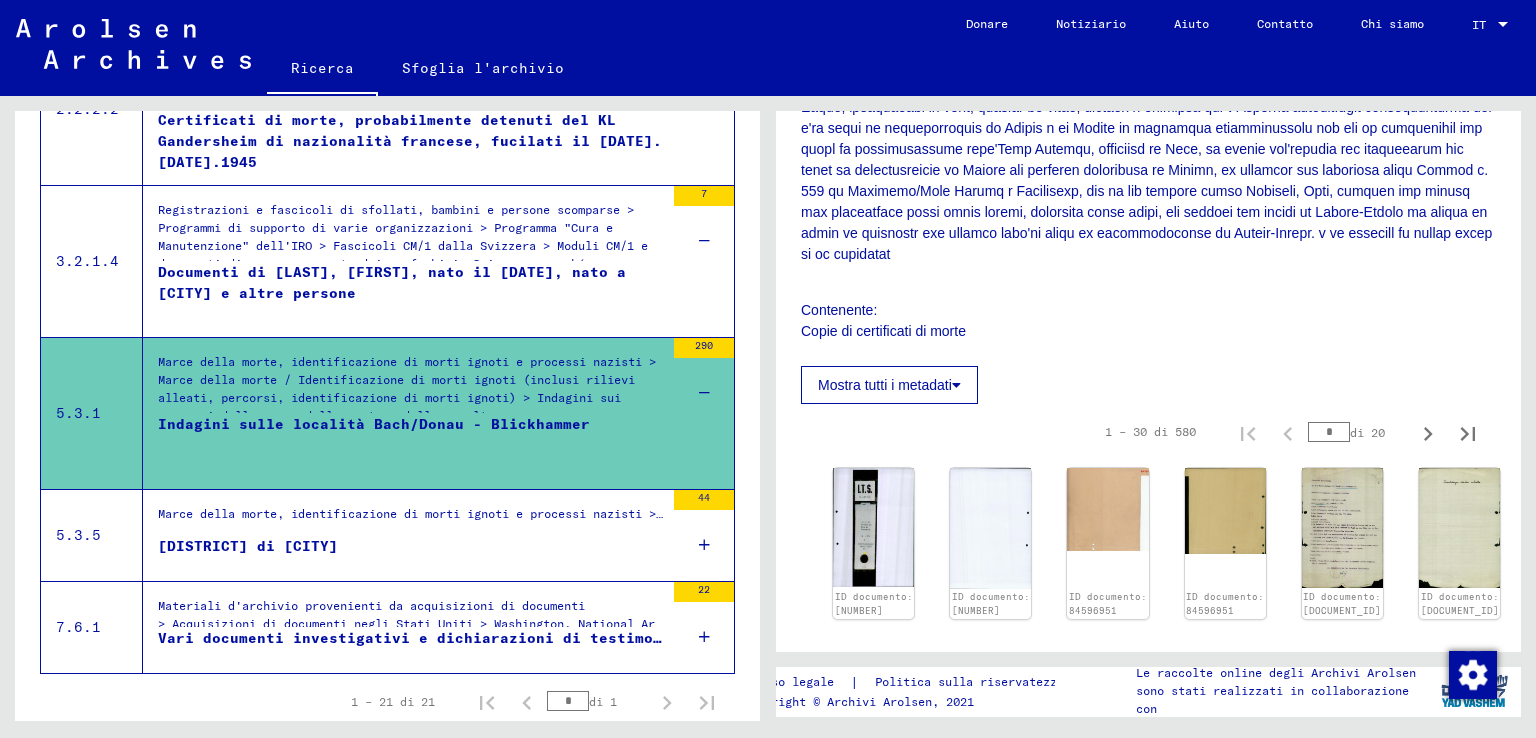click on "44" at bounding box center [704, 535] 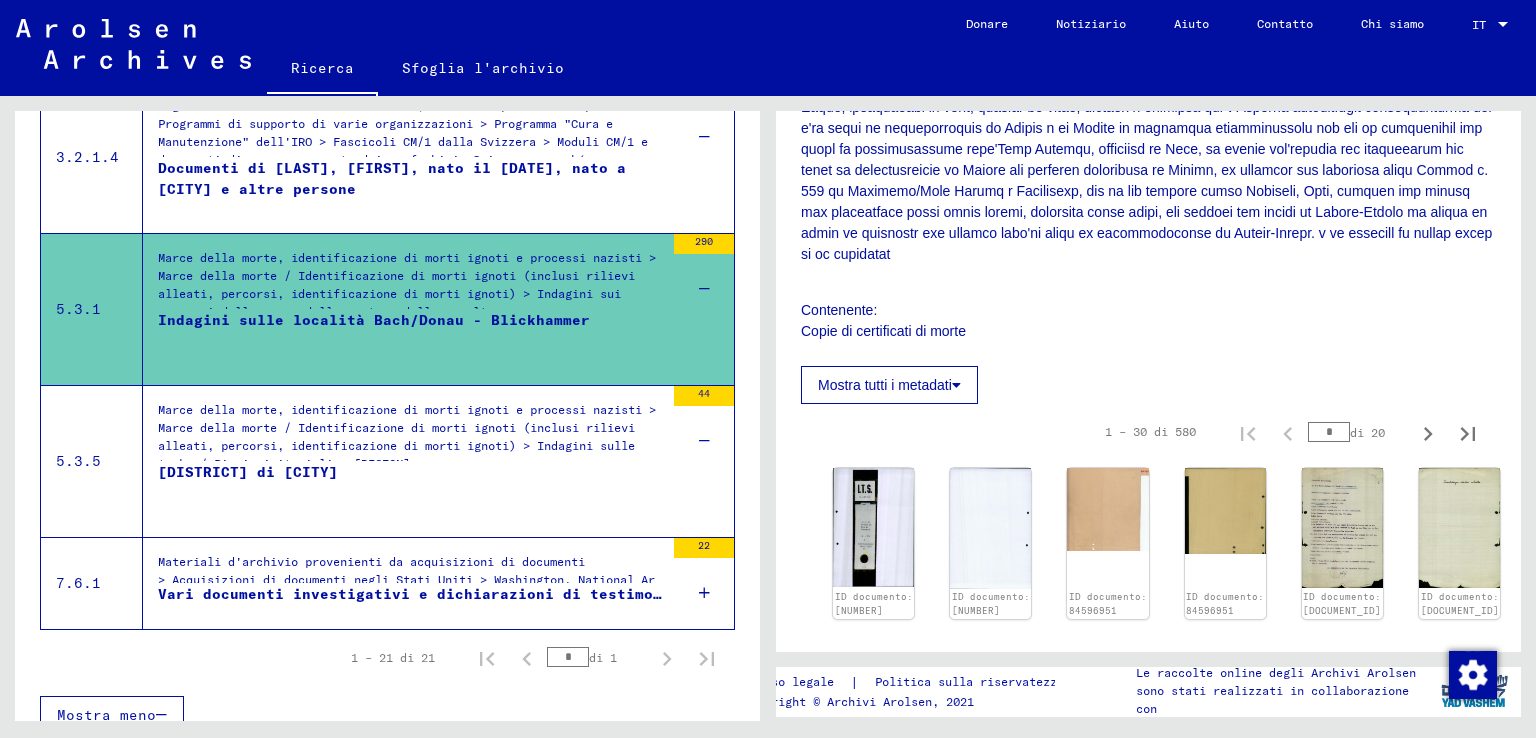 scroll, scrollTop: 2420, scrollLeft: 0, axis: vertical 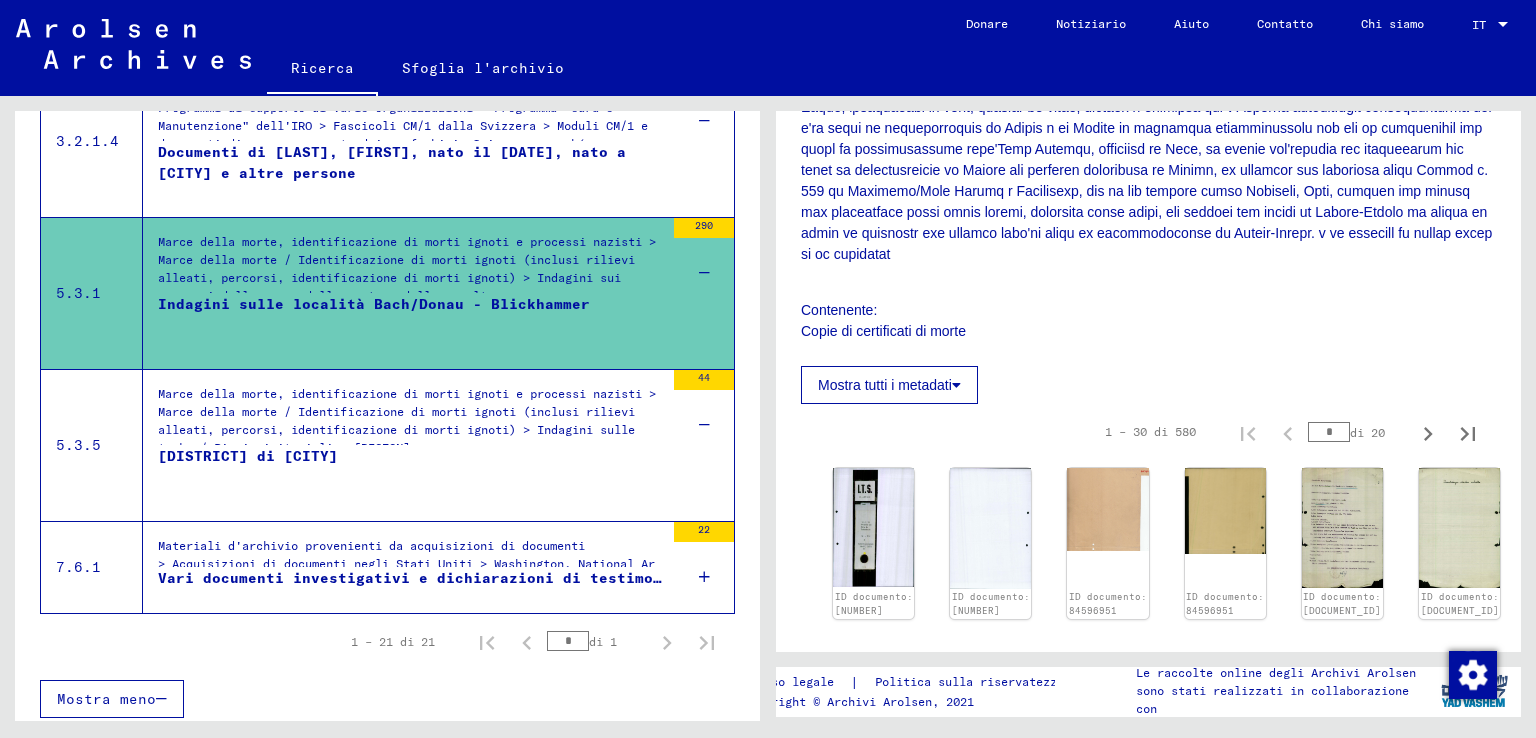 click on "[DISTRICT] di [CITY]" at bounding box center [248, 456] 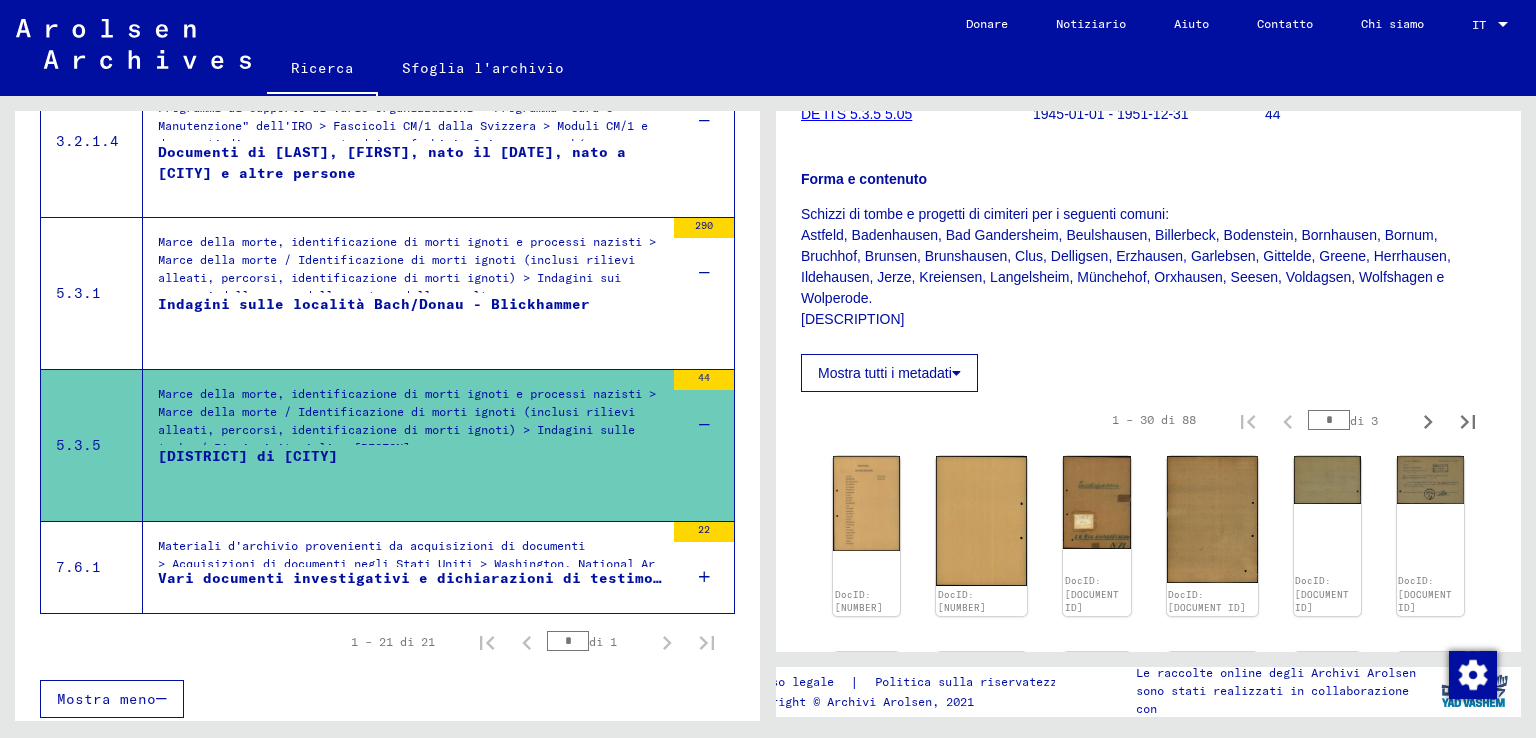 scroll, scrollTop: 300, scrollLeft: 0, axis: vertical 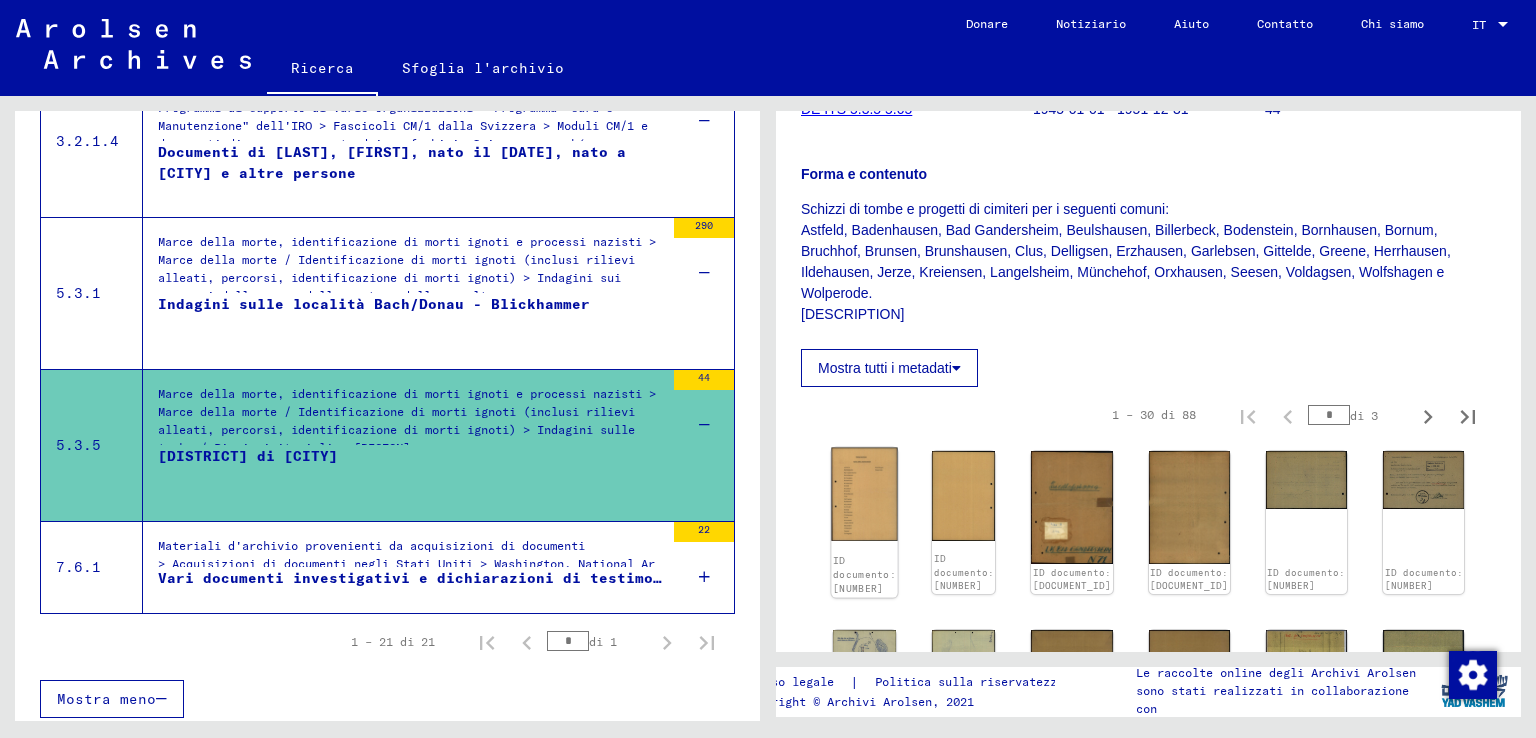 click 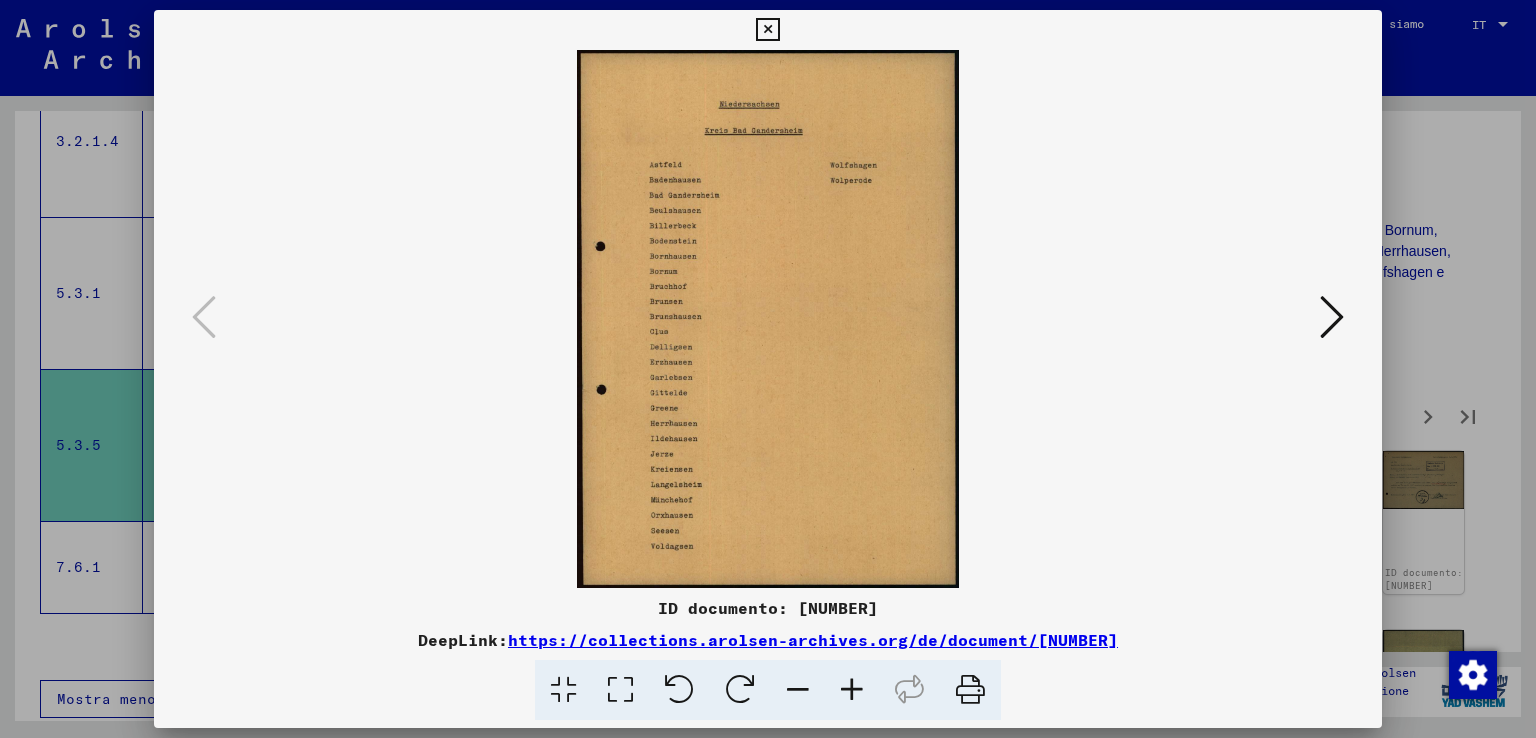 click at bounding box center (1332, 317) 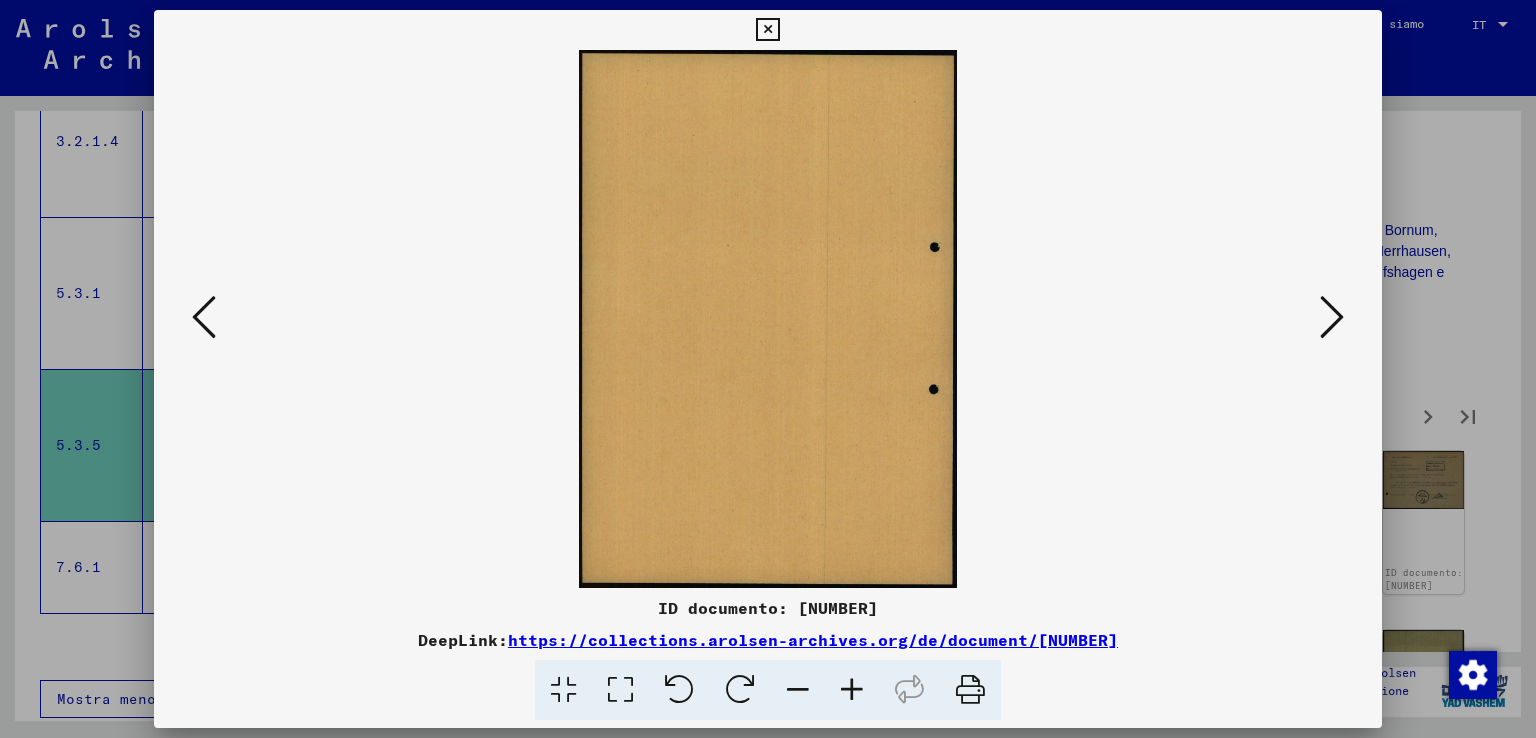 click at bounding box center [1332, 317] 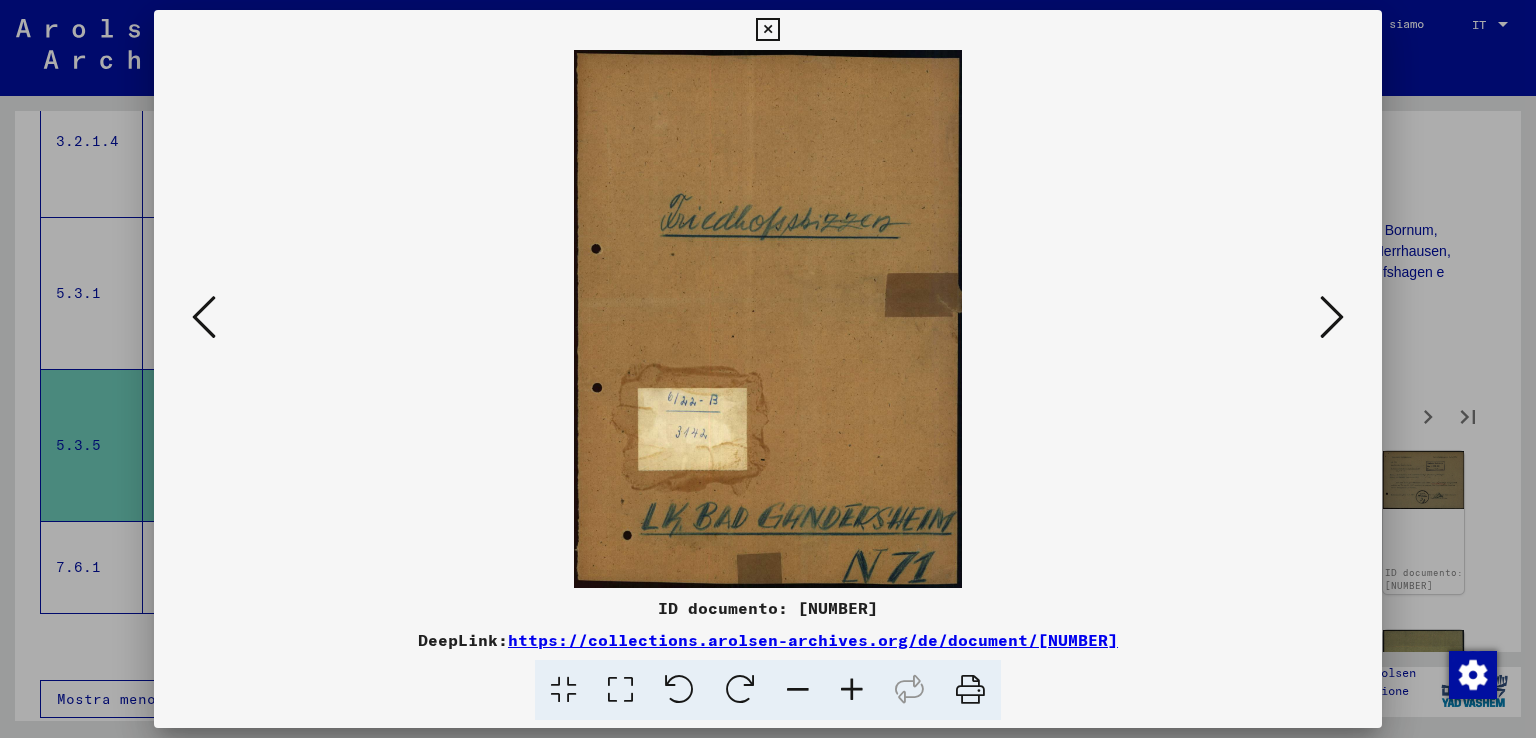 click at bounding box center [1332, 317] 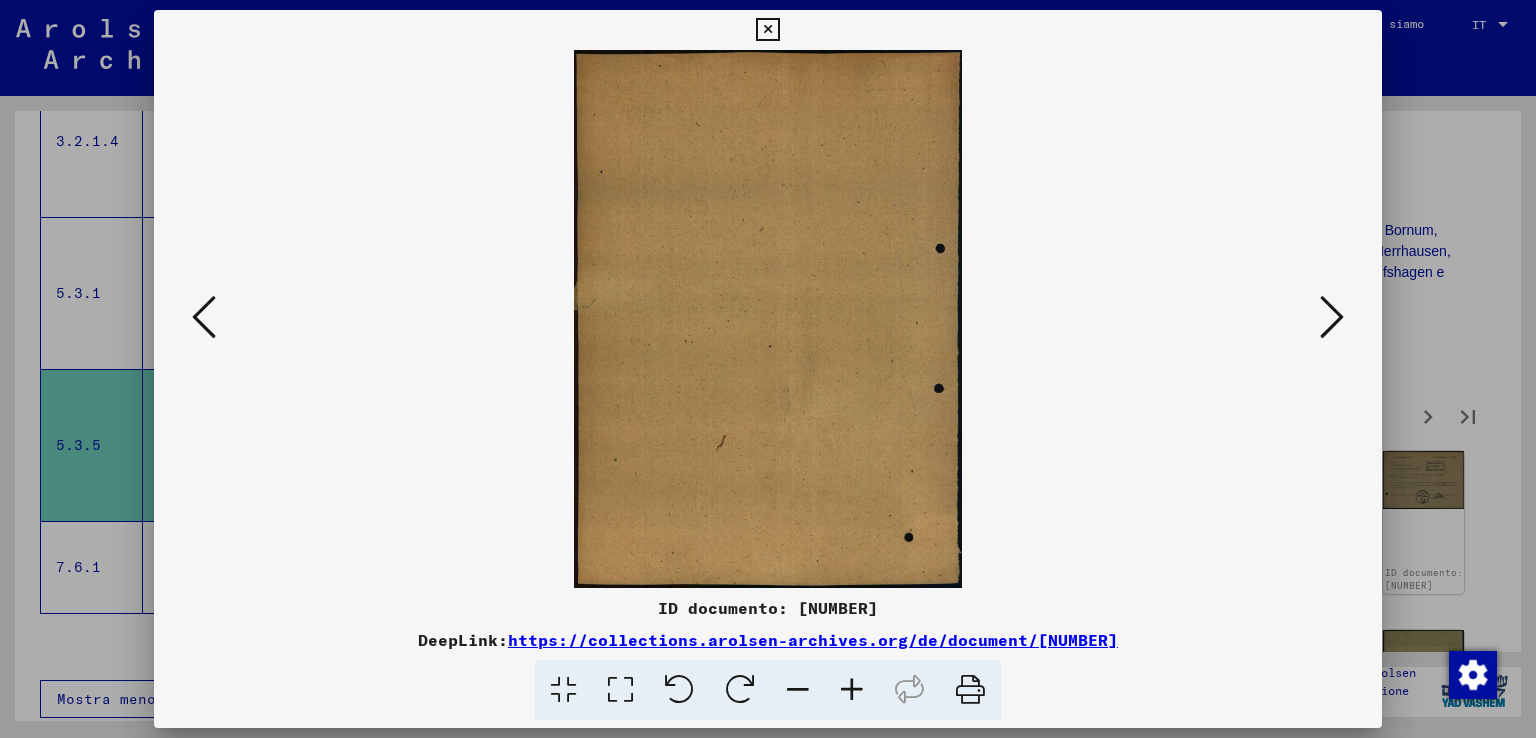 click at bounding box center [1332, 317] 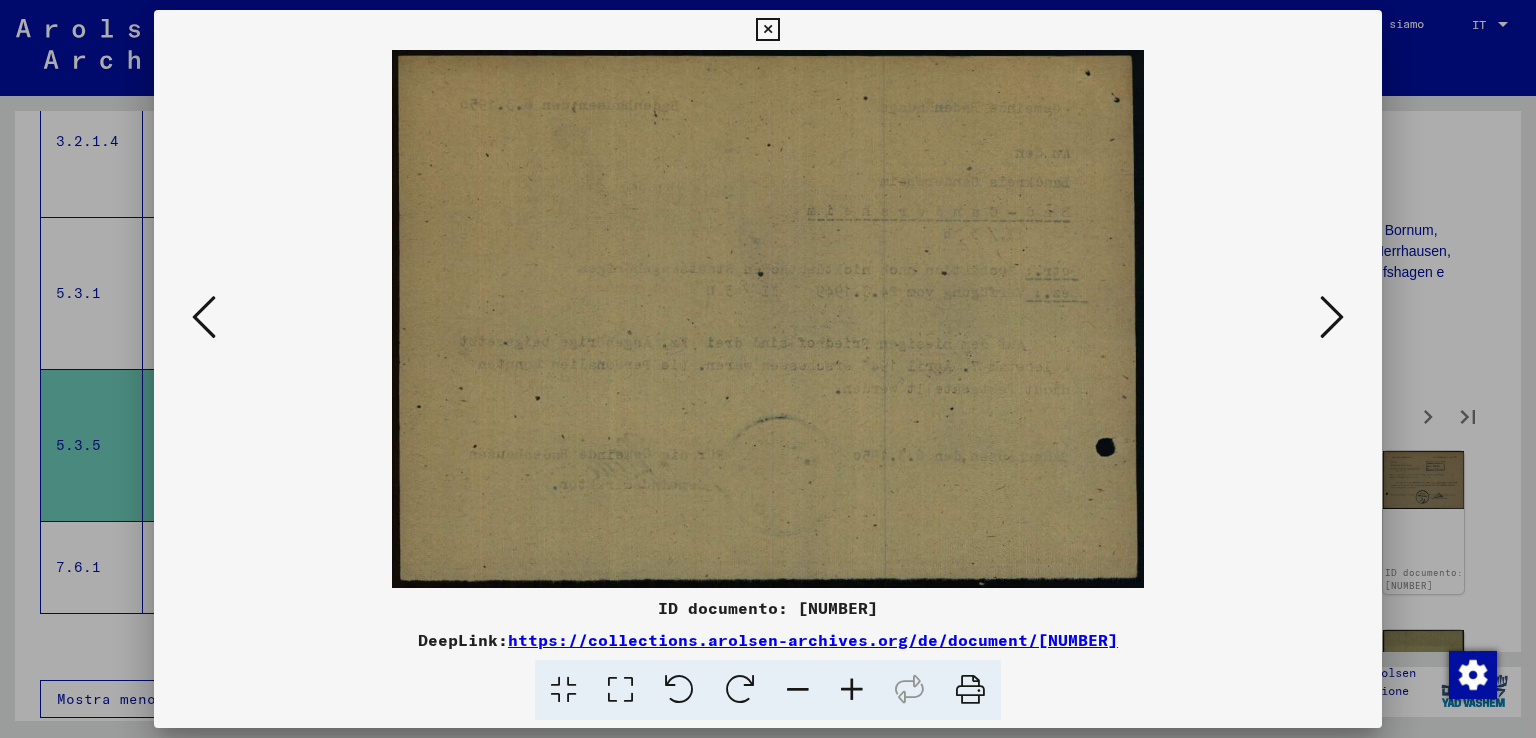 click at bounding box center (1332, 317) 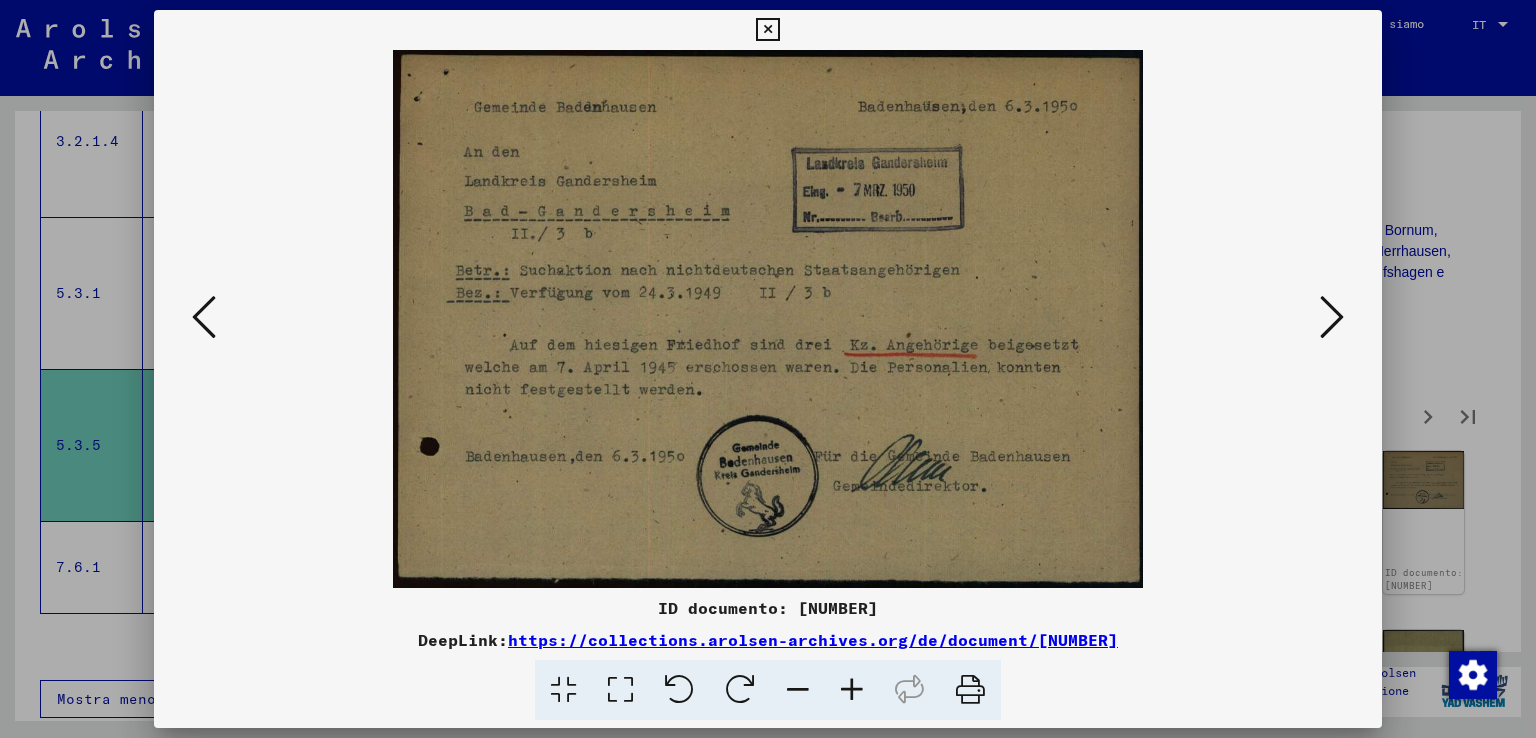 click at bounding box center [1332, 317] 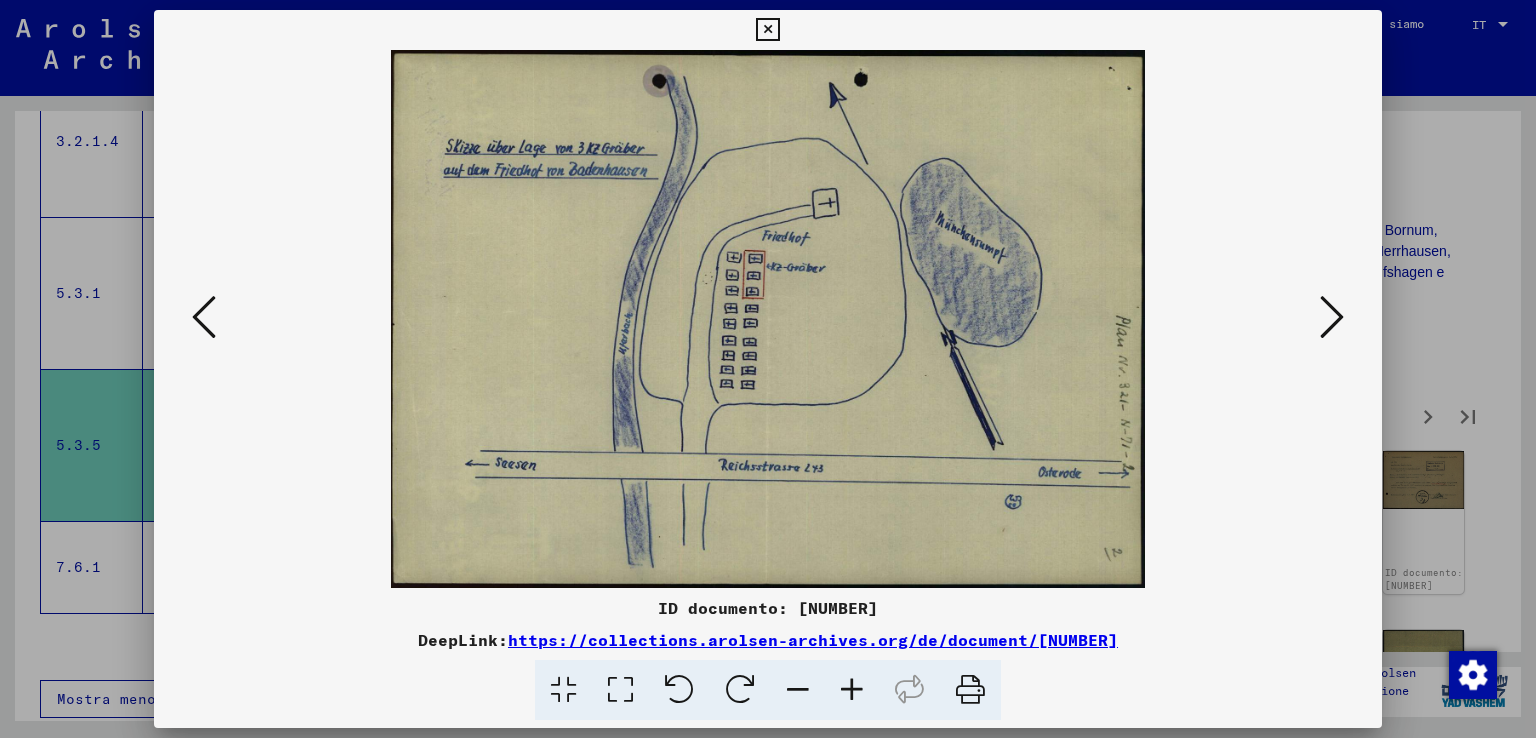 click at bounding box center (1332, 317) 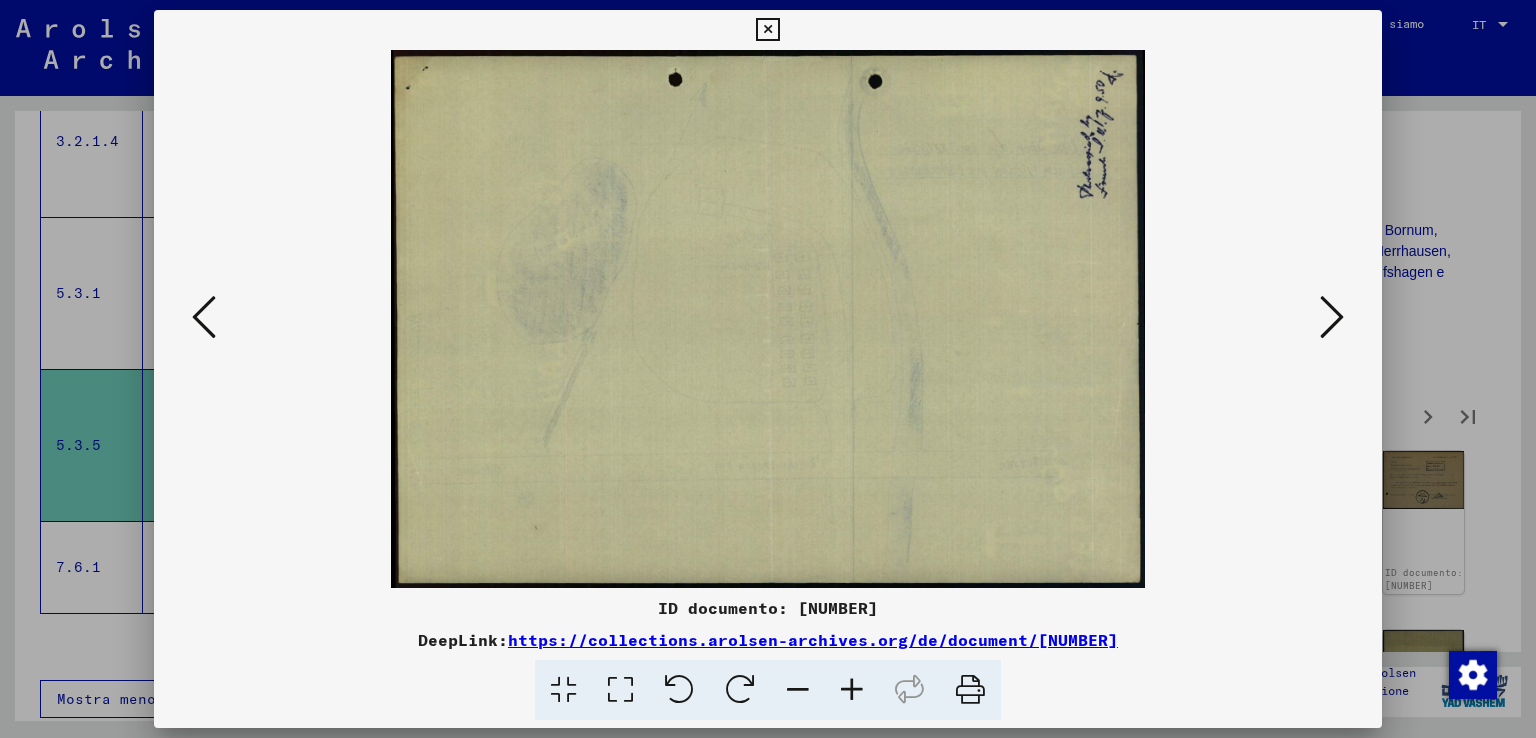 click at bounding box center [1332, 317] 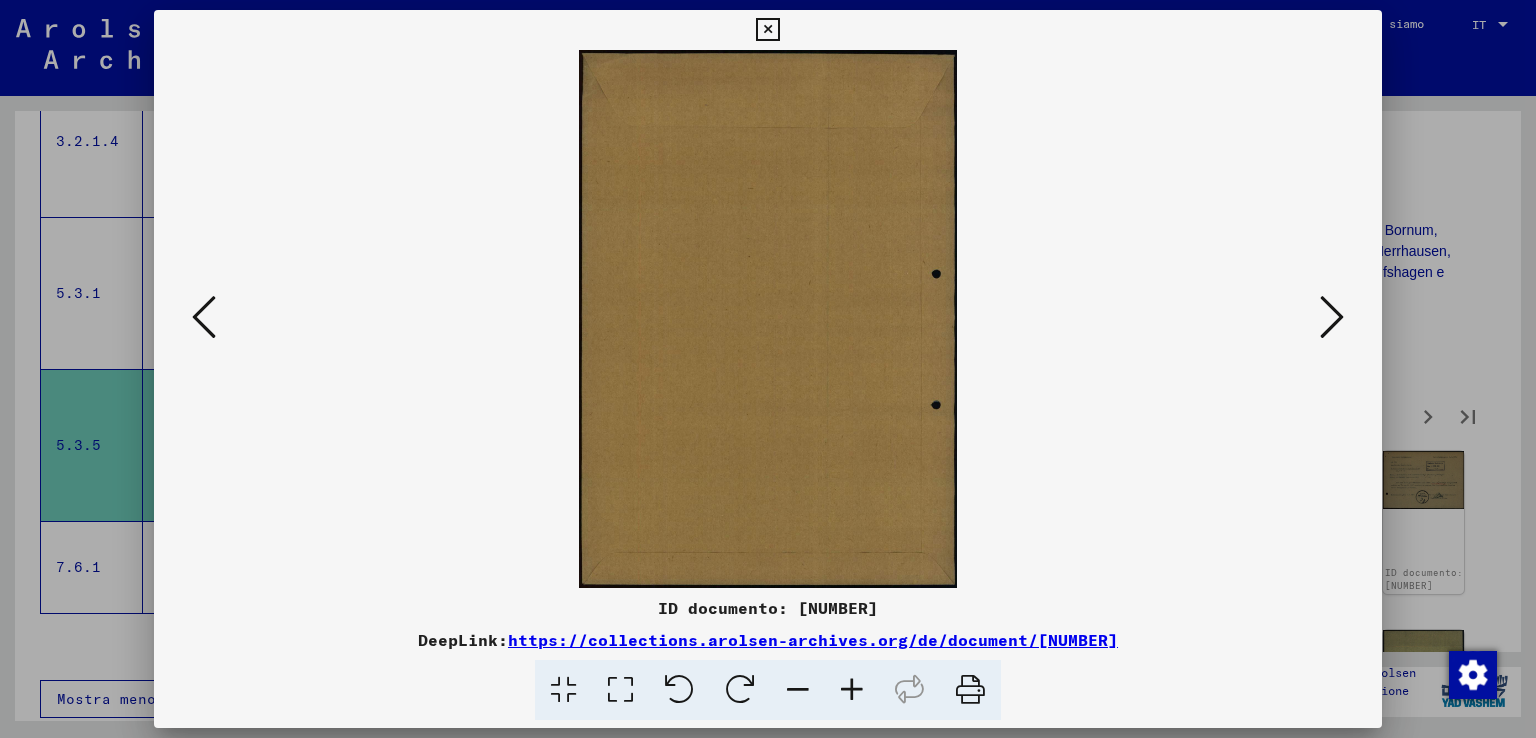 click at bounding box center [1332, 317] 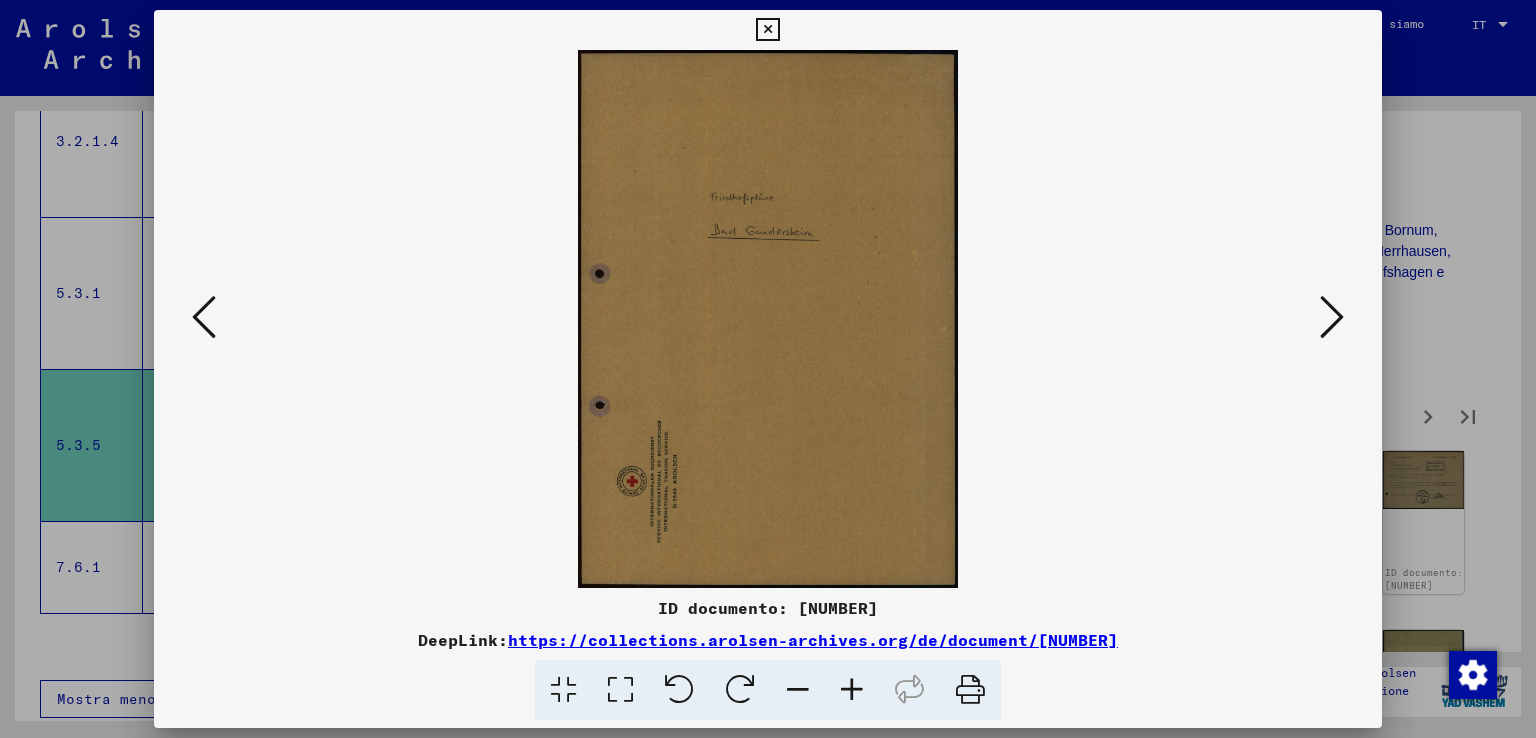 type 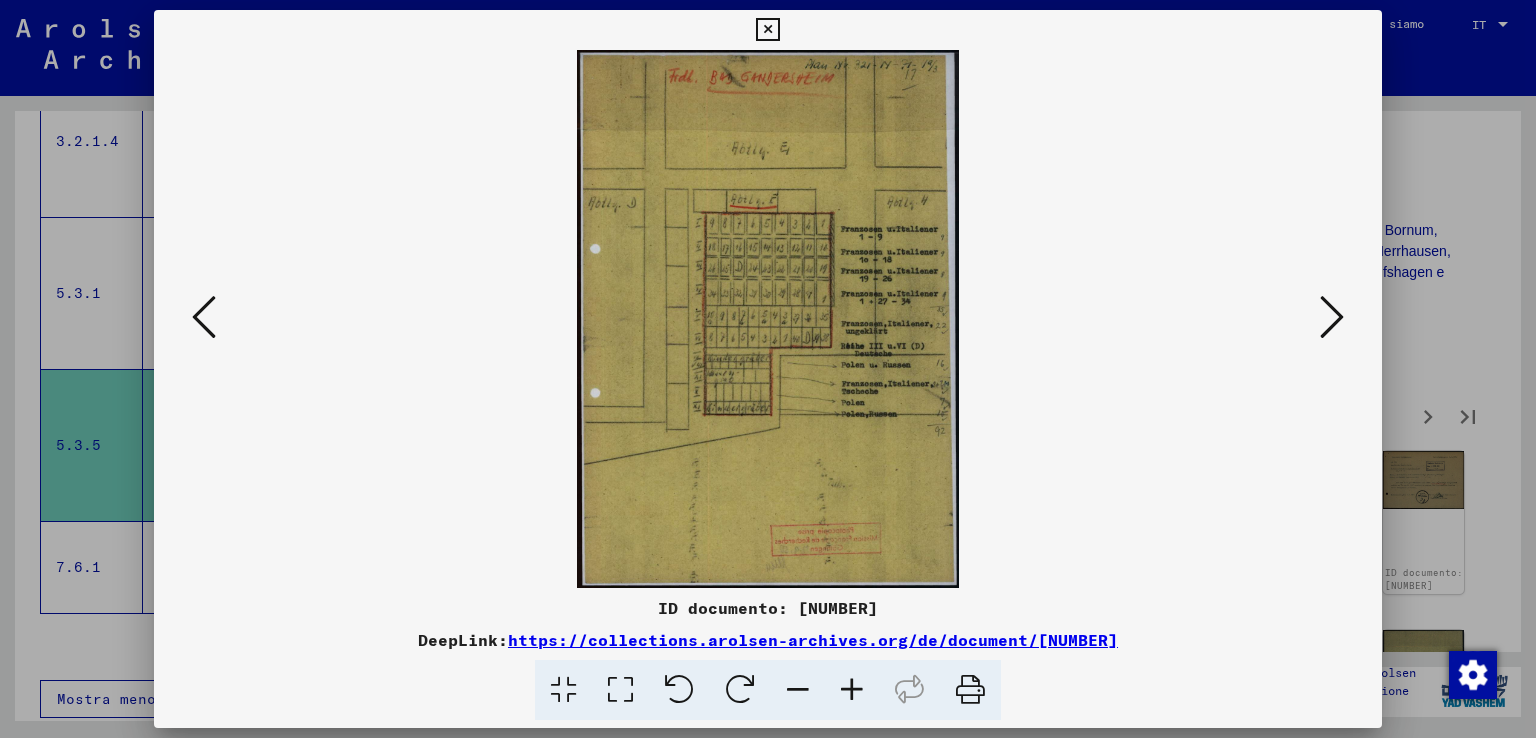 click at bounding box center (1332, 317) 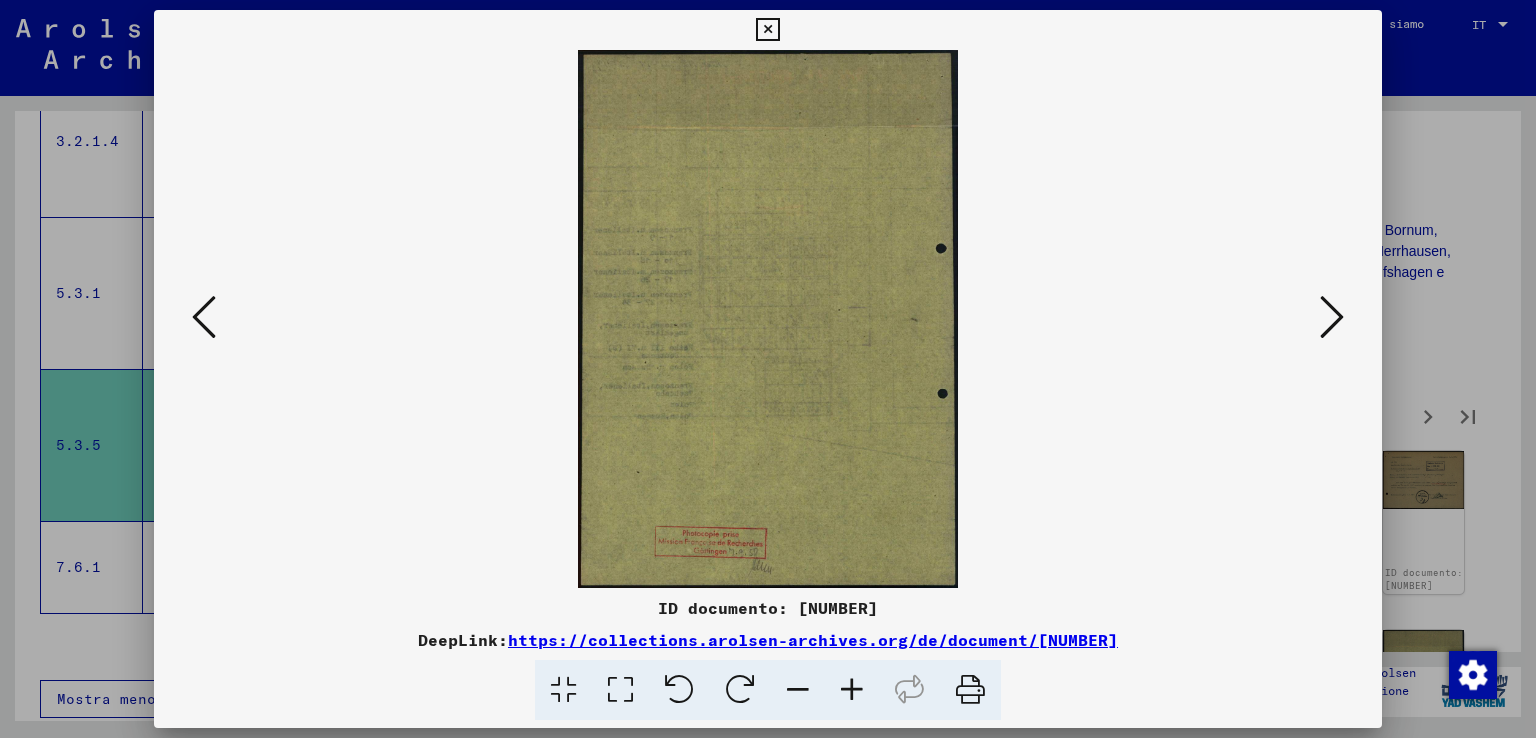 click at bounding box center [1332, 317] 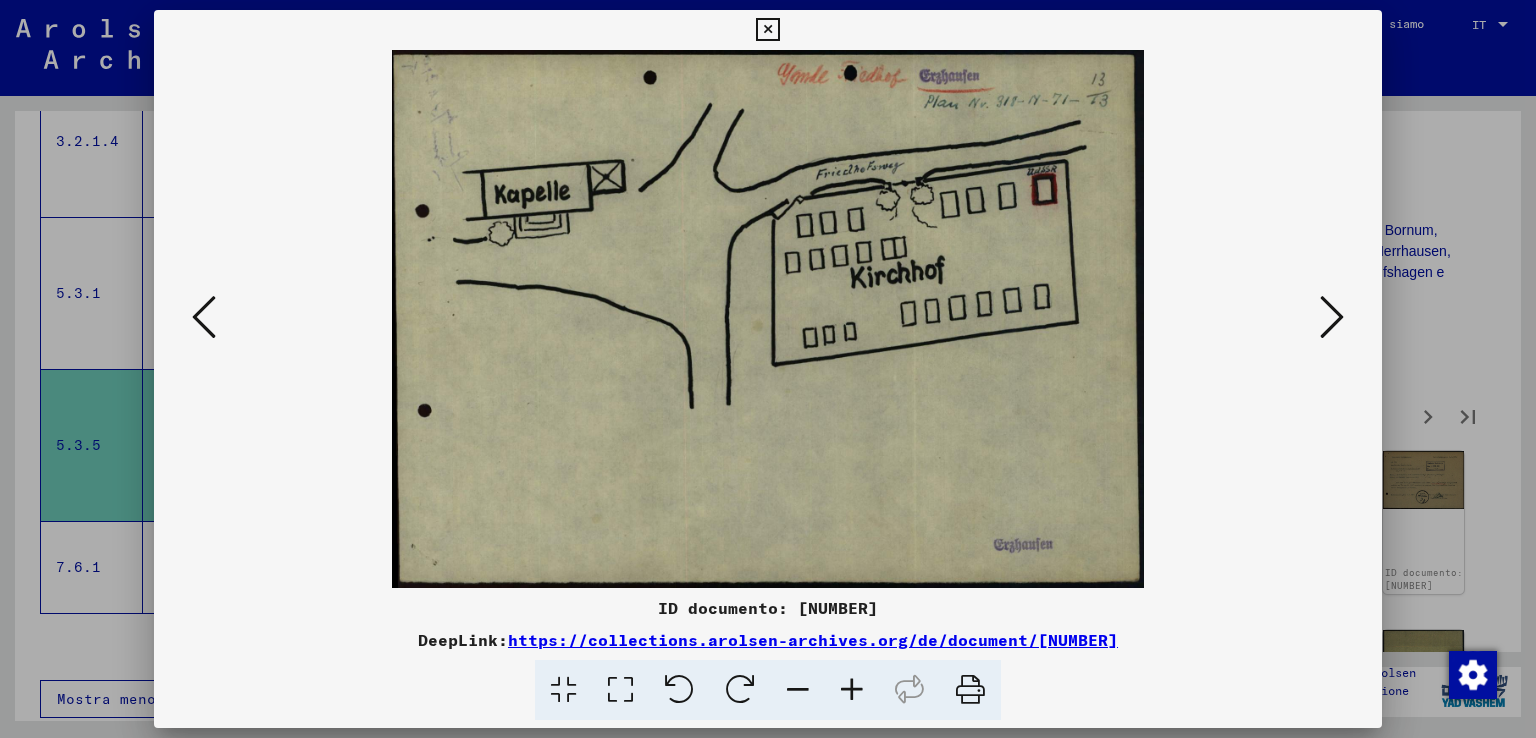 click at bounding box center (1332, 317) 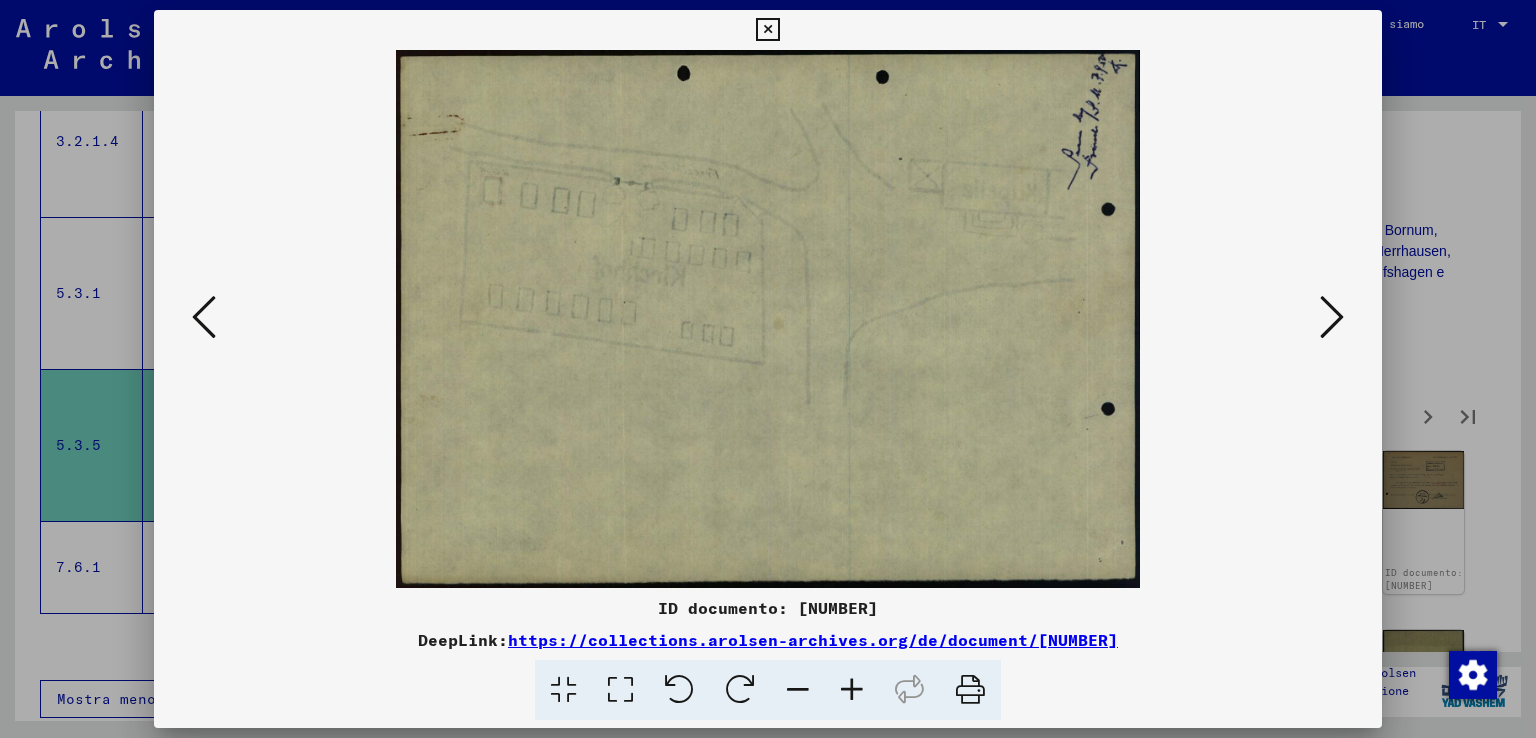 click at bounding box center [1332, 317] 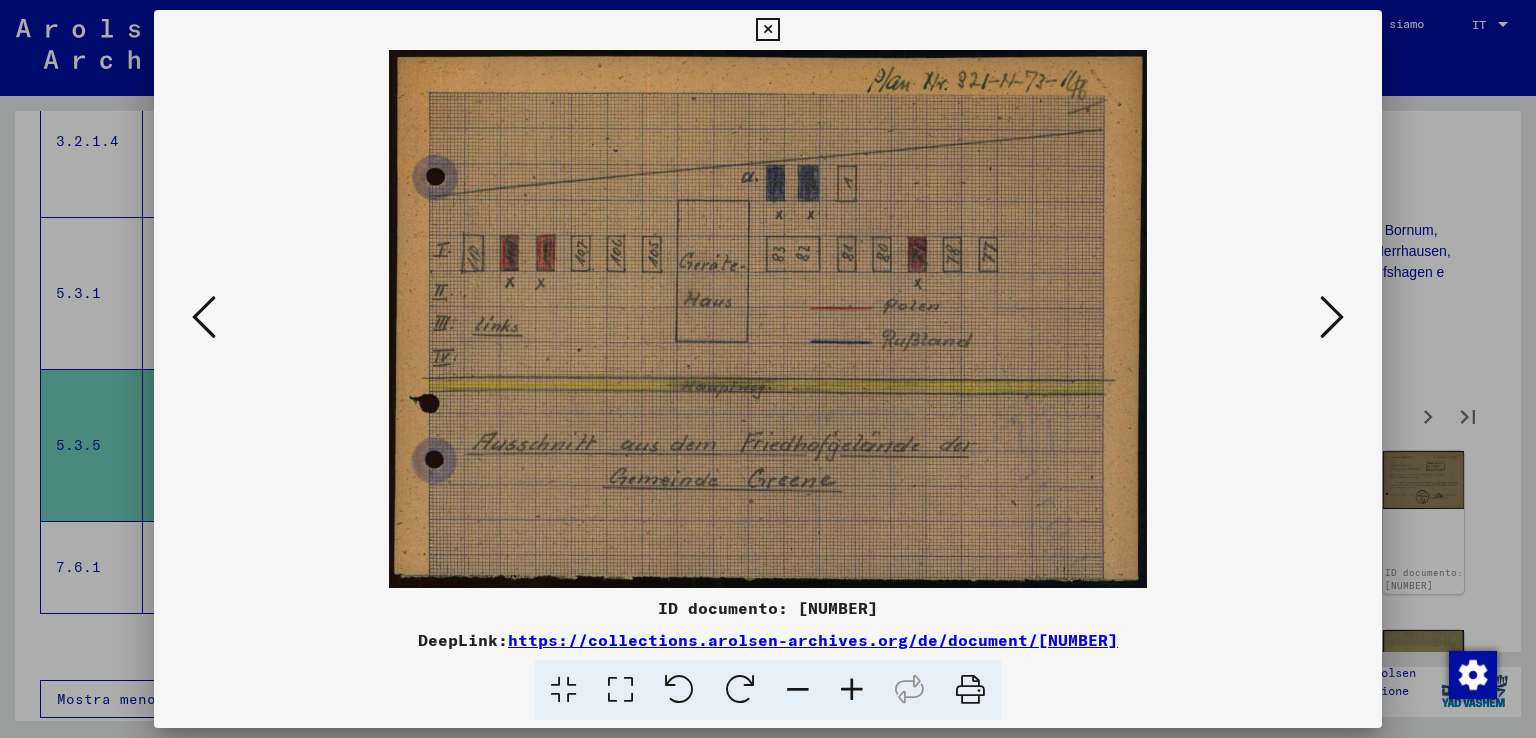 click at bounding box center (1332, 317) 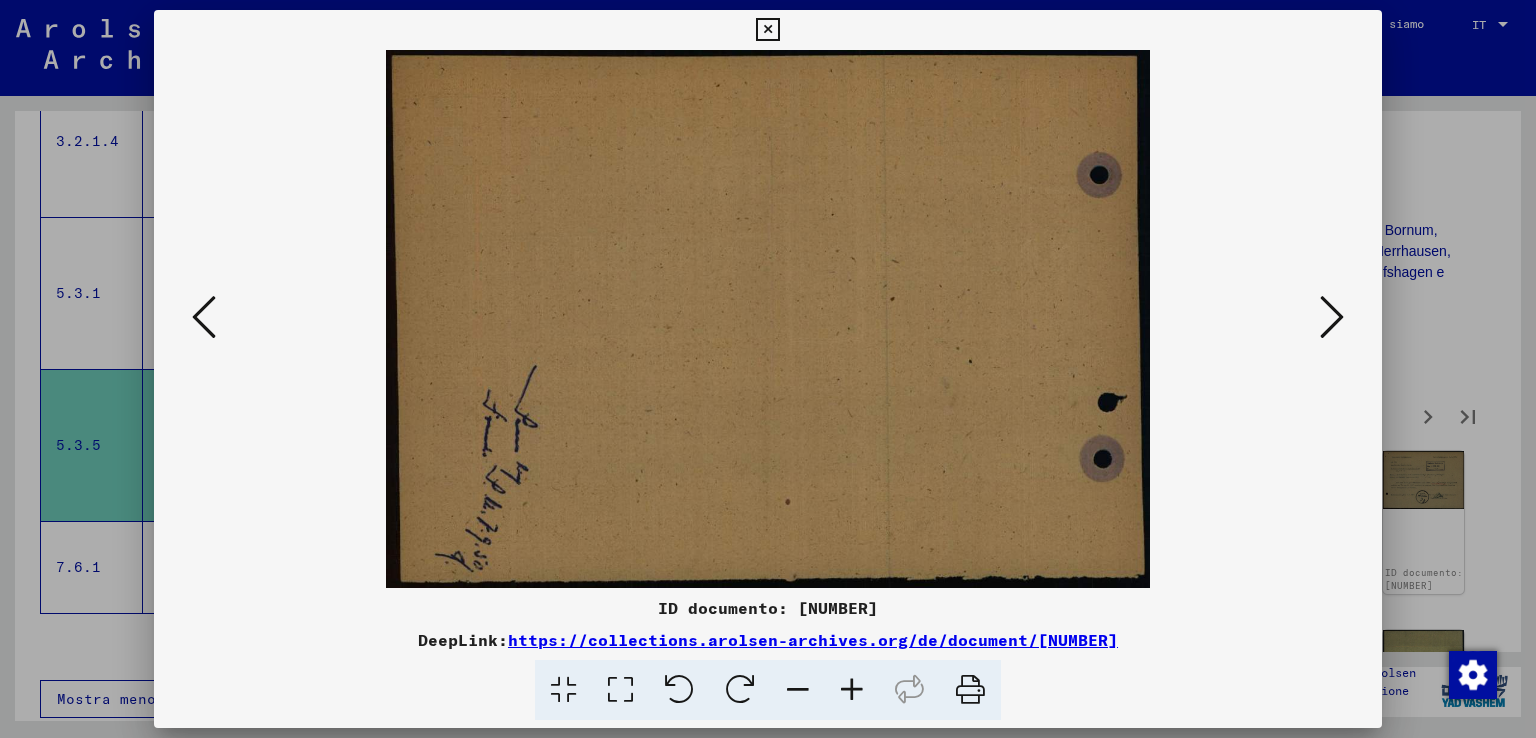 click at bounding box center [1332, 317] 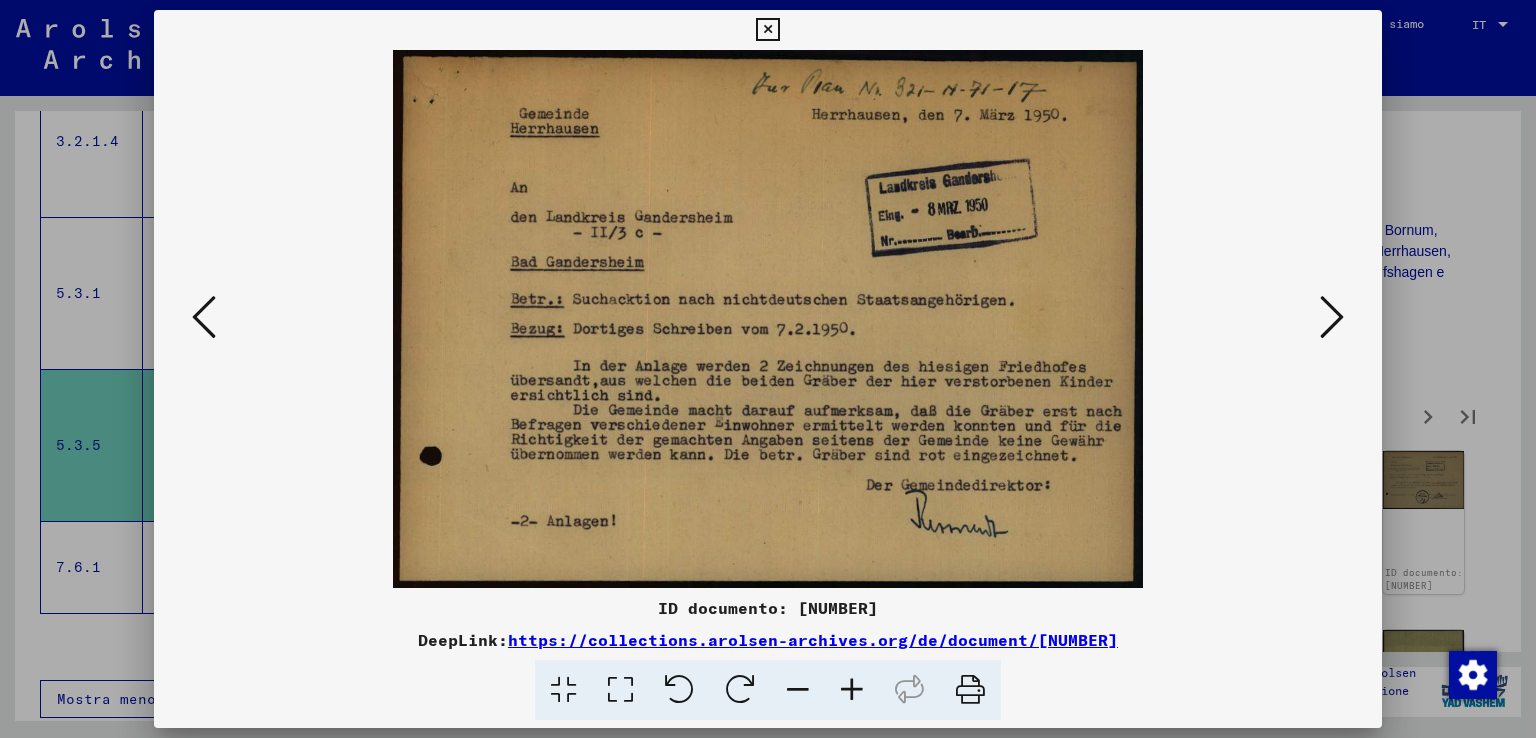 click at bounding box center (1332, 317) 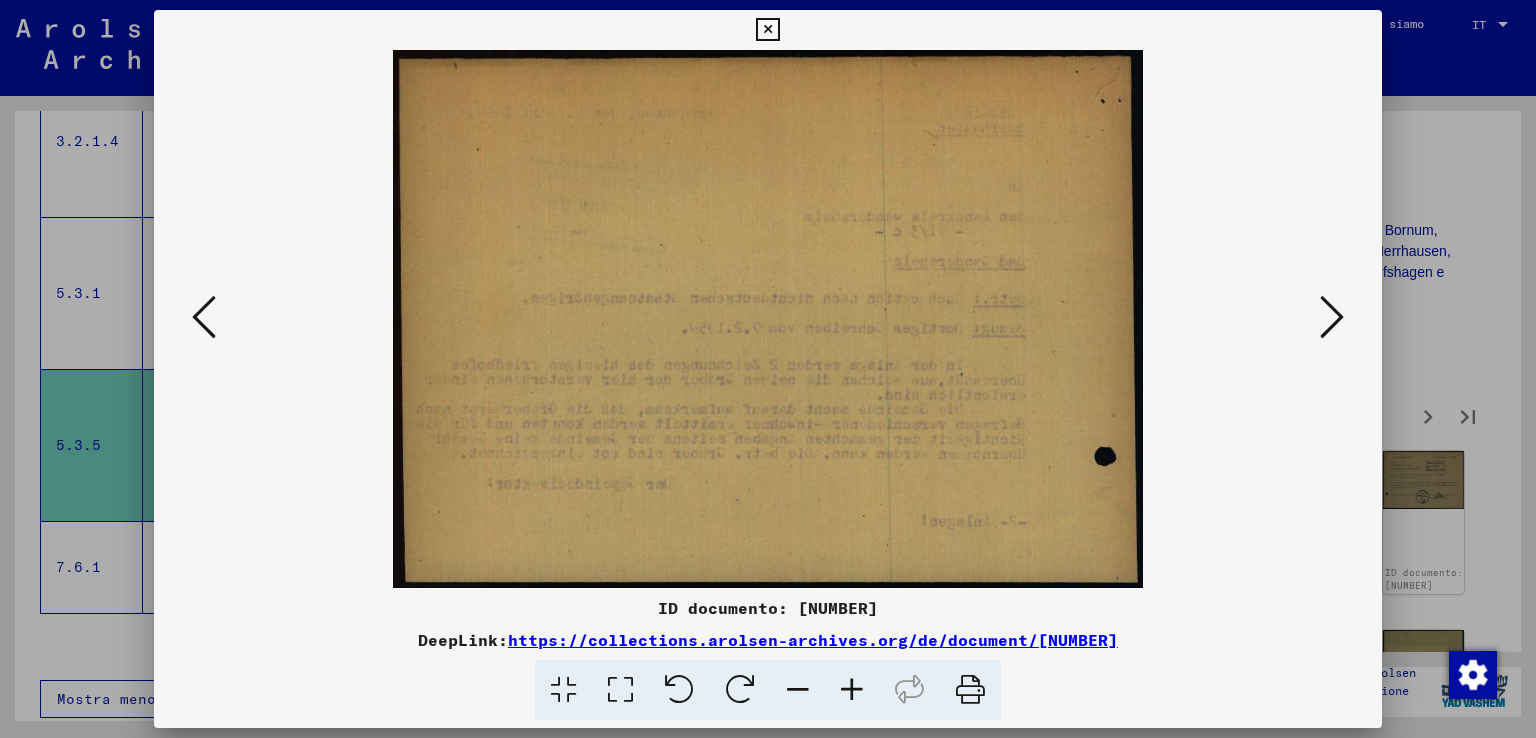 click at bounding box center [1332, 317] 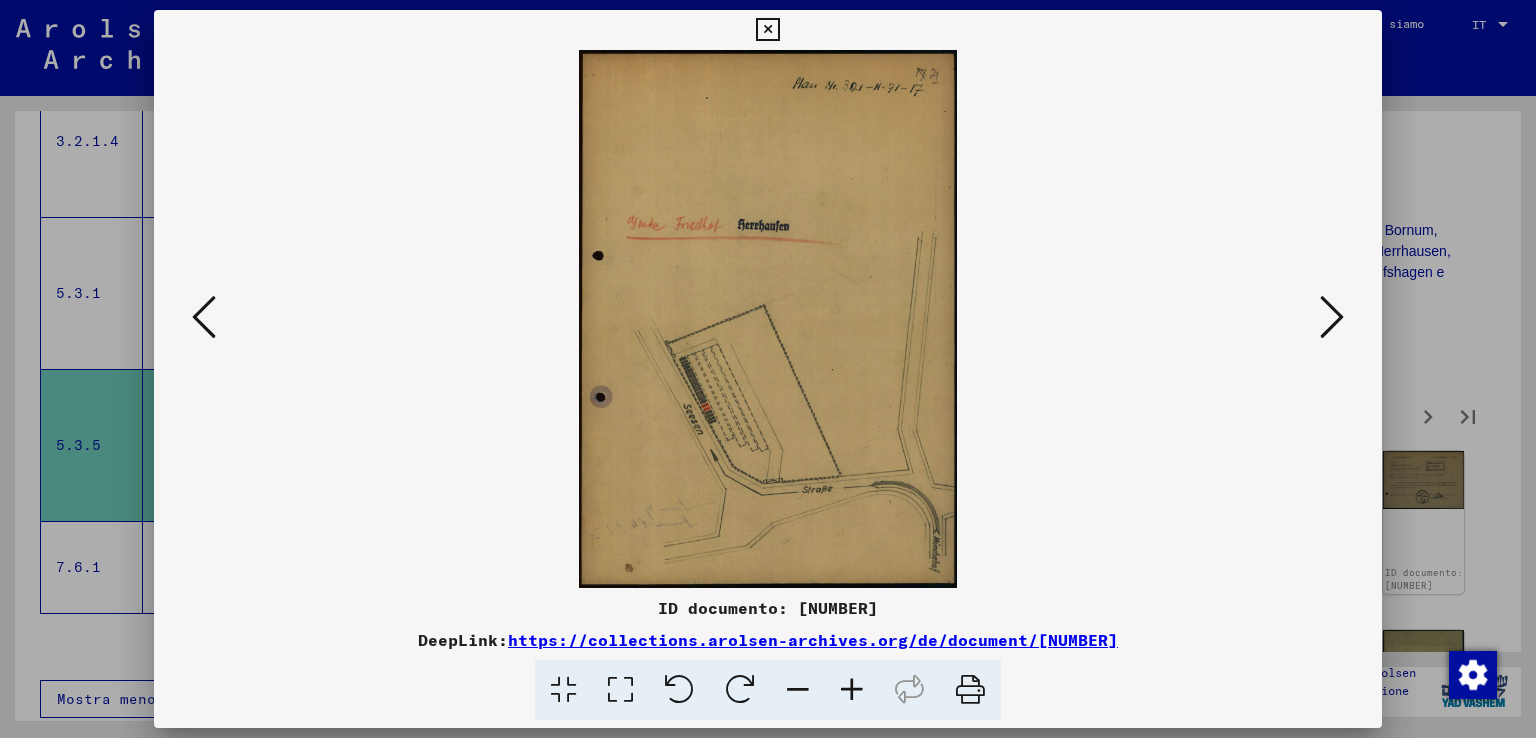 click at bounding box center [1332, 317] 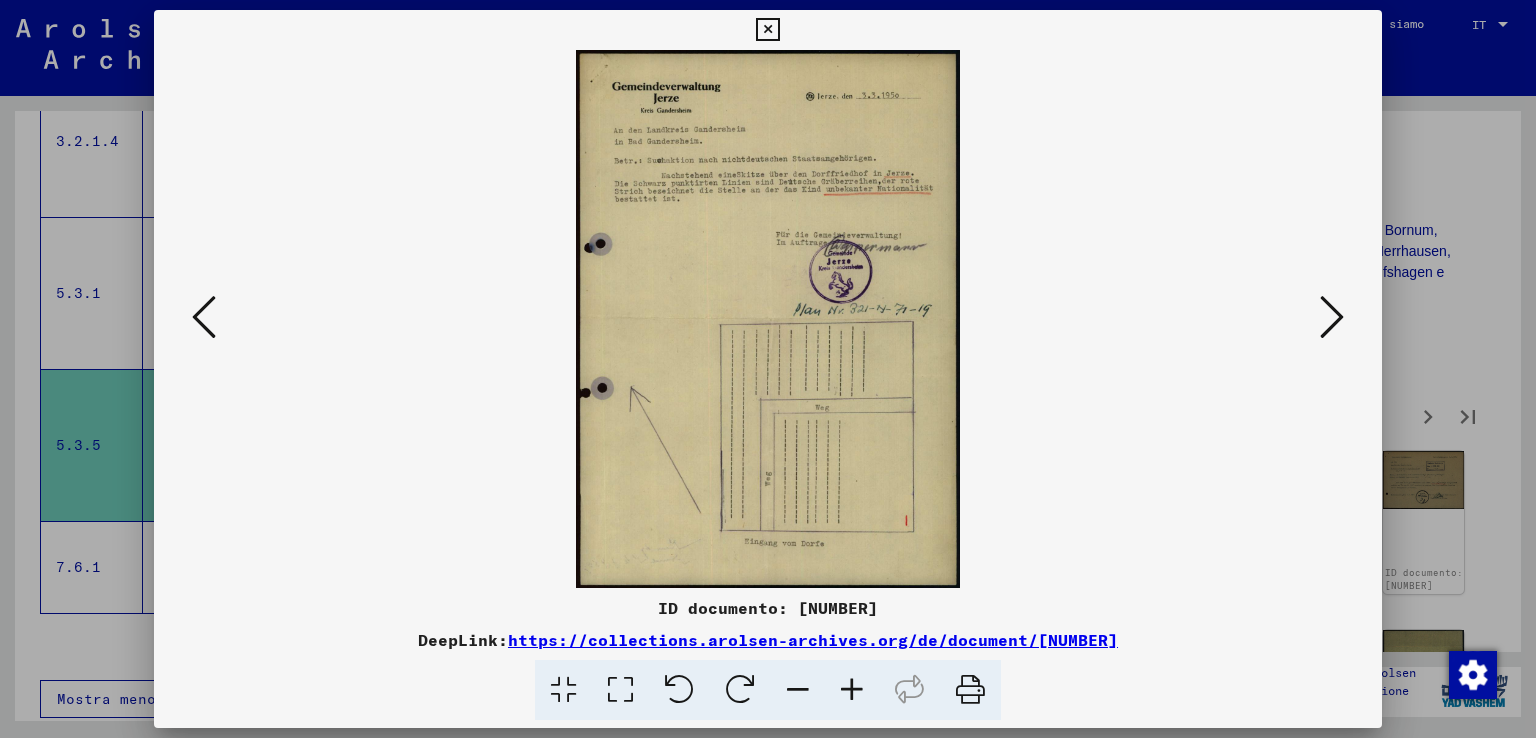 click at bounding box center [852, 690] 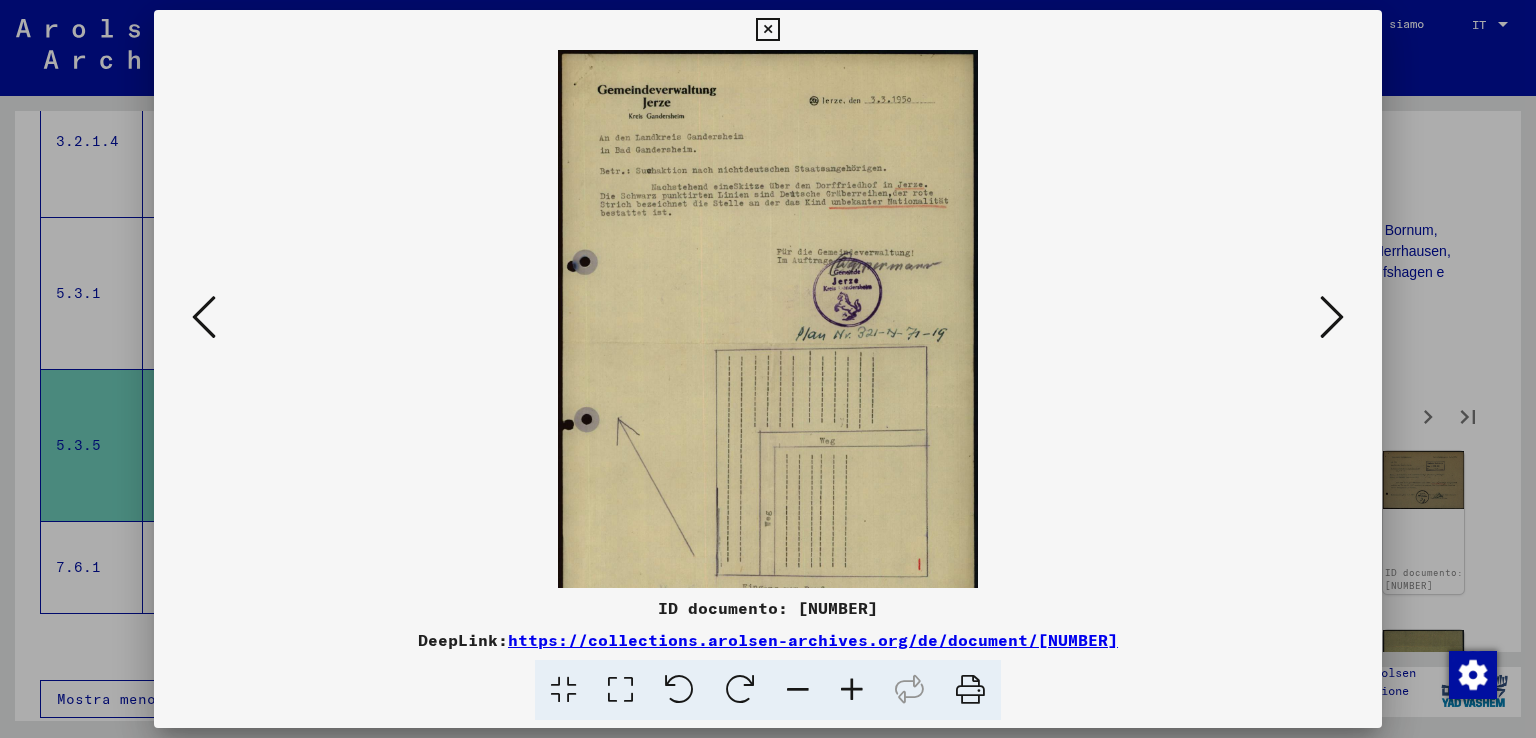 click at bounding box center [852, 690] 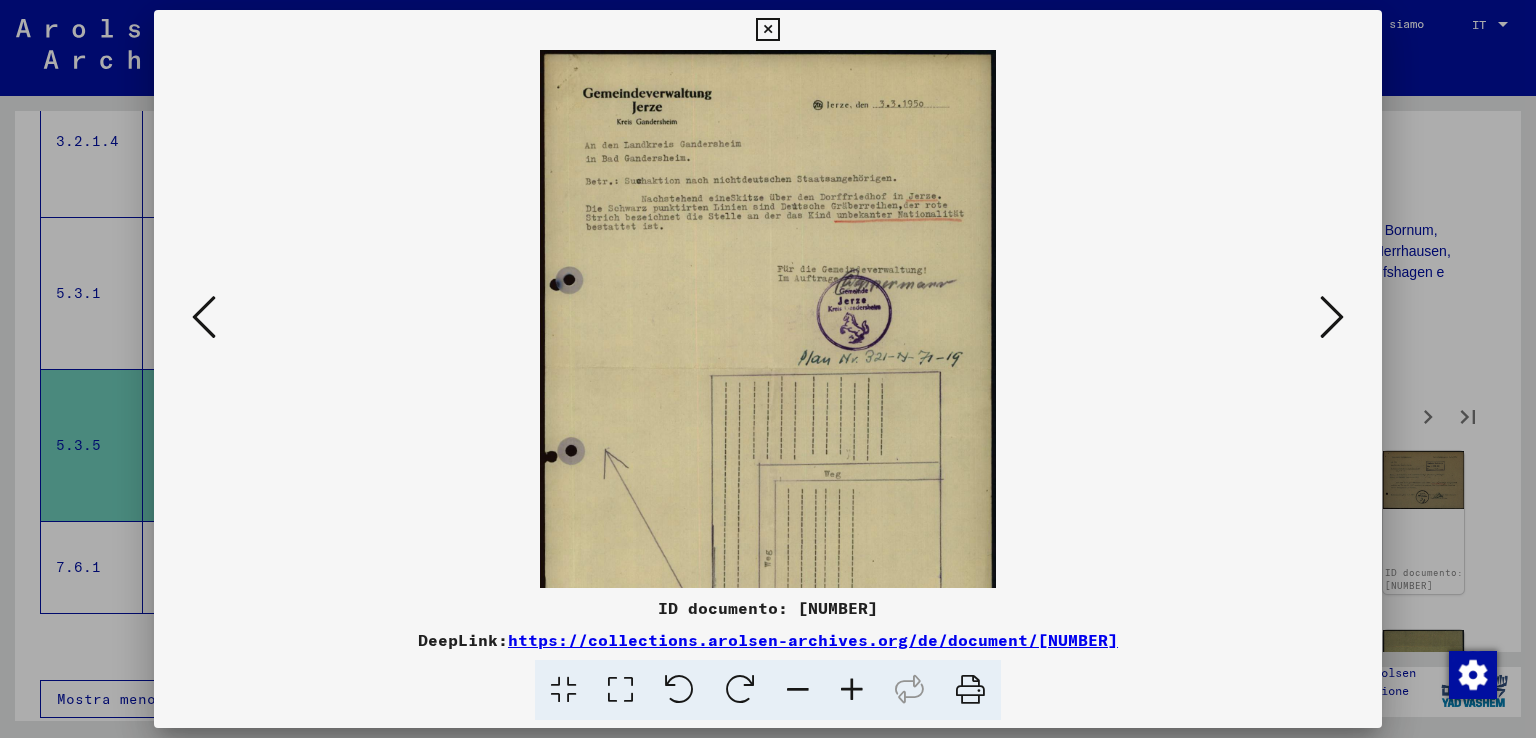 click at bounding box center (852, 690) 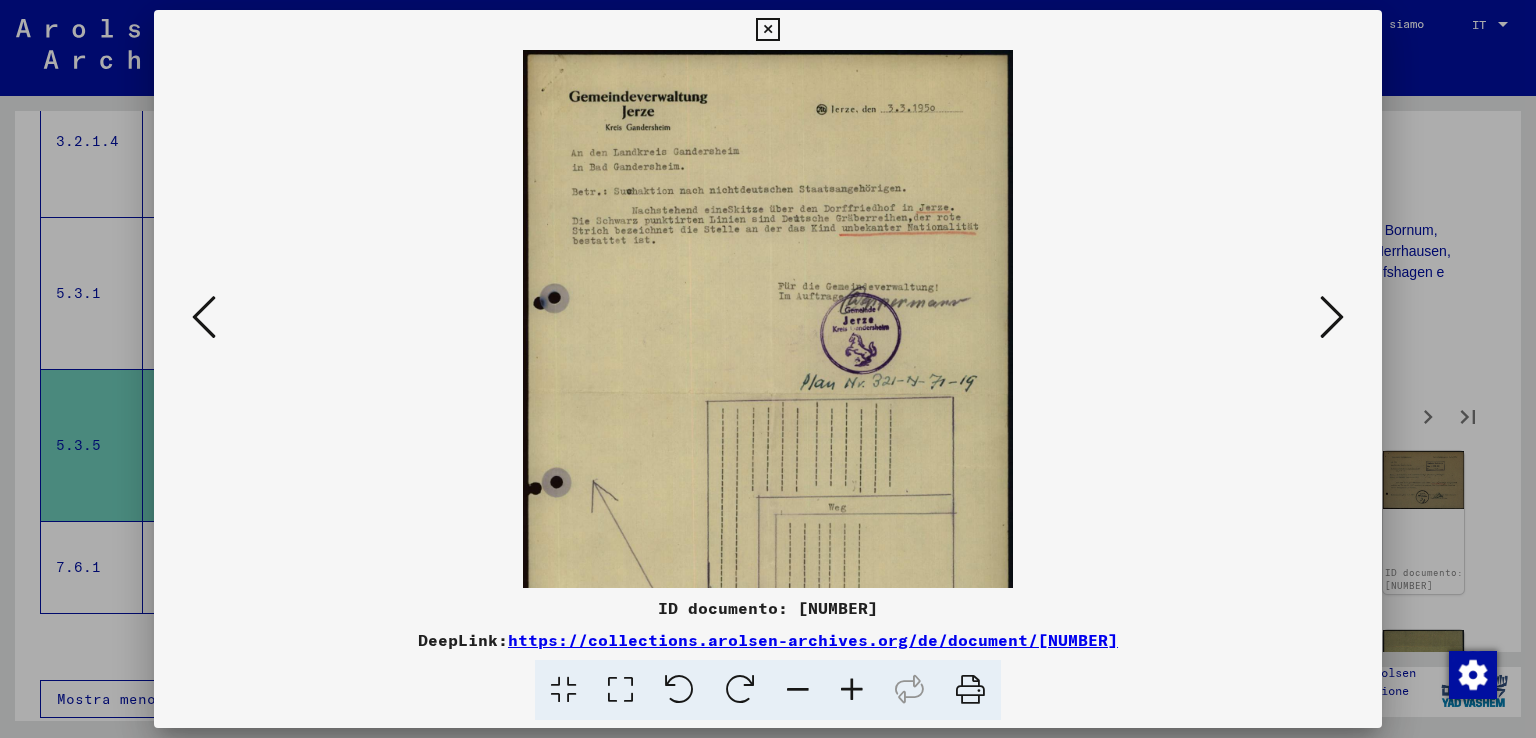 click at bounding box center (852, 690) 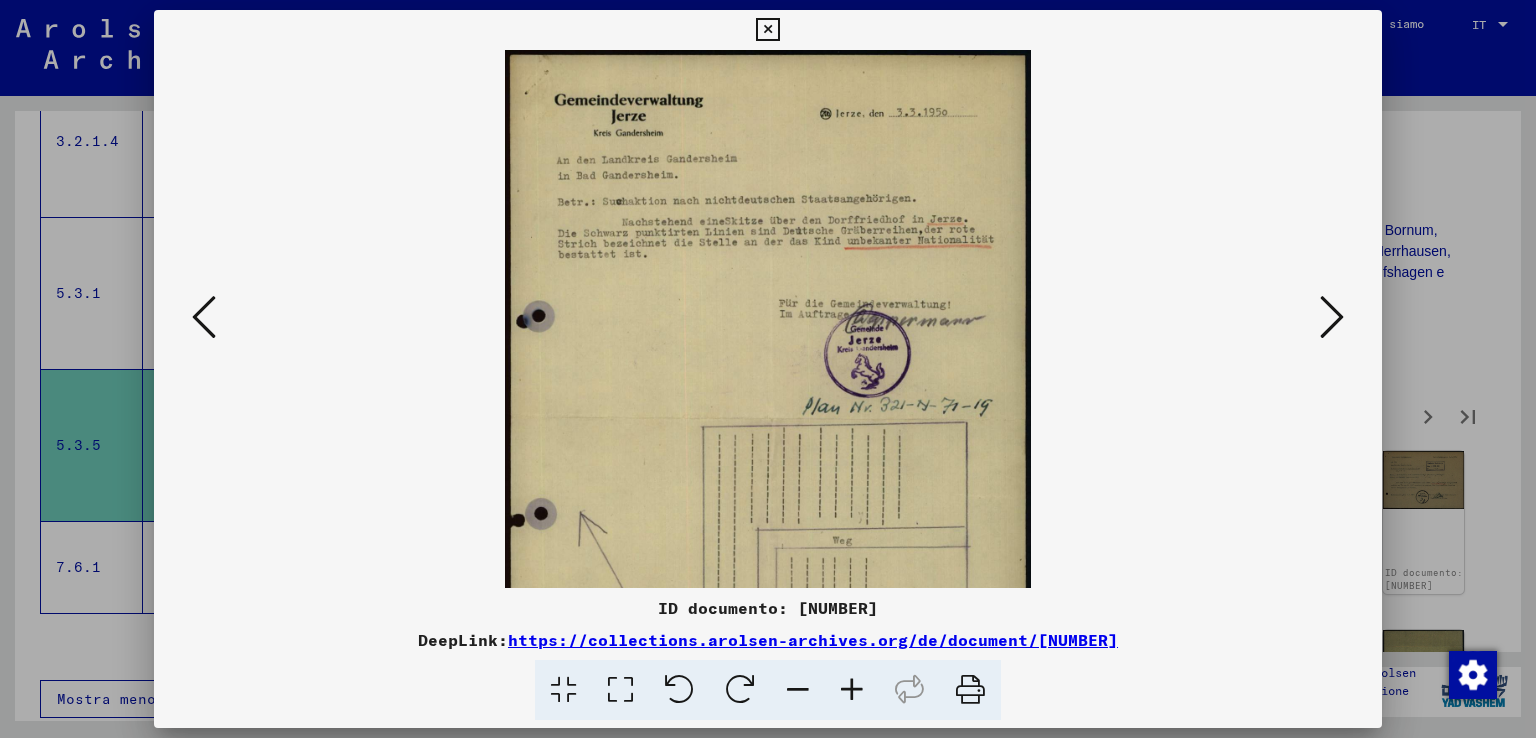 click at bounding box center (852, 690) 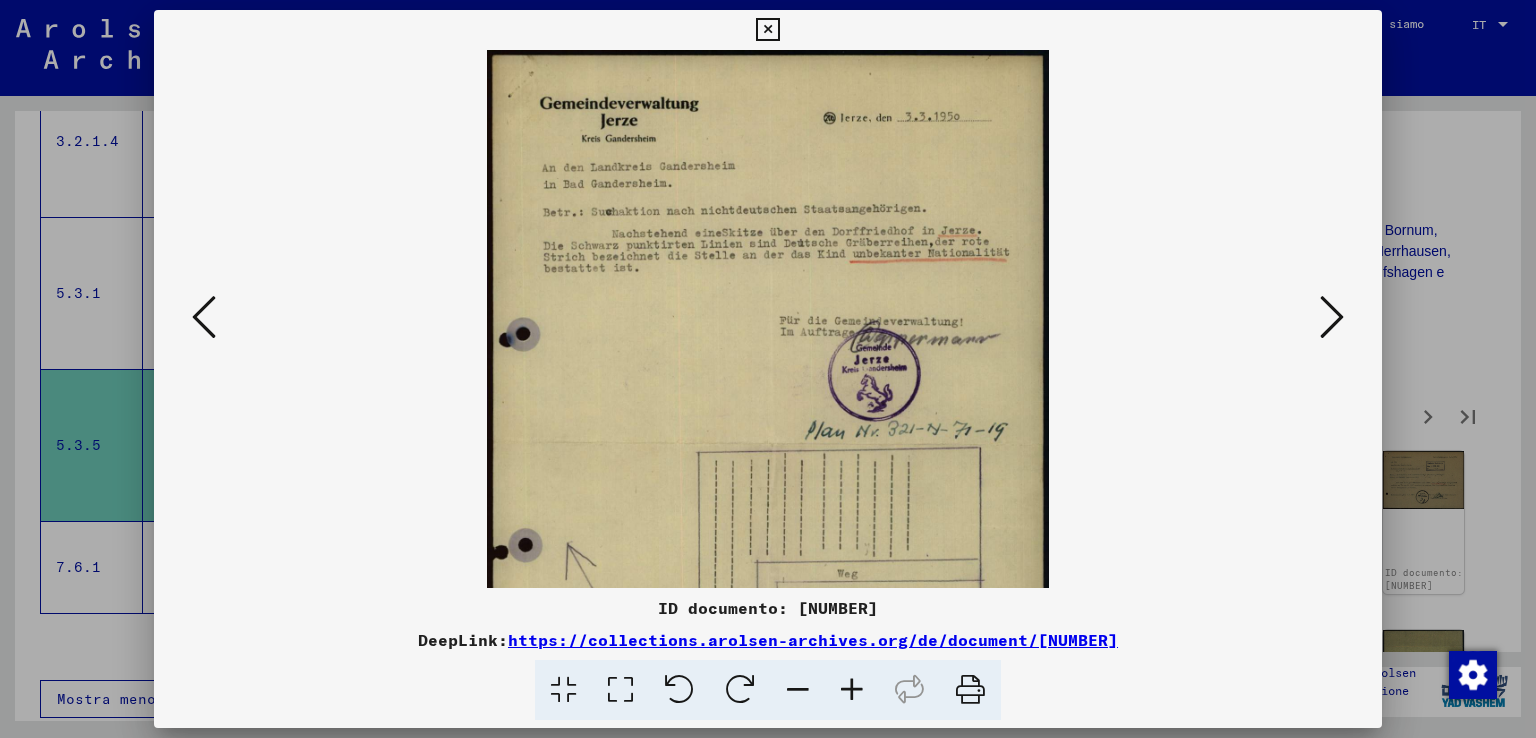 click at bounding box center (1332, 317) 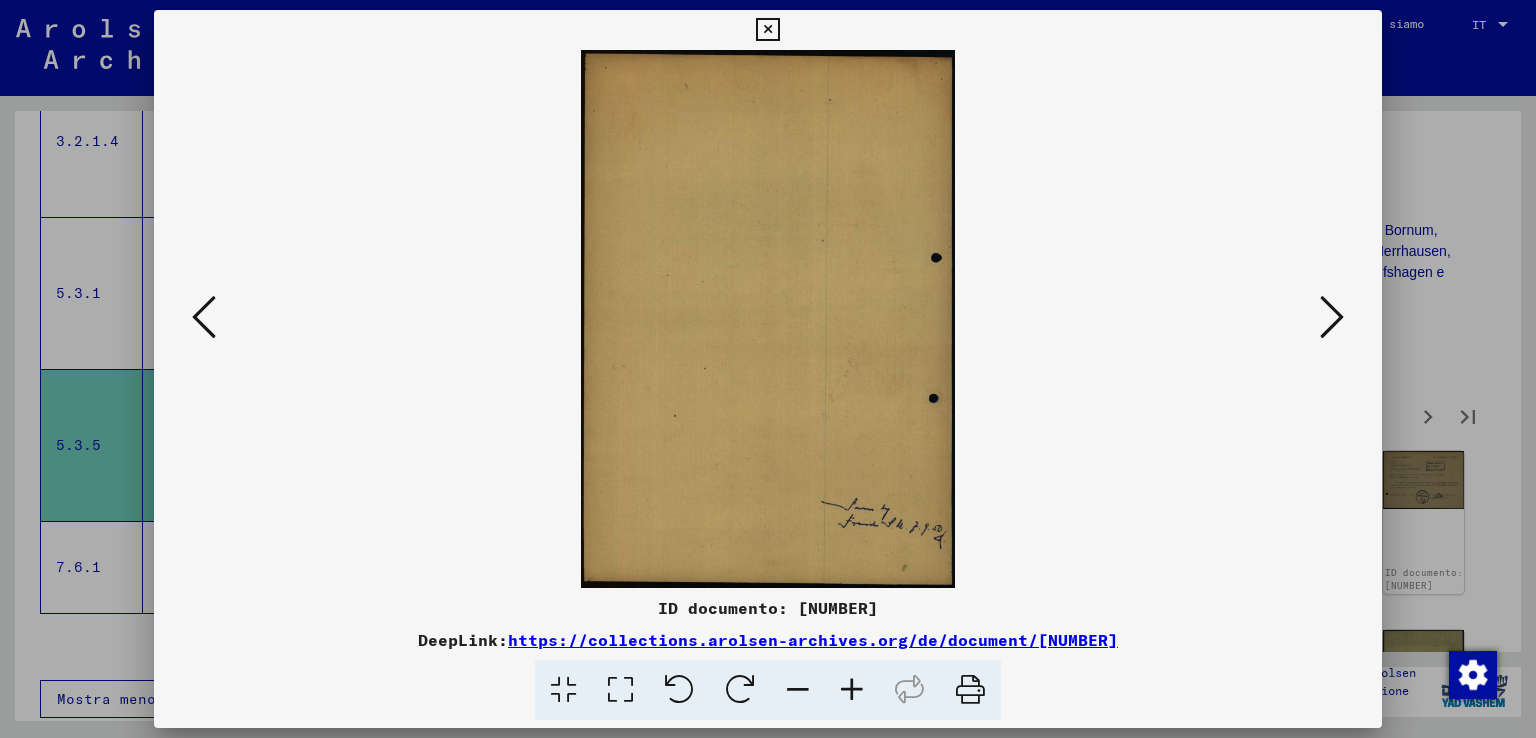 click at bounding box center (1332, 317) 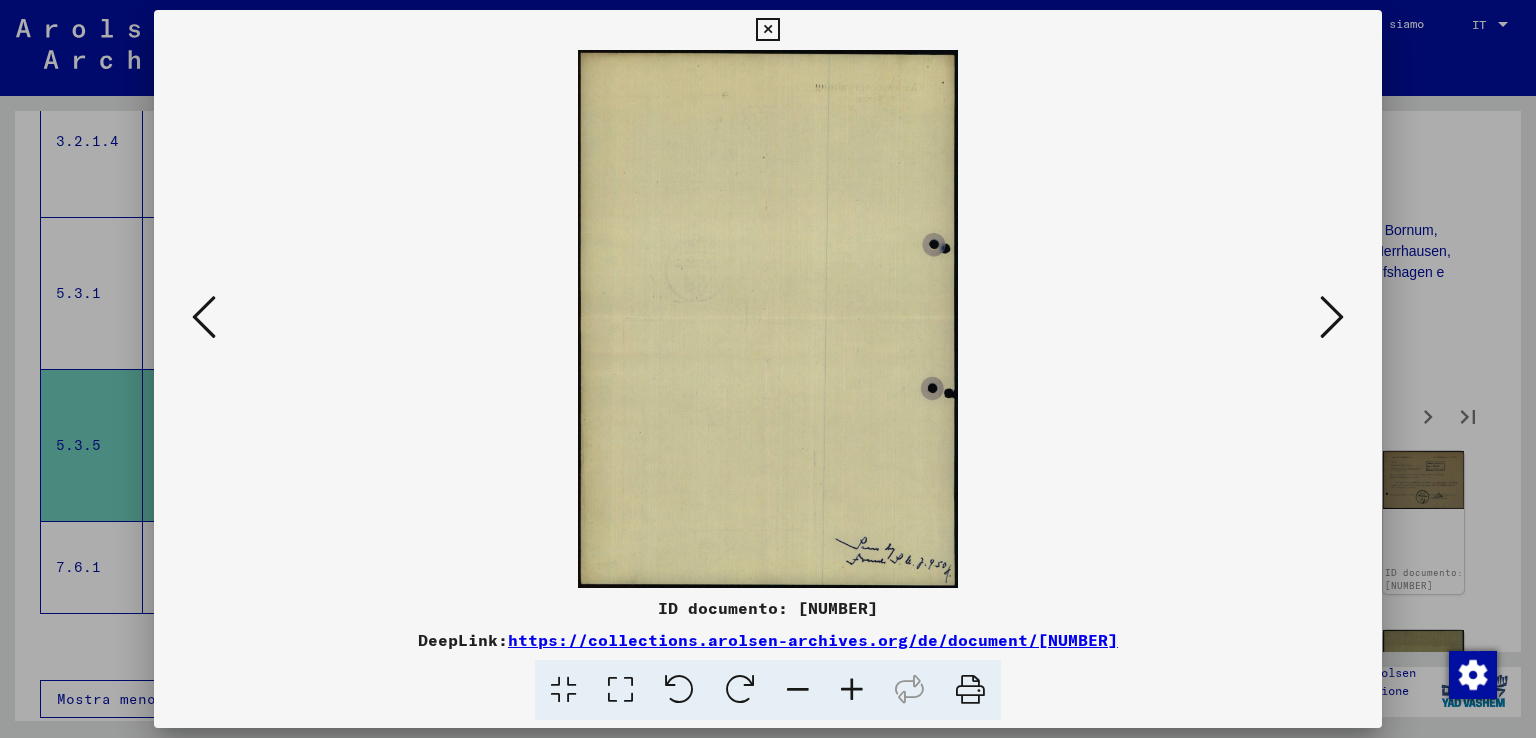 click at bounding box center (1332, 317) 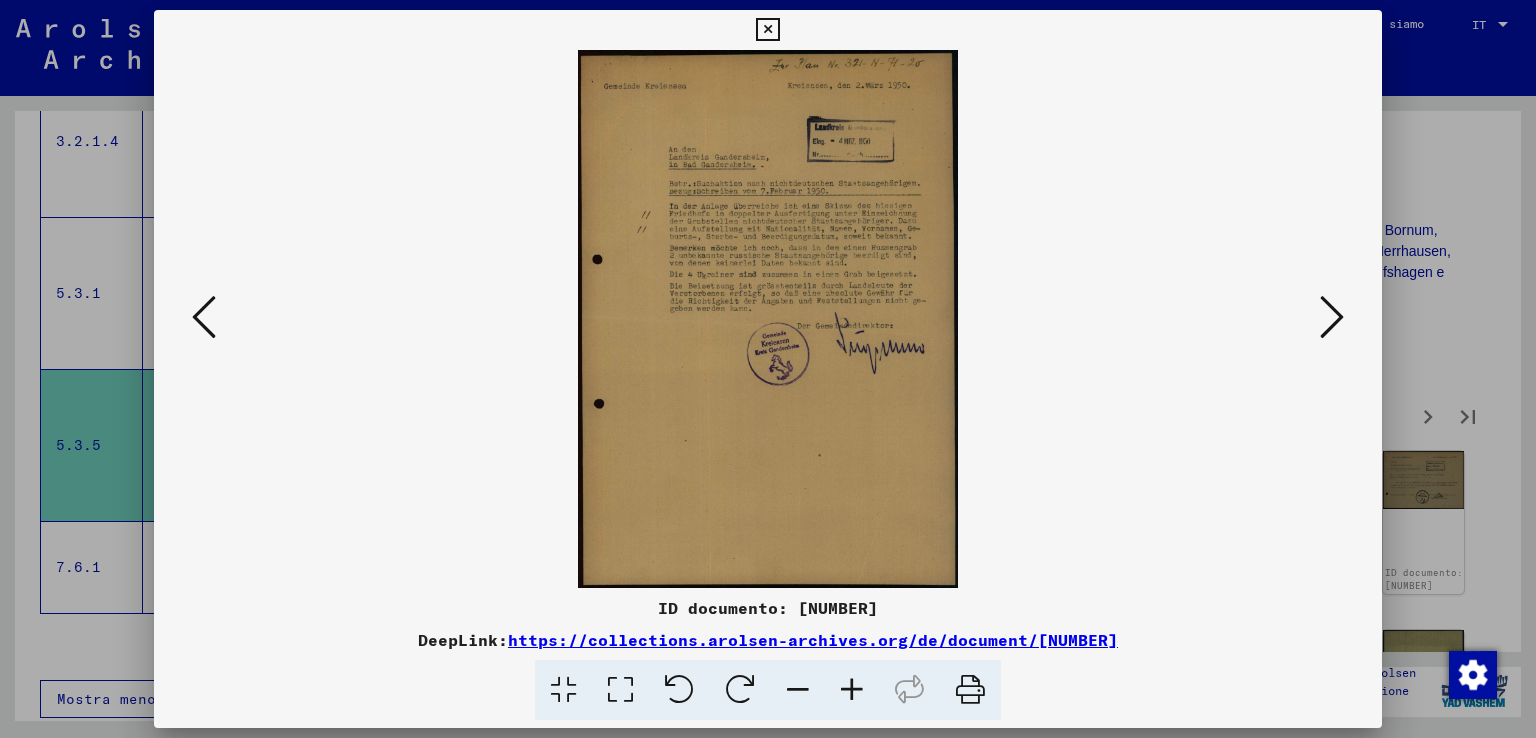 click at bounding box center (852, 690) 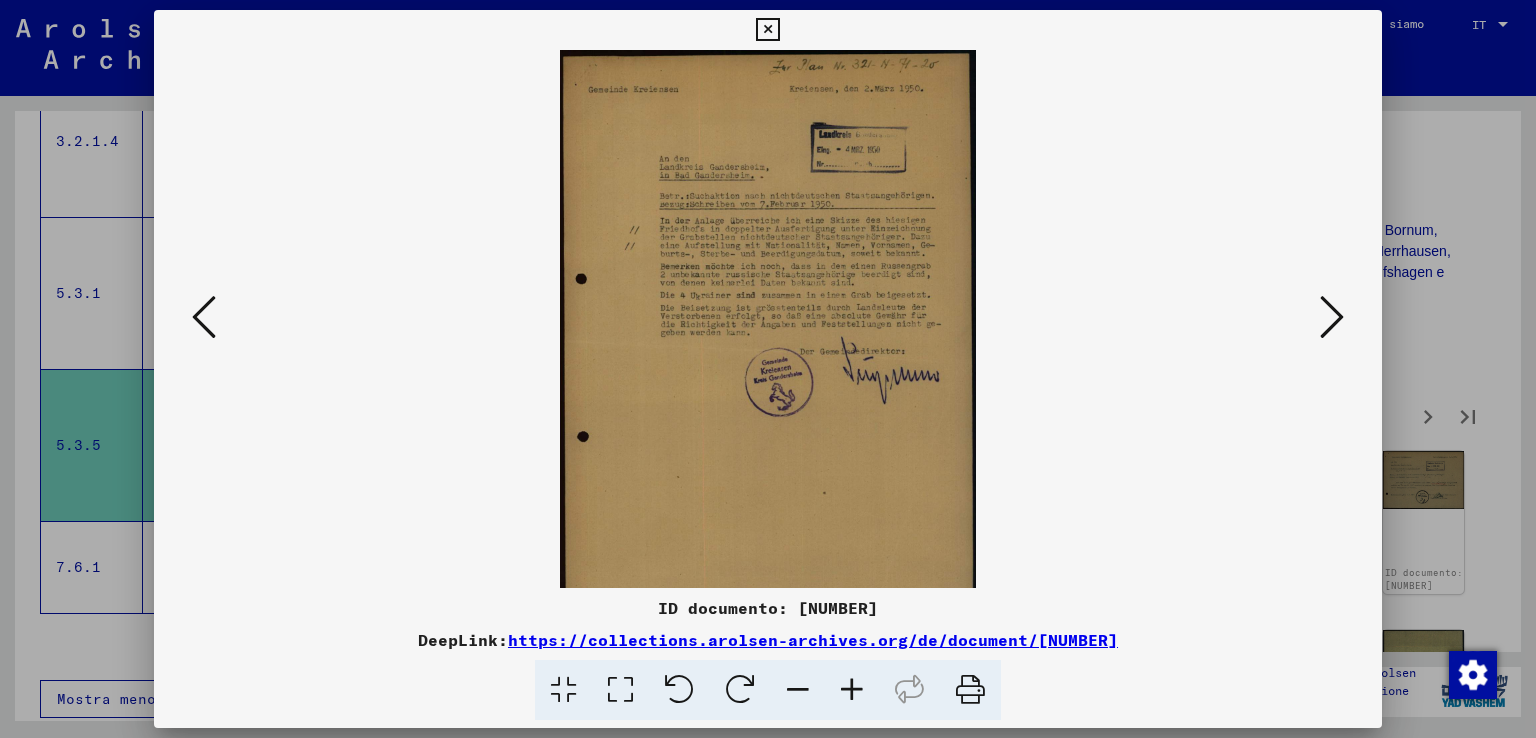 click at bounding box center (852, 690) 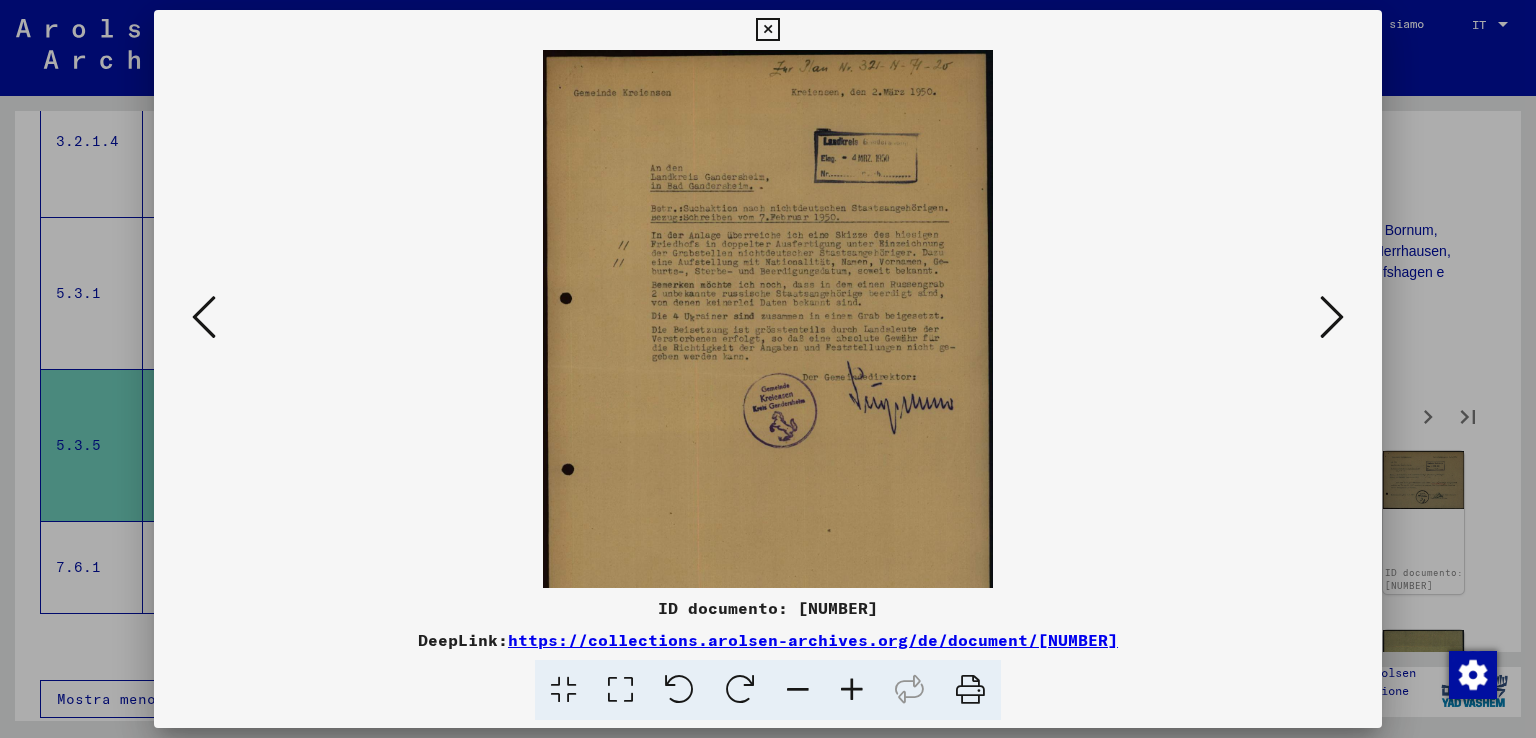 click at bounding box center (852, 690) 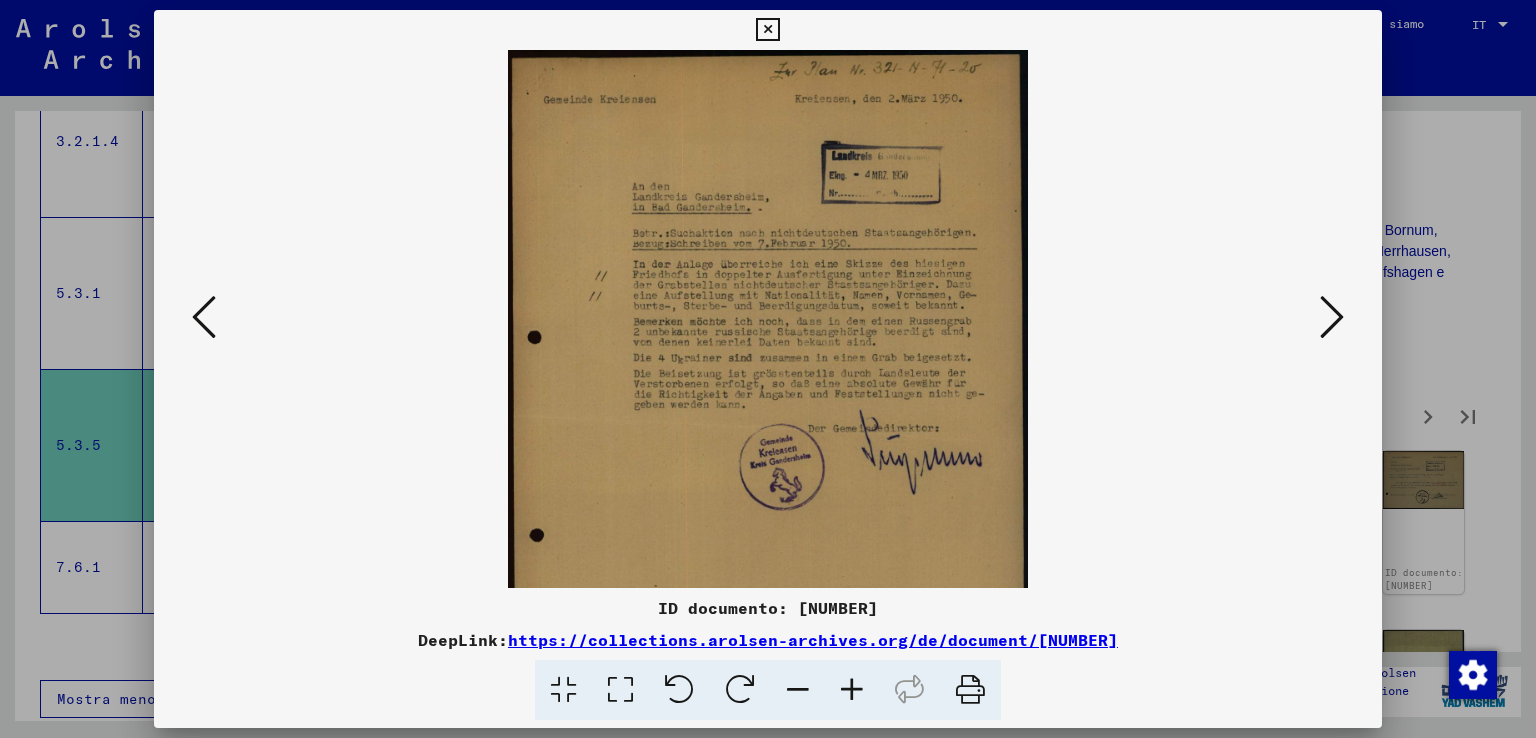 click at bounding box center [852, 690] 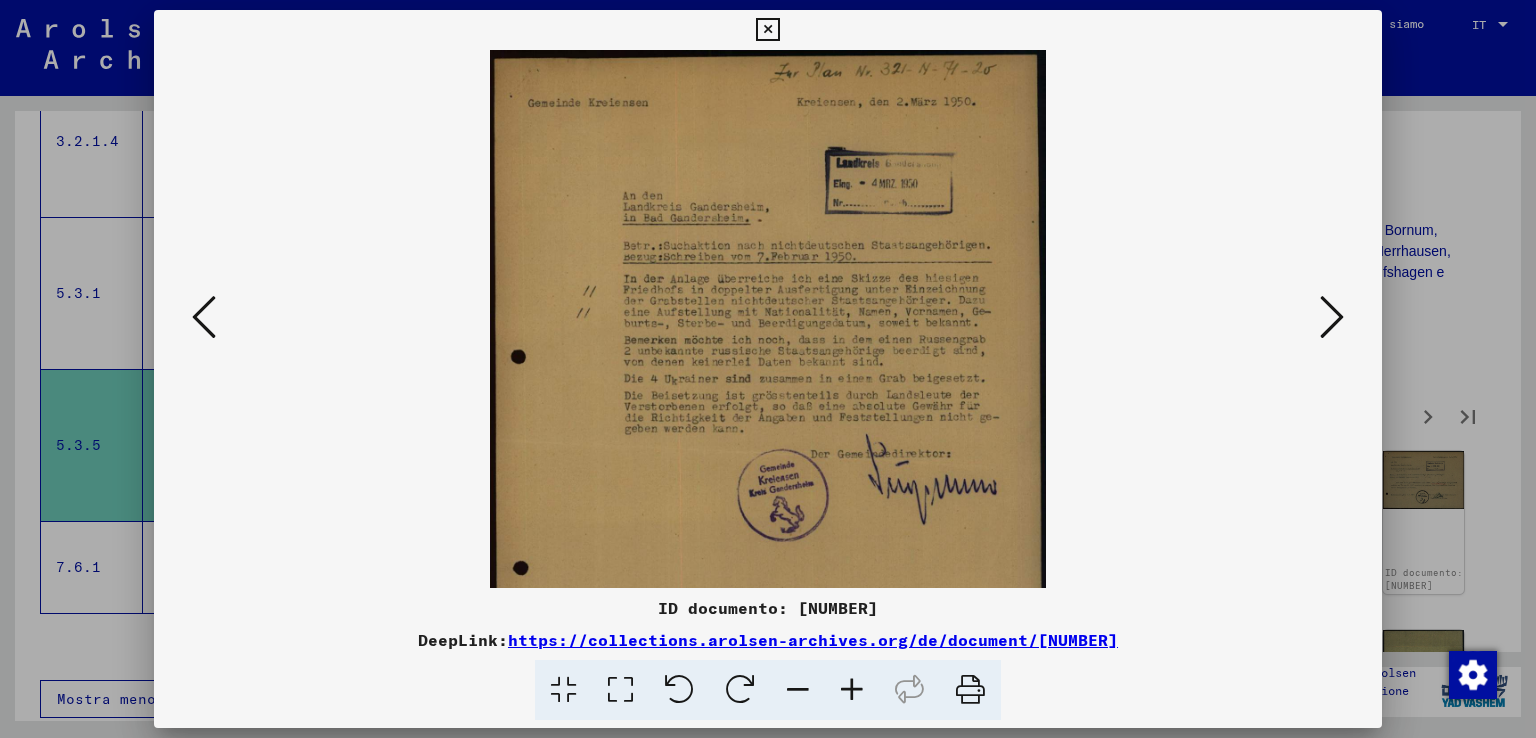 click at bounding box center [852, 690] 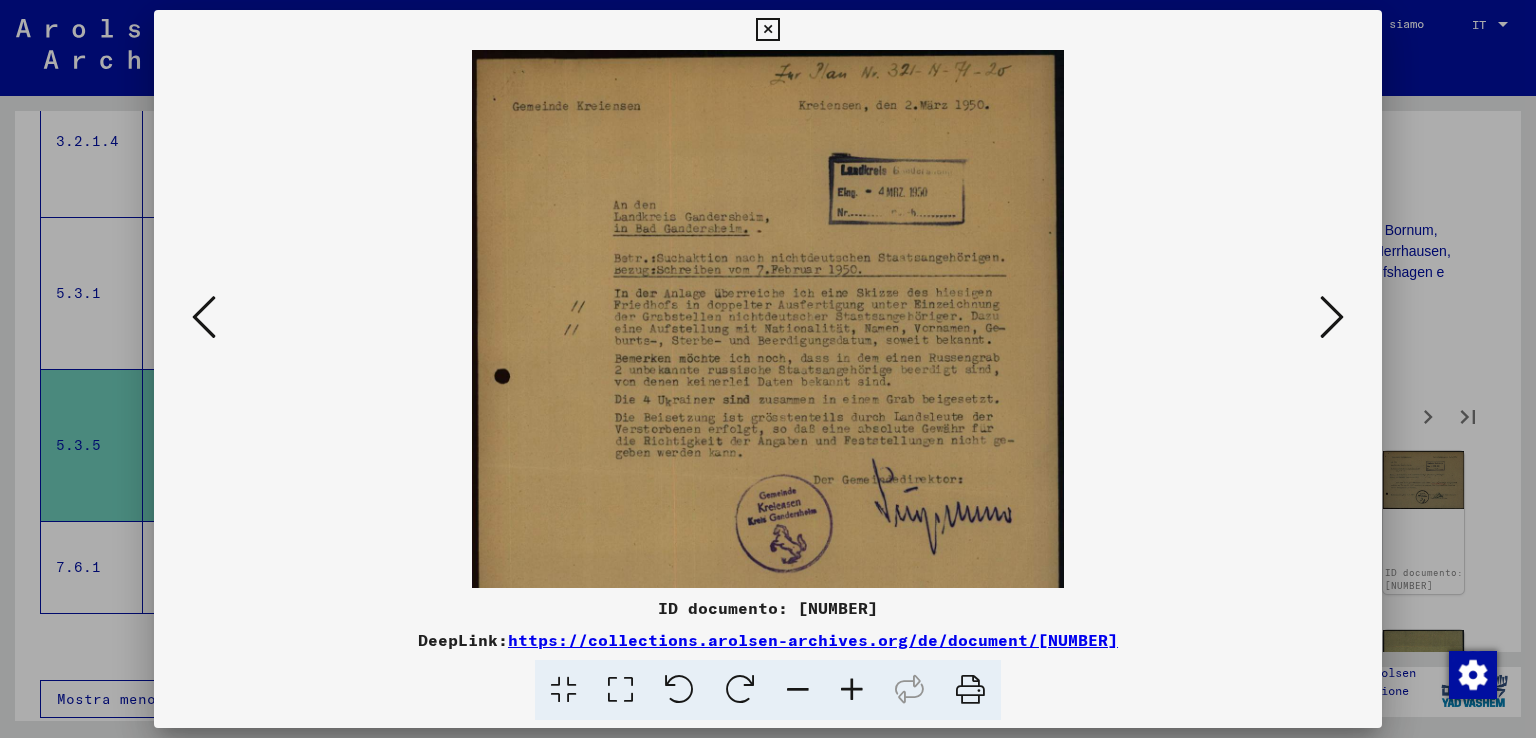 click at bounding box center [1332, 317] 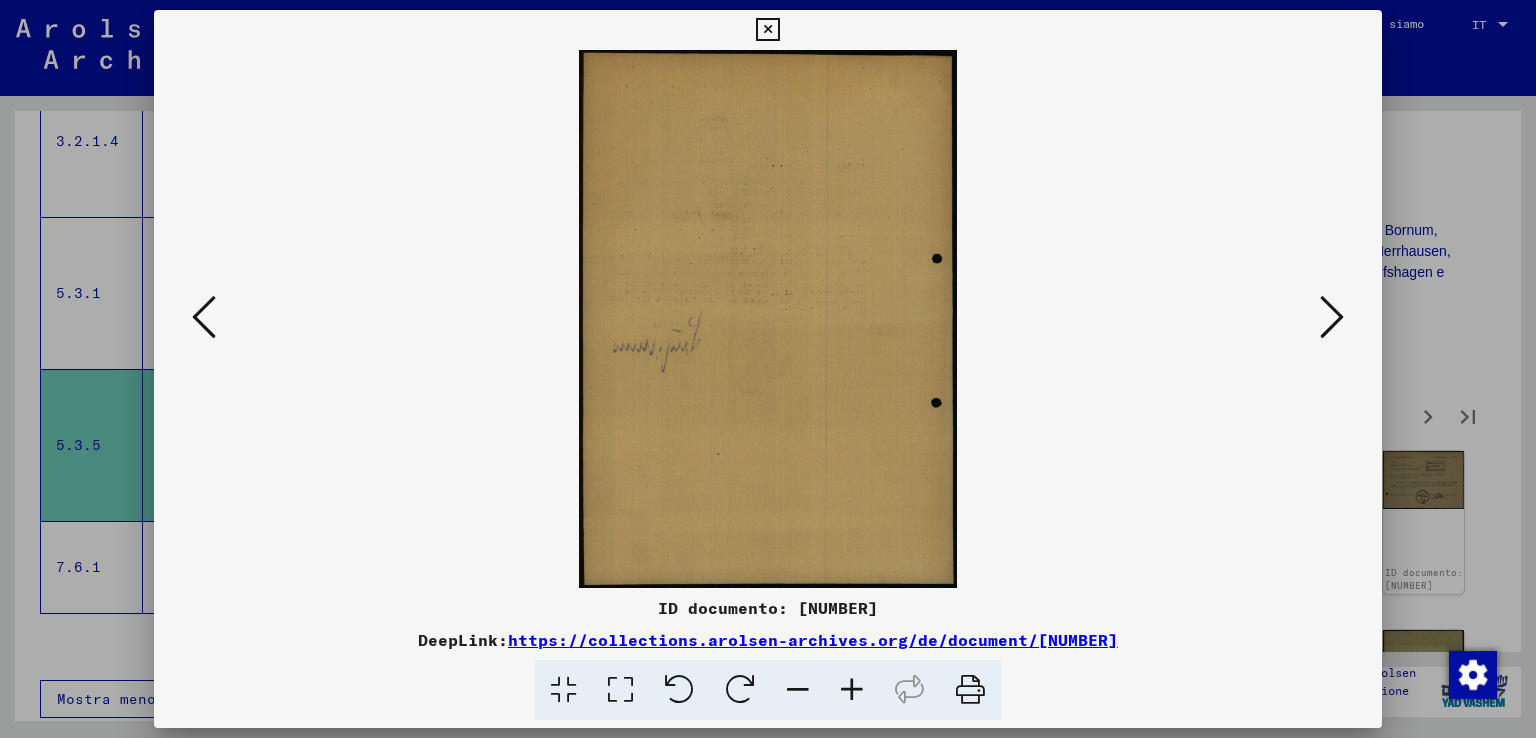 click at bounding box center [1332, 317] 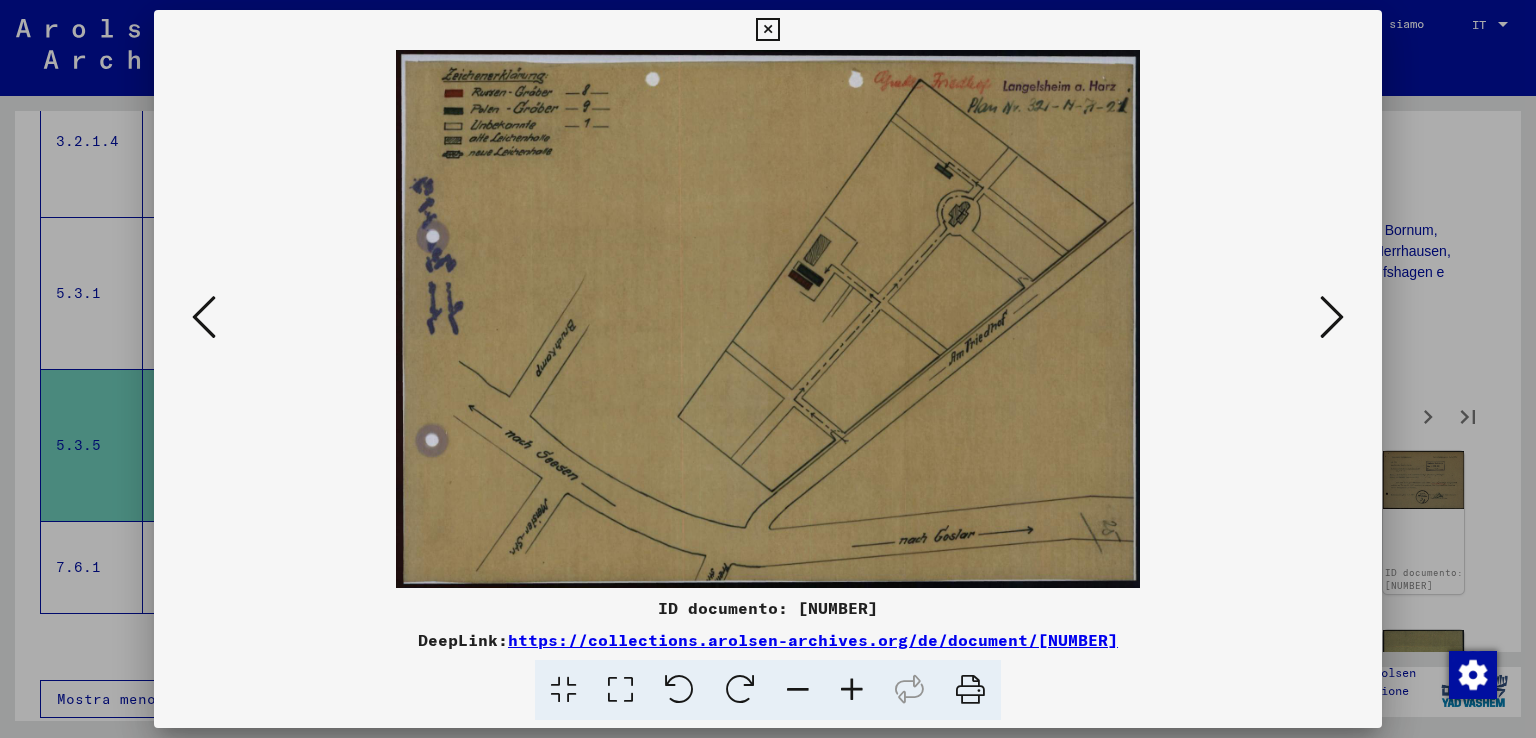 click at bounding box center [1332, 317] 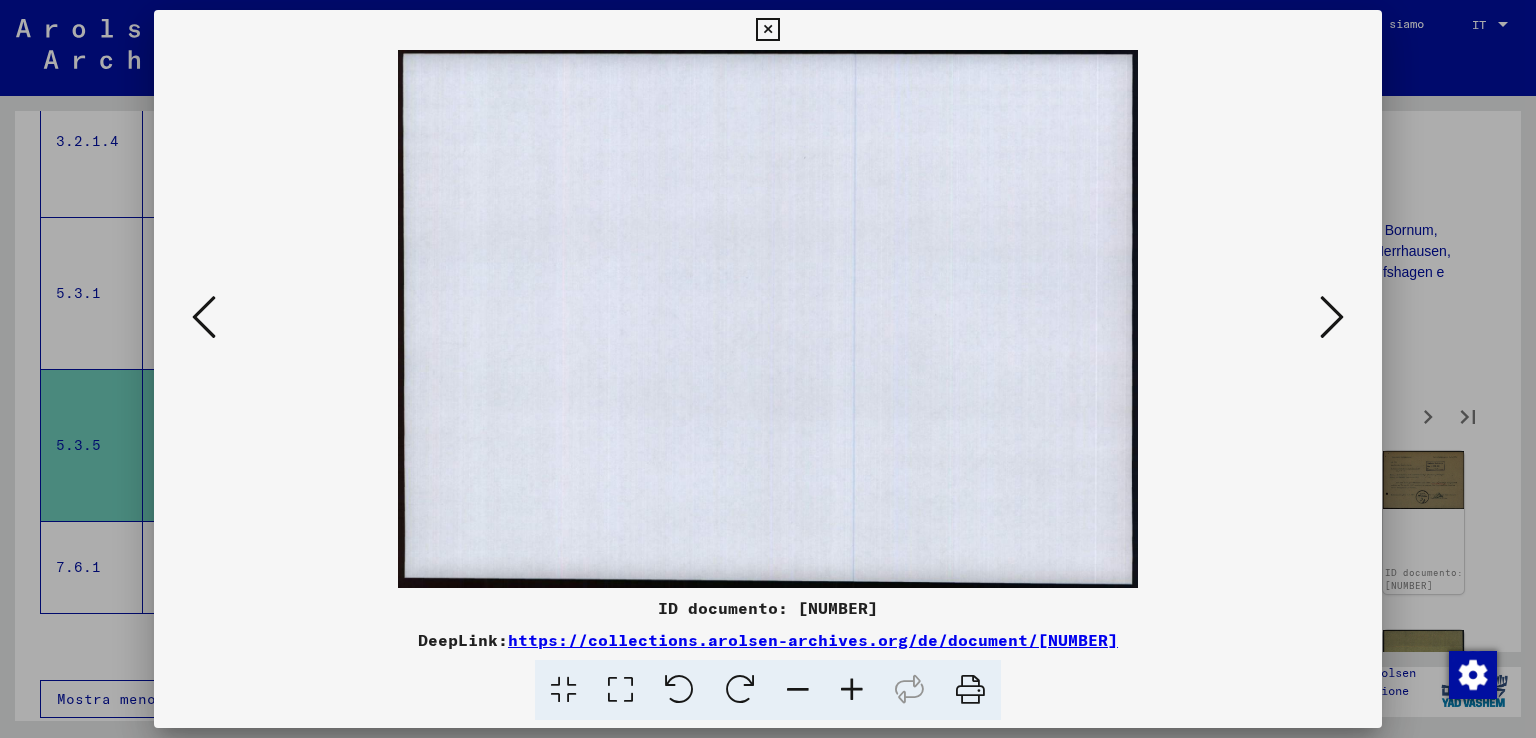 click at bounding box center [1332, 317] 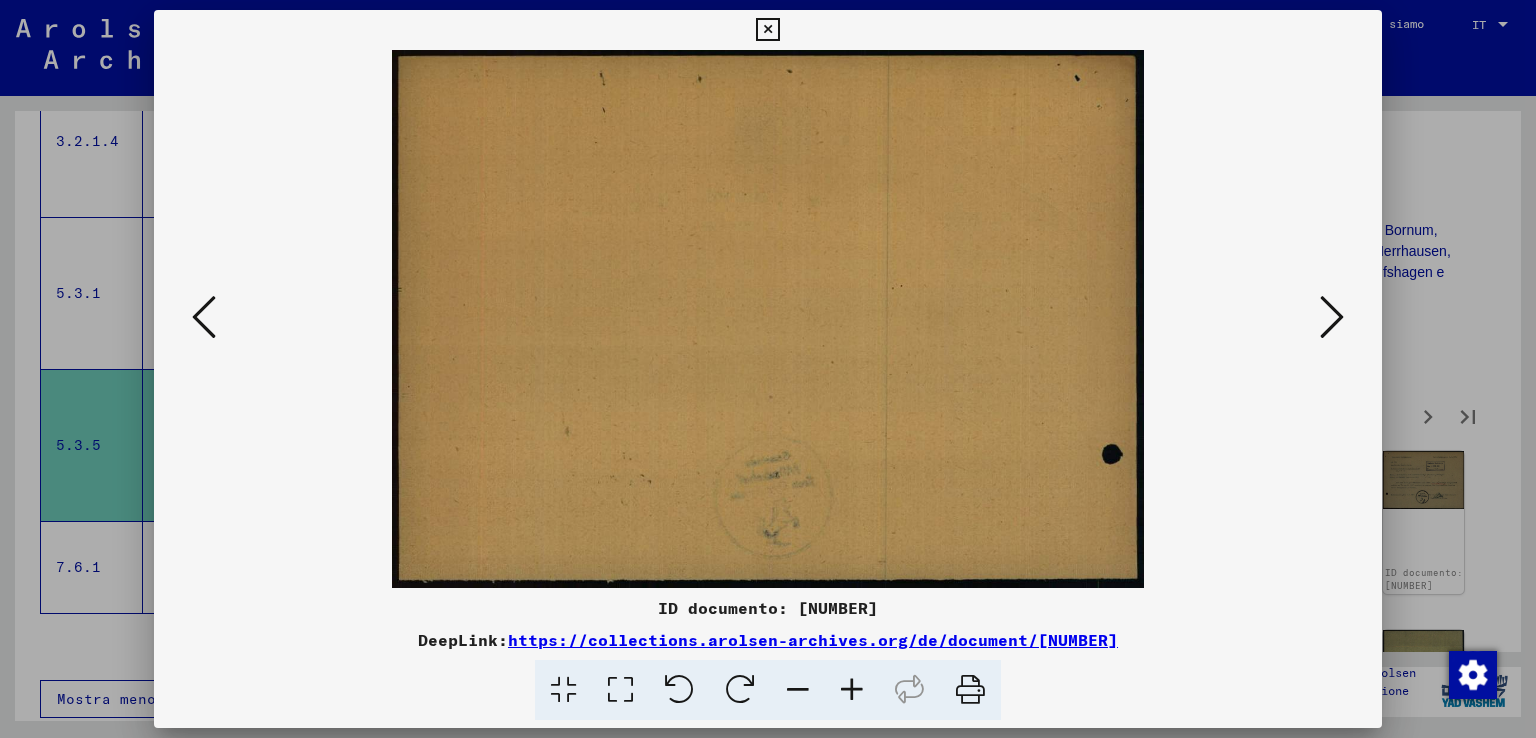 click at bounding box center [1332, 317] 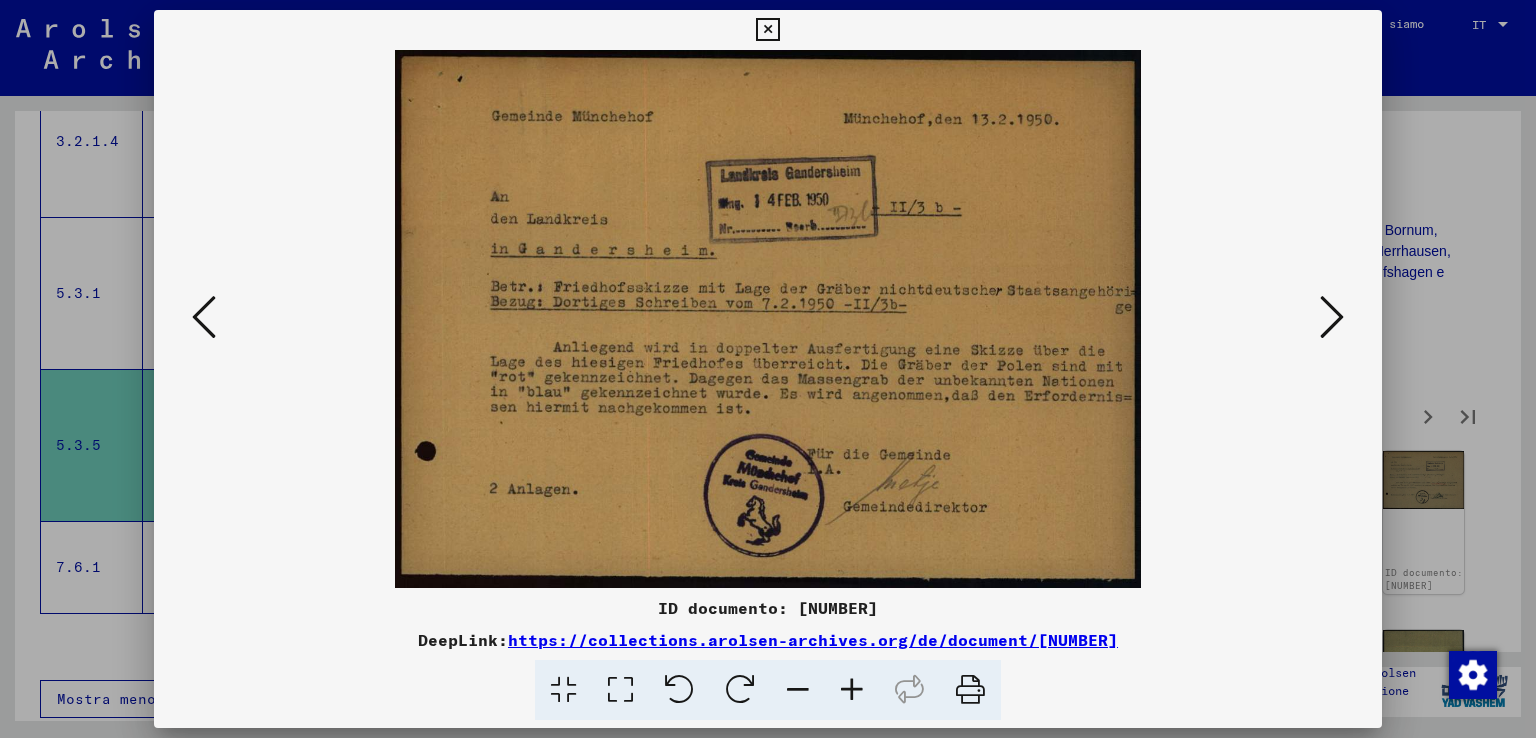 click at bounding box center (1332, 317) 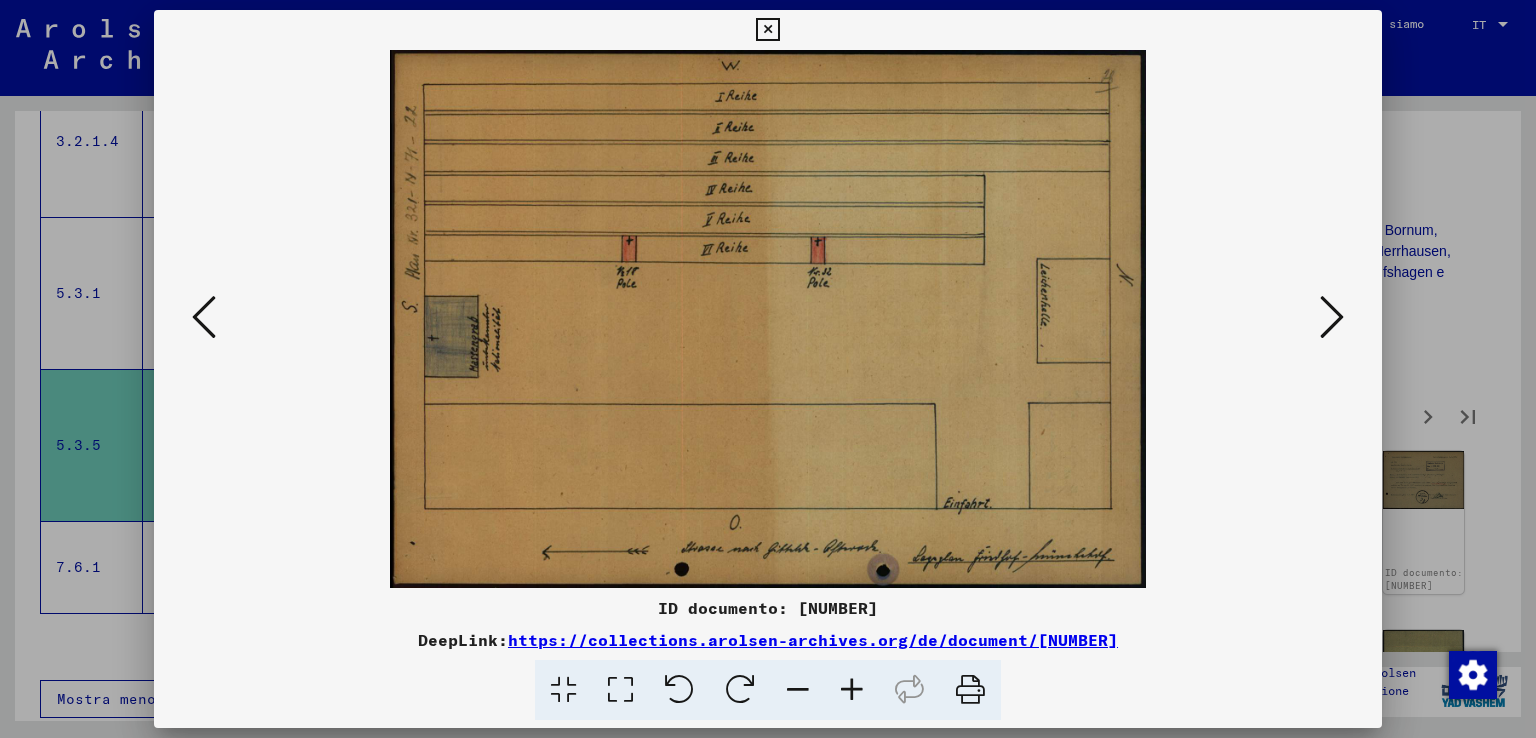 click at bounding box center (1332, 317) 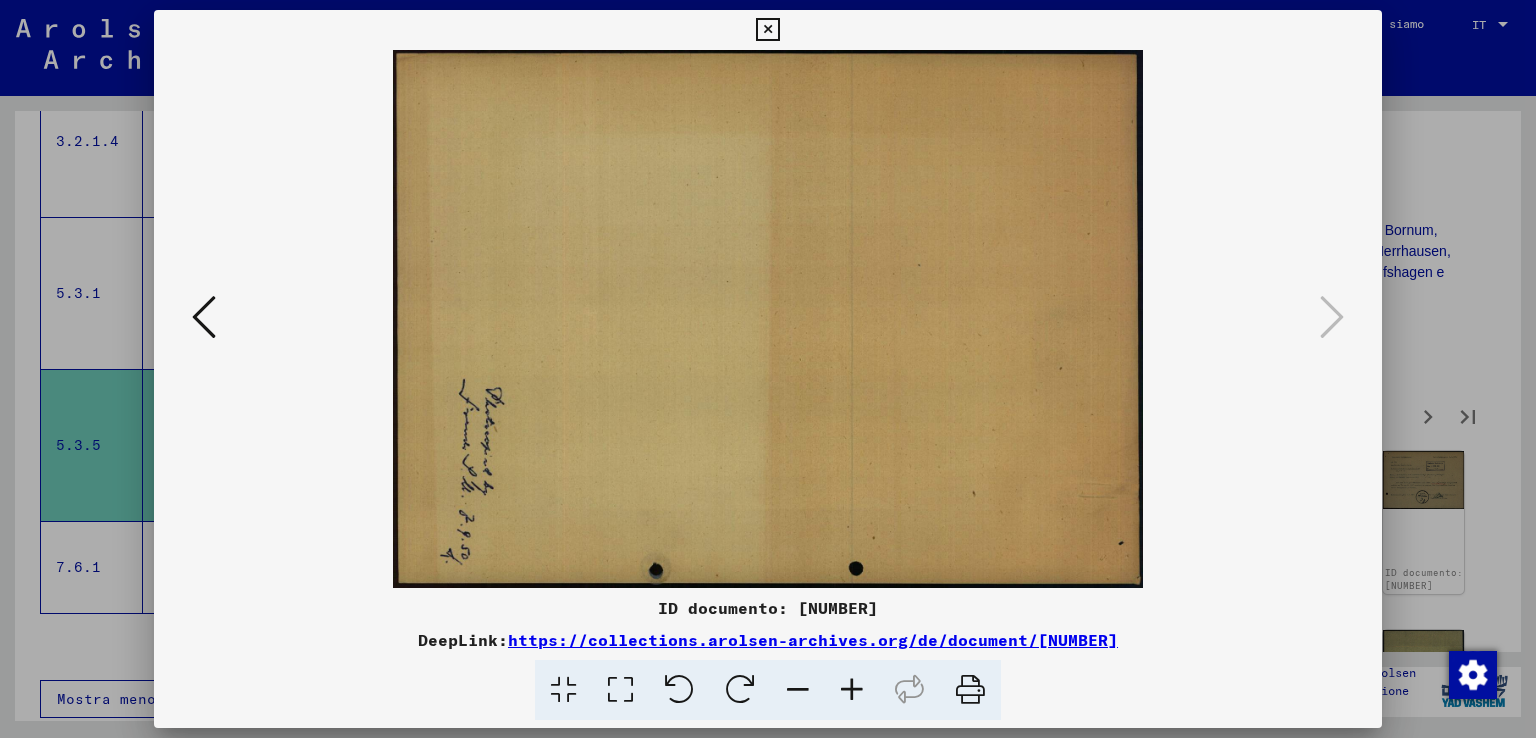 click at bounding box center [767, 30] 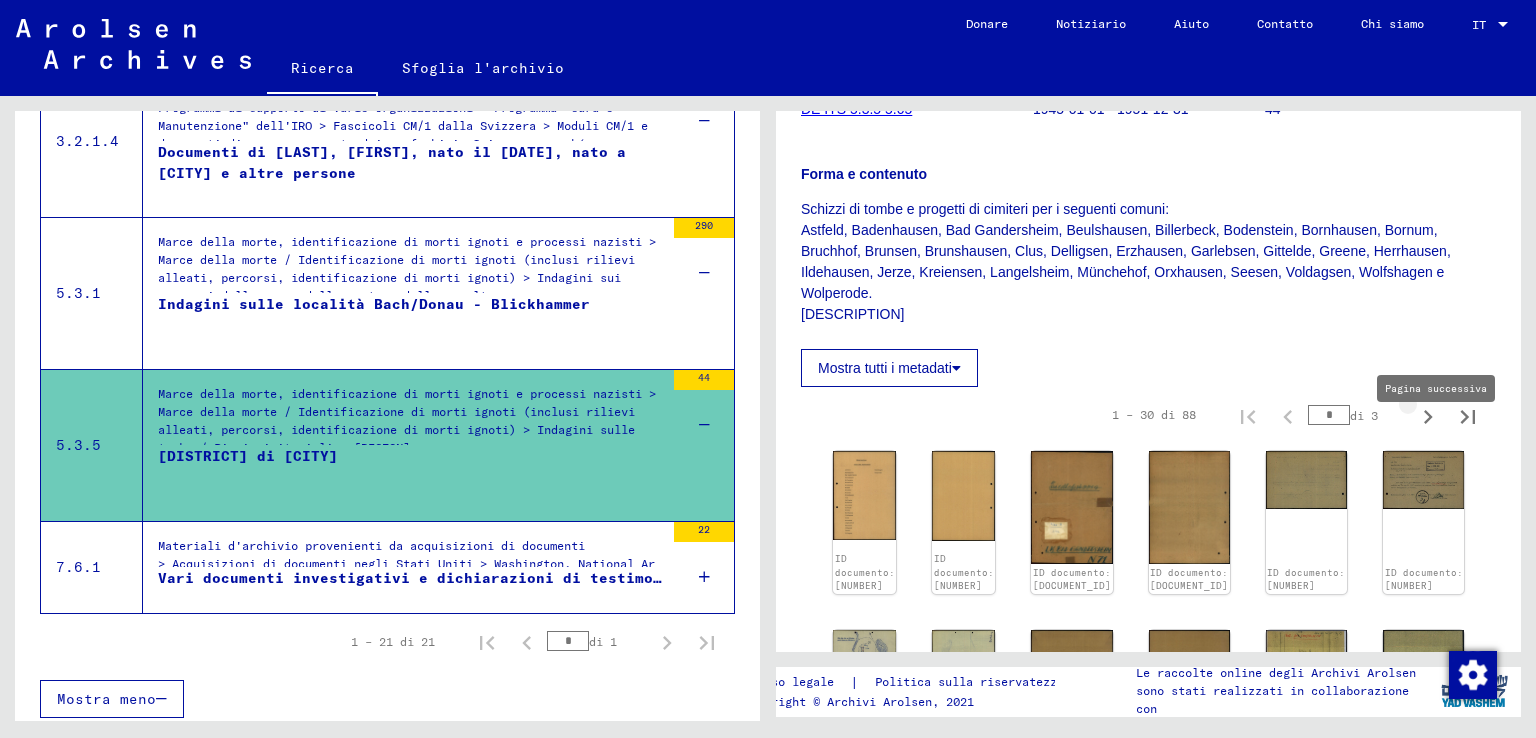 click 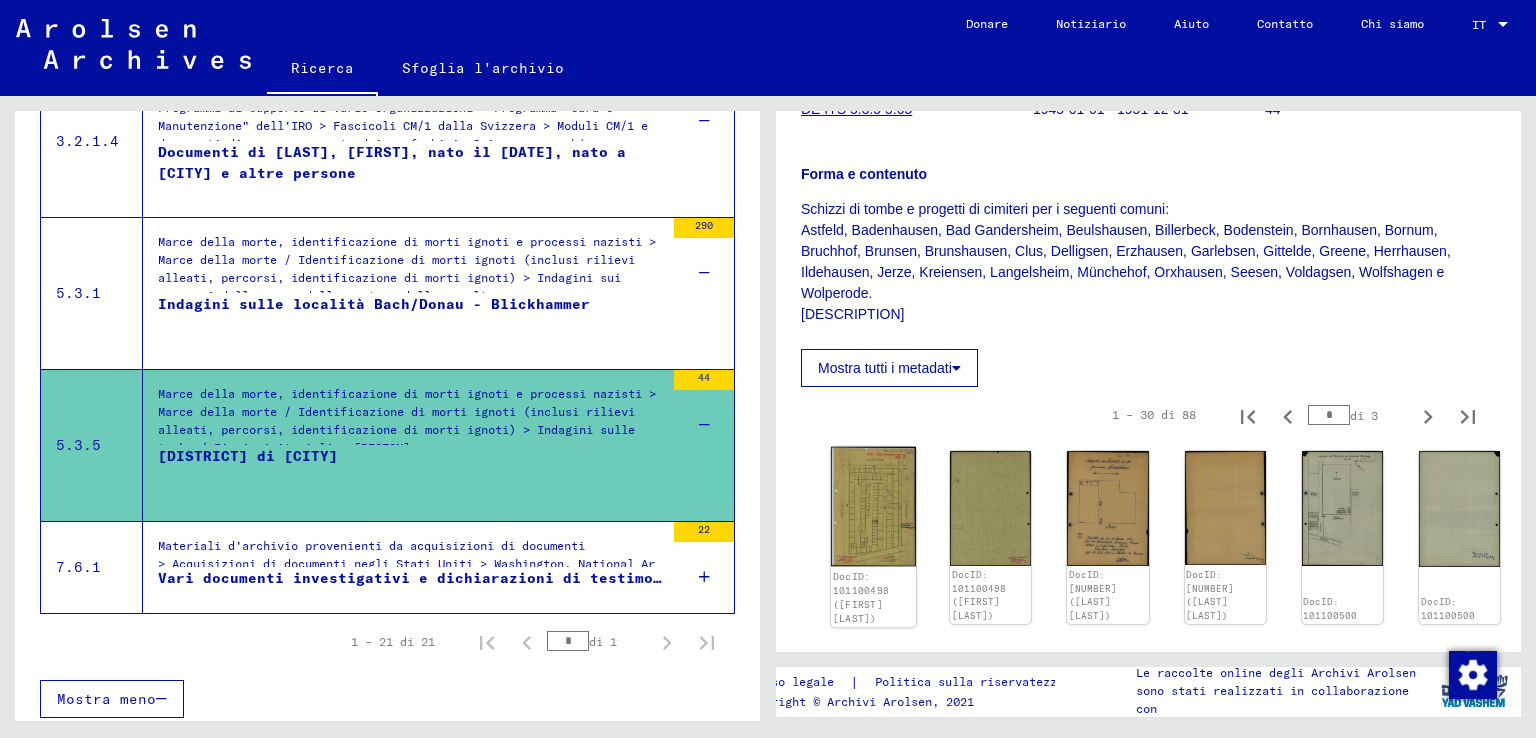 click 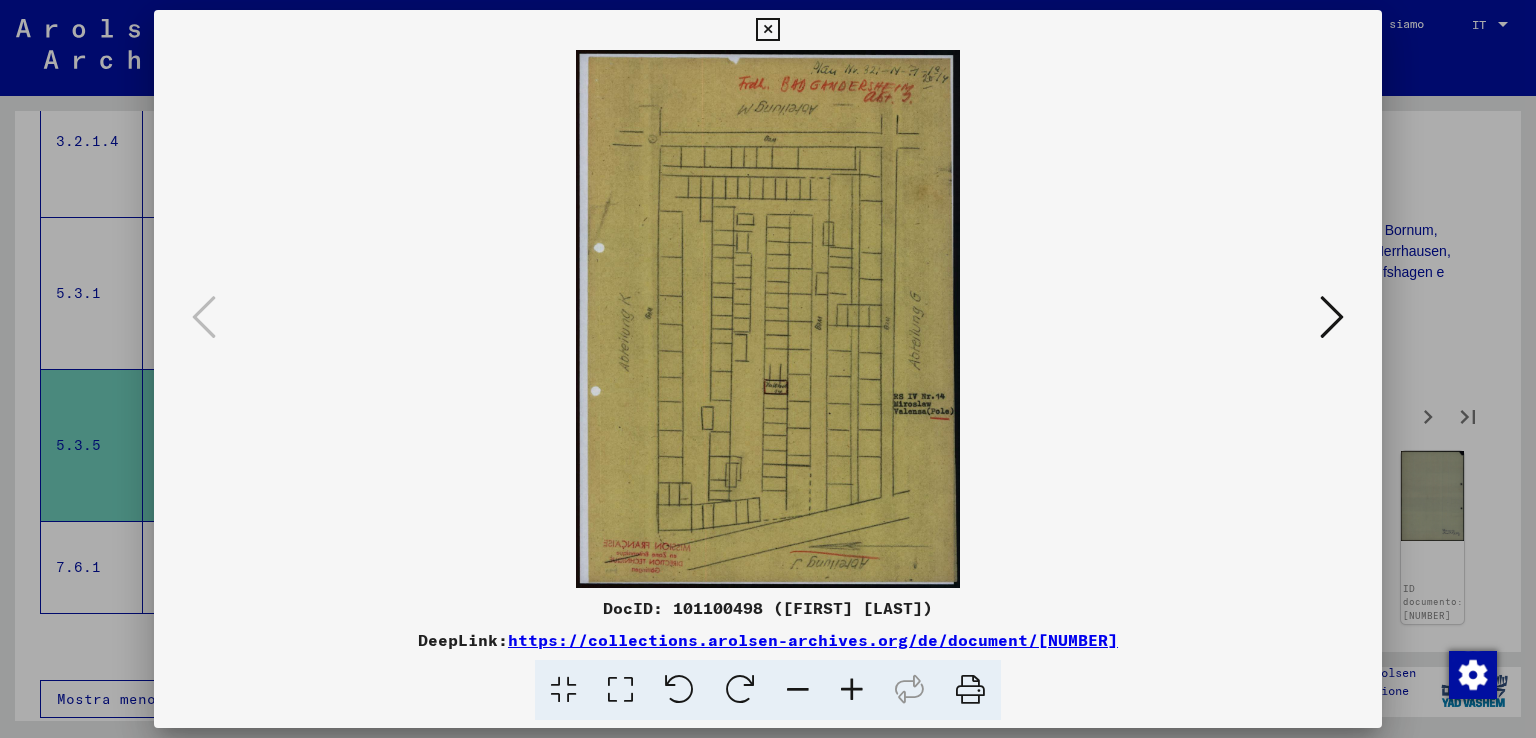 click at bounding box center (1332, 317) 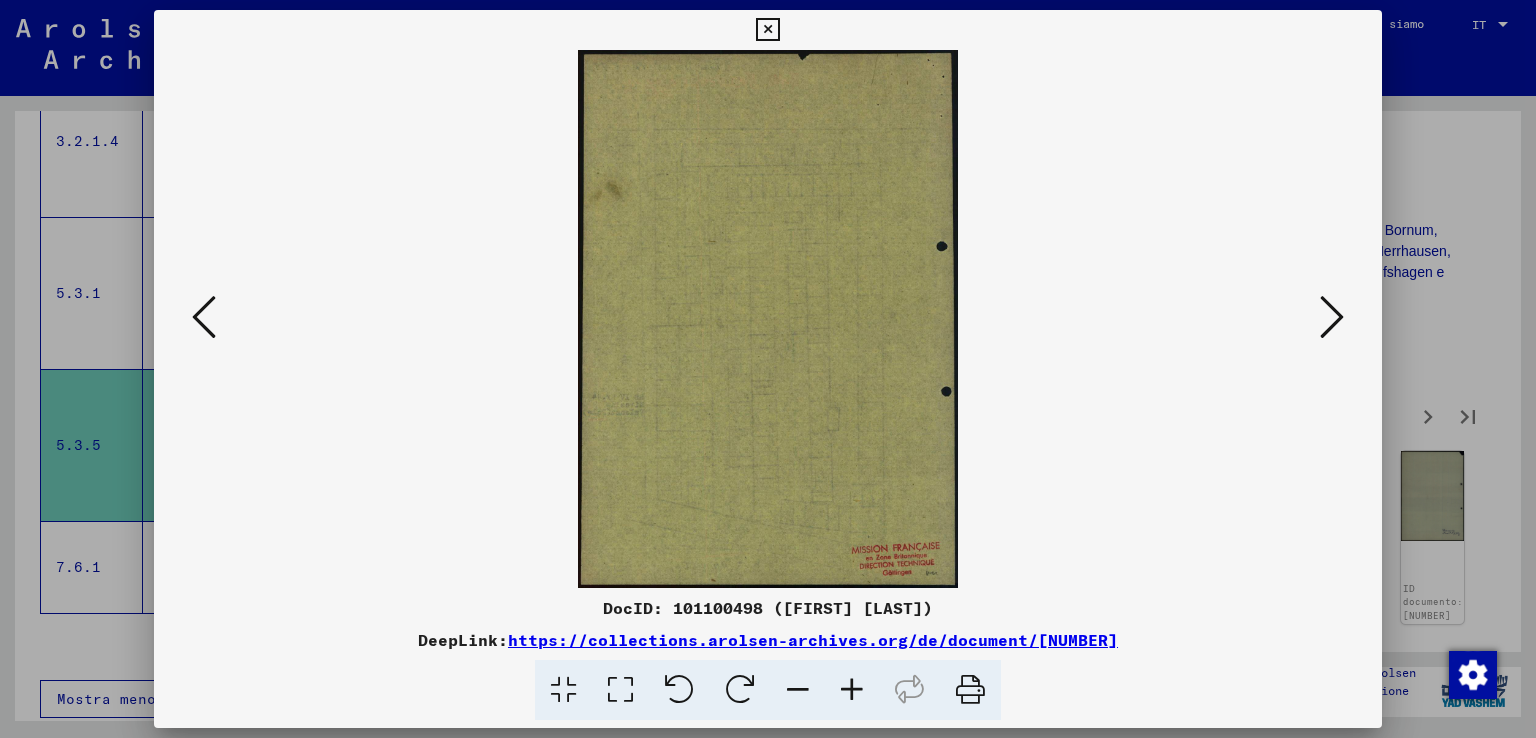 click at bounding box center [1332, 317] 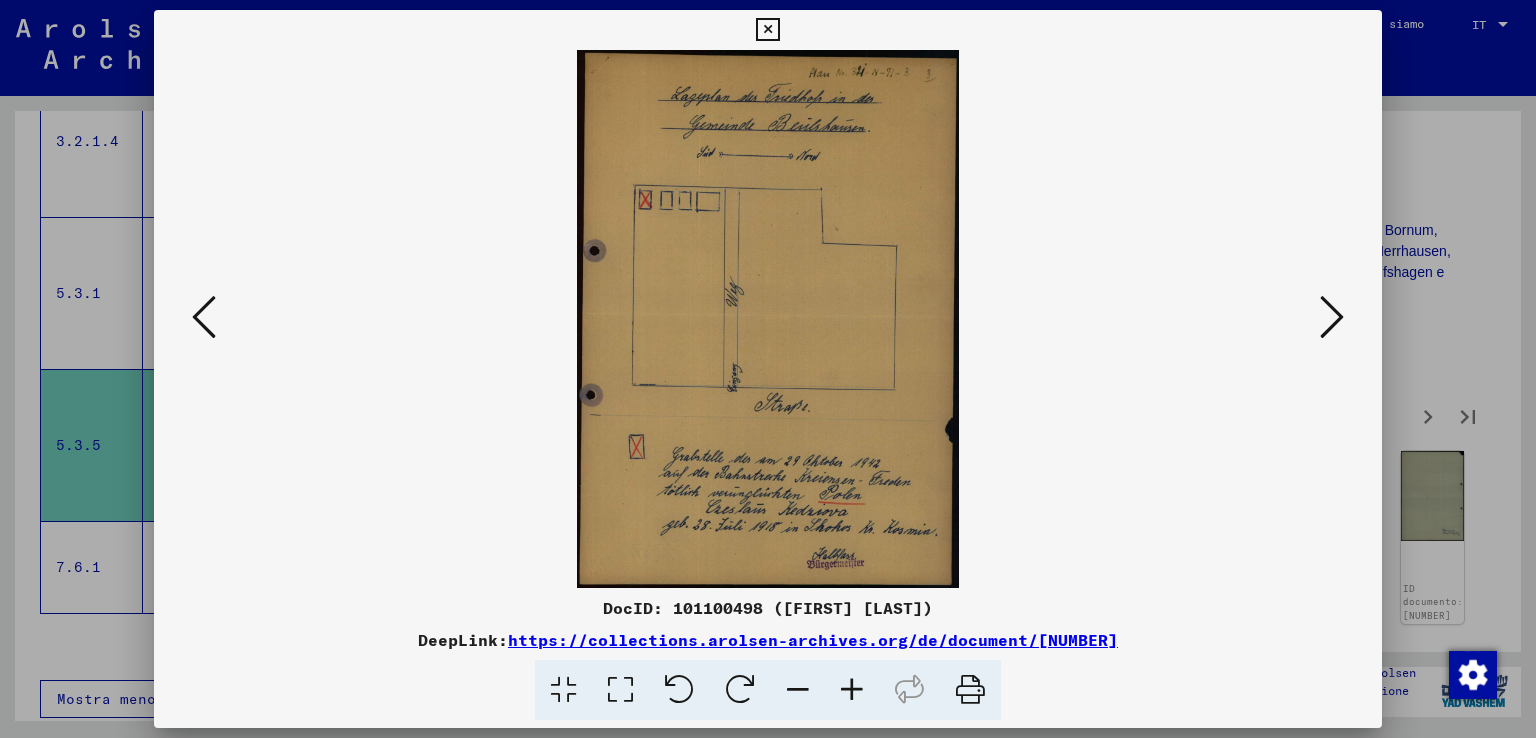 click at bounding box center (1332, 317) 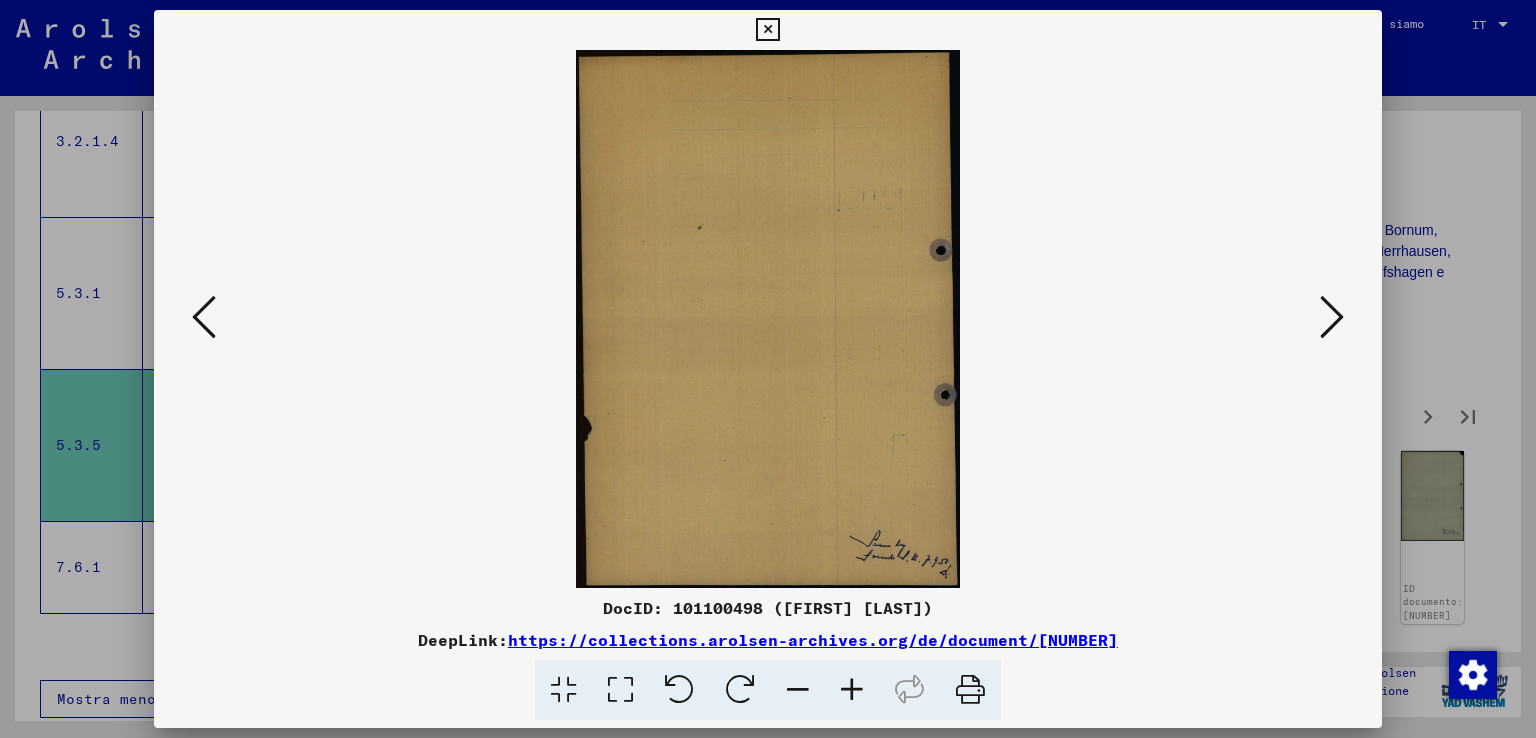 click at bounding box center (1332, 317) 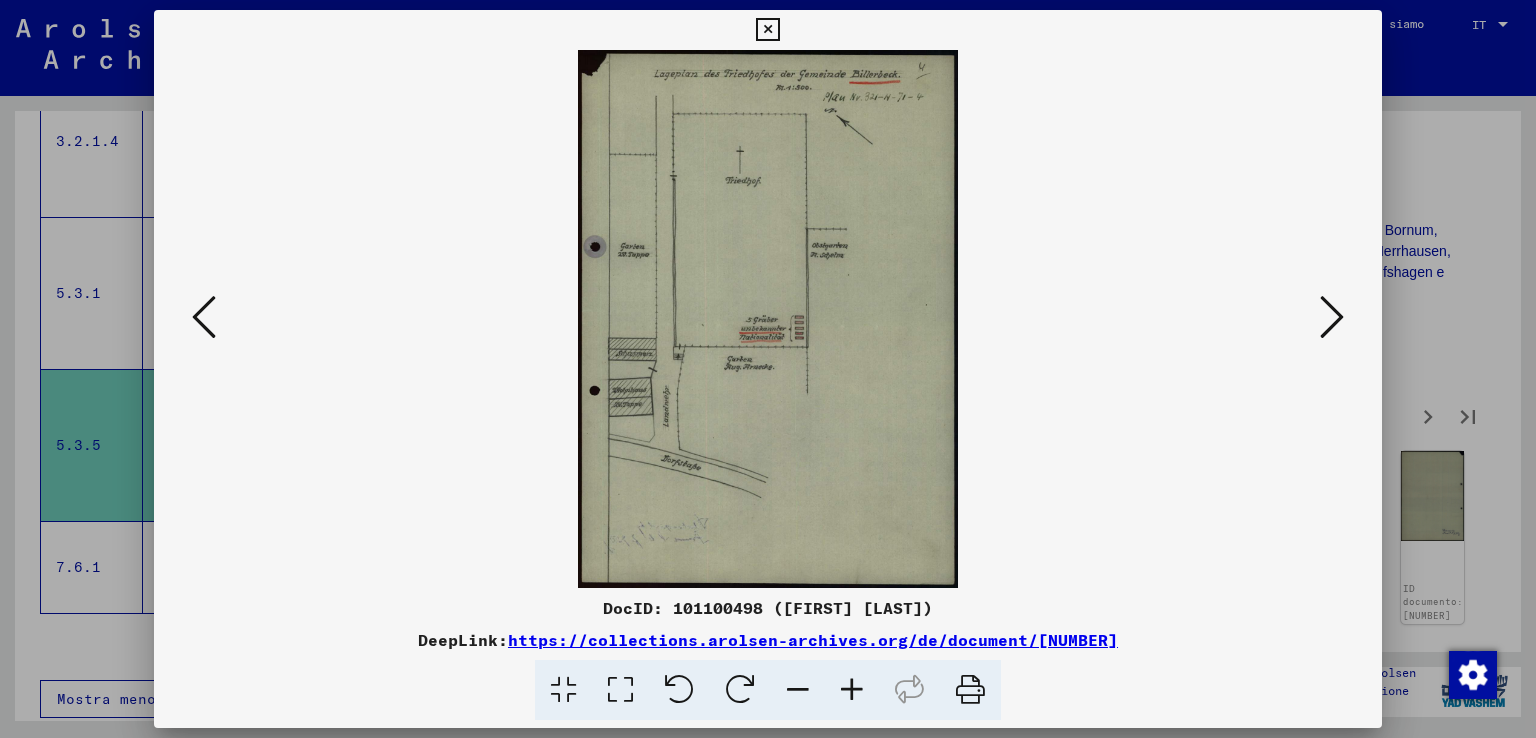 click at bounding box center [1332, 317] 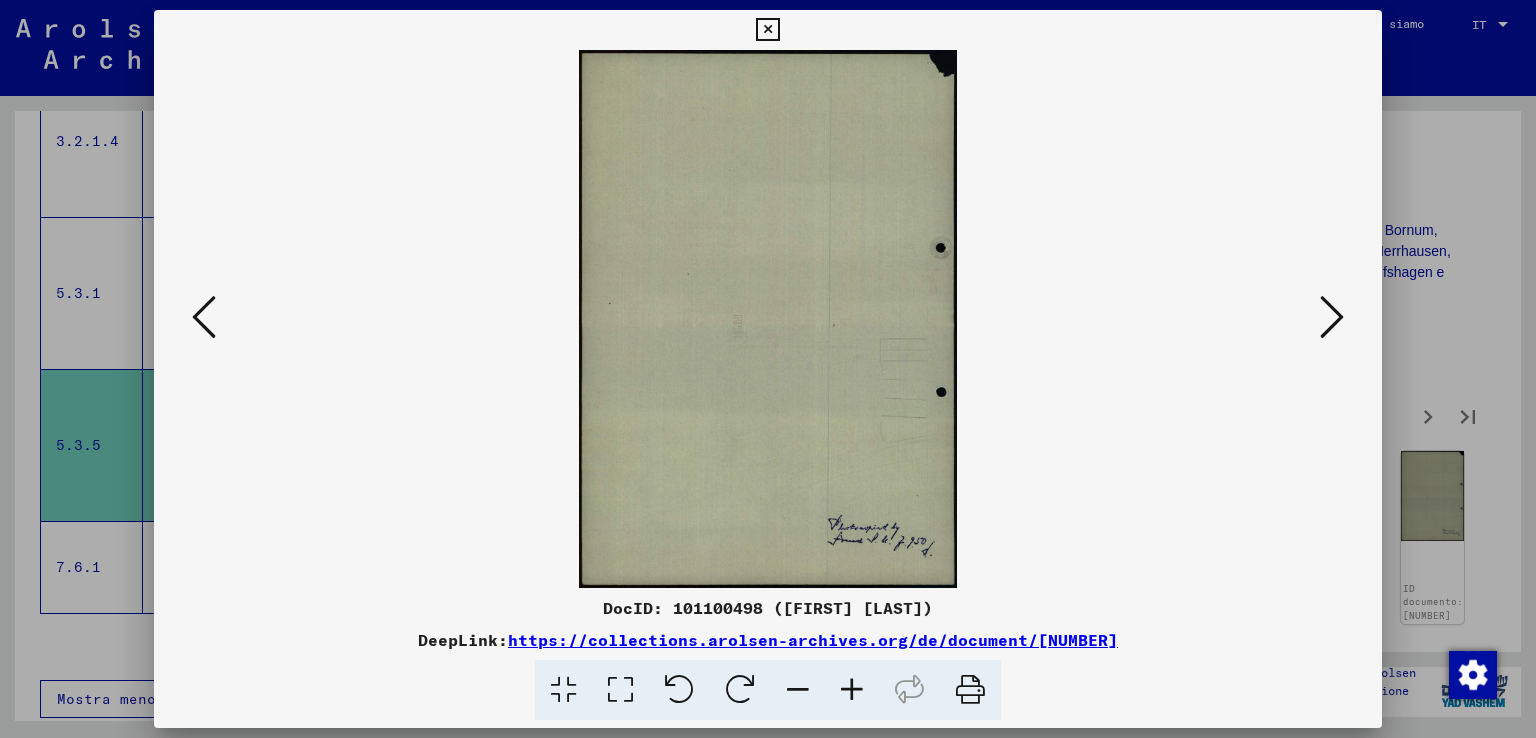 click at bounding box center (1332, 317) 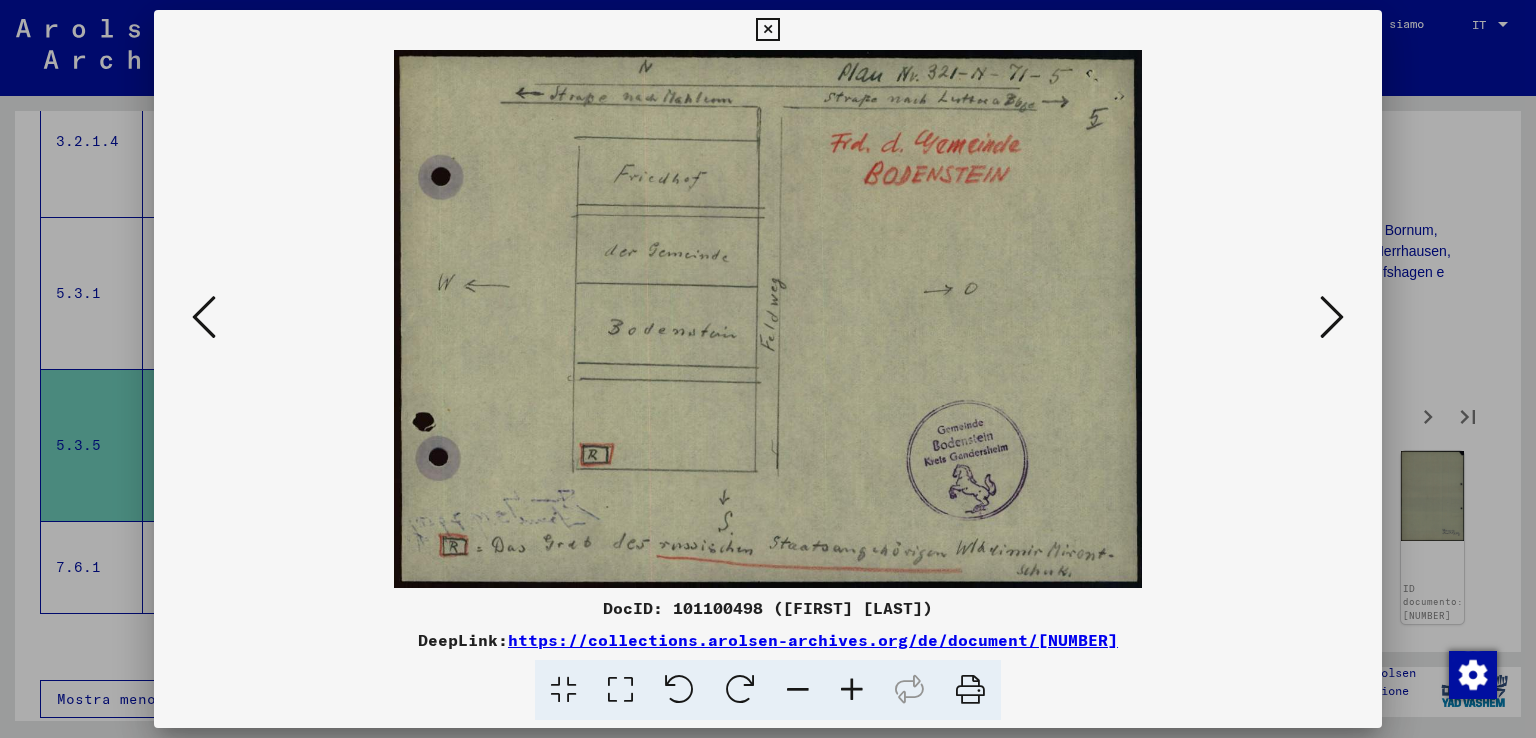 click at bounding box center [1332, 317] 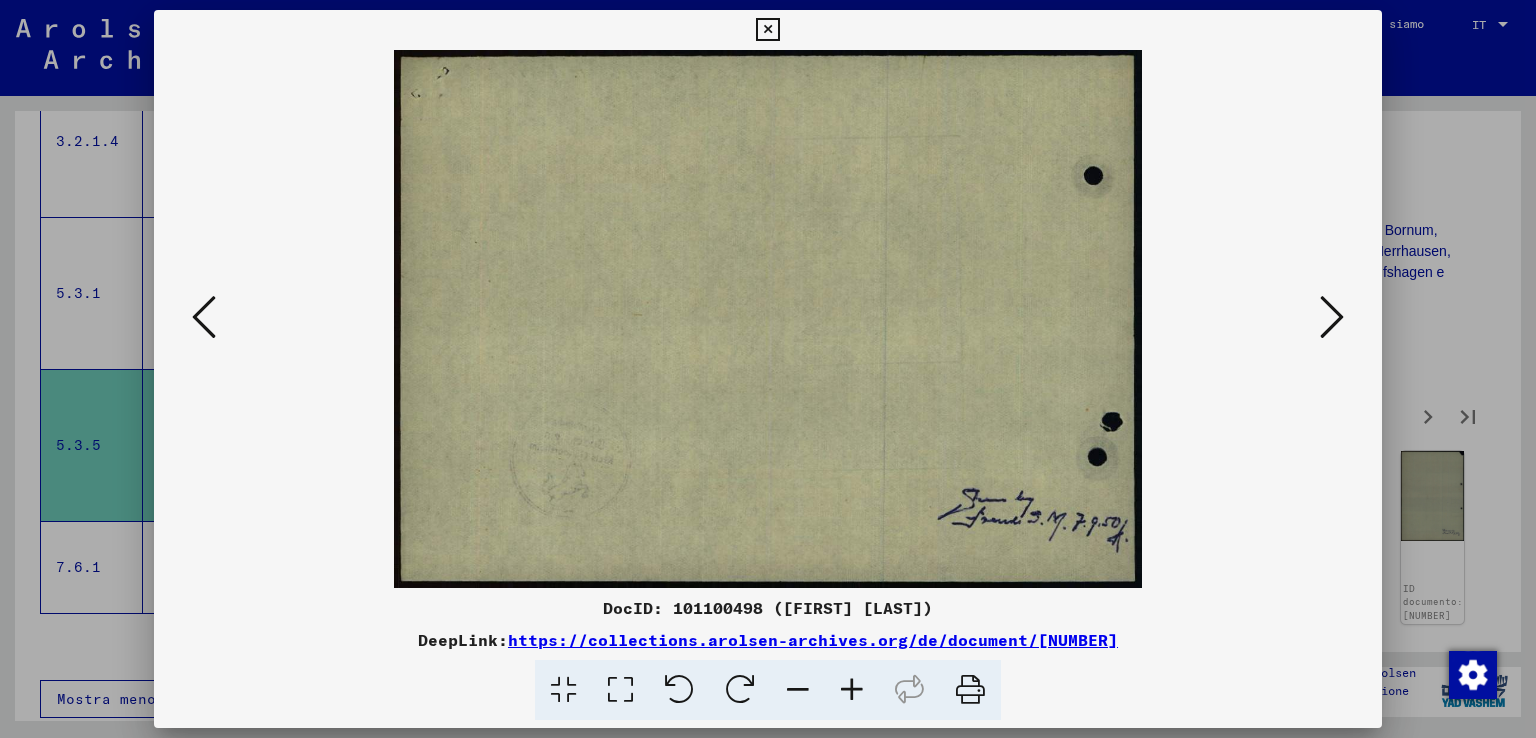 click at bounding box center [1332, 317] 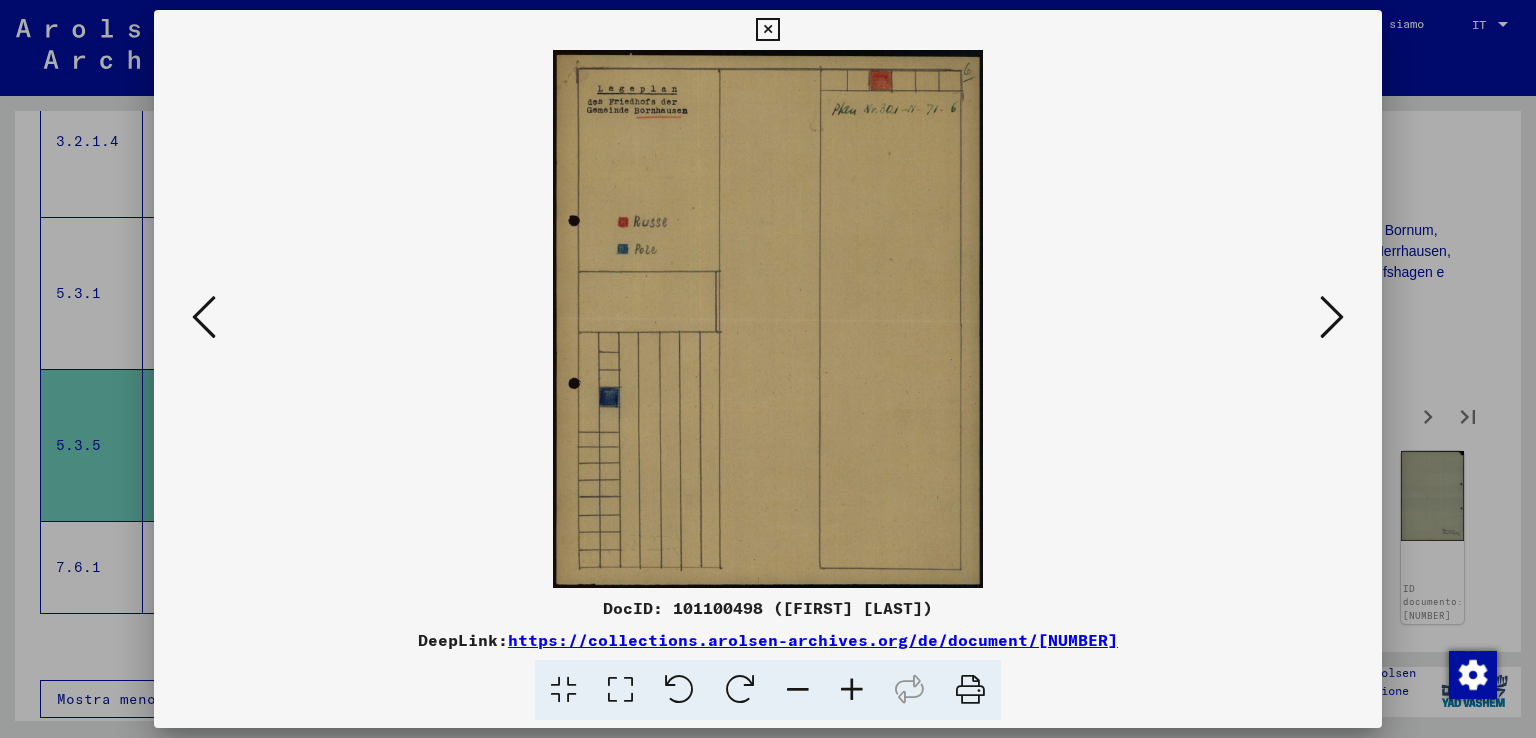 click at bounding box center [1332, 317] 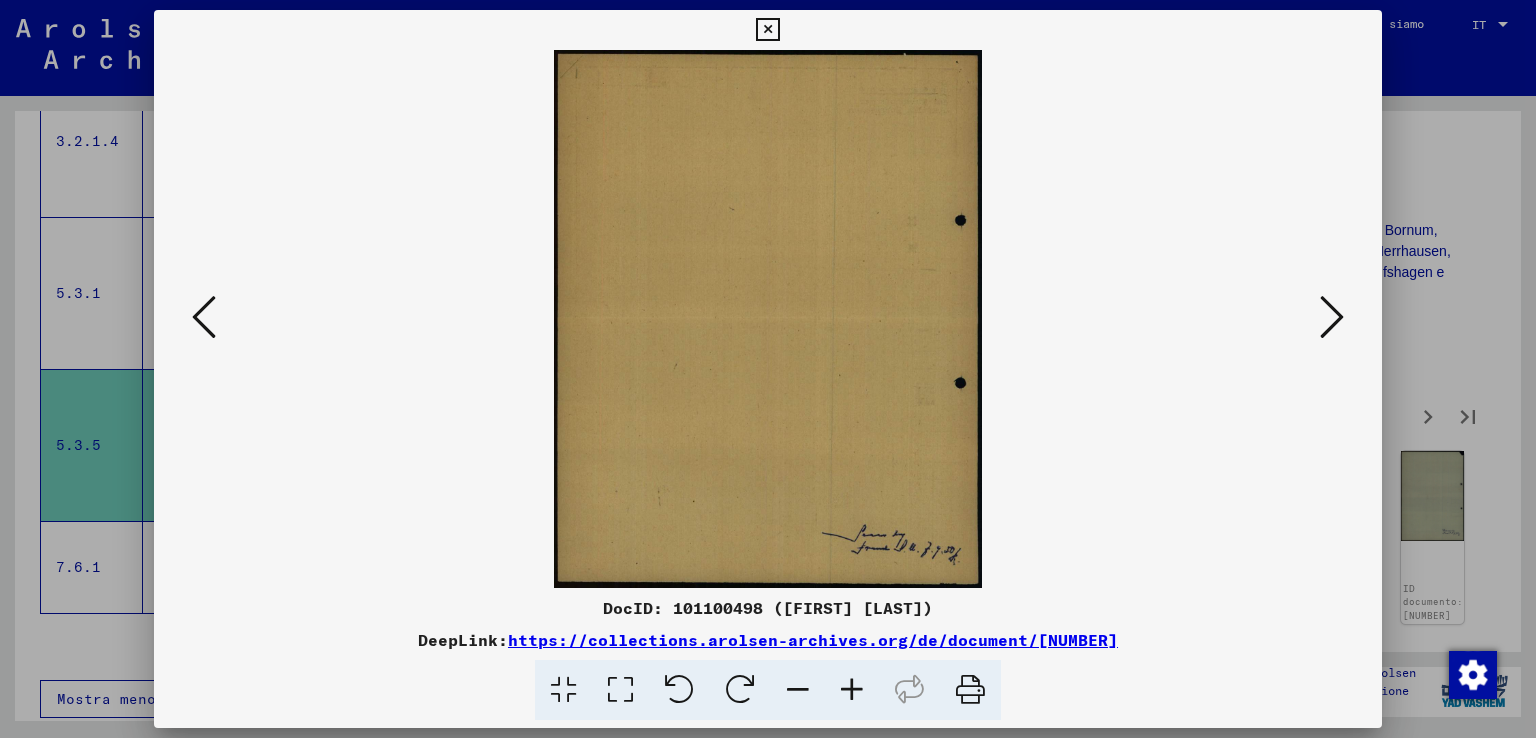 click at bounding box center [1332, 317] 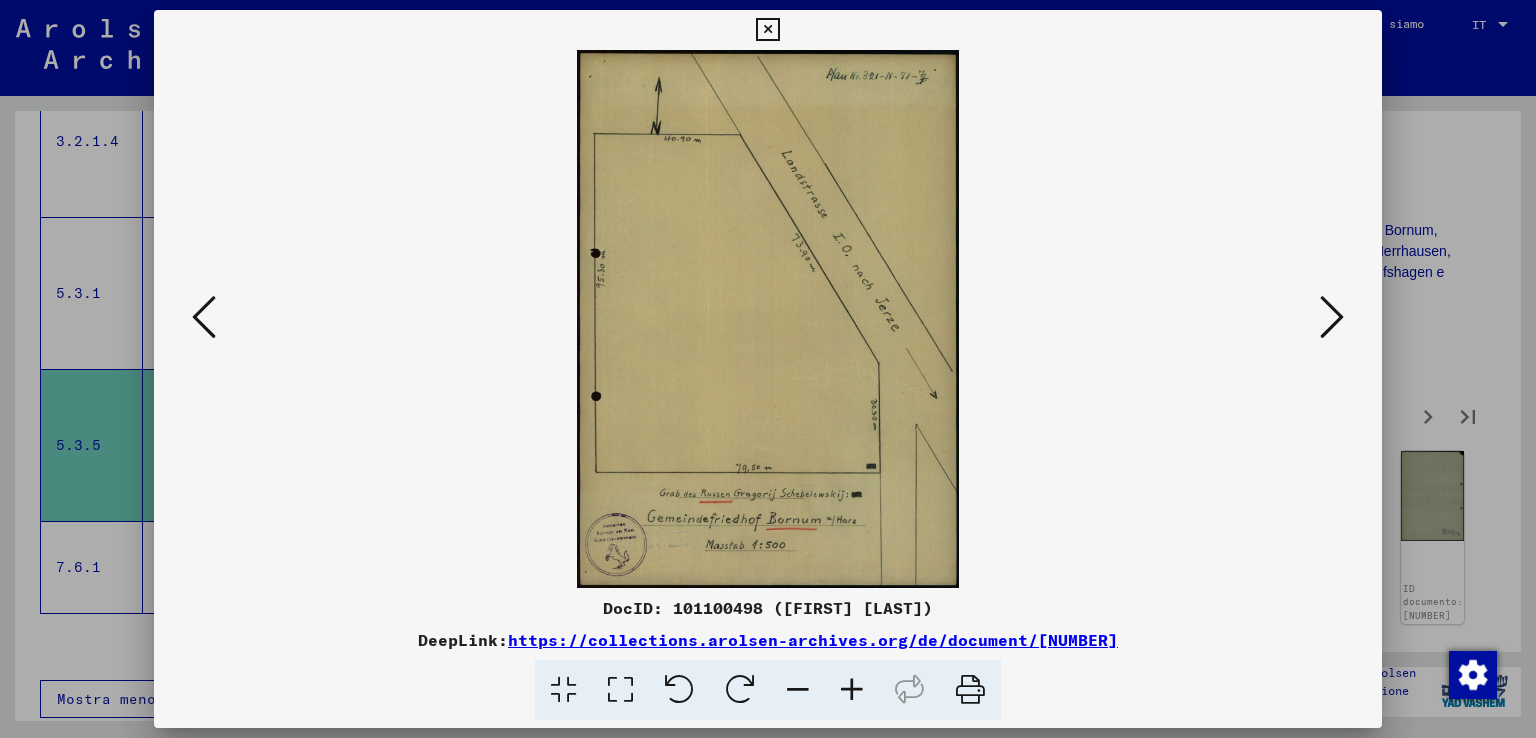 click at bounding box center [1332, 317] 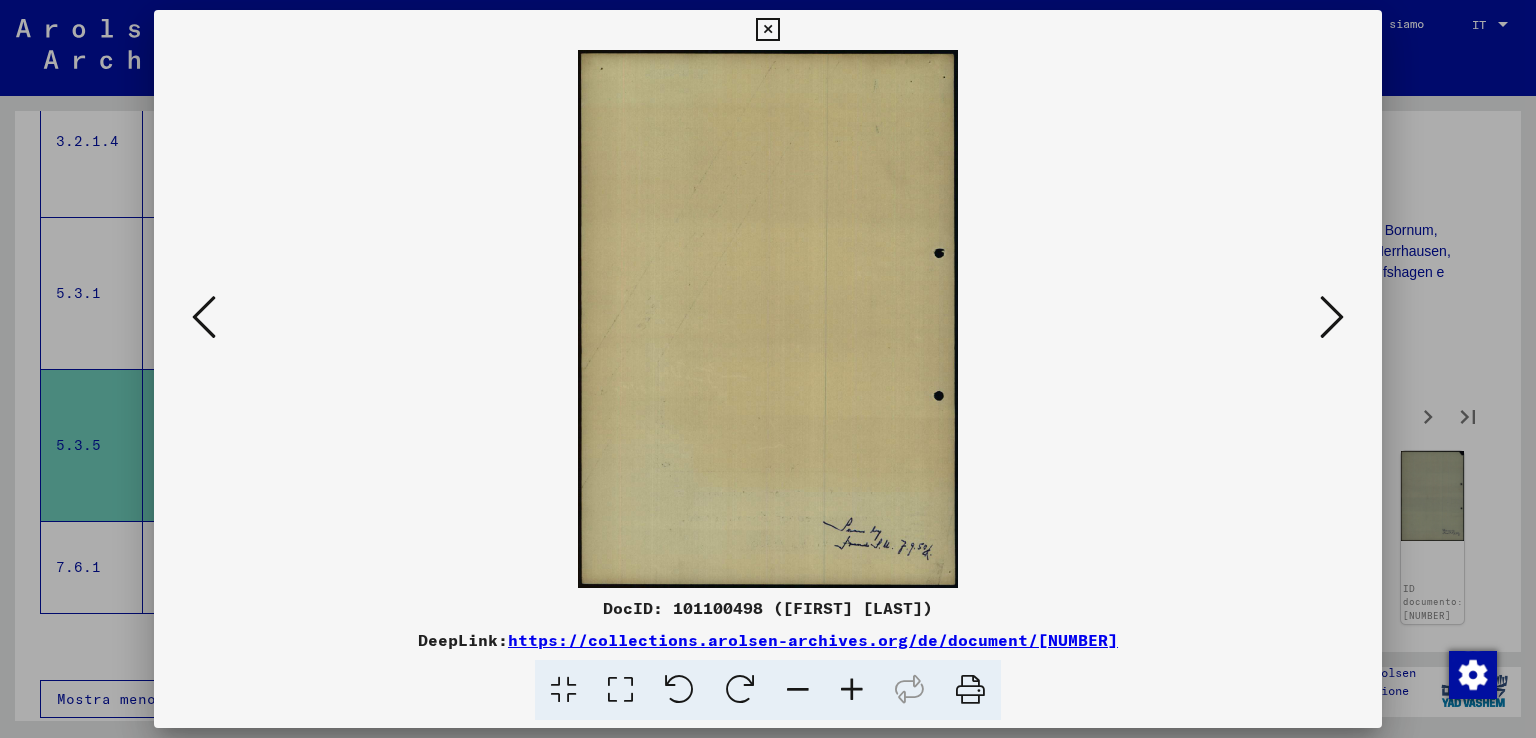 click at bounding box center [1332, 317] 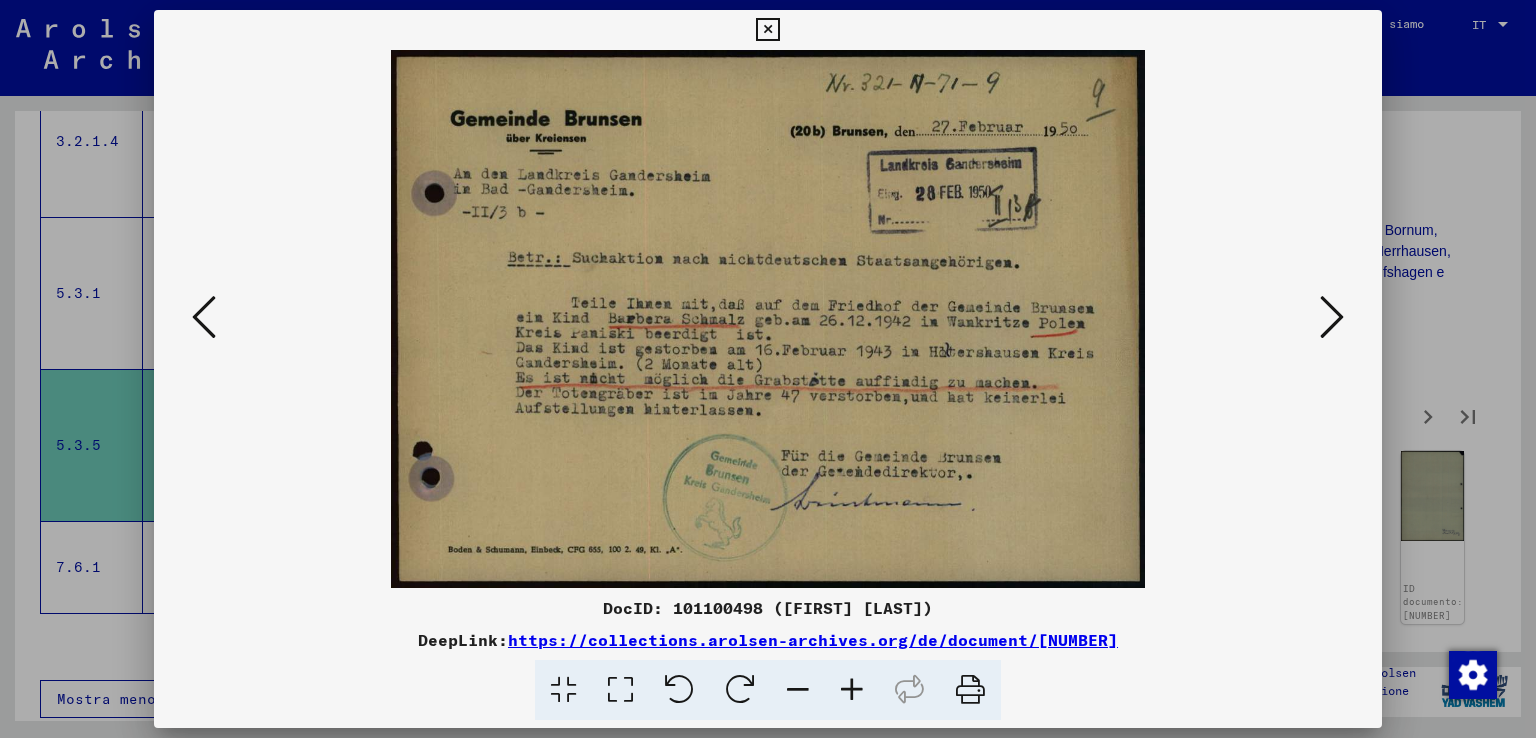 click at bounding box center [1332, 317] 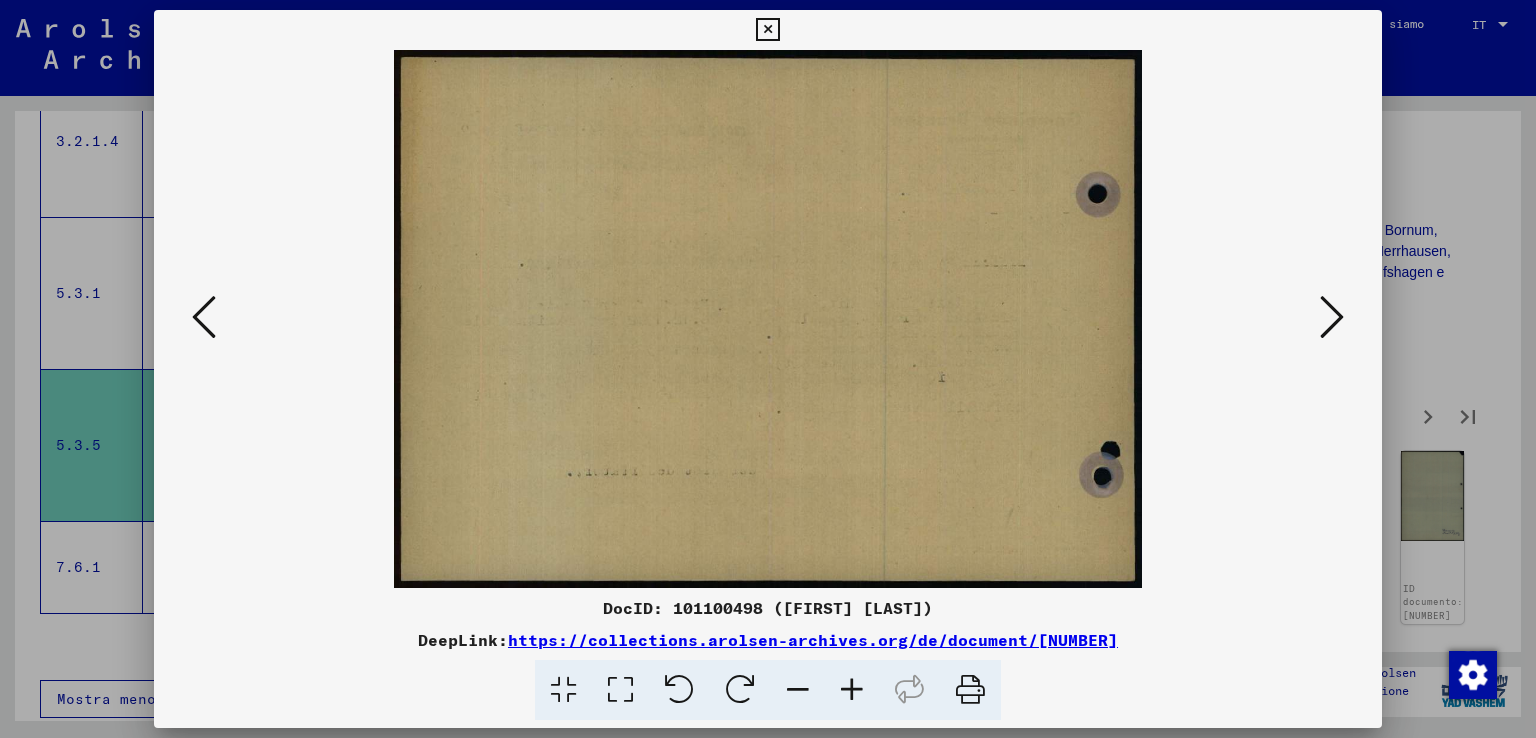 click at bounding box center [1332, 317] 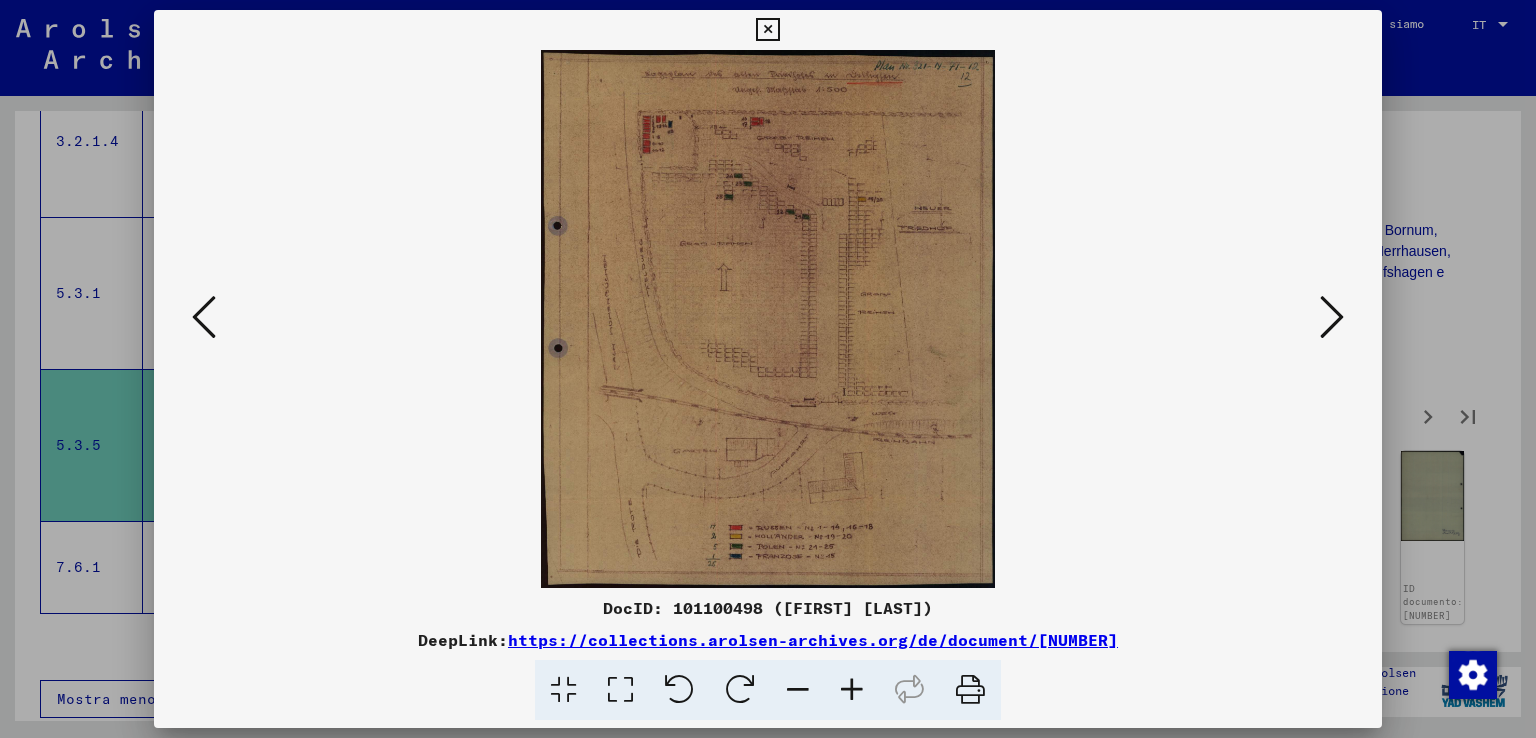 click at bounding box center [852, 690] 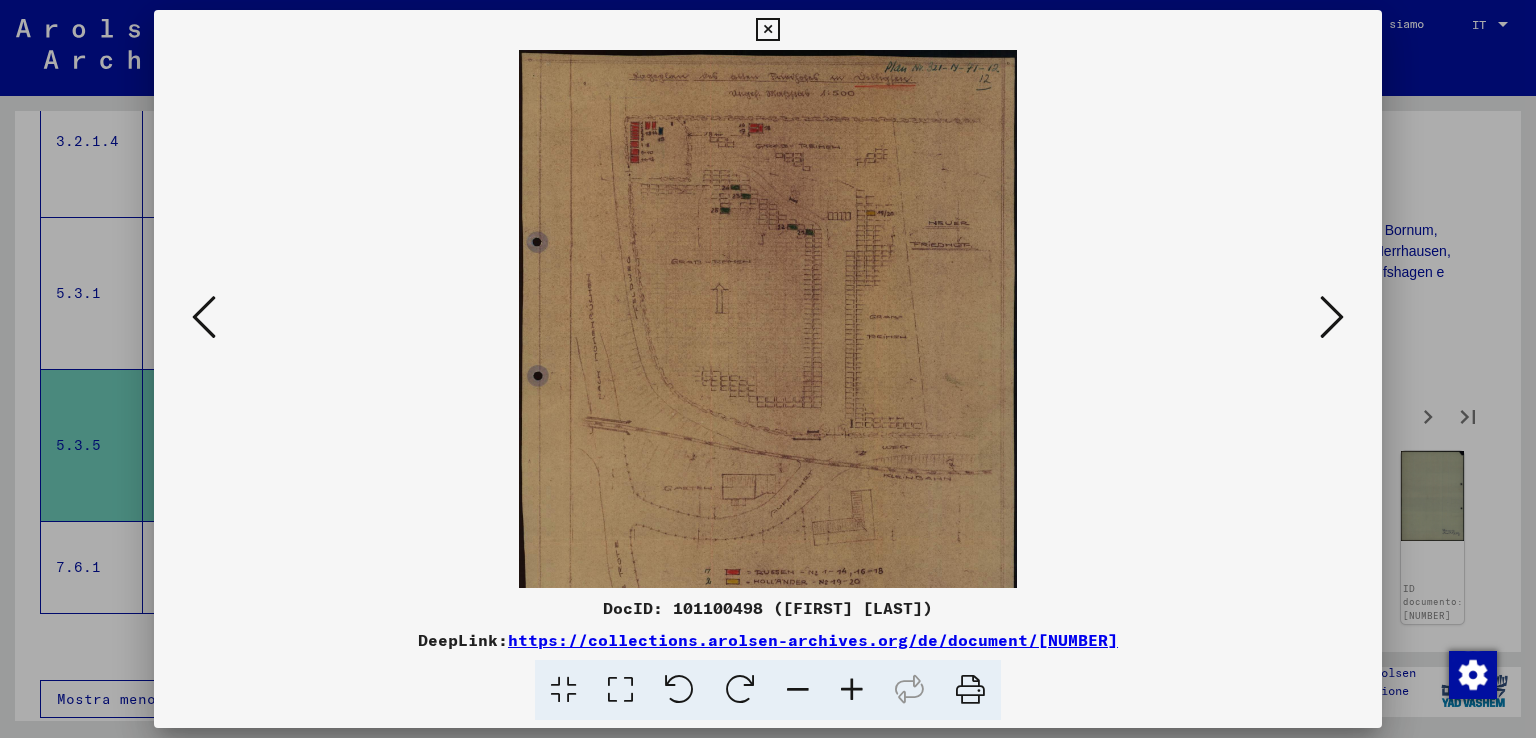 click at bounding box center [852, 690] 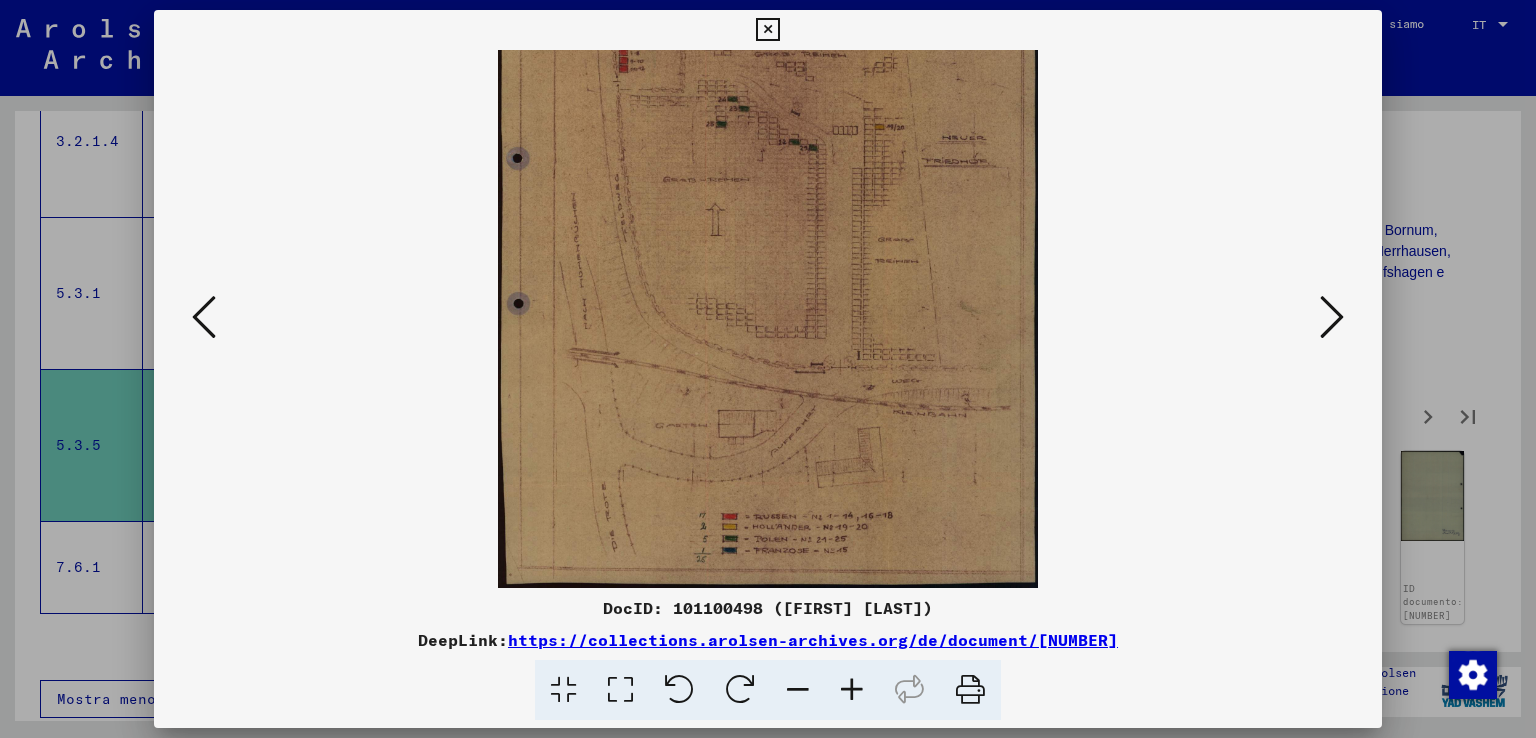 drag, startPoint x: 657, startPoint y: 463, endPoint x: 677, endPoint y: 250, distance: 213.9369 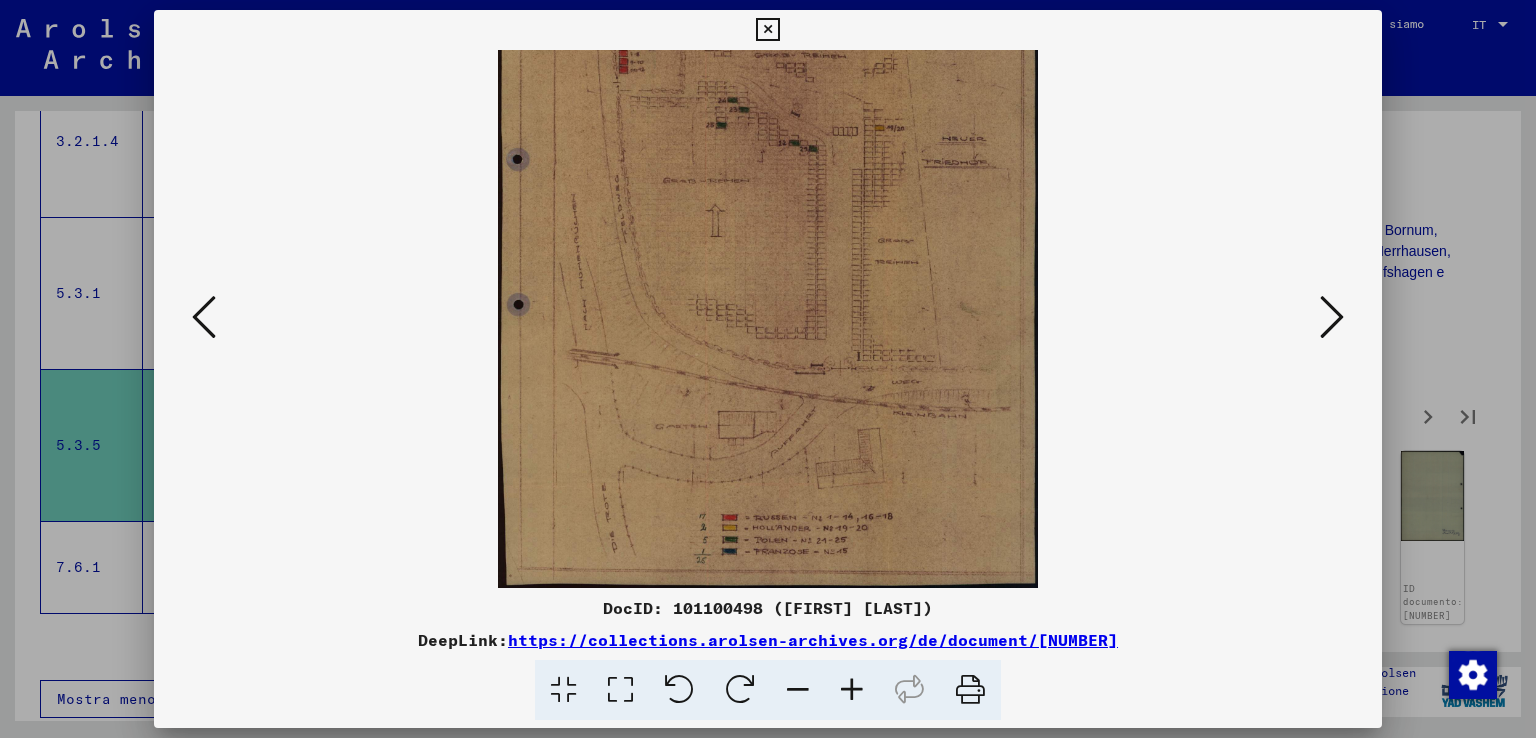 click at bounding box center [852, 690] 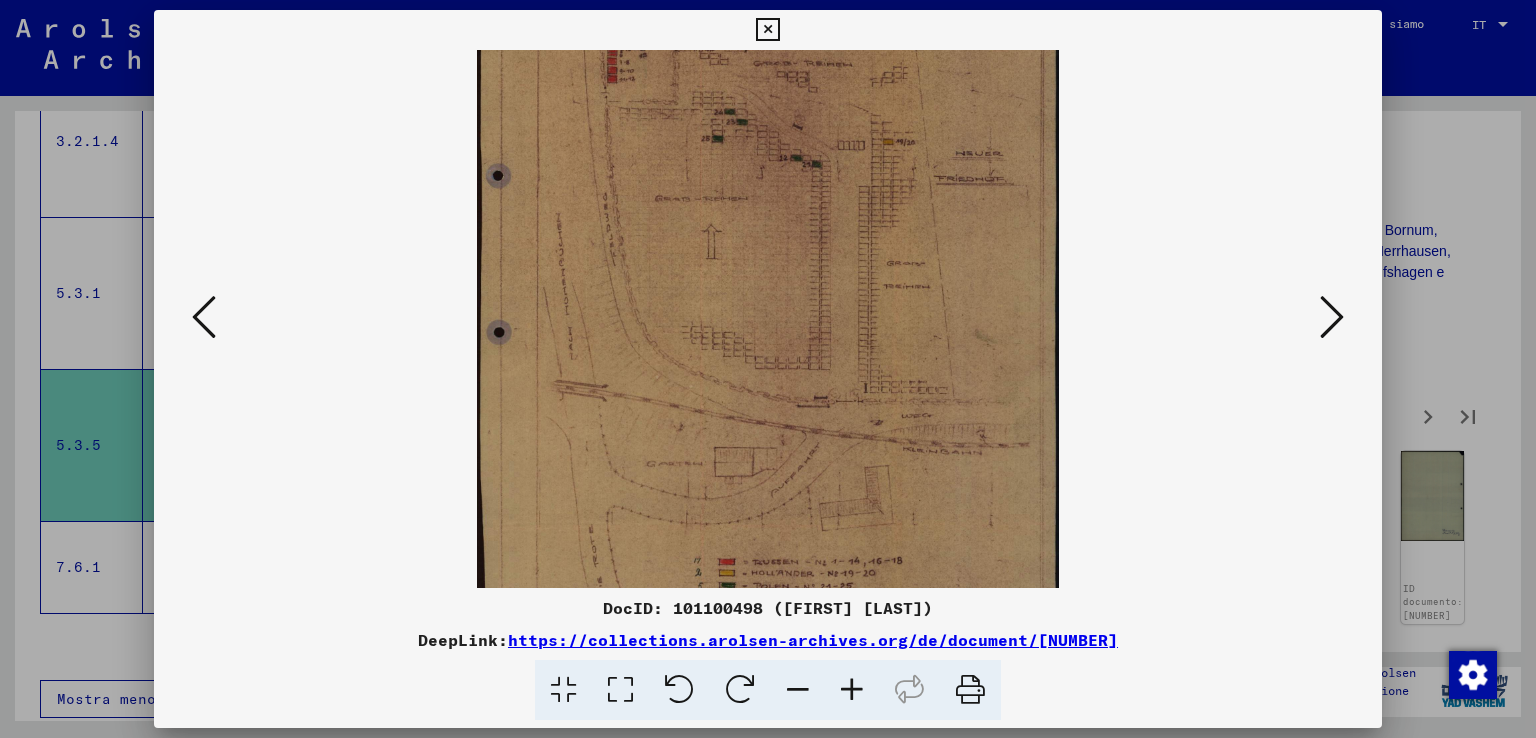 click at bounding box center (852, 690) 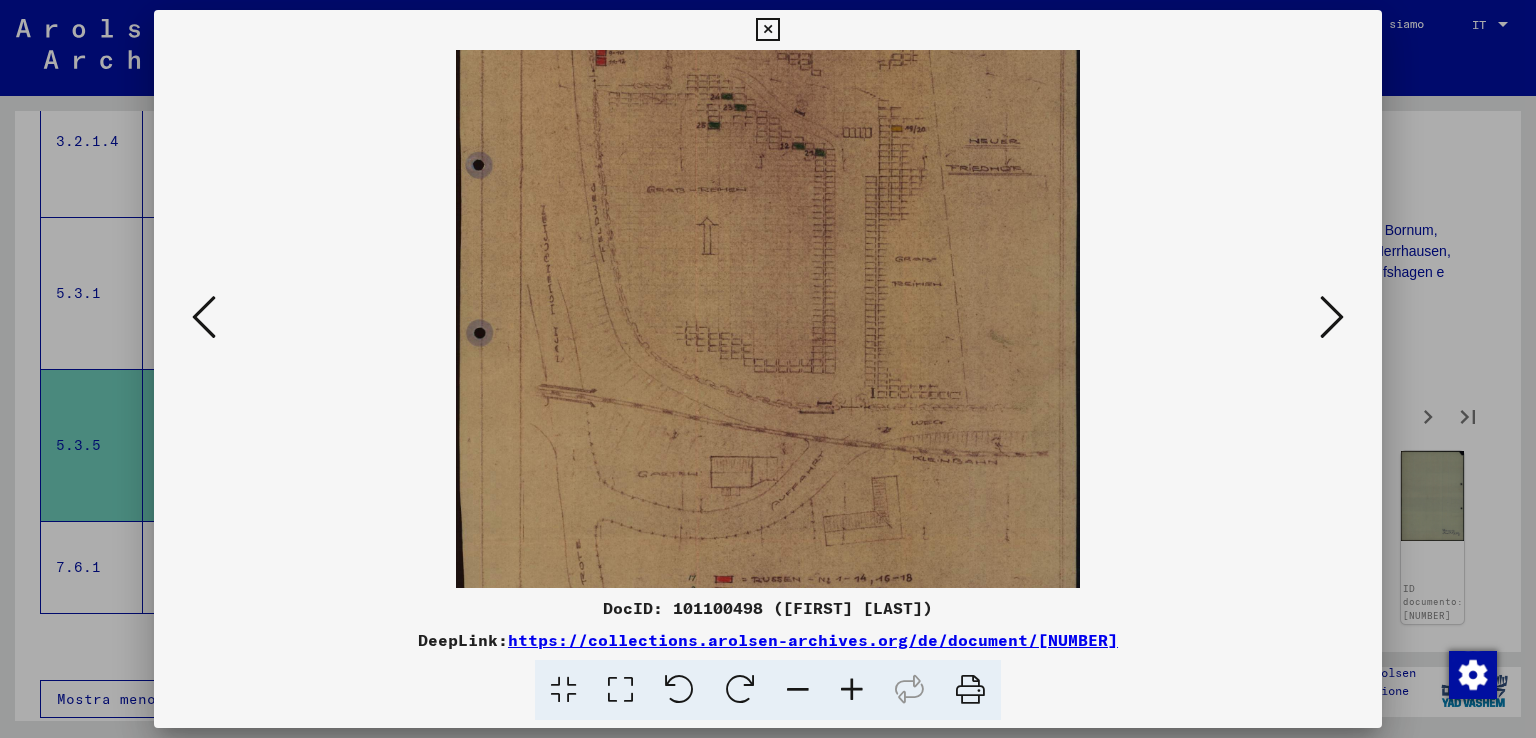 scroll, scrollTop: 0, scrollLeft: 0, axis: both 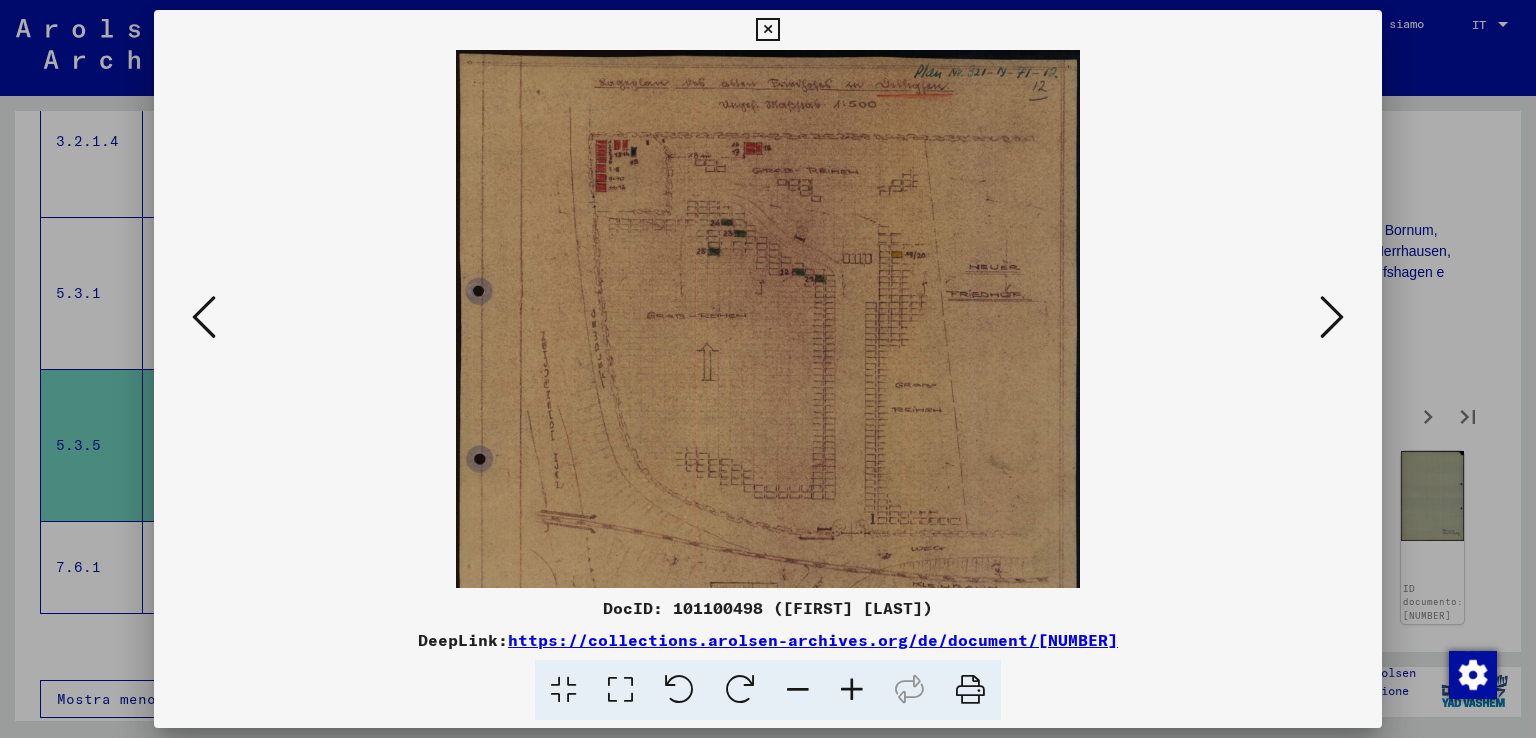 drag, startPoint x: 748, startPoint y: 529, endPoint x: 808, endPoint y: 582, distance: 80.05623 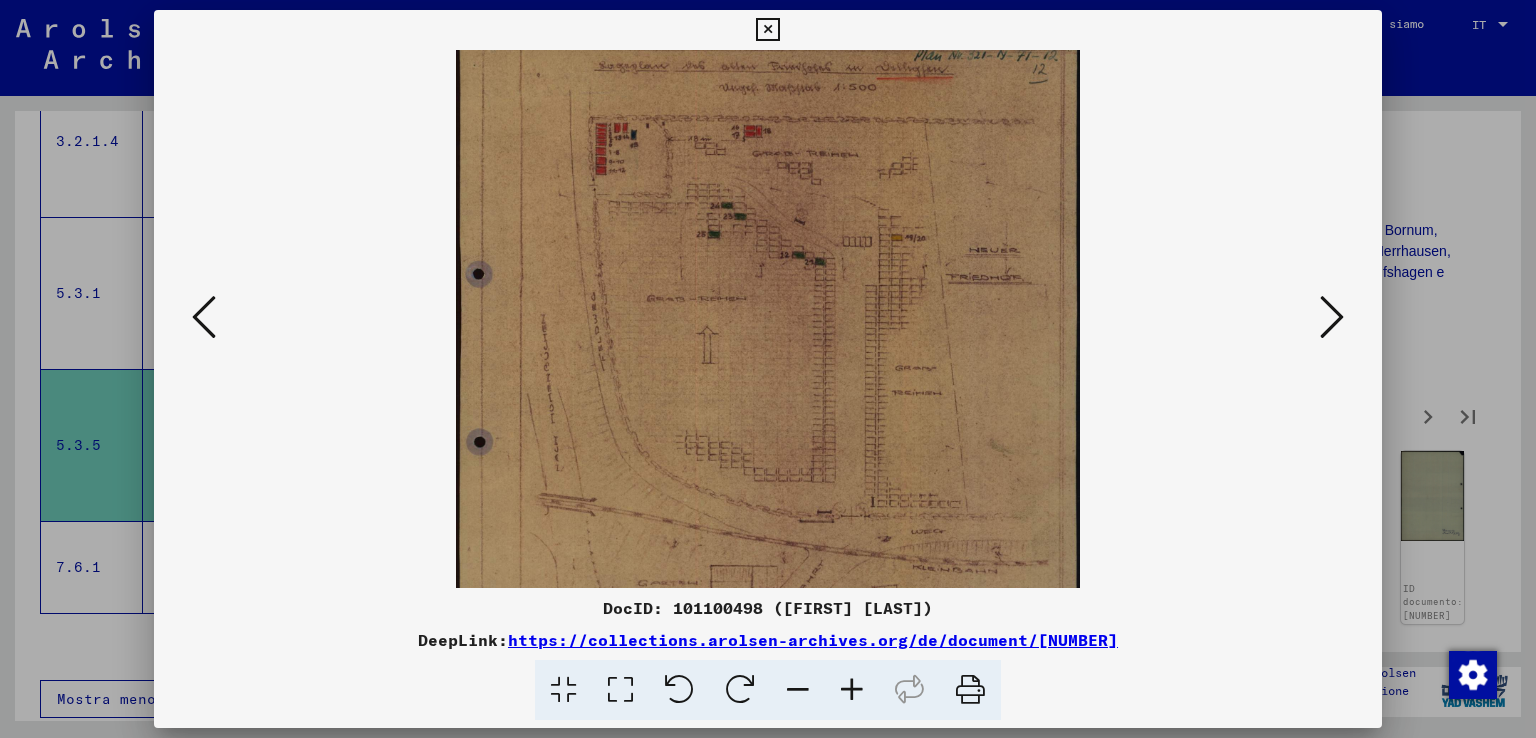 click at bounding box center (1332, 317) 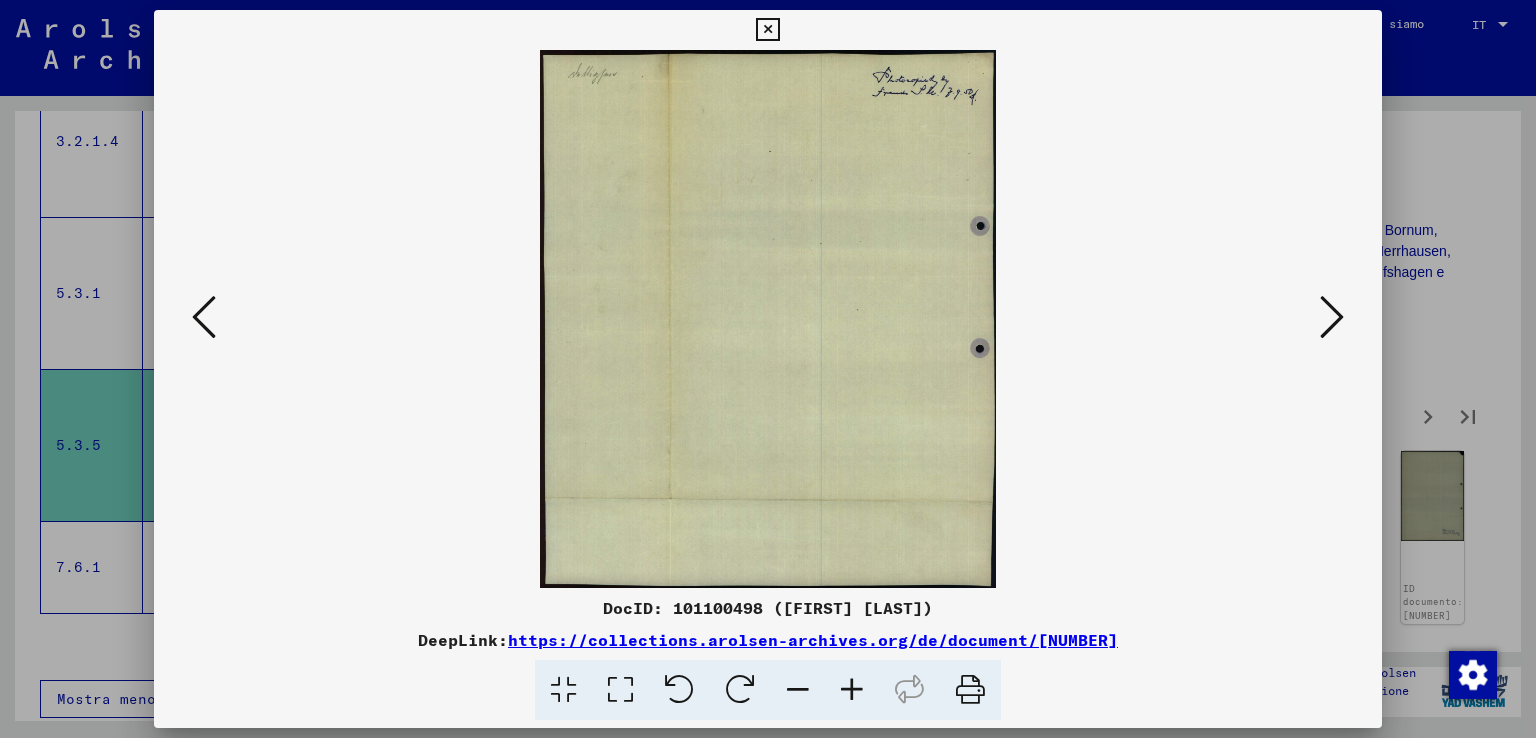 click at bounding box center (1332, 317) 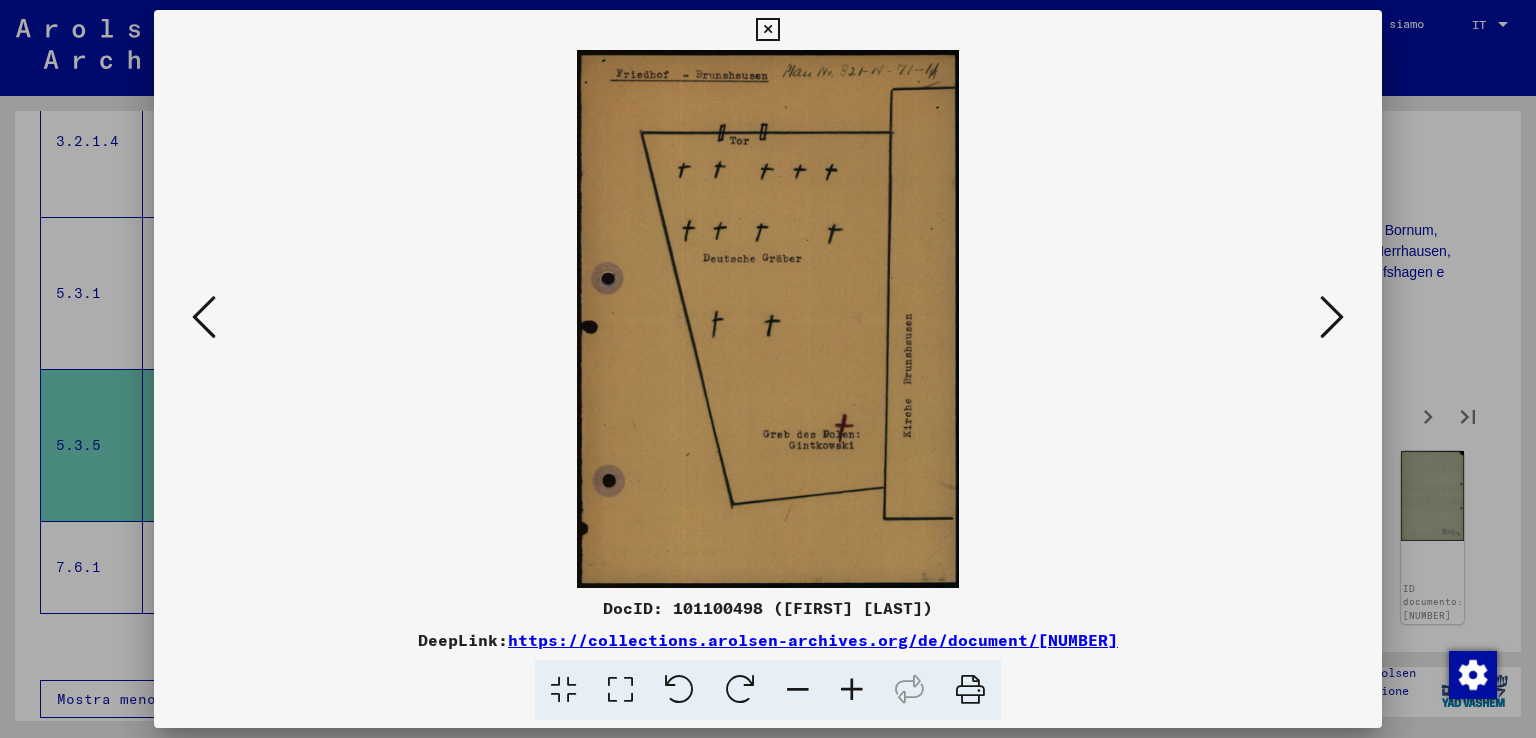 click at bounding box center (1332, 317) 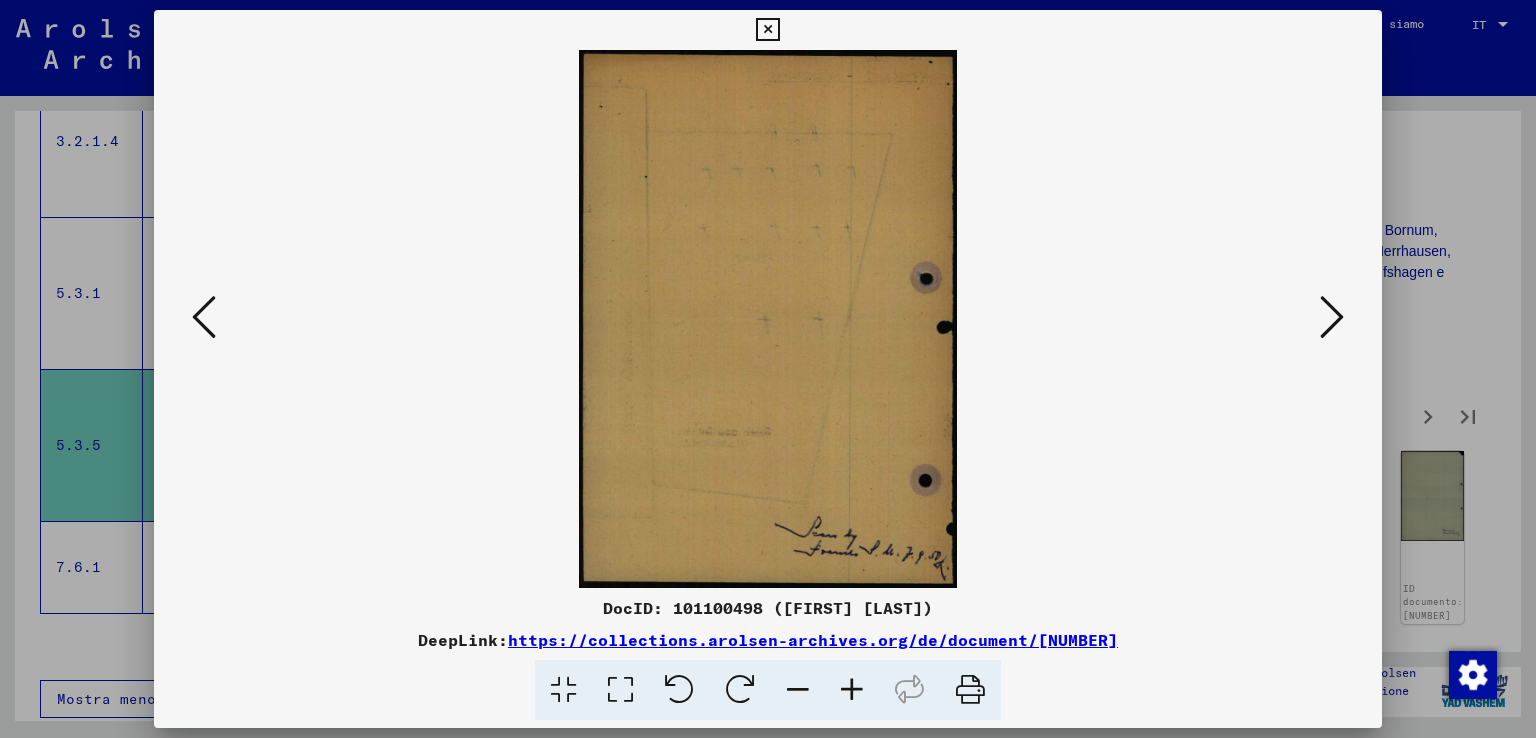 click at bounding box center (1332, 317) 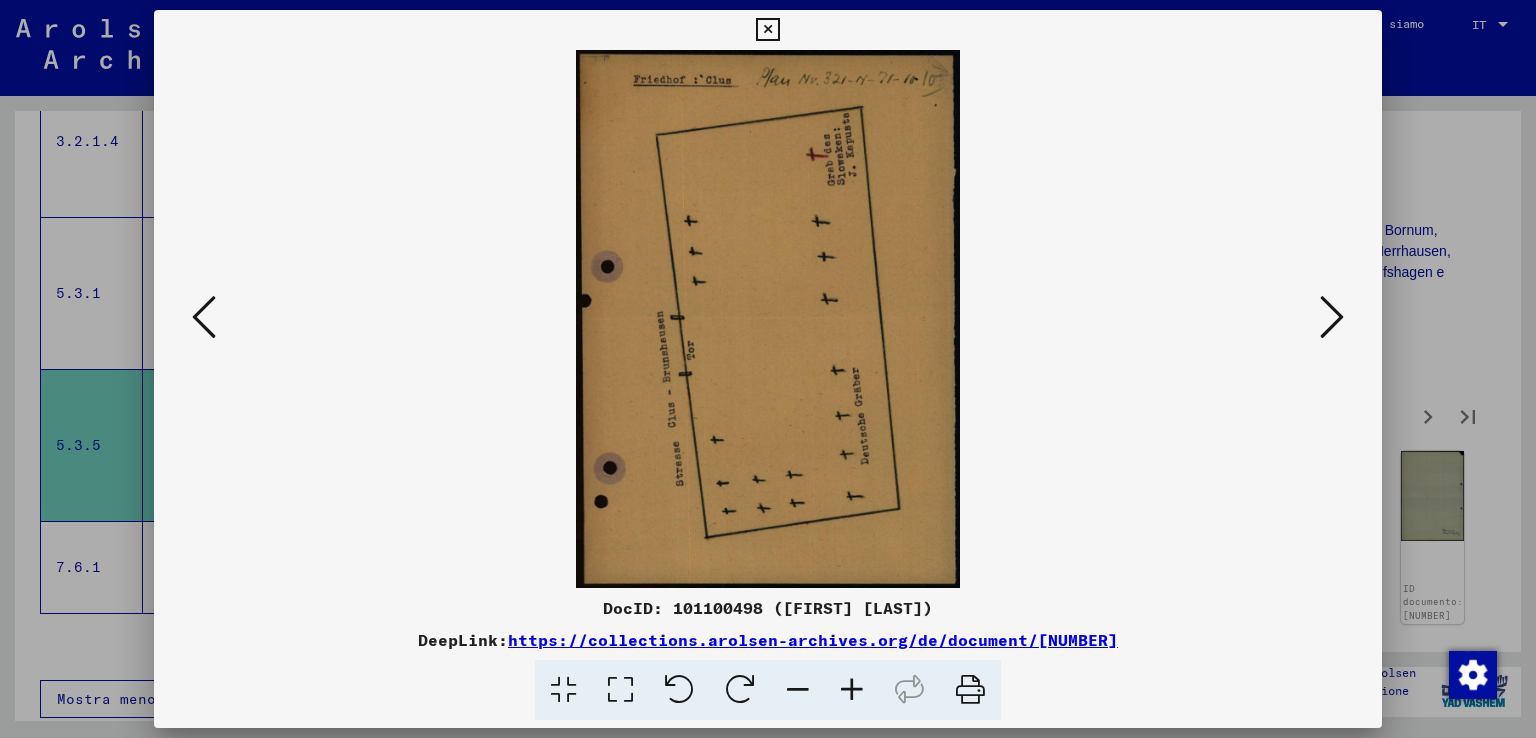 click at bounding box center (1332, 317) 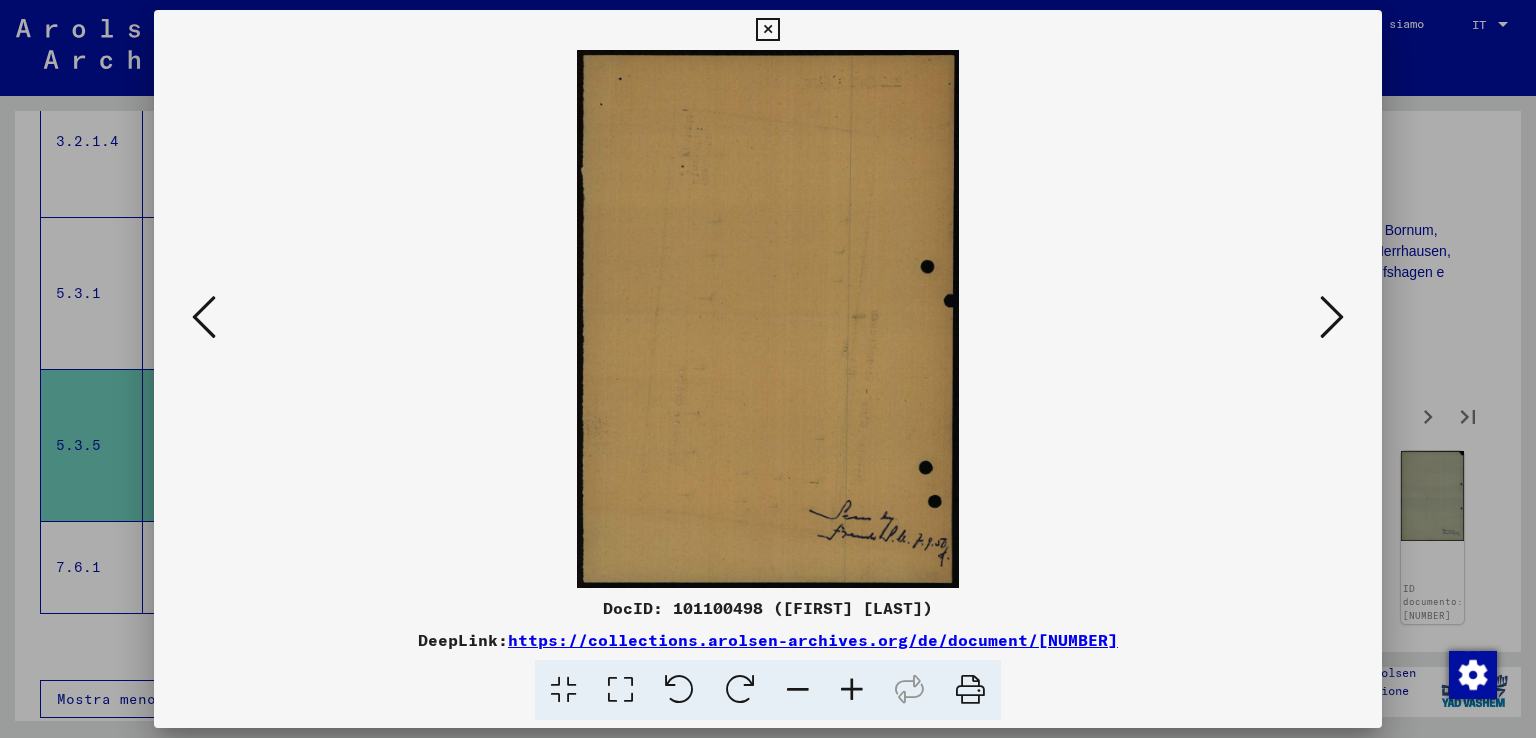 click at bounding box center [1332, 317] 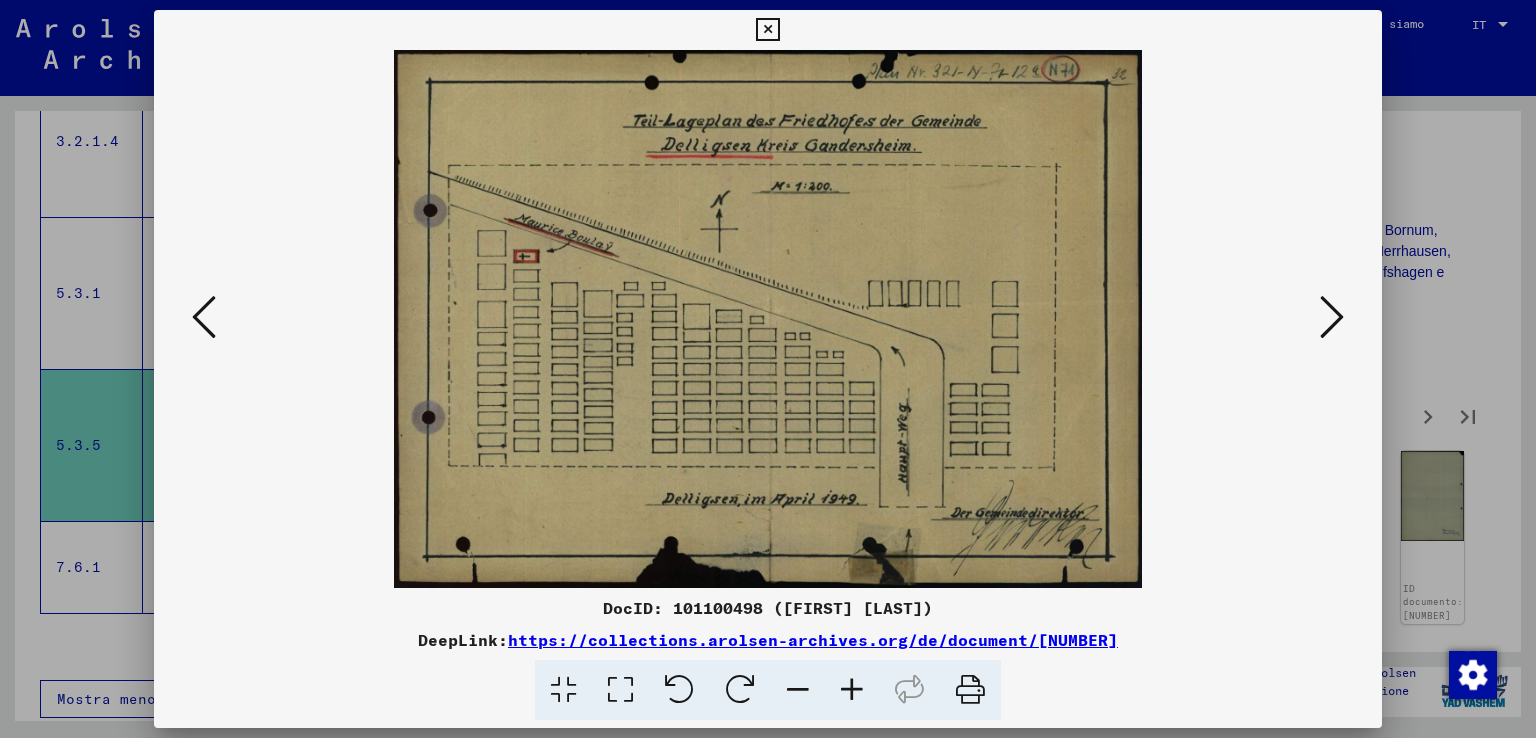 click at bounding box center [1332, 317] 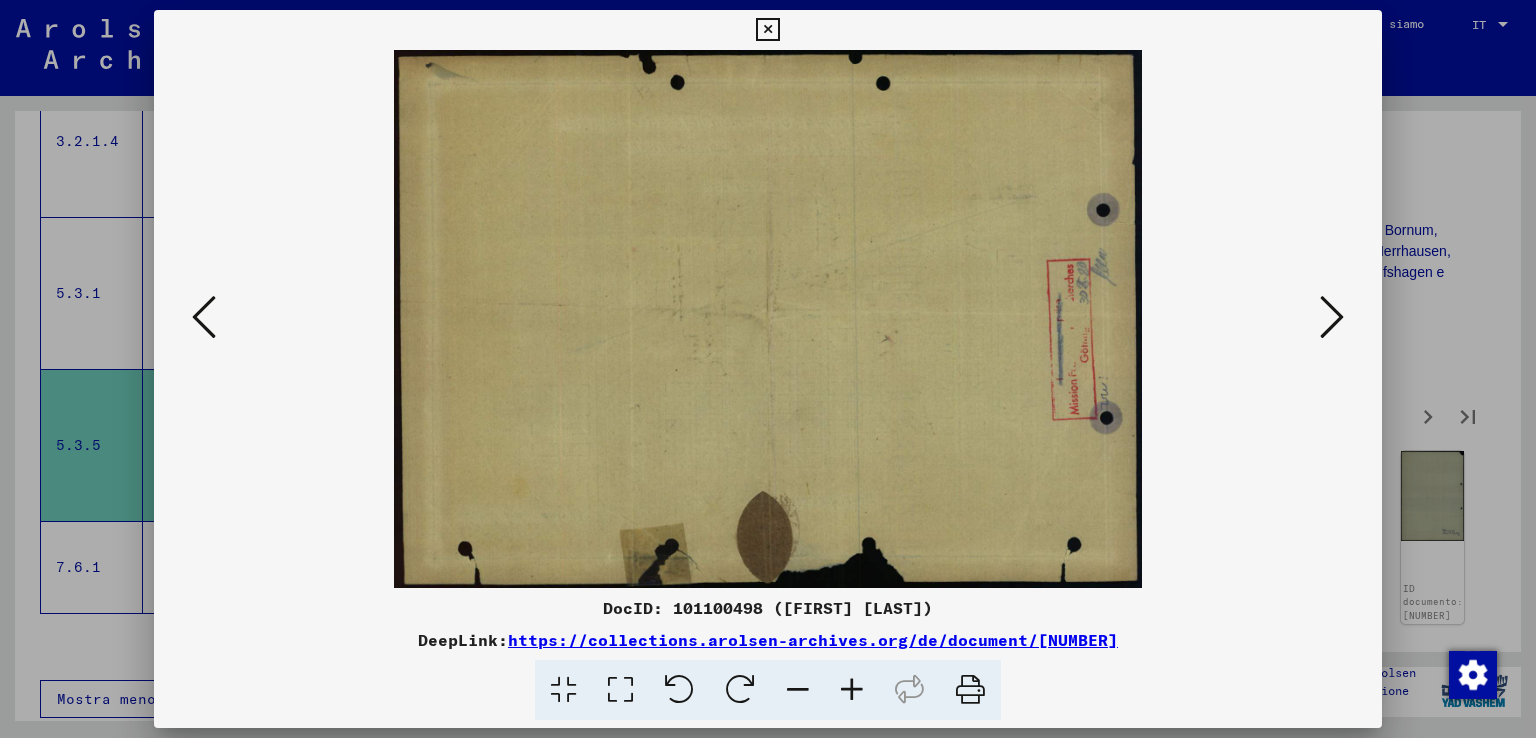 click at bounding box center (1332, 317) 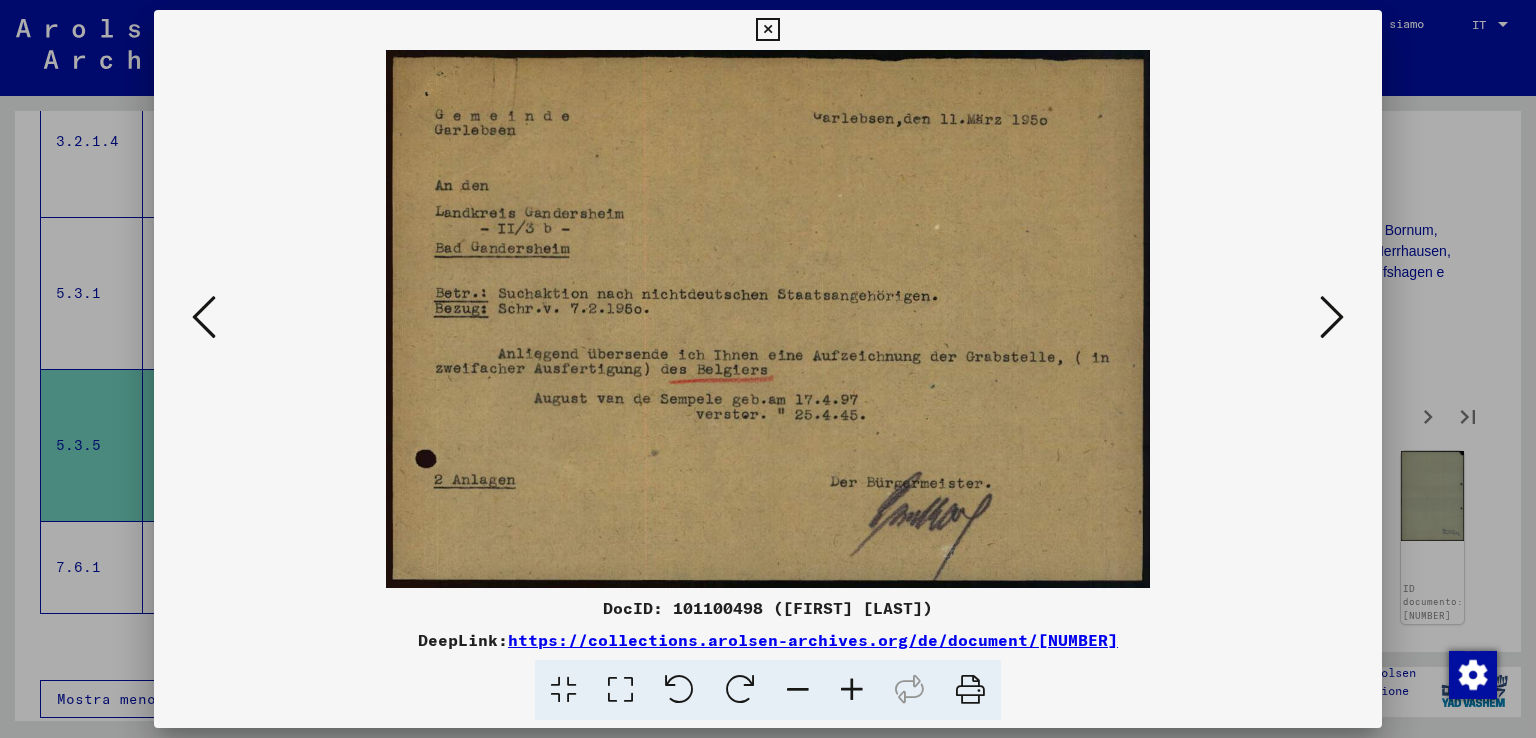 click at bounding box center (1332, 317) 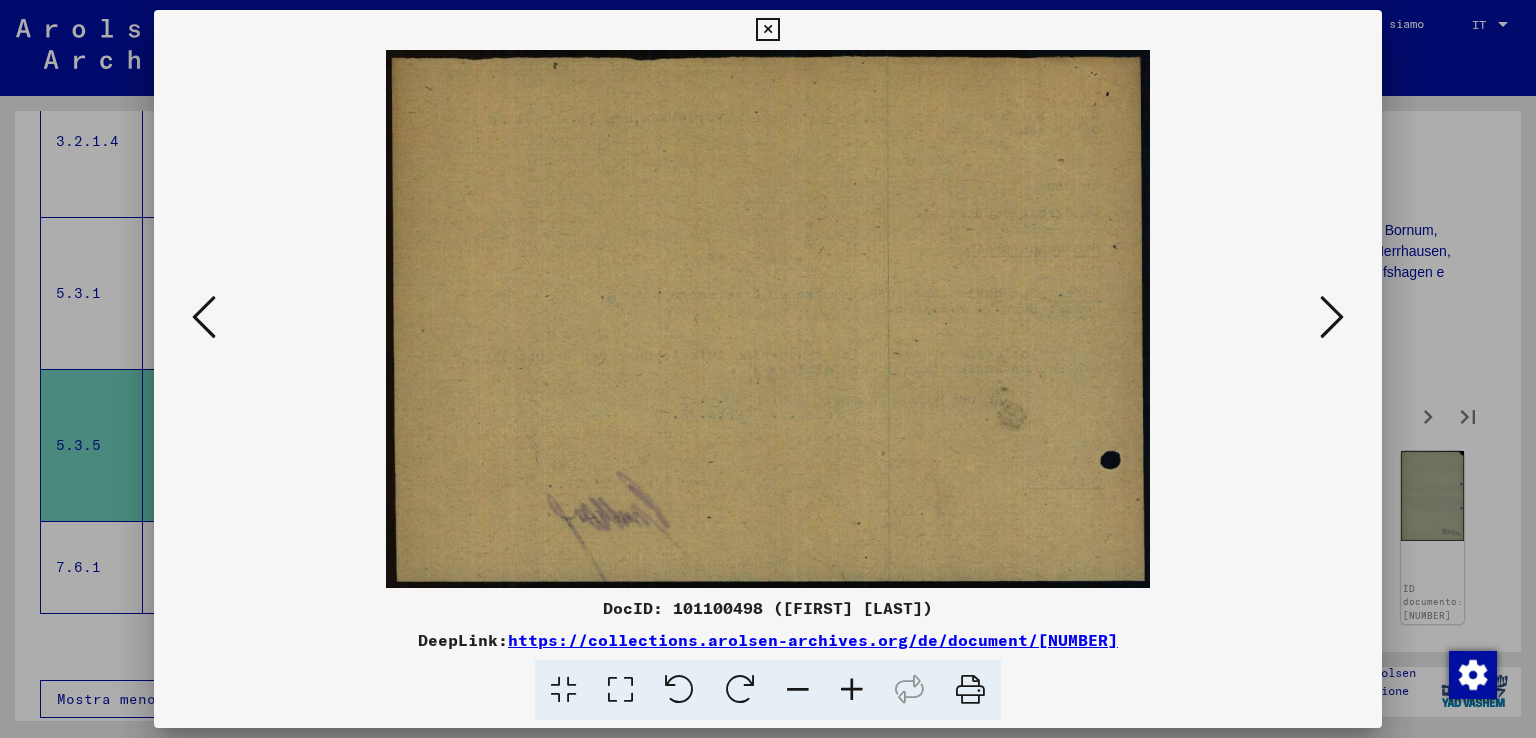 click at bounding box center (1332, 317) 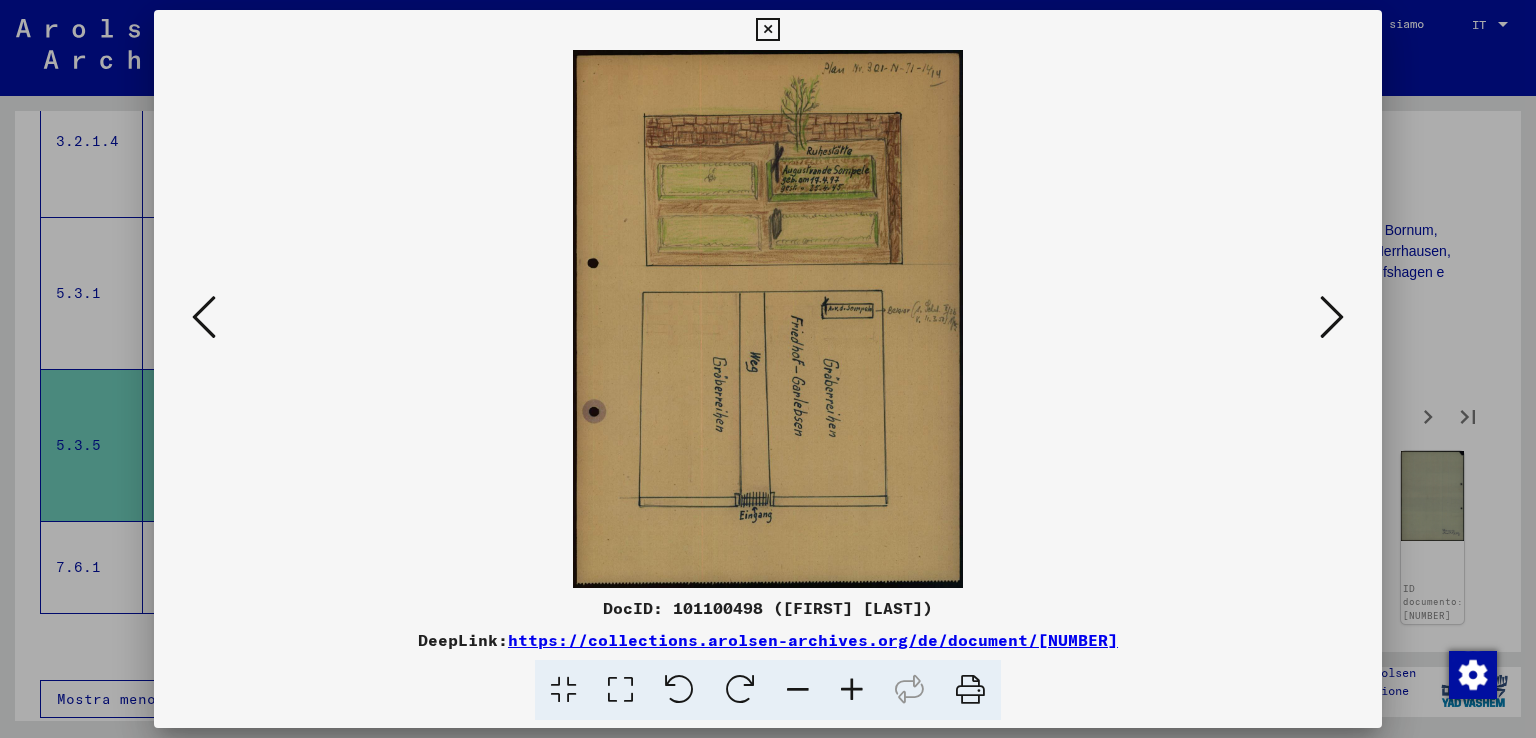 click at bounding box center [852, 690] 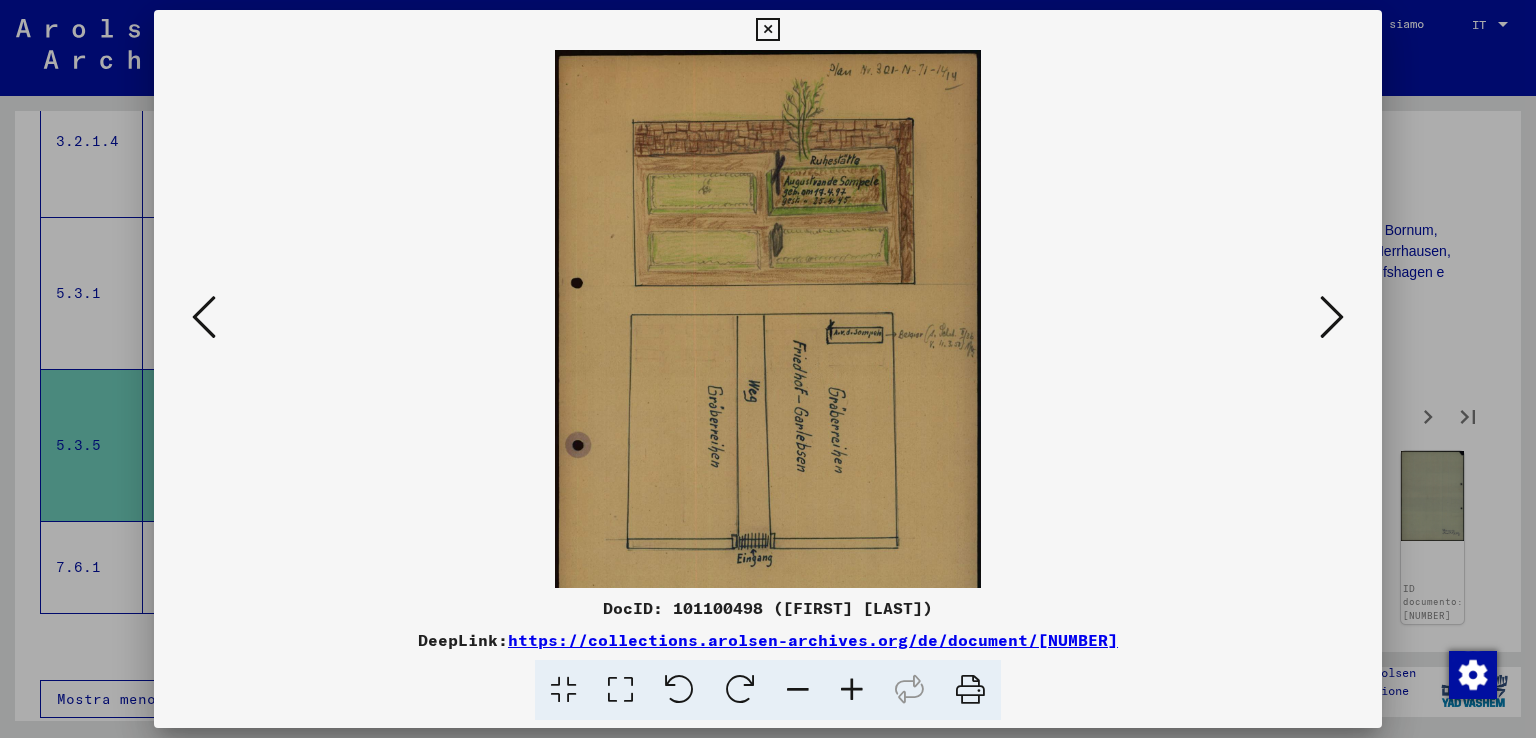 click at bounding box center [852, 690] 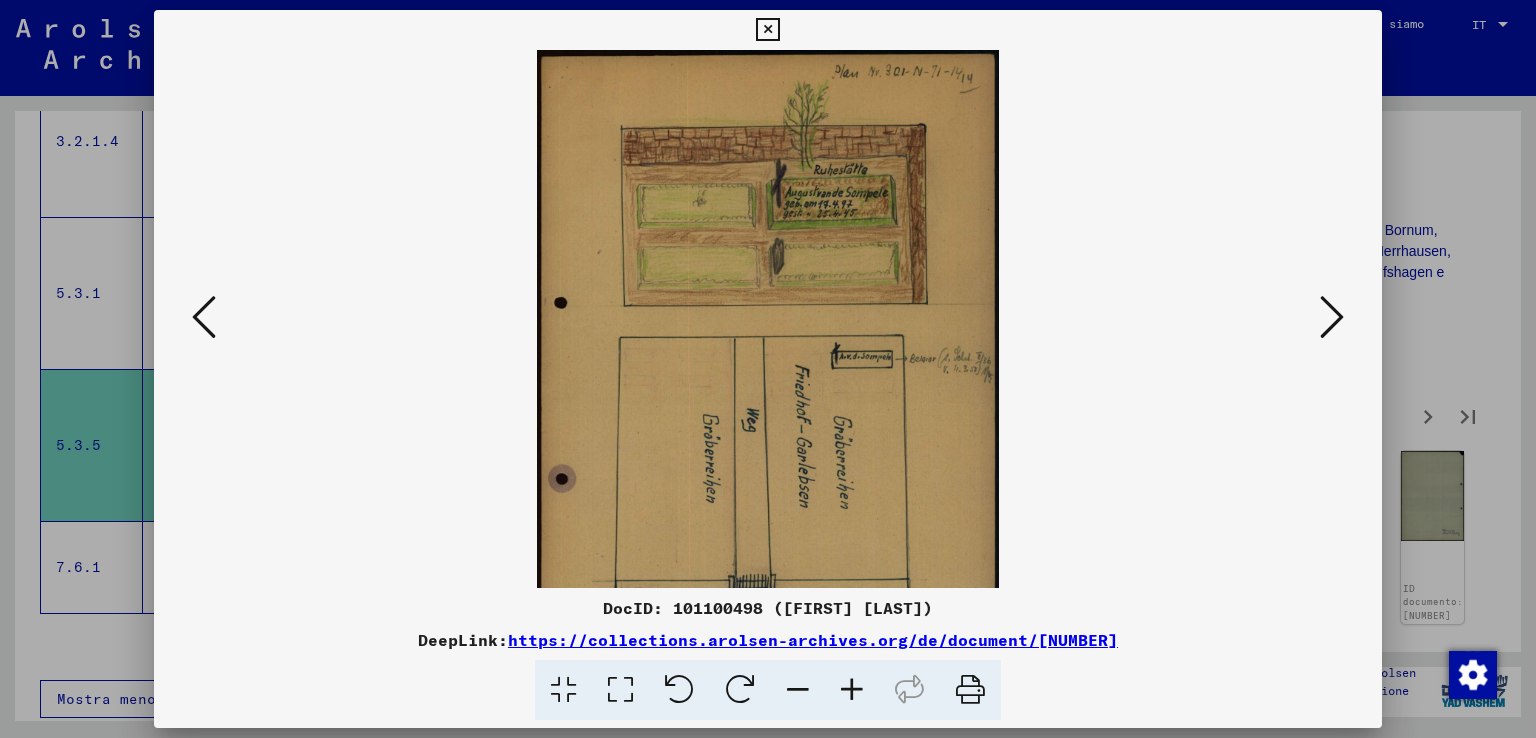 click at bounding box center (852, 690) 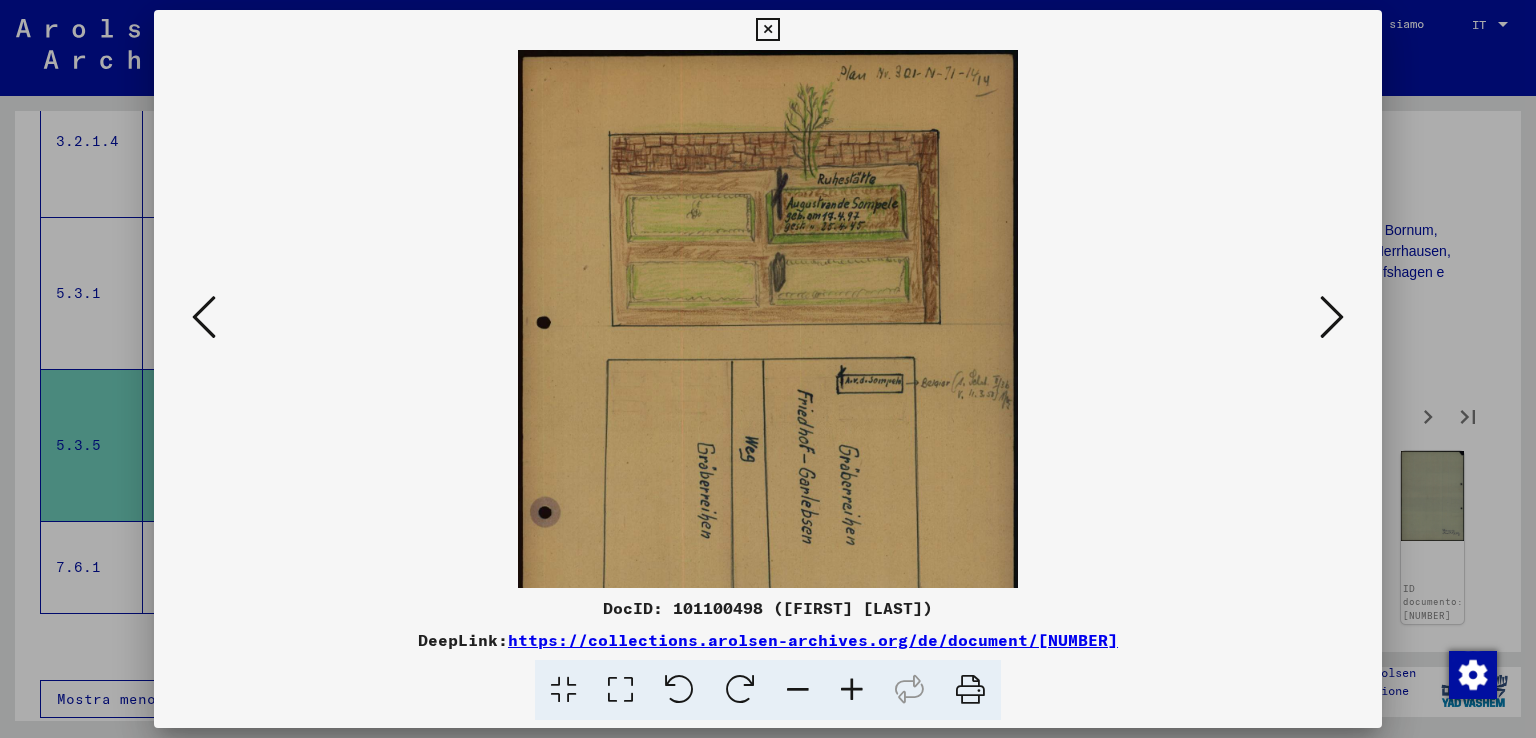 click at bounding box center [852, 690] 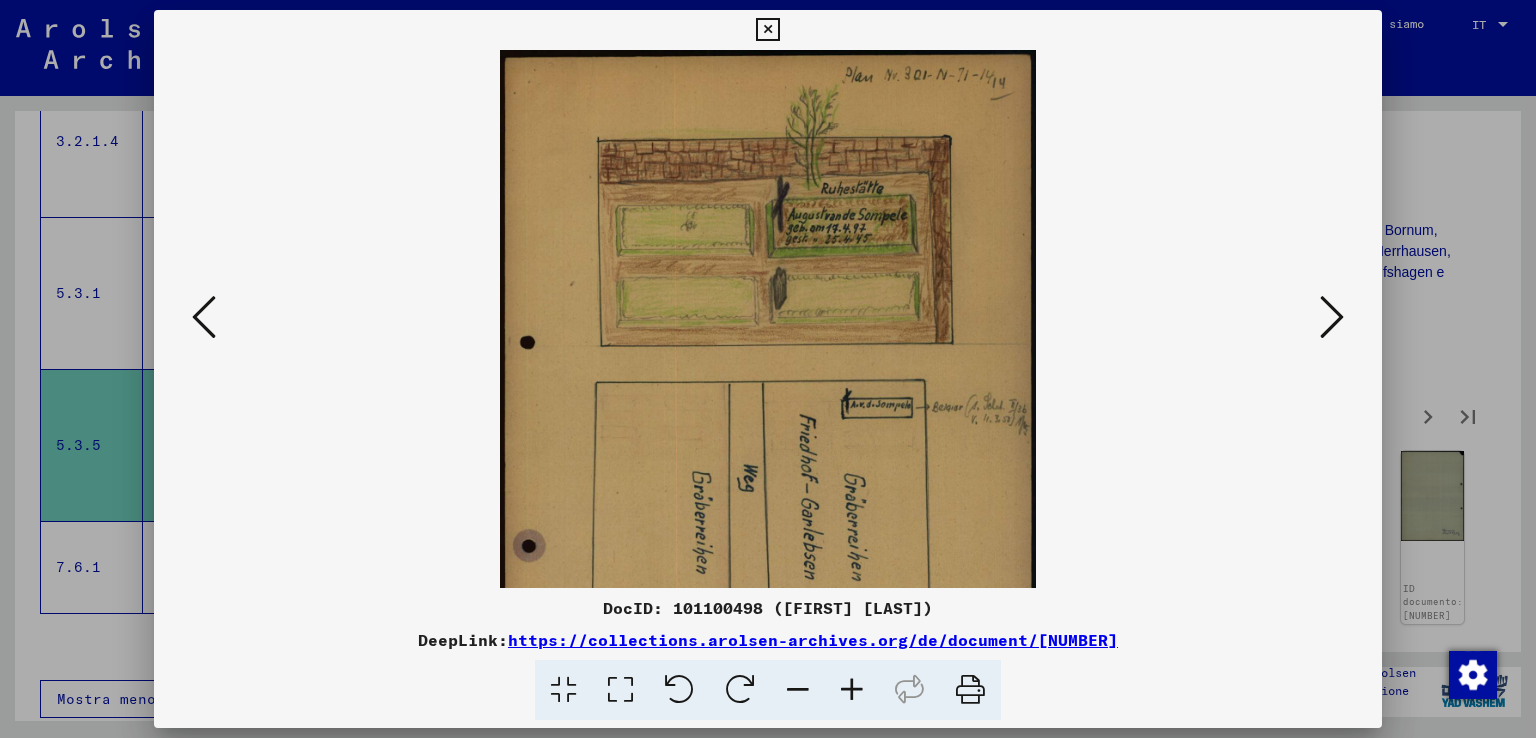 click at bounding box center [852, 690] 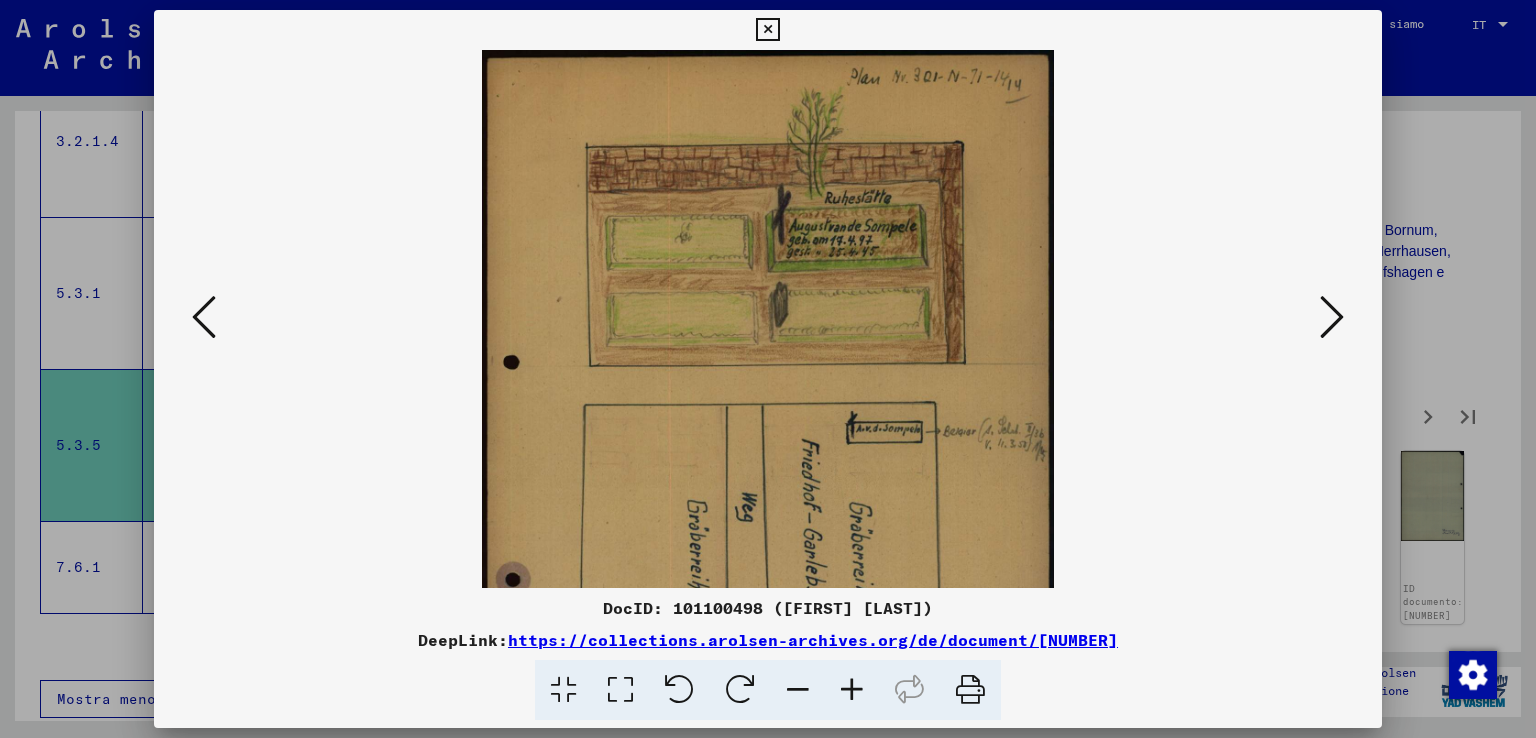click at bounding box center [852, 690] 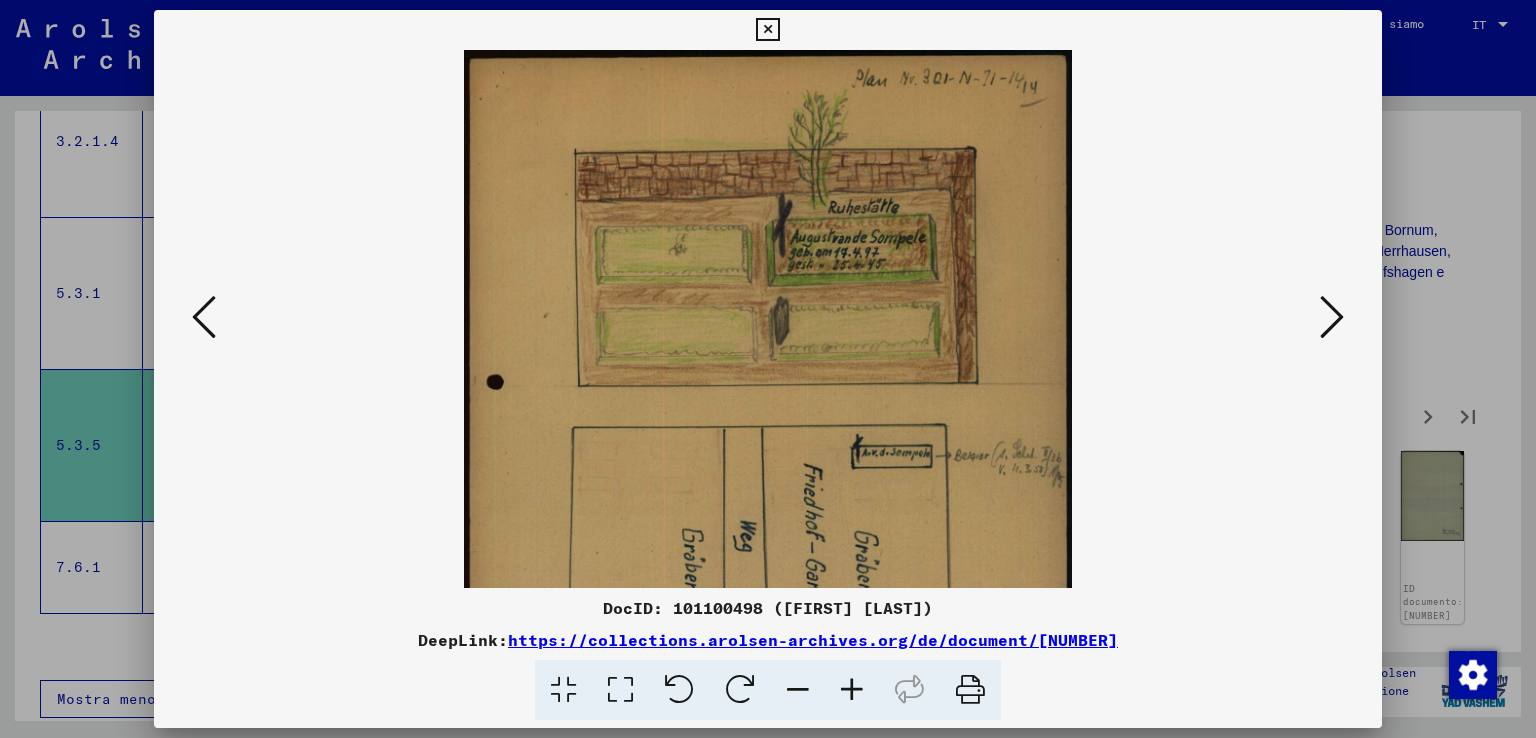 click at bounding box center [852, 690] 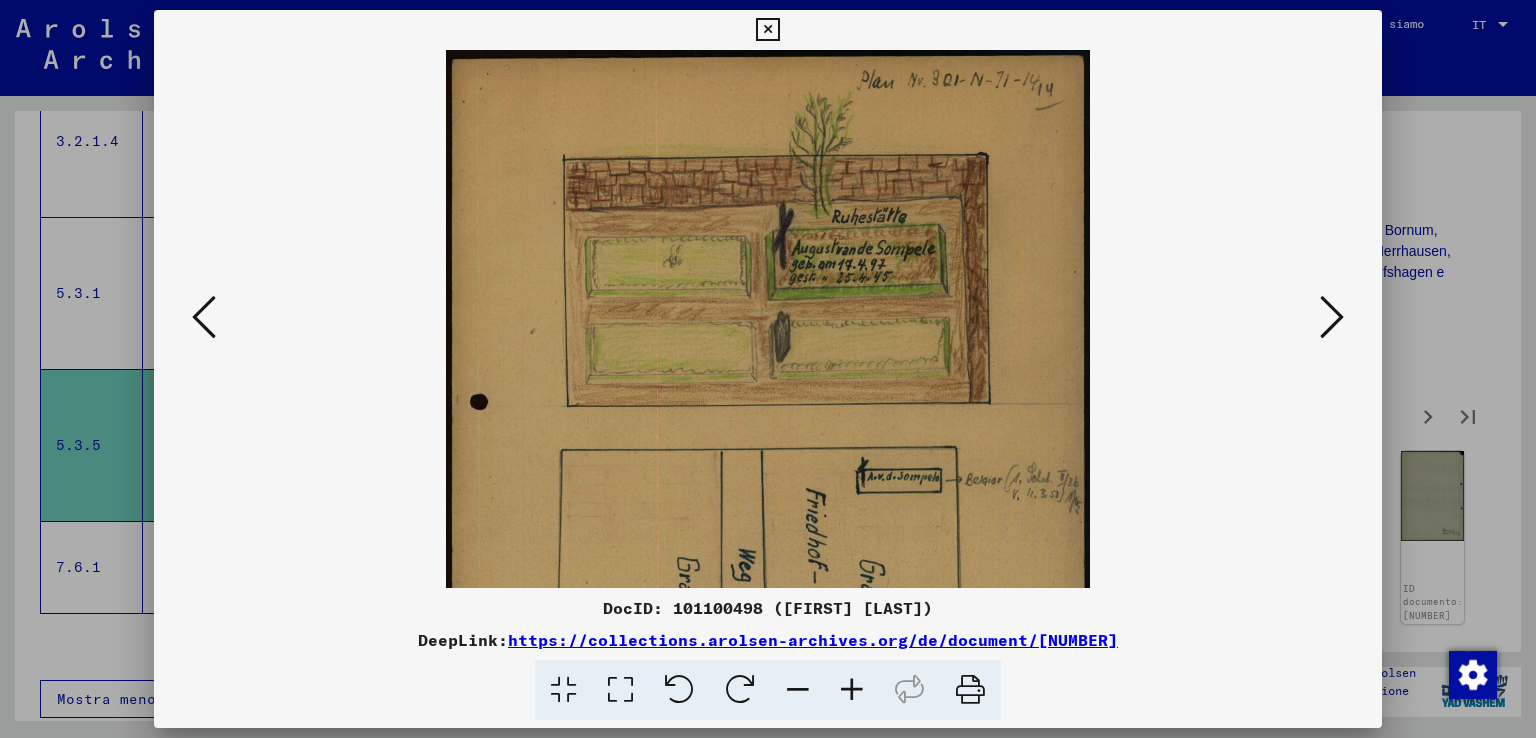 click at bounding box center [852, 690] 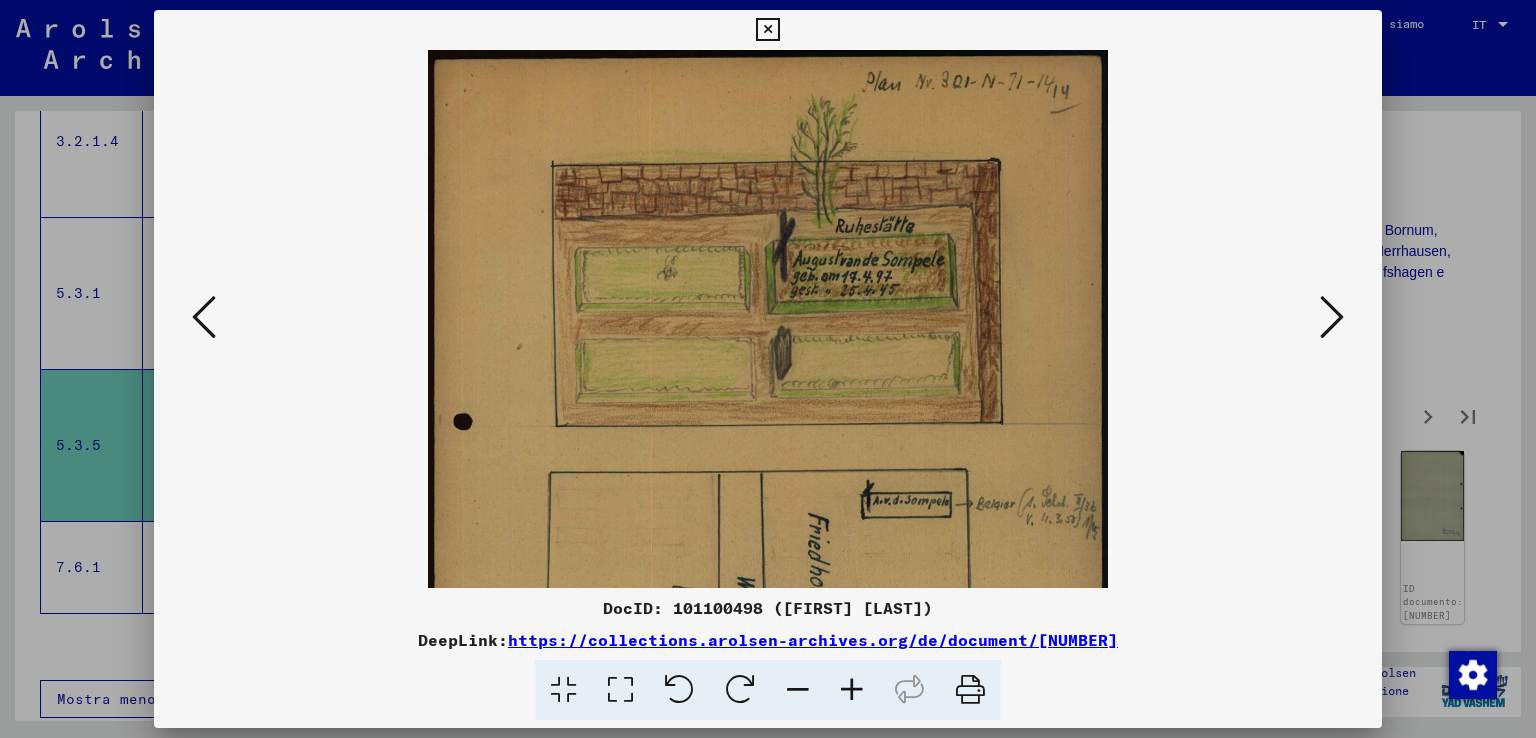 click at bounding box center (852, 690) 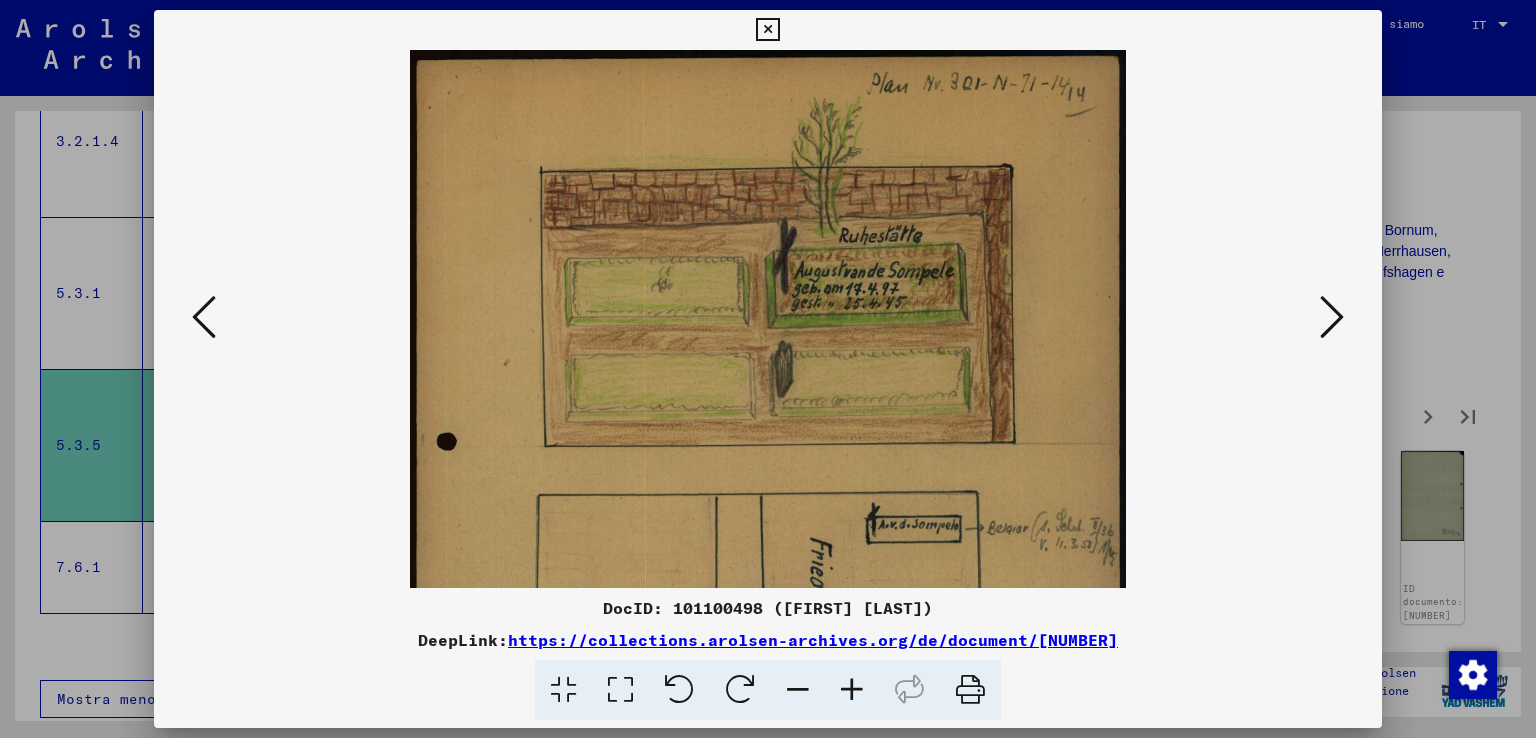 click at bounding box center [1332, 317] 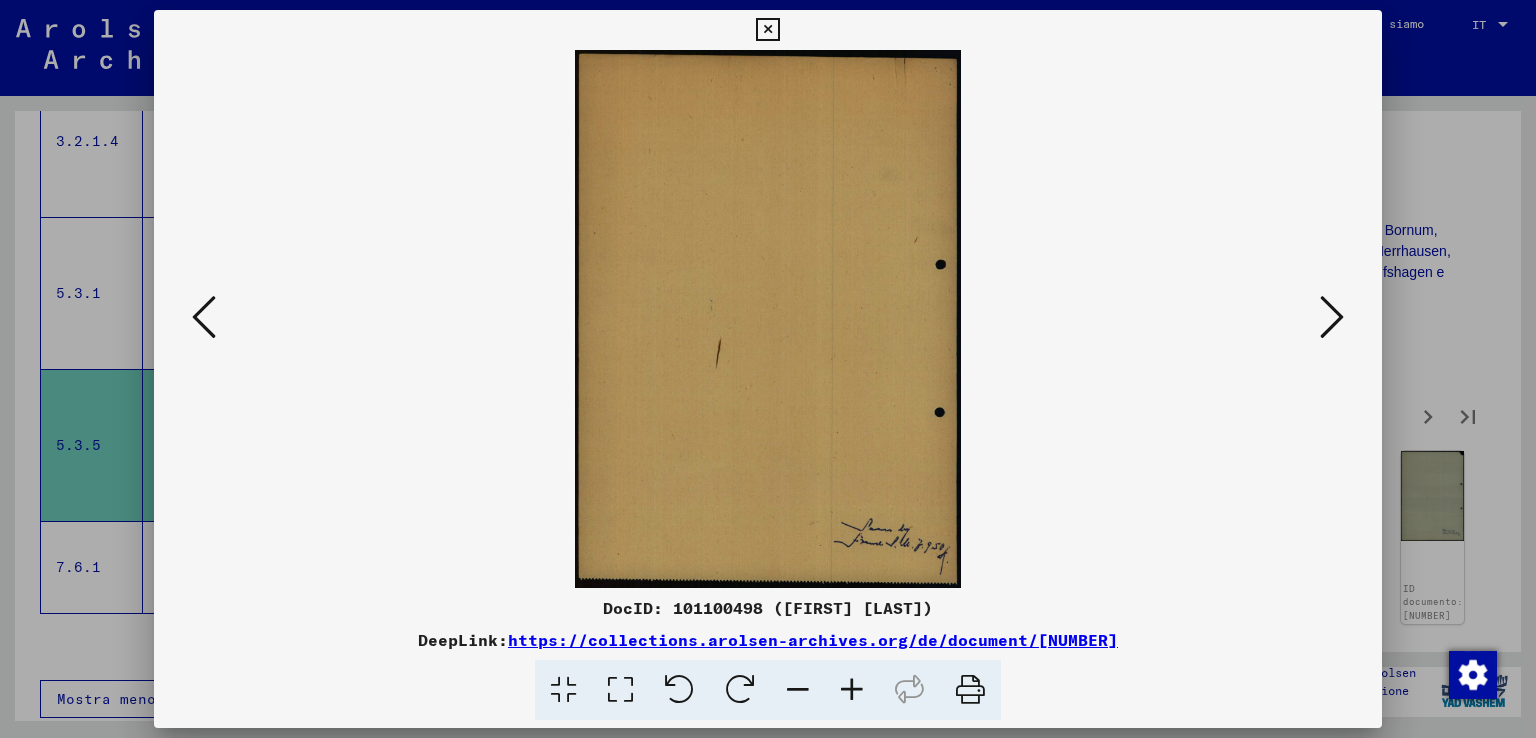 click at bounding box center [1332, 317] 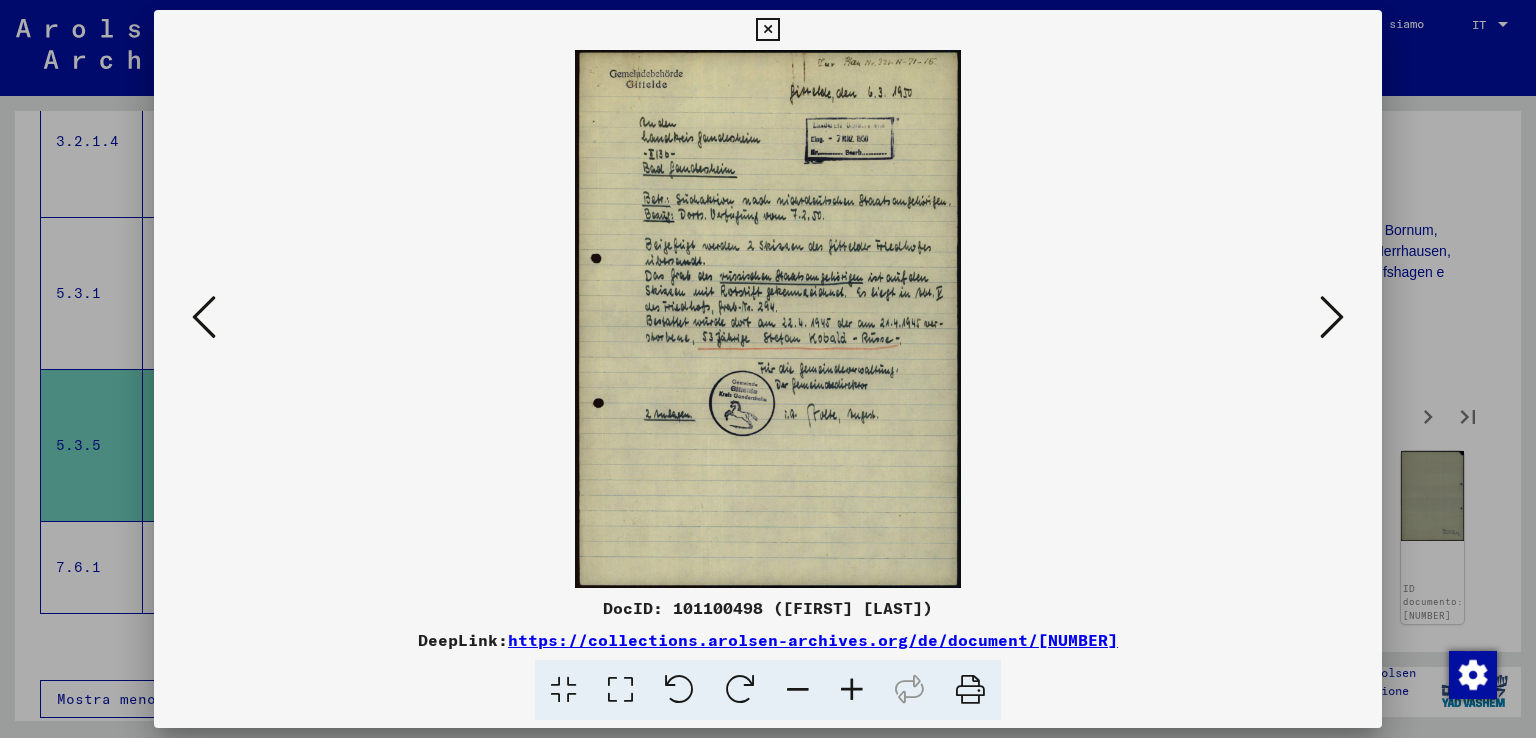 click at bounding box center (852, 690) 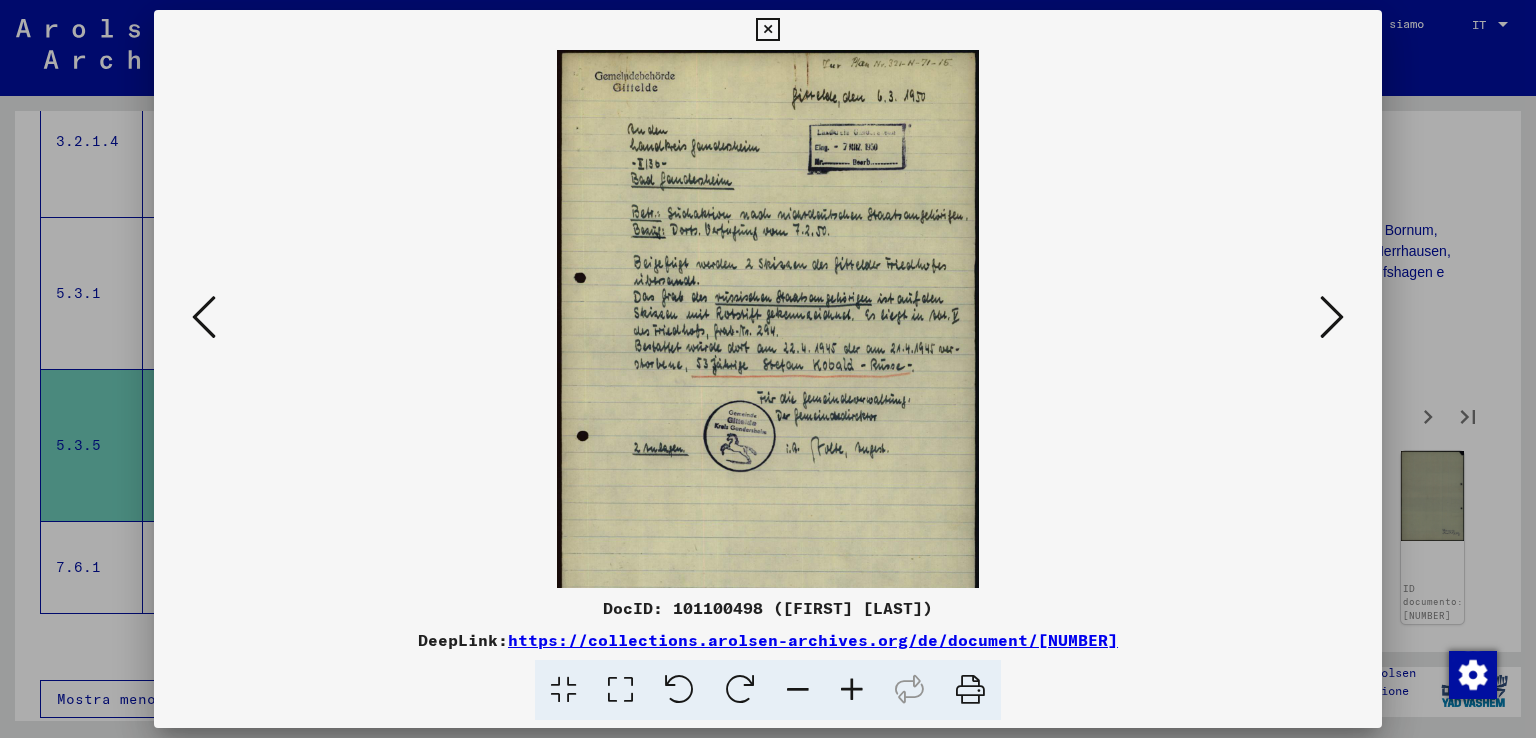 click at bounding box center (852, 690) 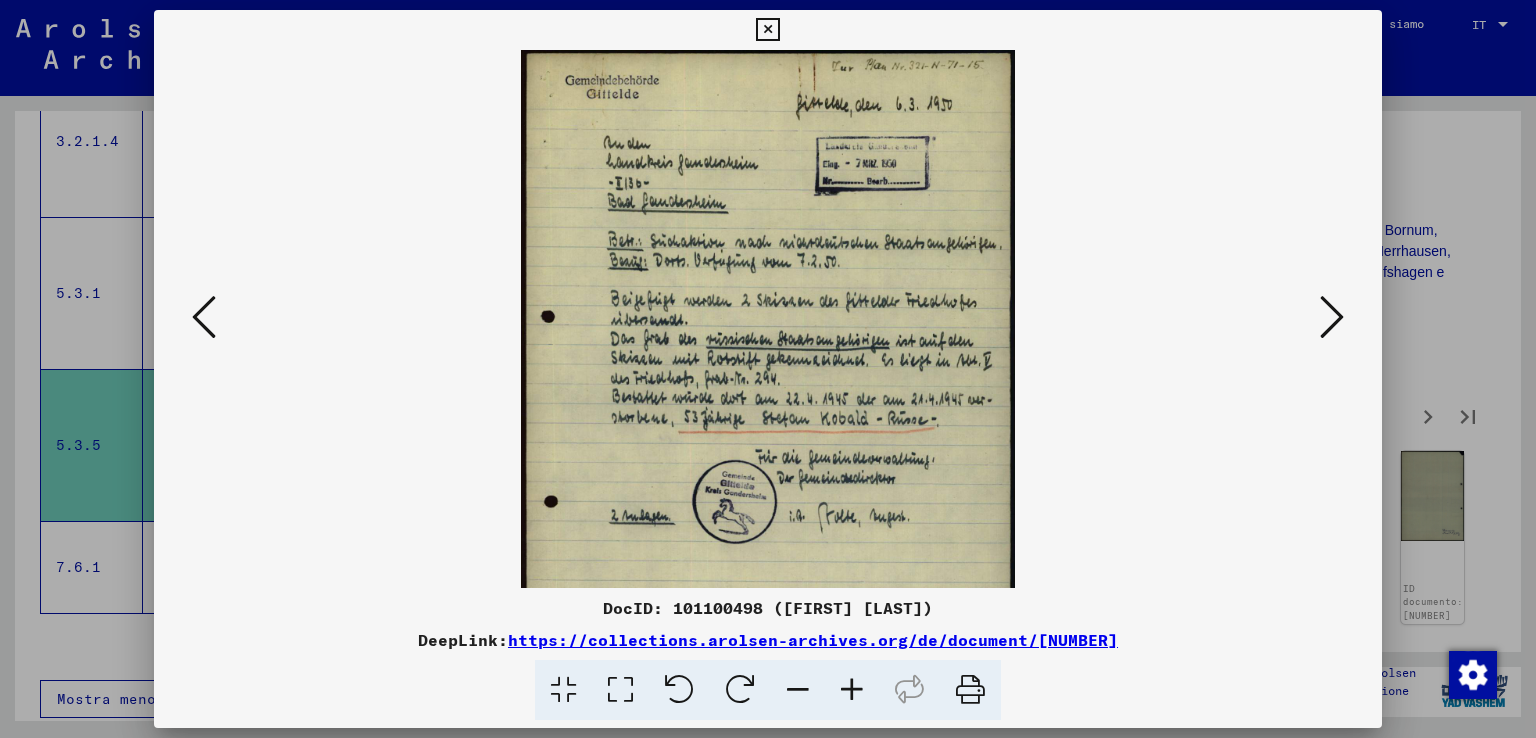 click at bounding box center [852, 690] 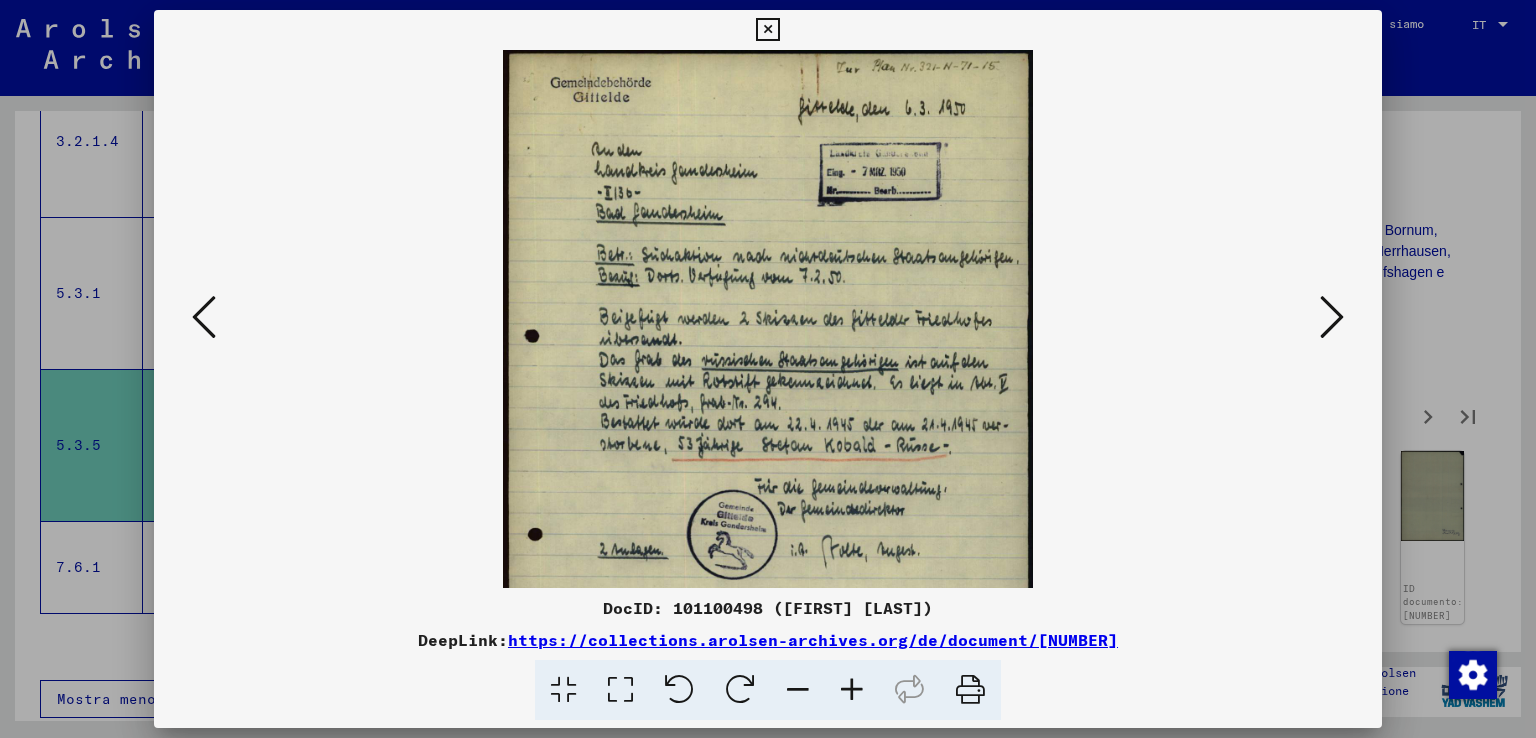 click at bounding box center (852, 690) 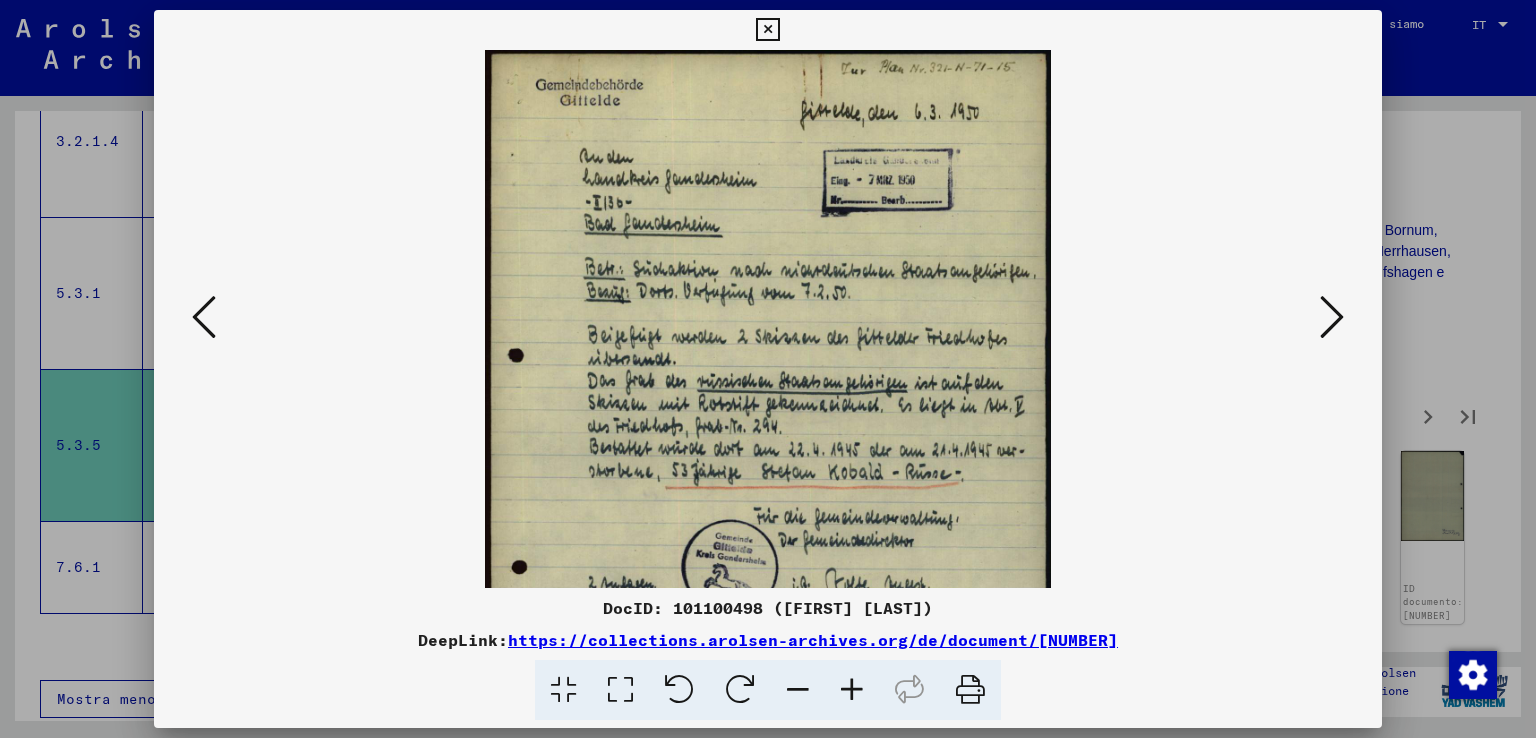 click at bounding box center [852, 690] 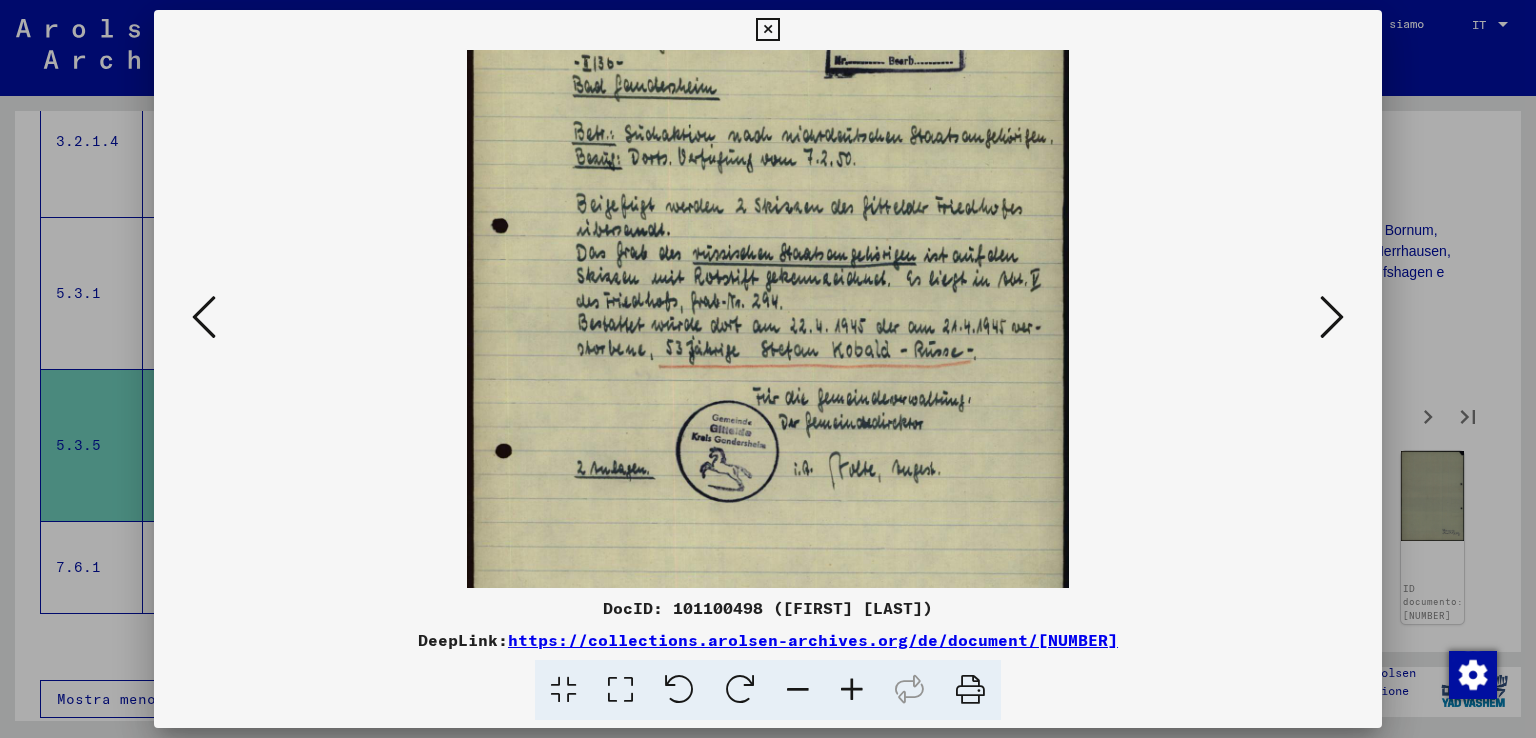 scroll, scrollTop: 153, scrollLeft: 0, axis: vertical 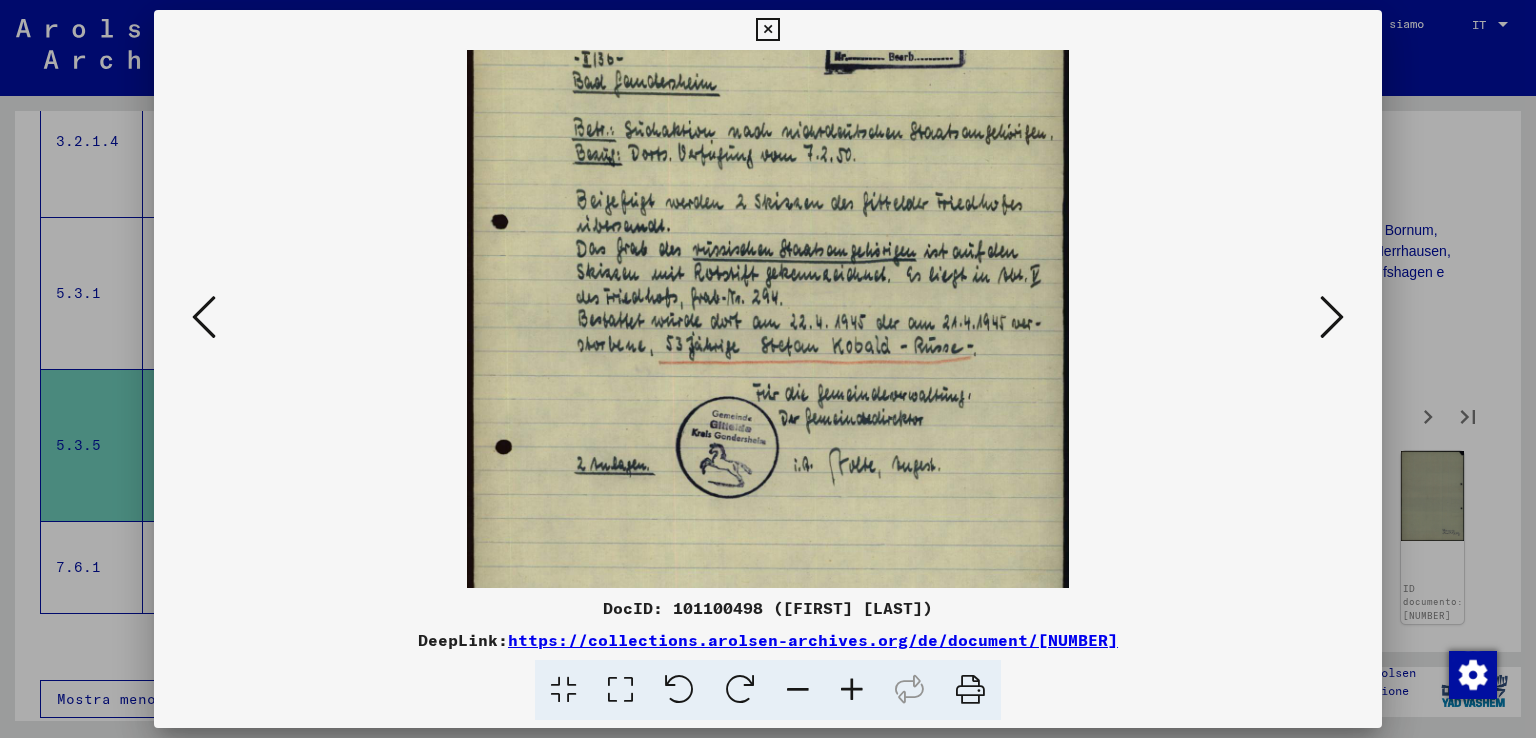 drag, startPoint x: 693, startPoint y: 539, endPoint x: 713, endPoint y: 389, distance: 151.32745 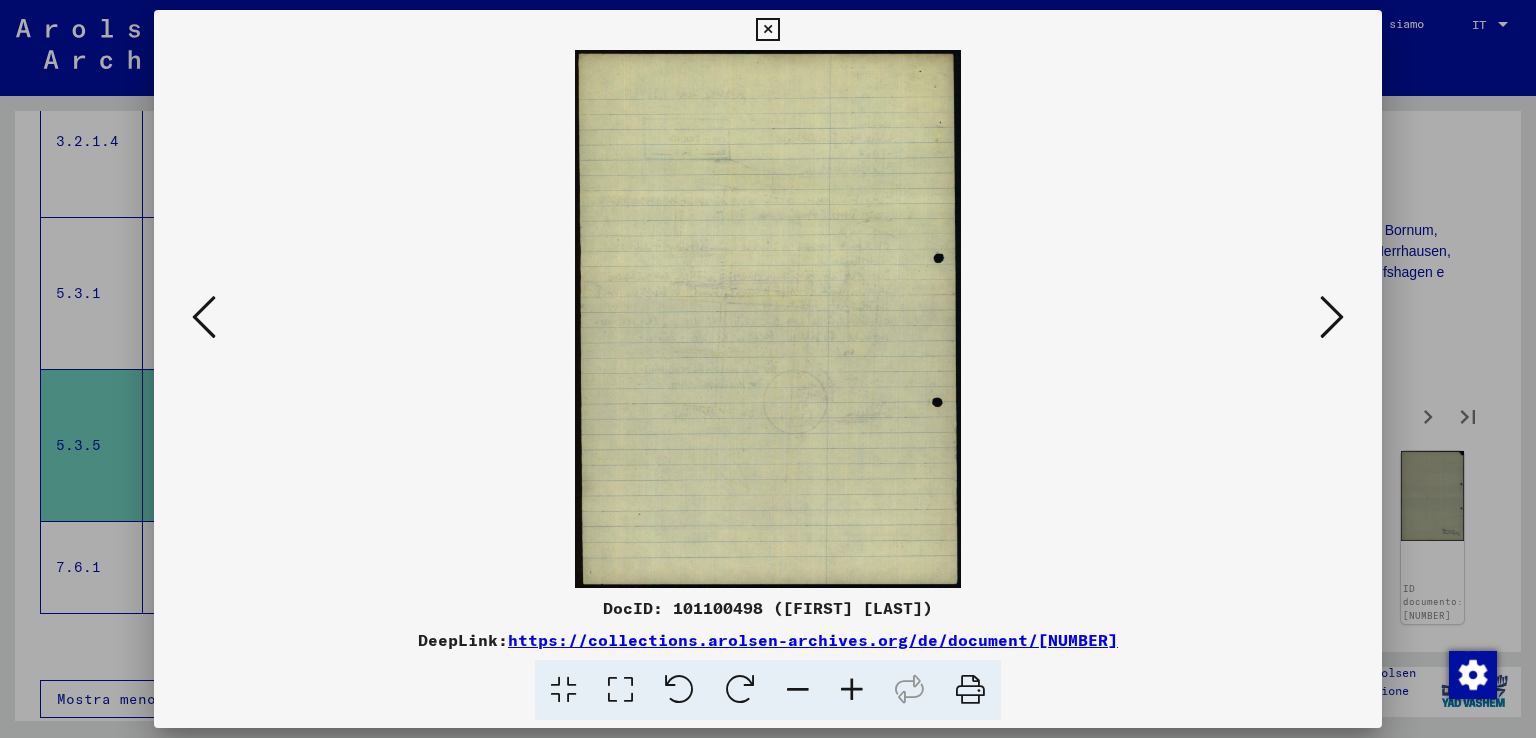 click at bounding box center [1332, 317] 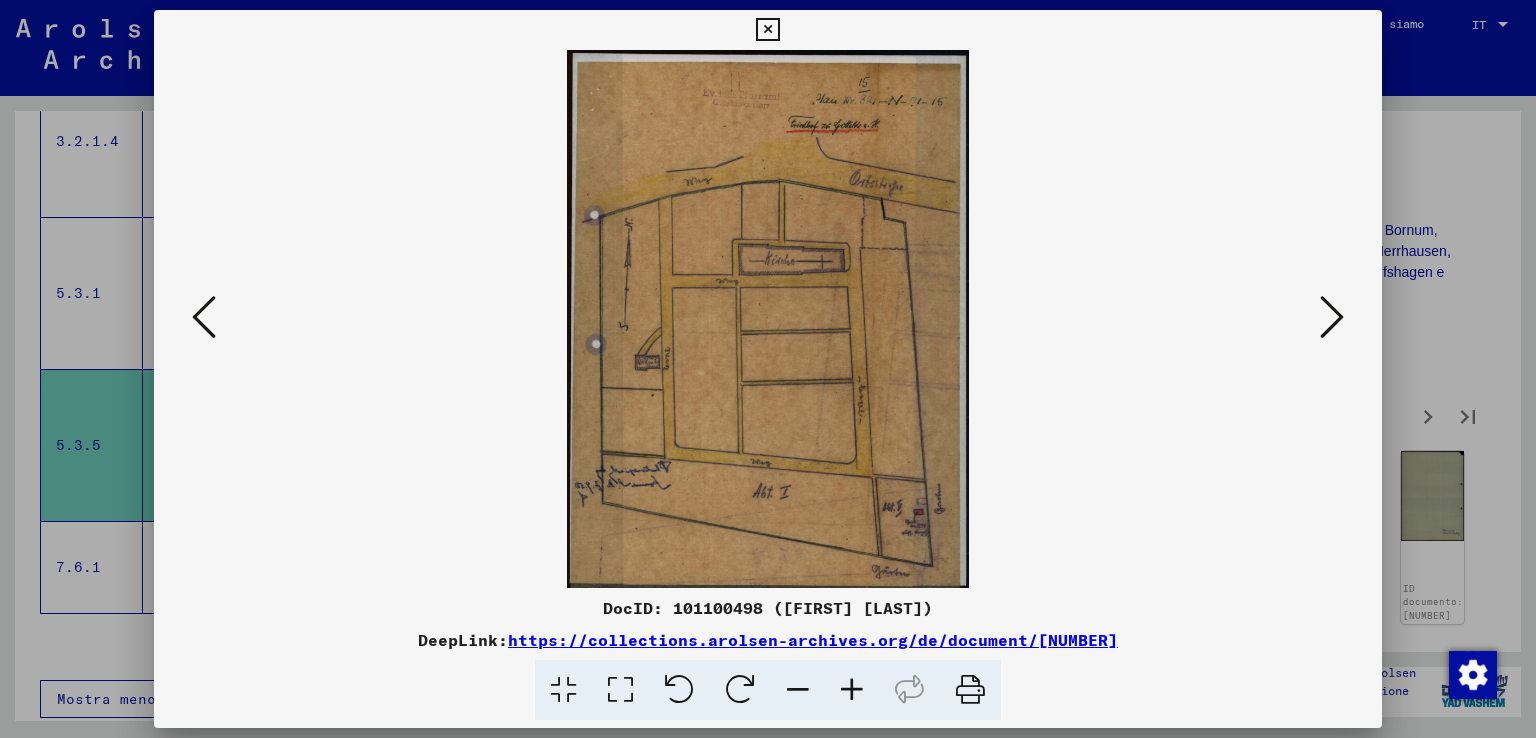 click at bounding box center [1332, 317] 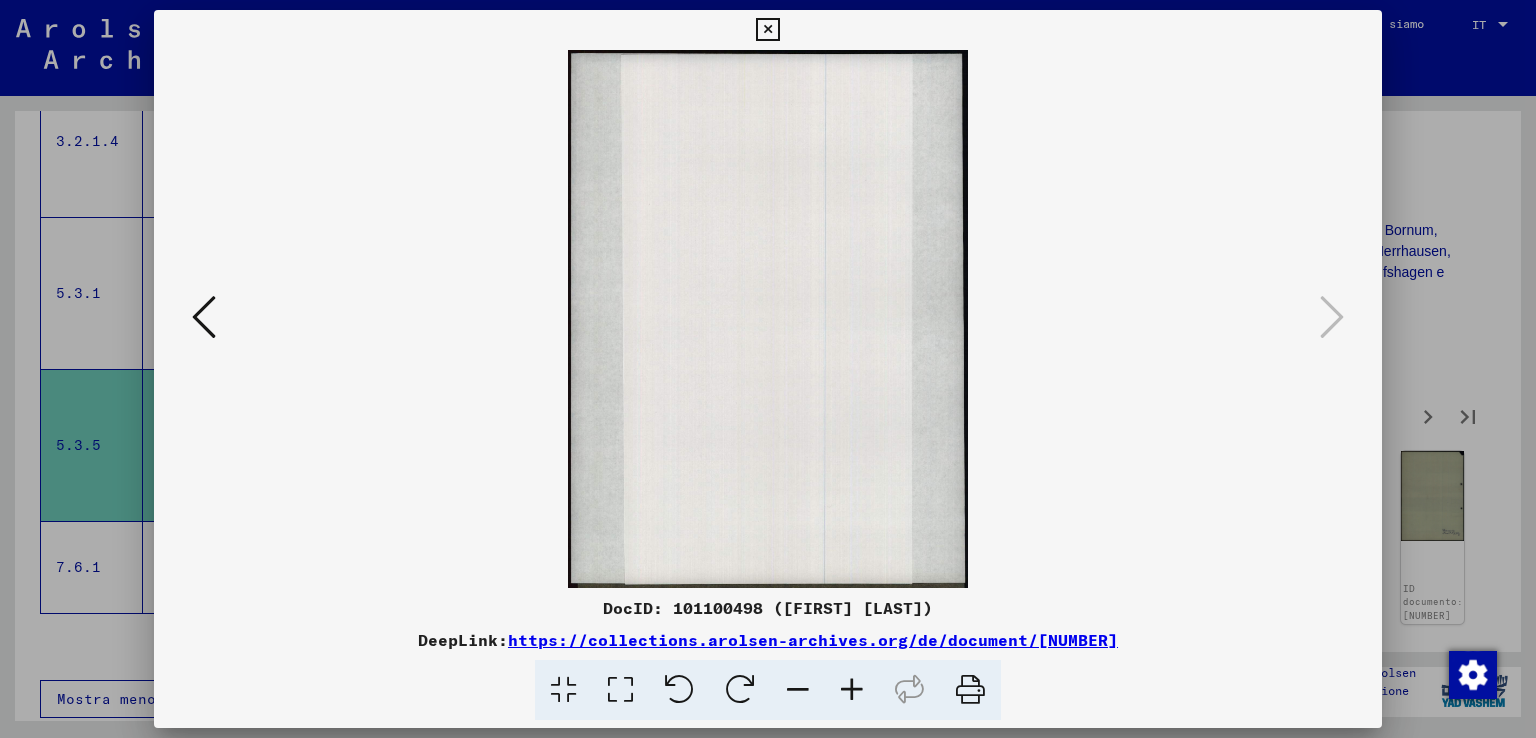 click at bounding box center [767, 30] 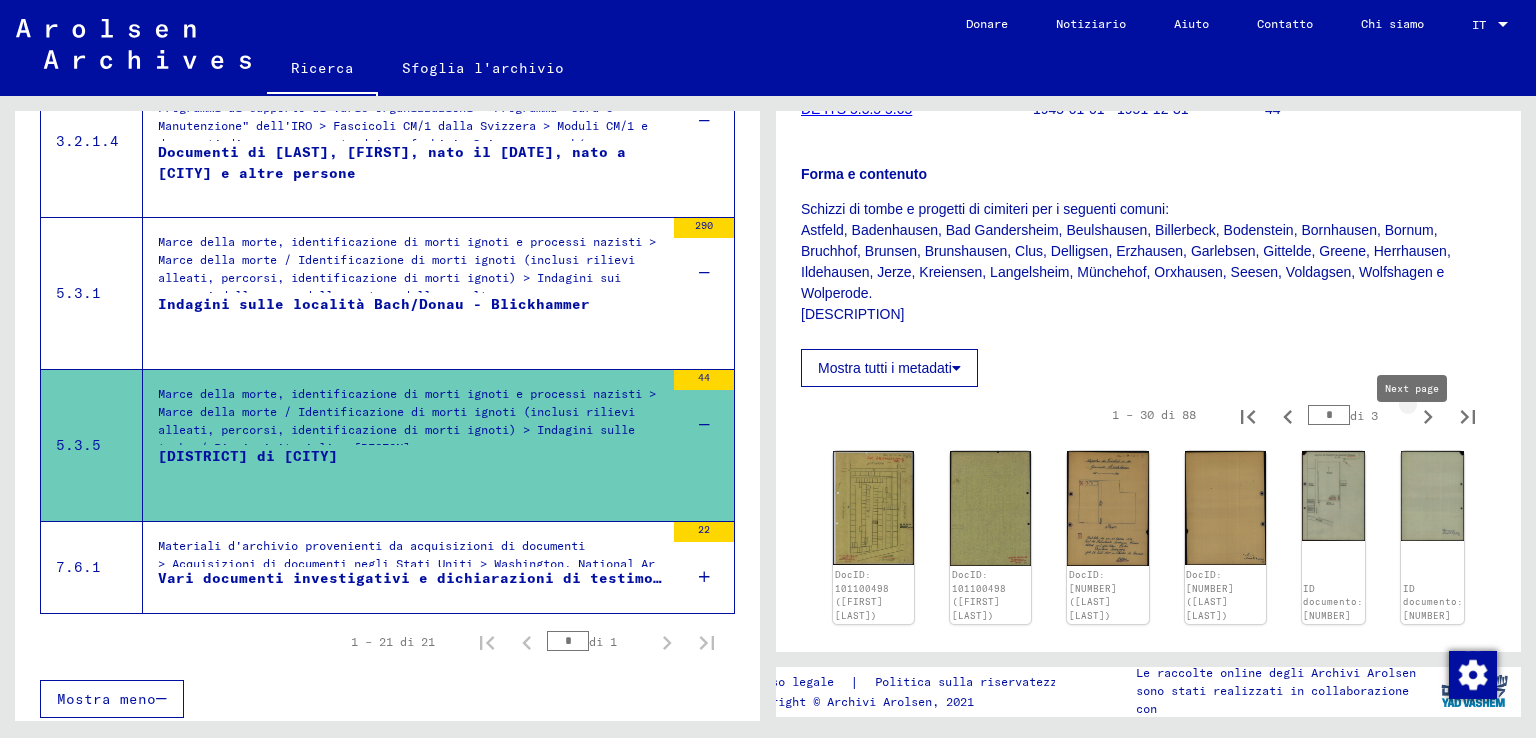 click 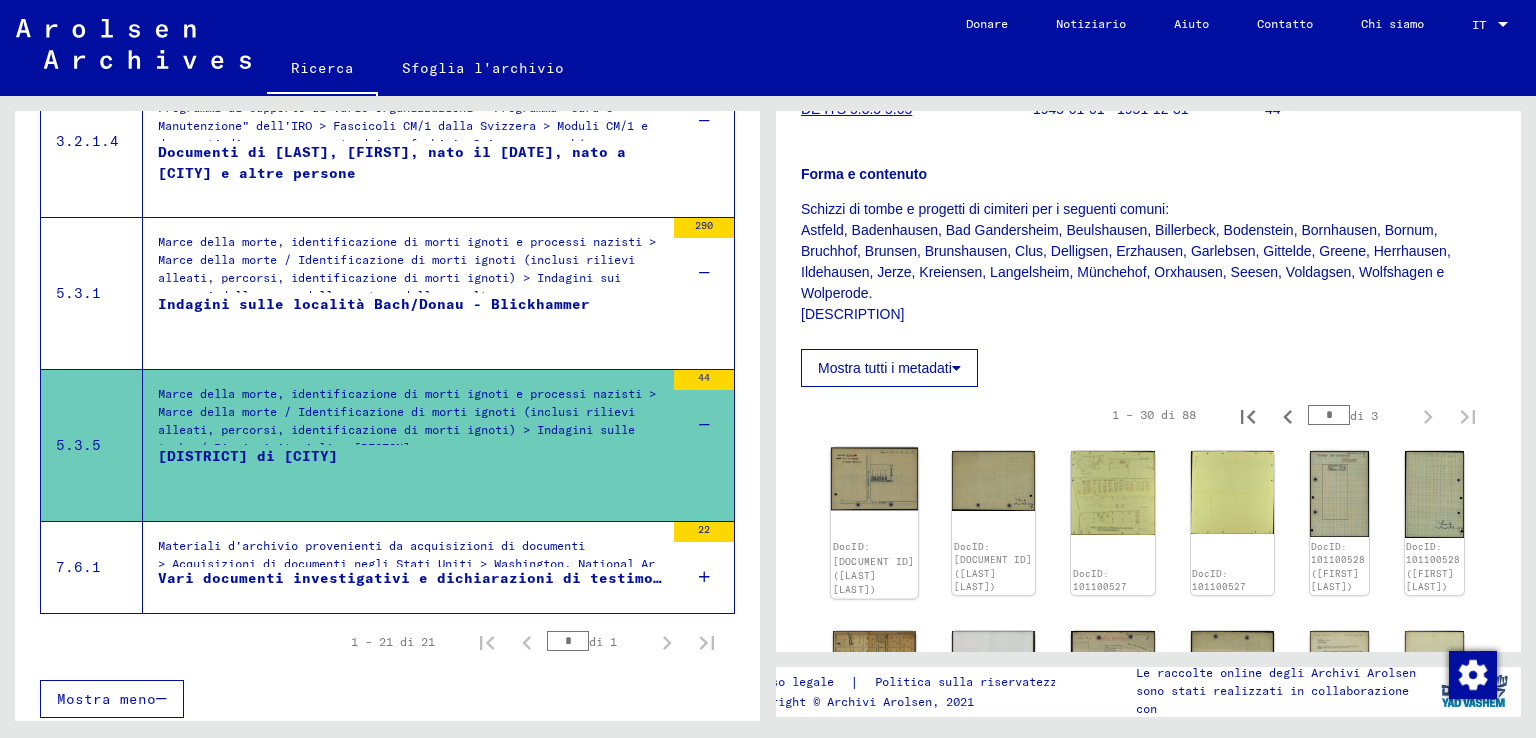 click on "DocID: [DOCUMENT ID] ([LAST] [LAST])" 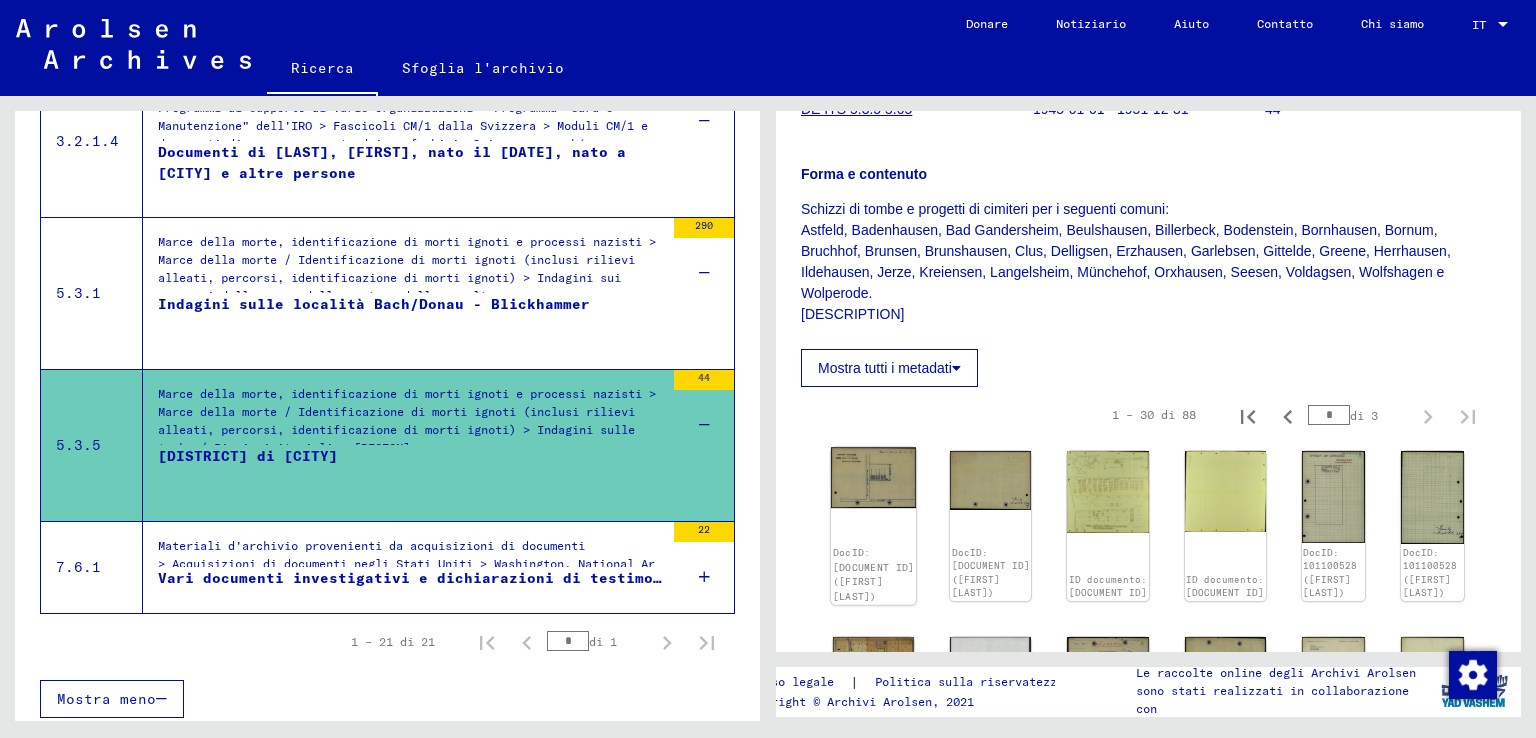click 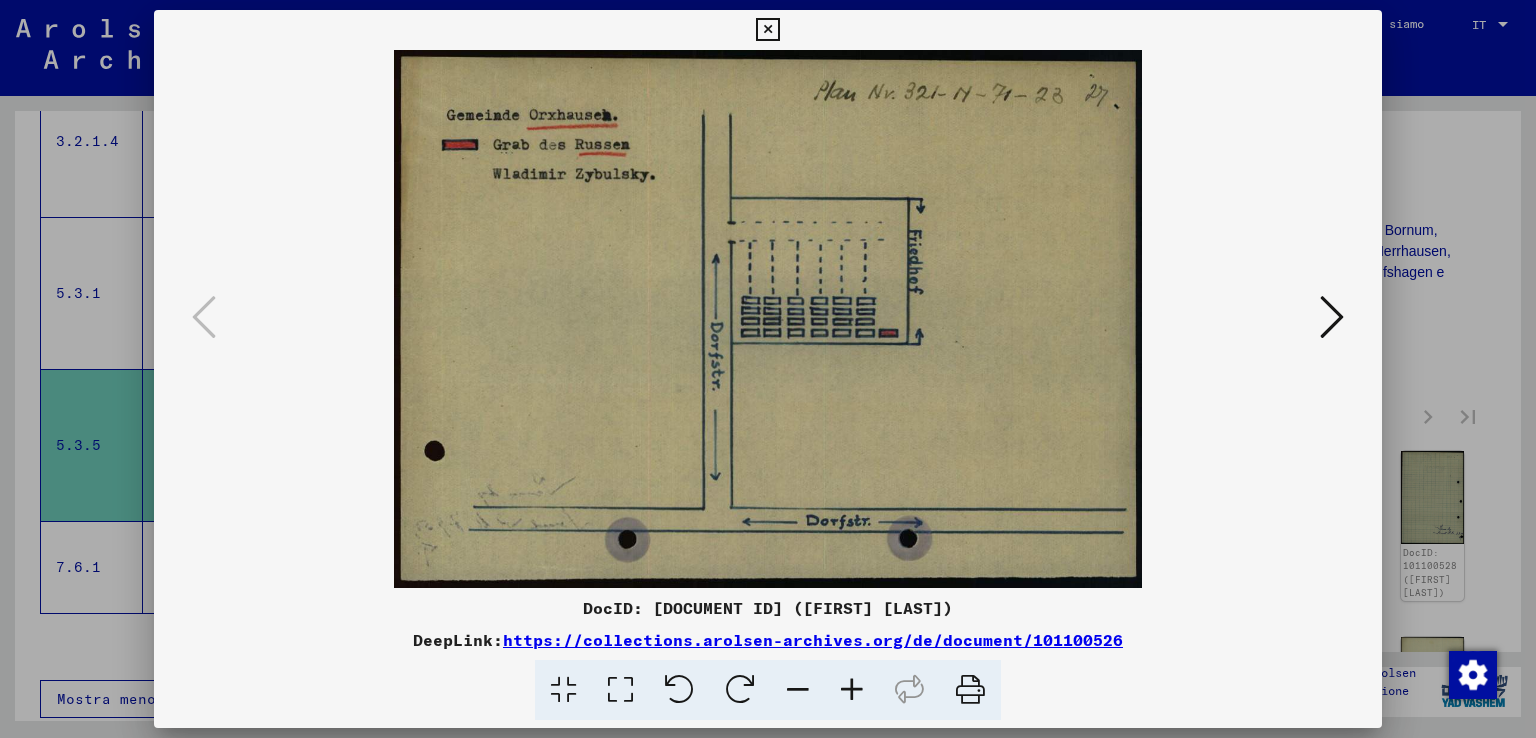 click at bounding box center (1332, 317) 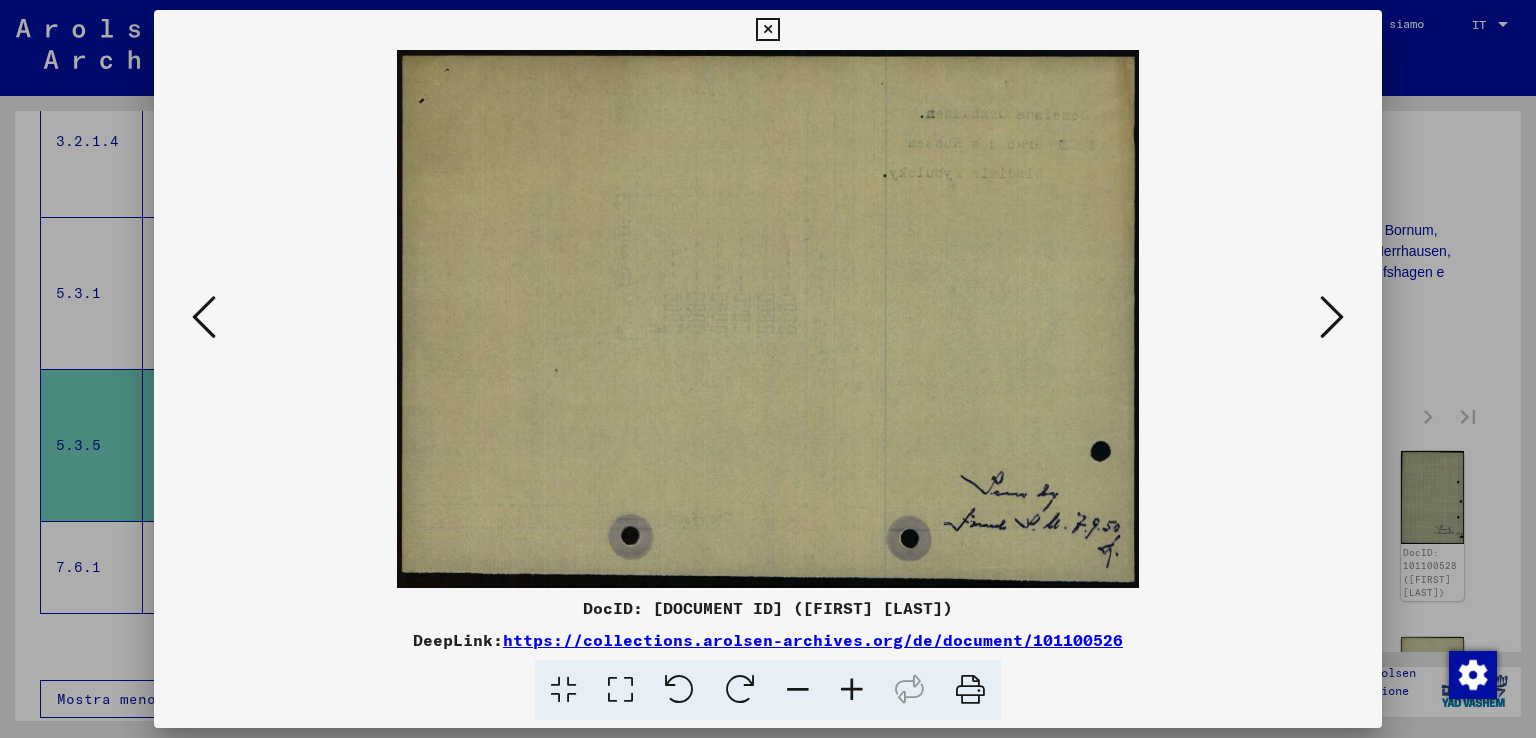 click at bounding box center (1332, 317) 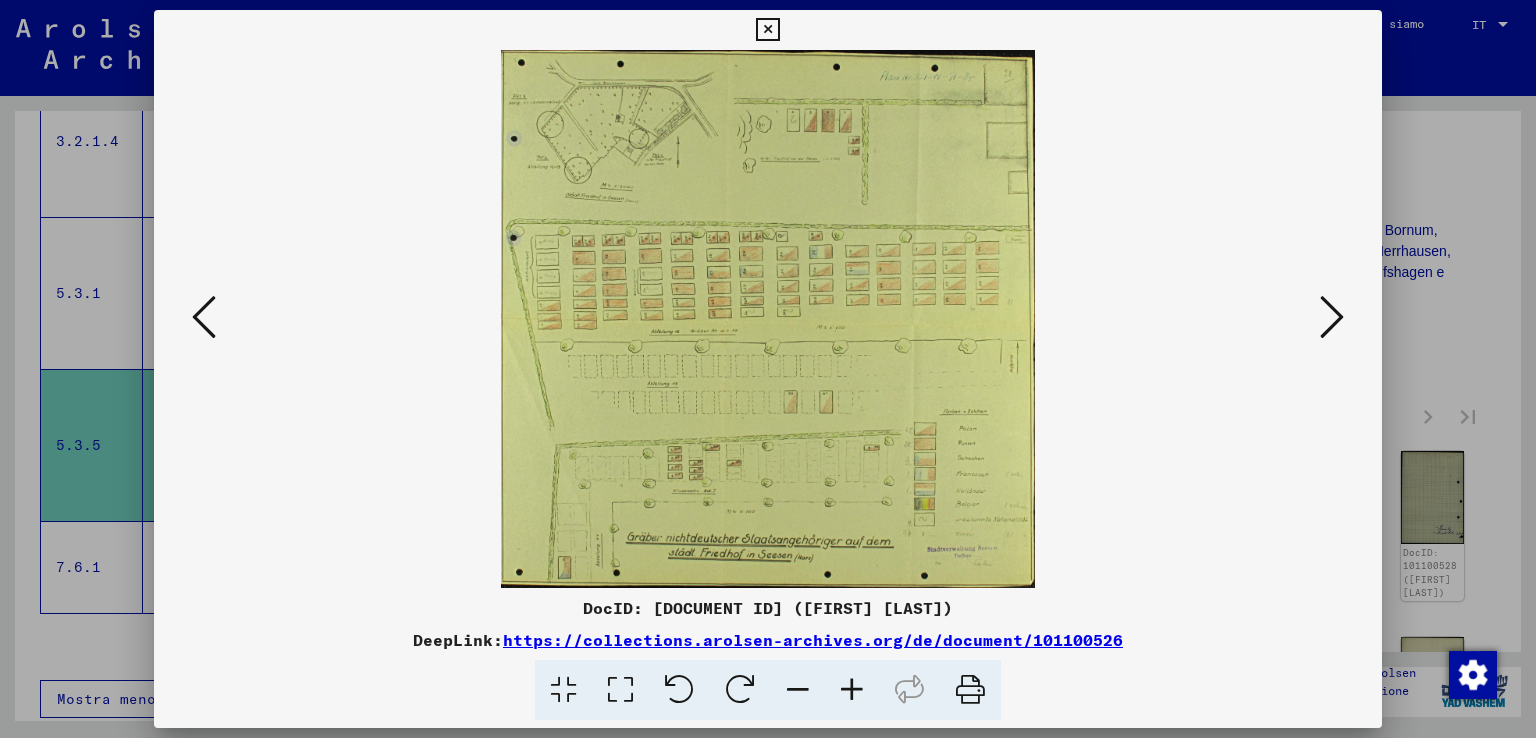 click at bounding box center [852, 690] 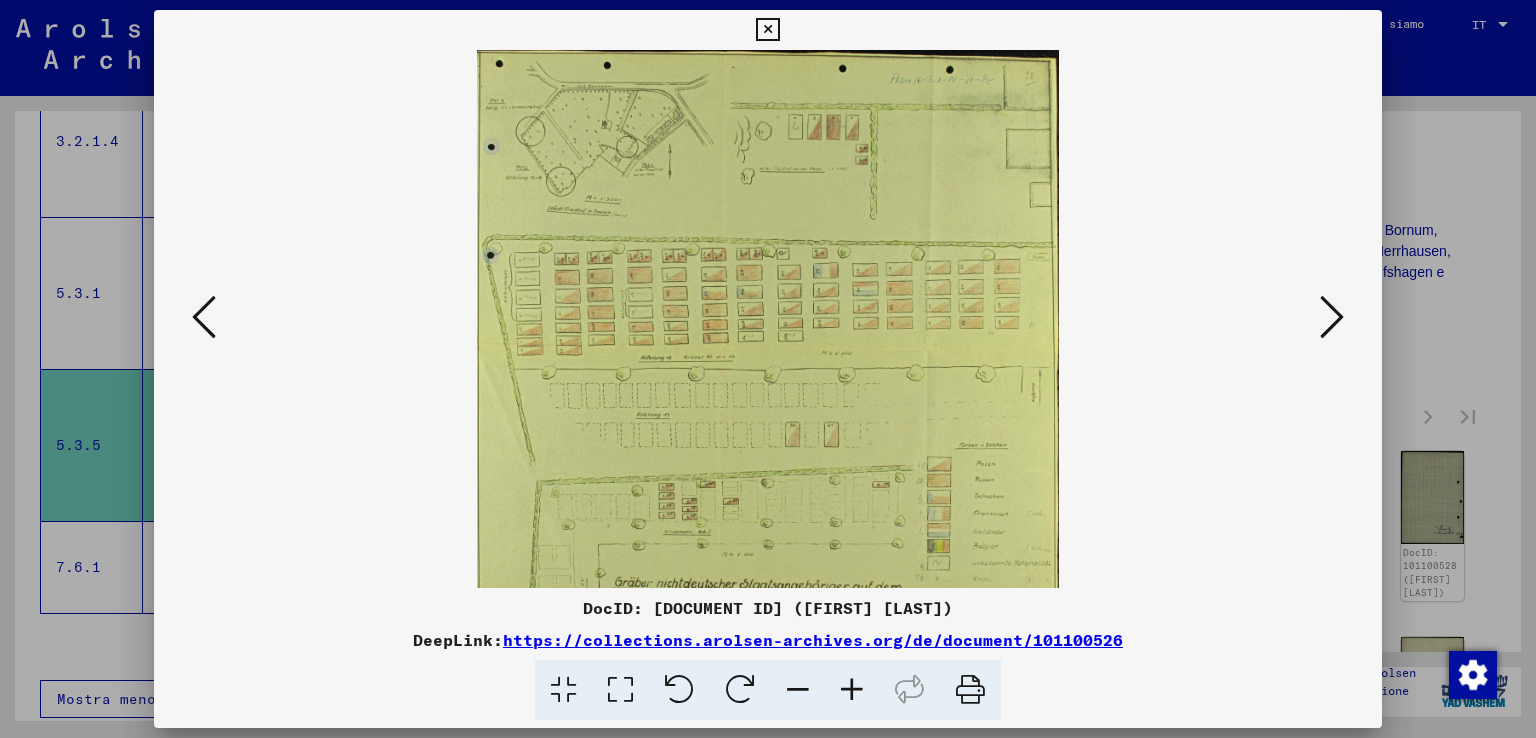 click at bounding box center [852, 690] 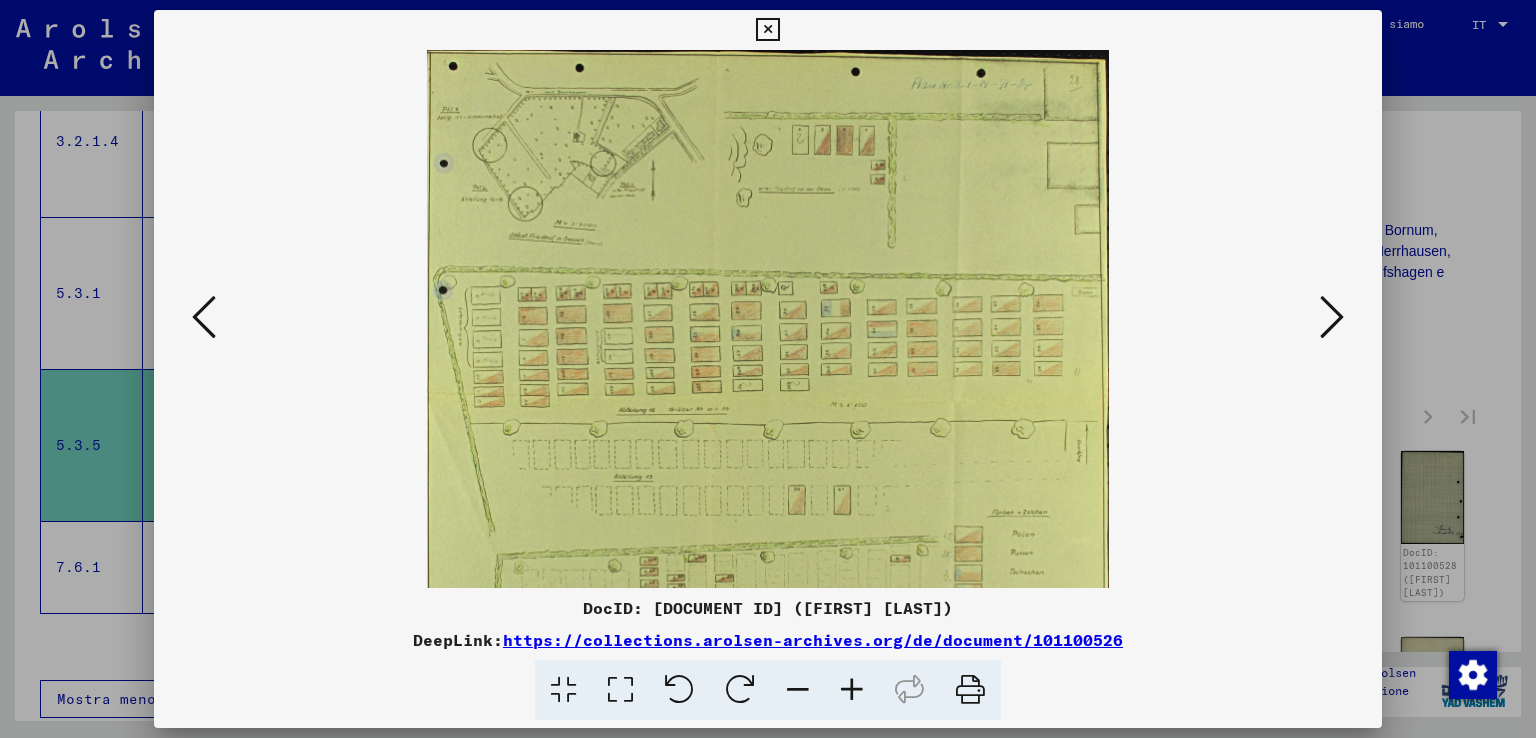 click at bounding box center (852, 690) 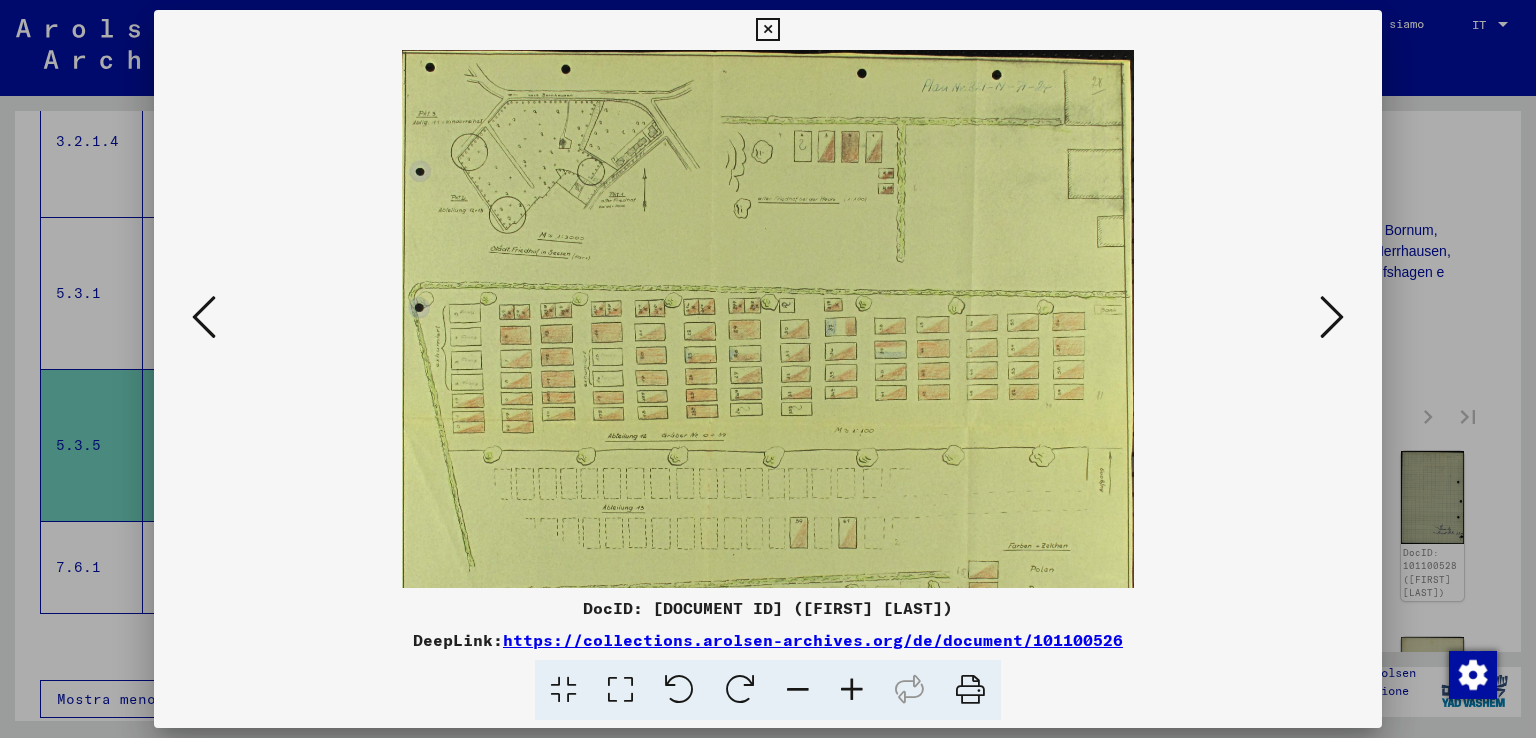 click at bounding box center (852, 690) 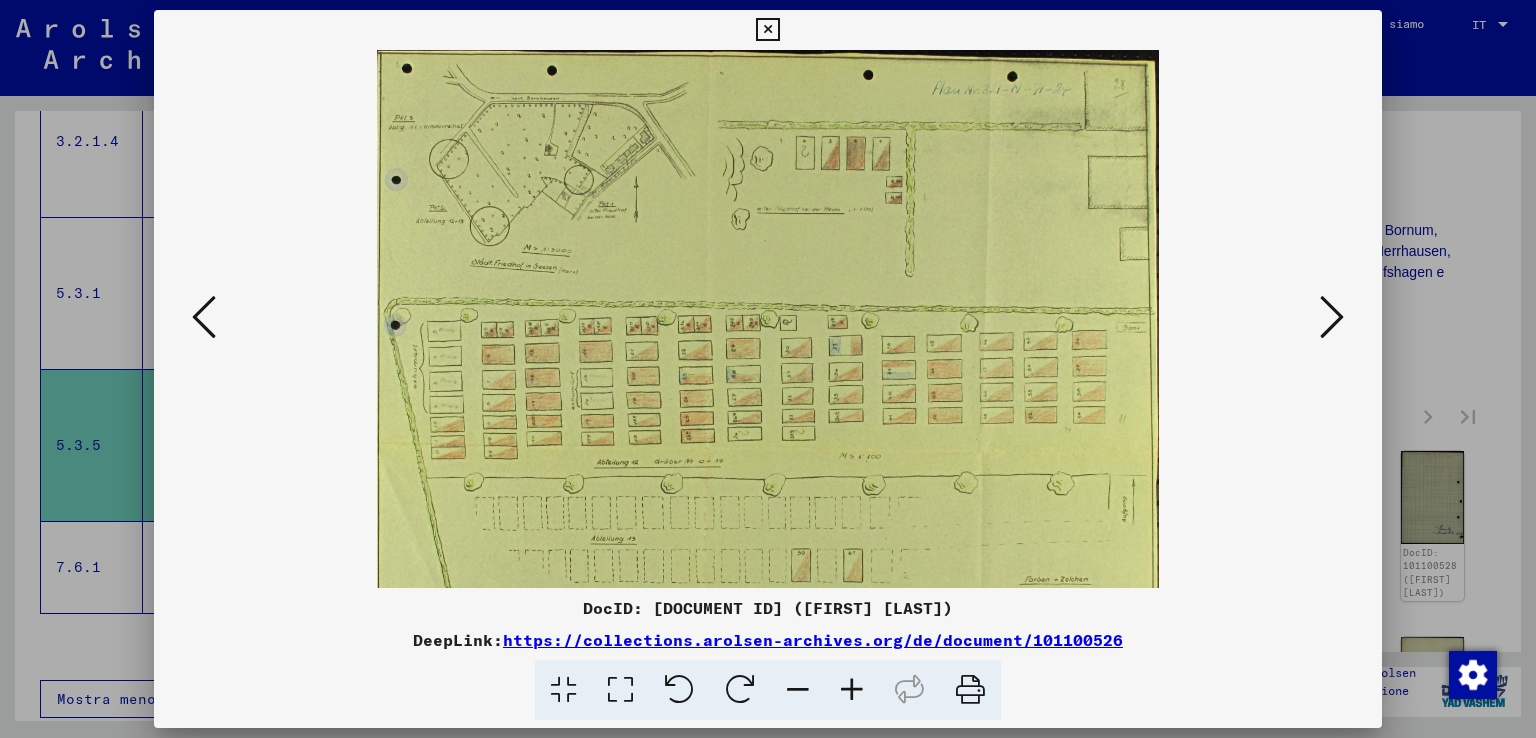 click at bounding box center (852, 690) 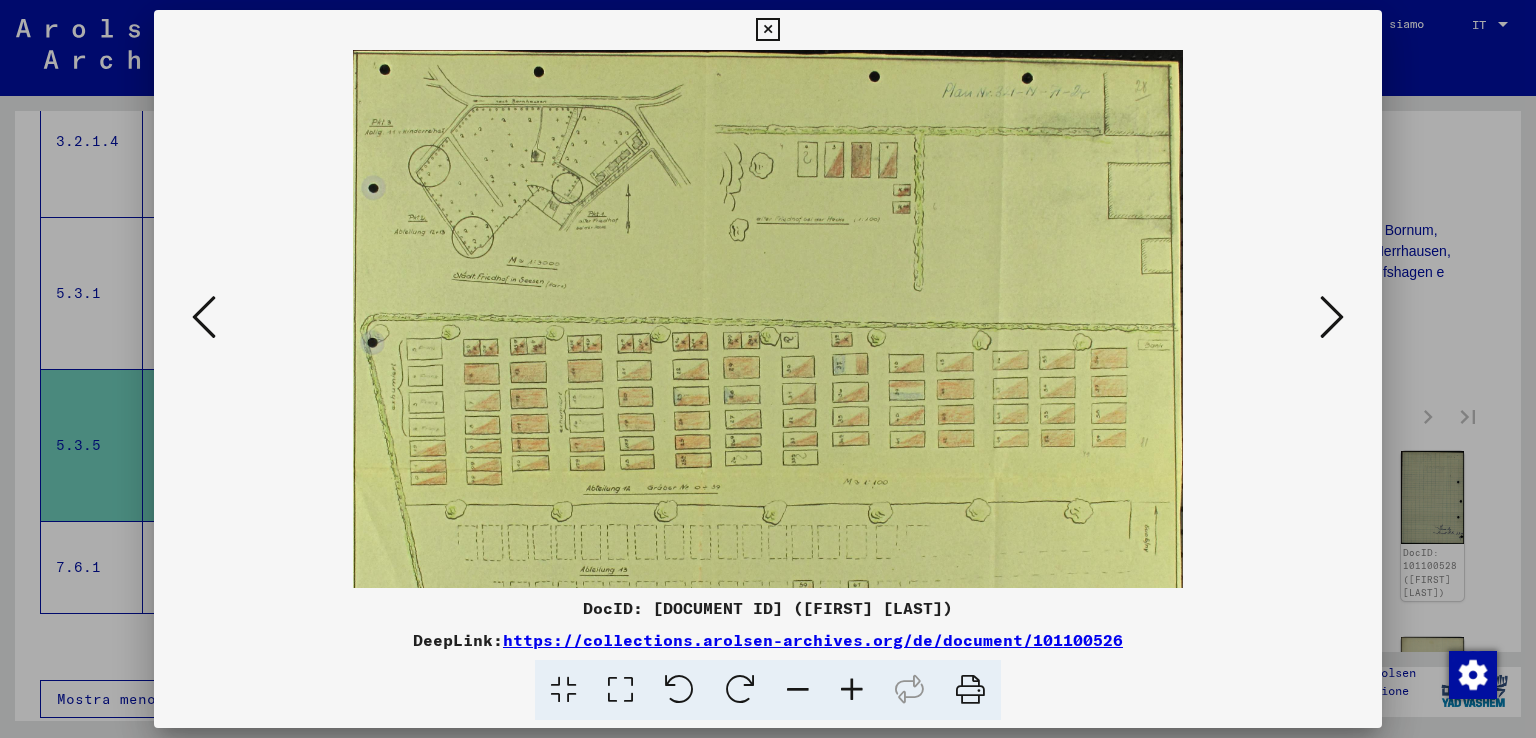 click at bounding box center (852, 690) 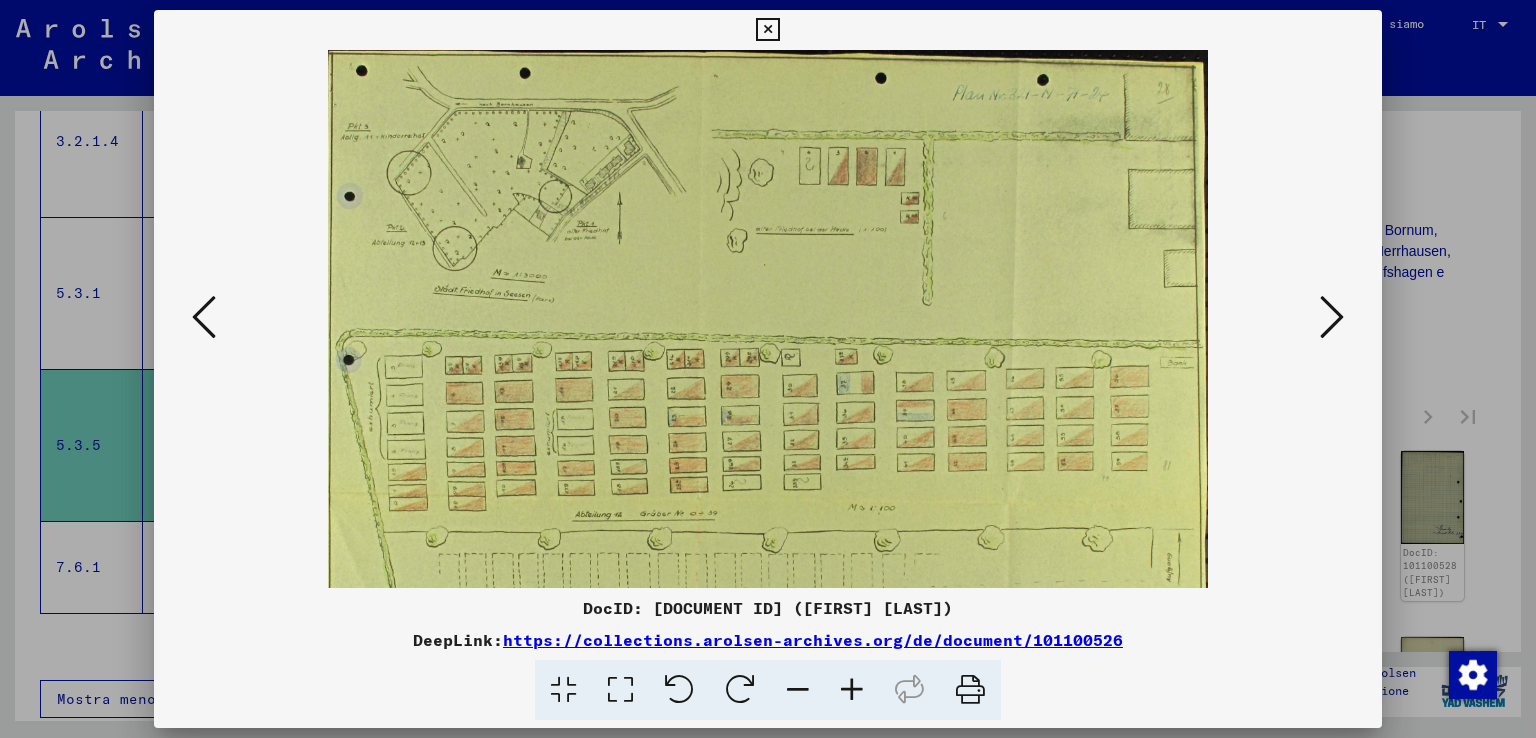 click at bounding box center [1332, 317] 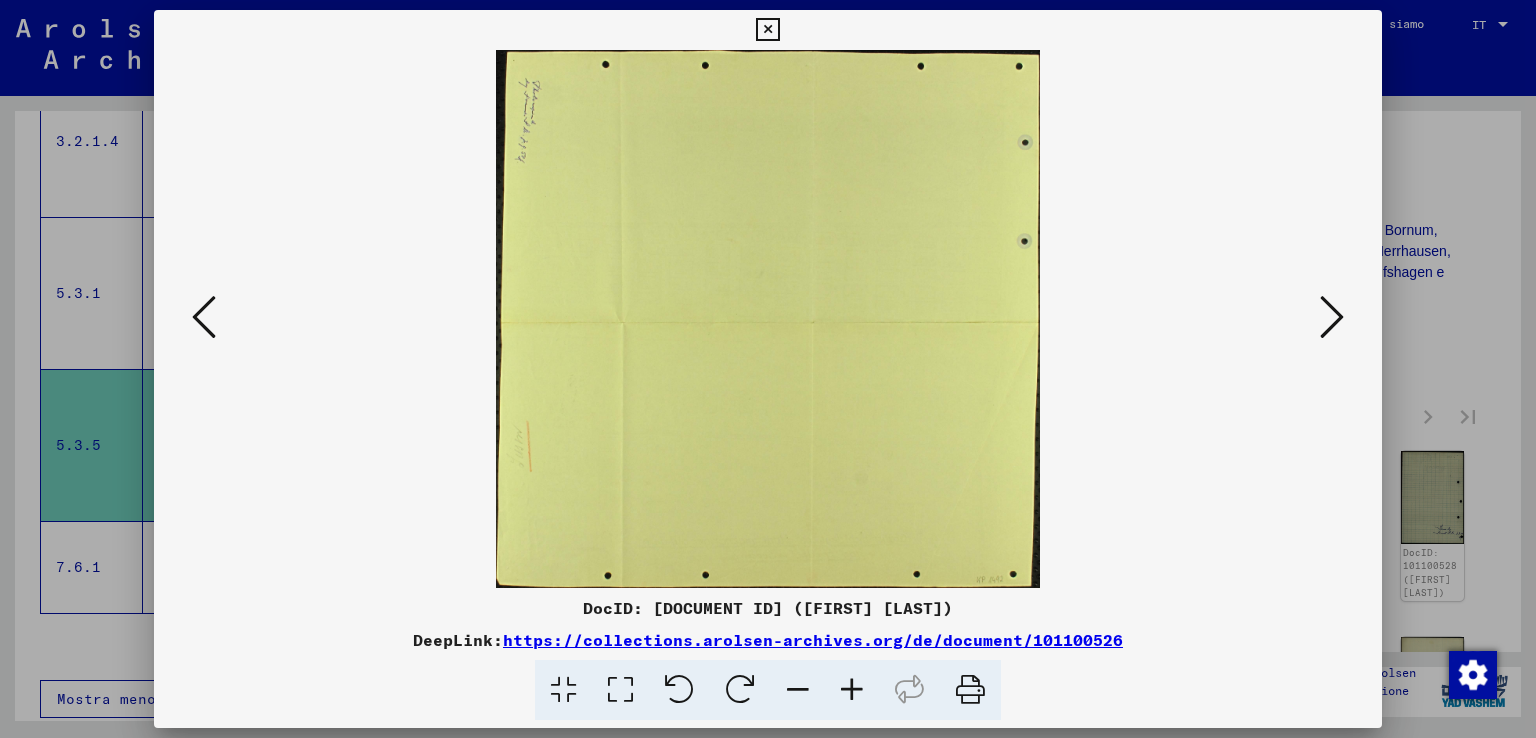 click at bounding box center [1332, 317] 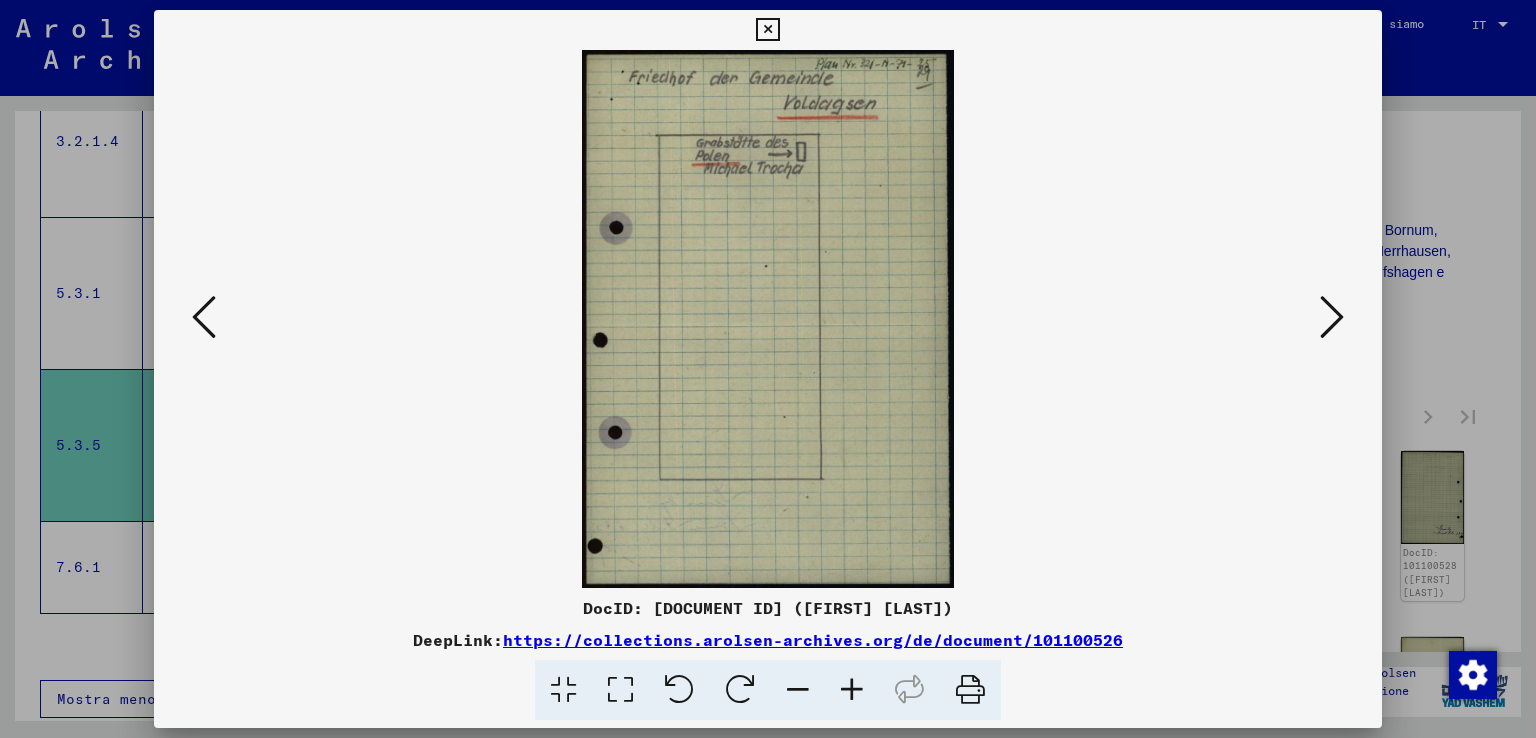 click at bounding box center [1332, 317] 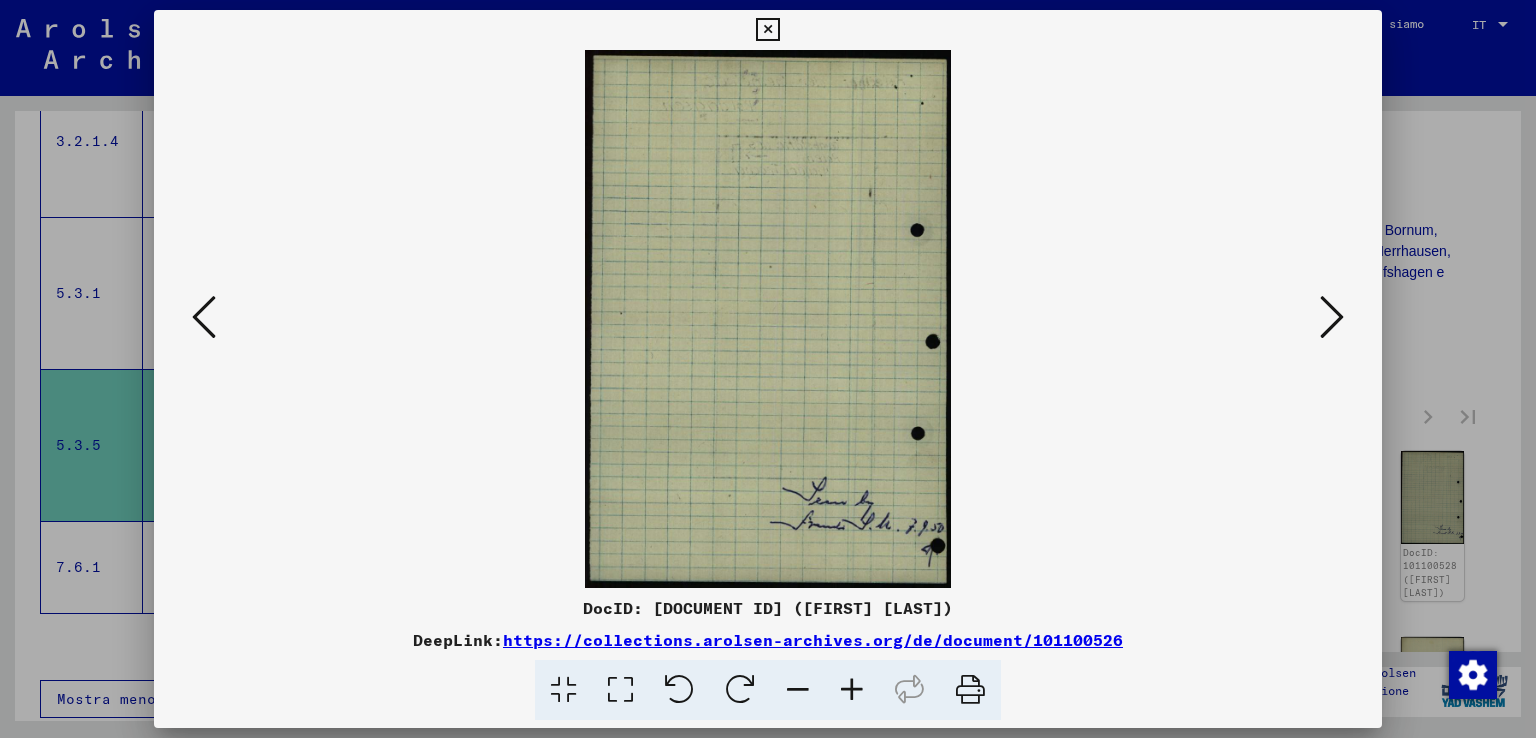 click at bounding box center (1332, 317) 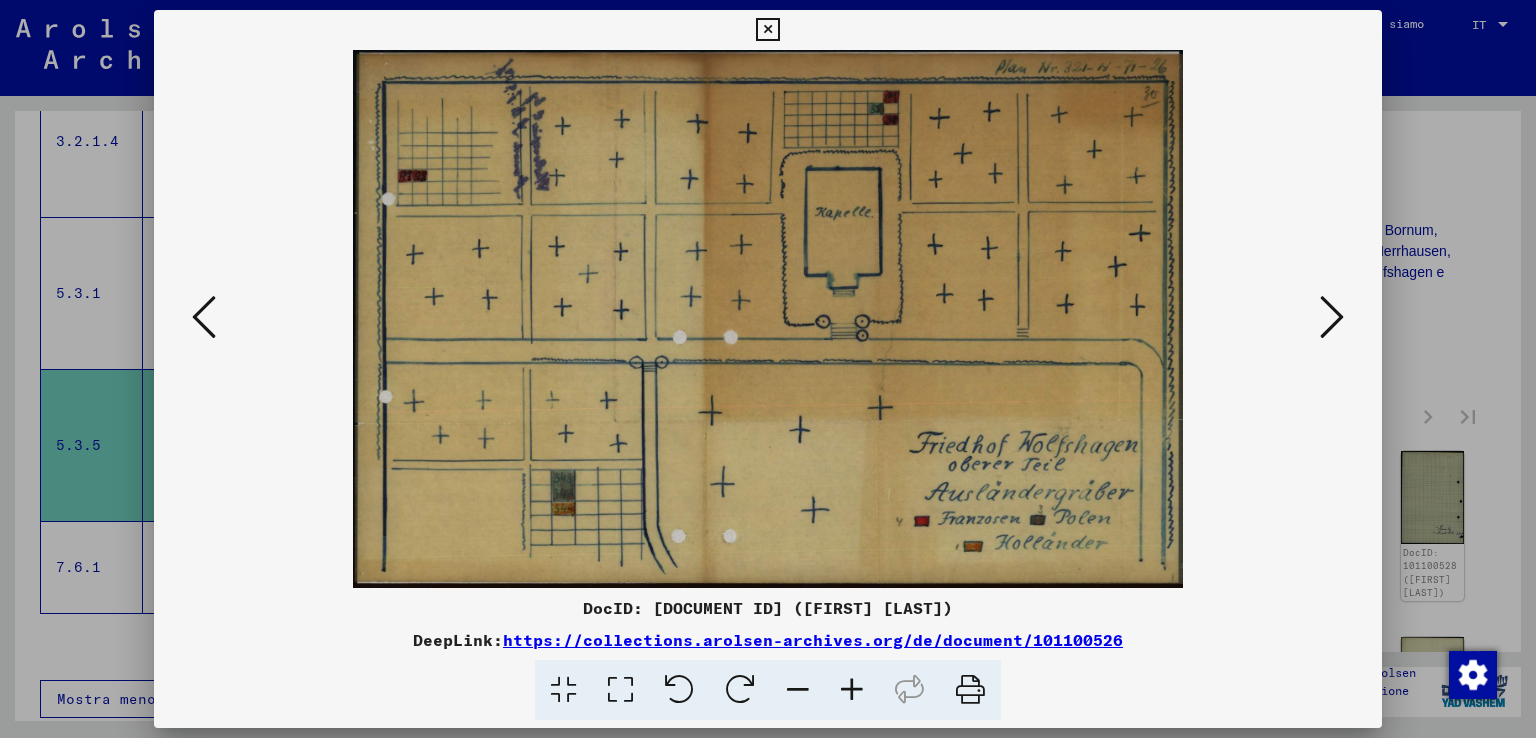 click at bounding box center [1332, 317] 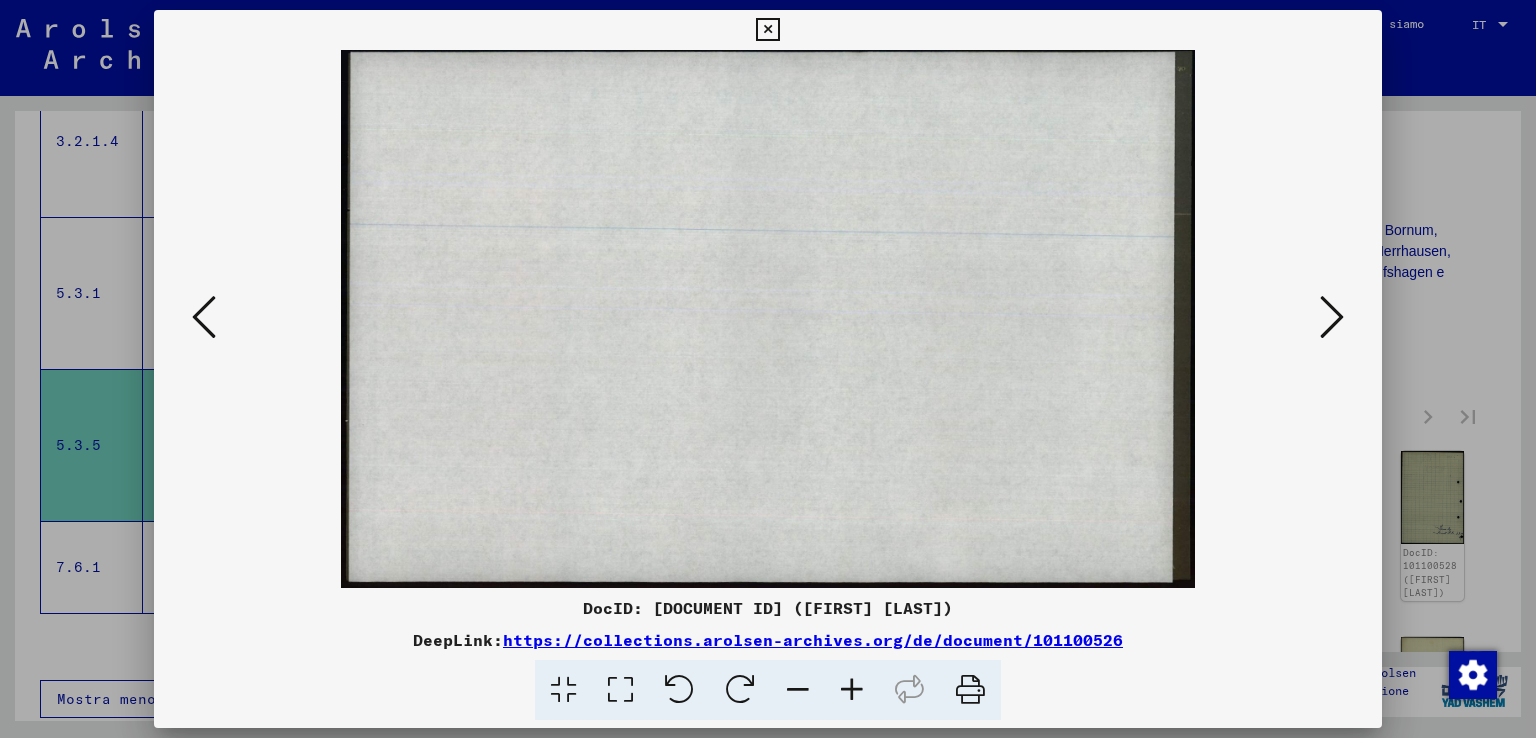 click at bounding box center (1332, 317) 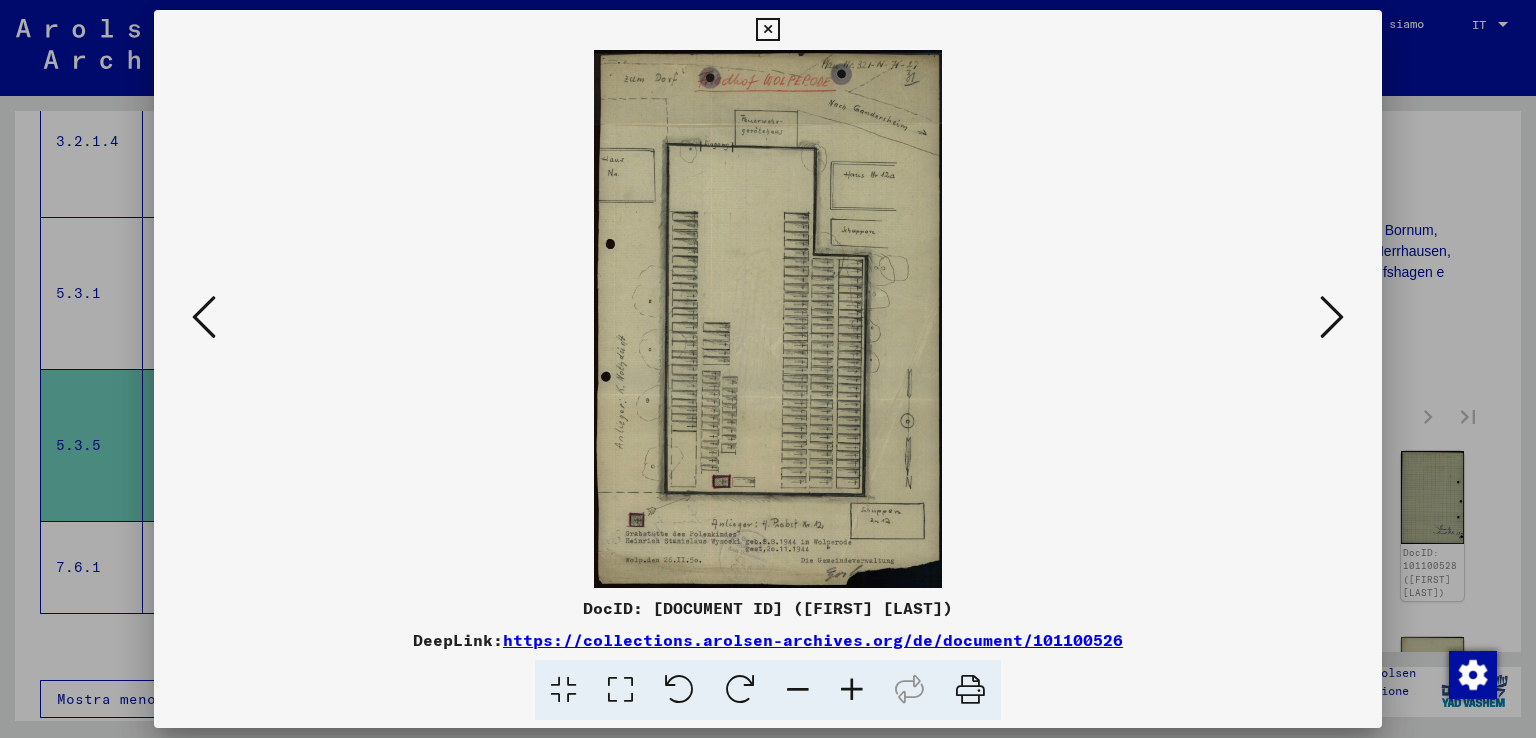 click at bounding box center (852, 690) 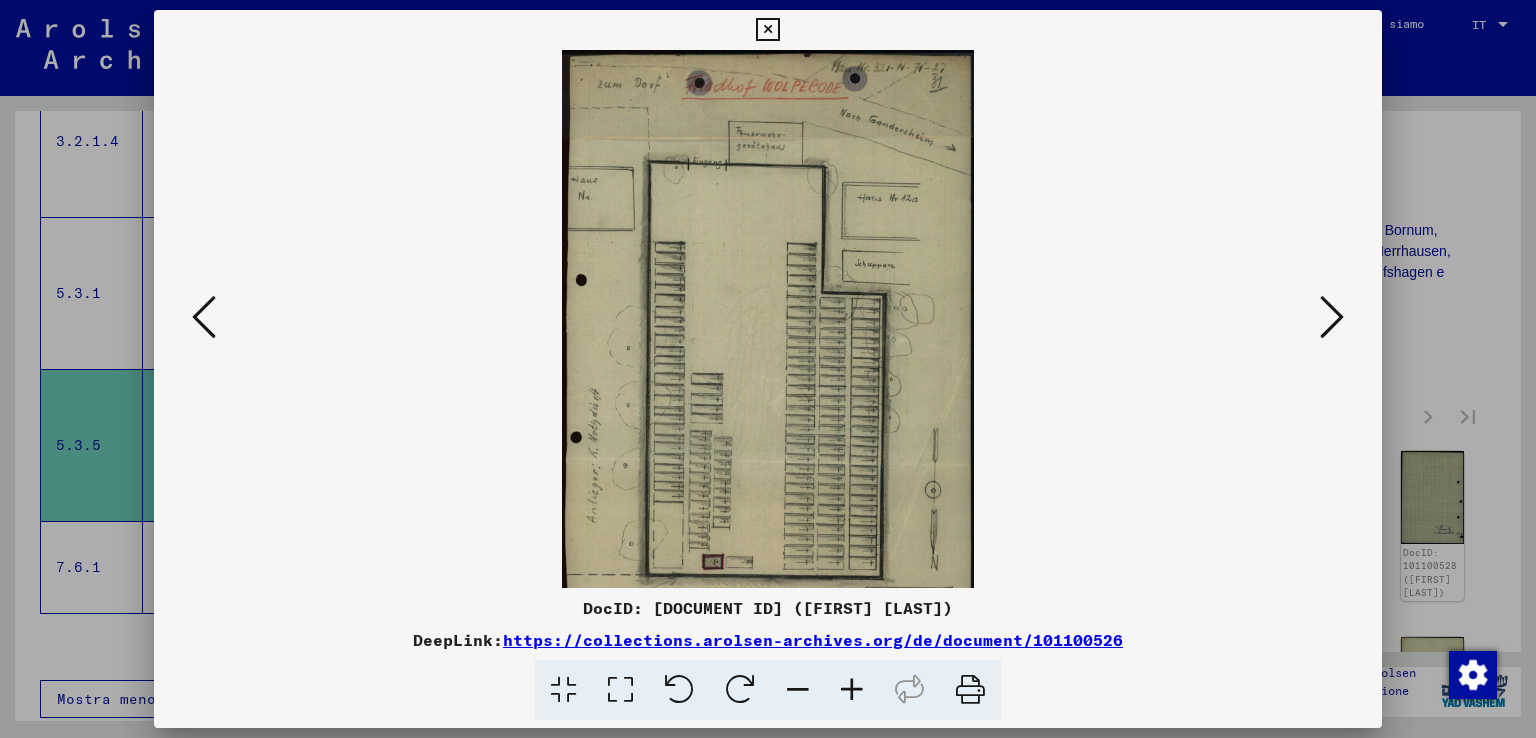 click at bounding box center [852, 690] 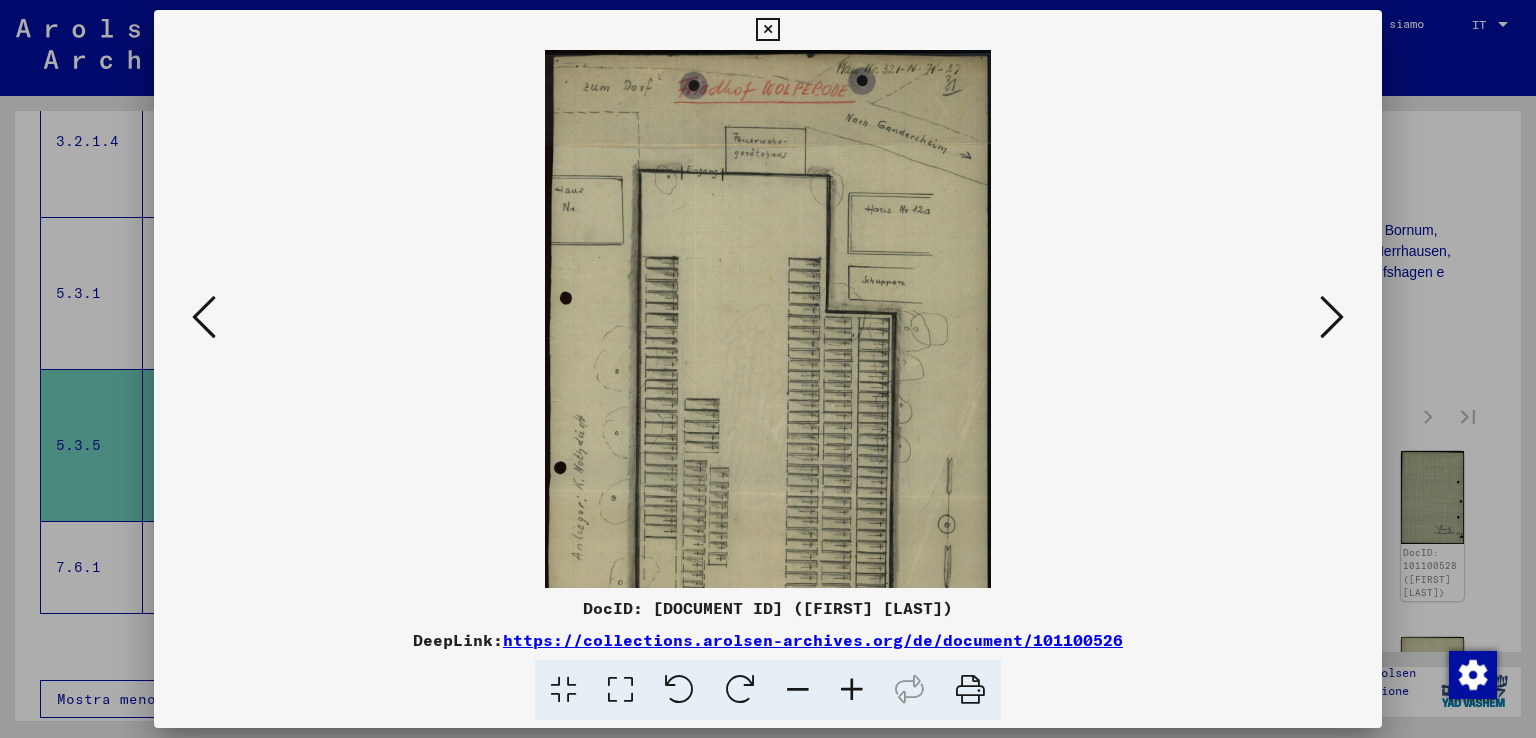 click at bounding box center (852, 690) 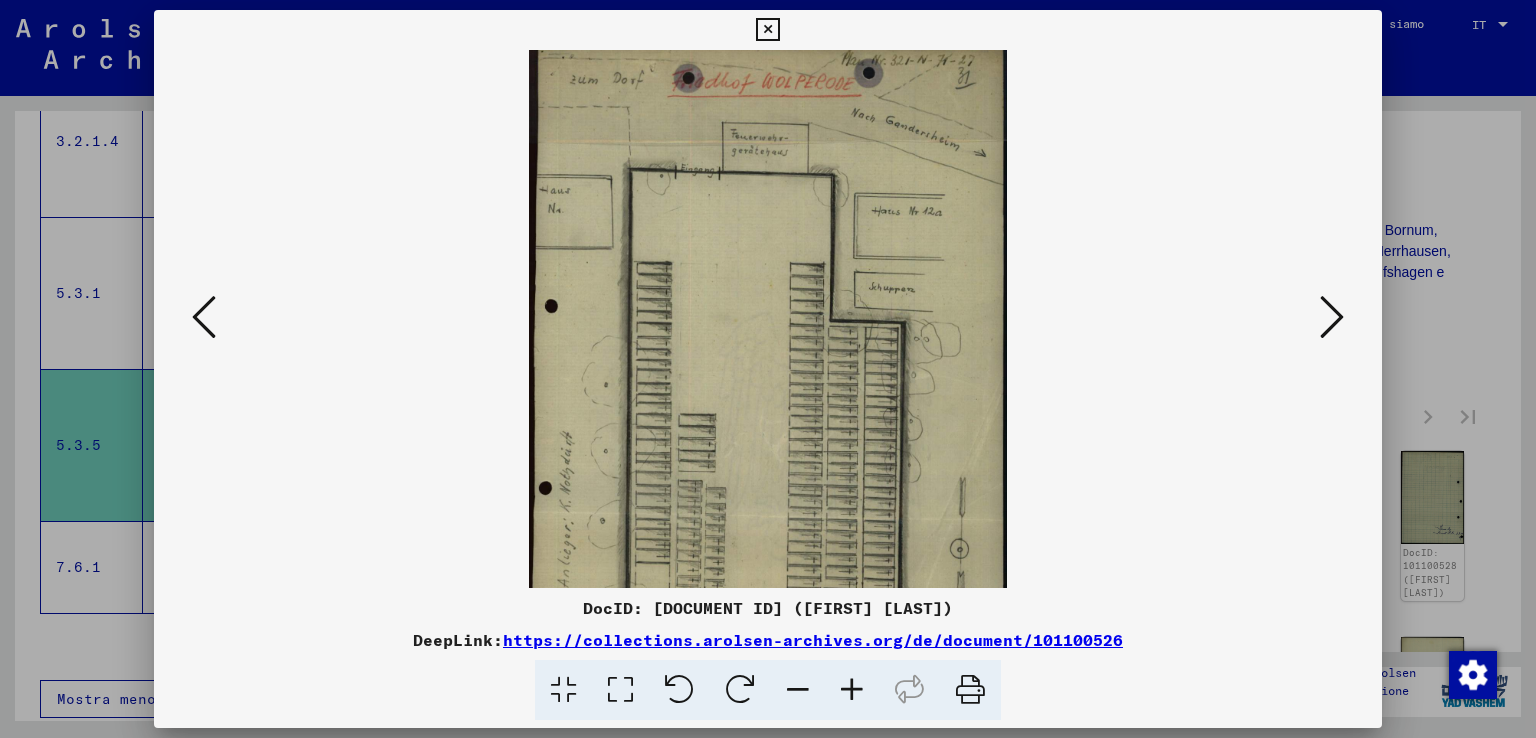 scroll, scrollTop: 200, scrollLeft: 0, axis: vertical 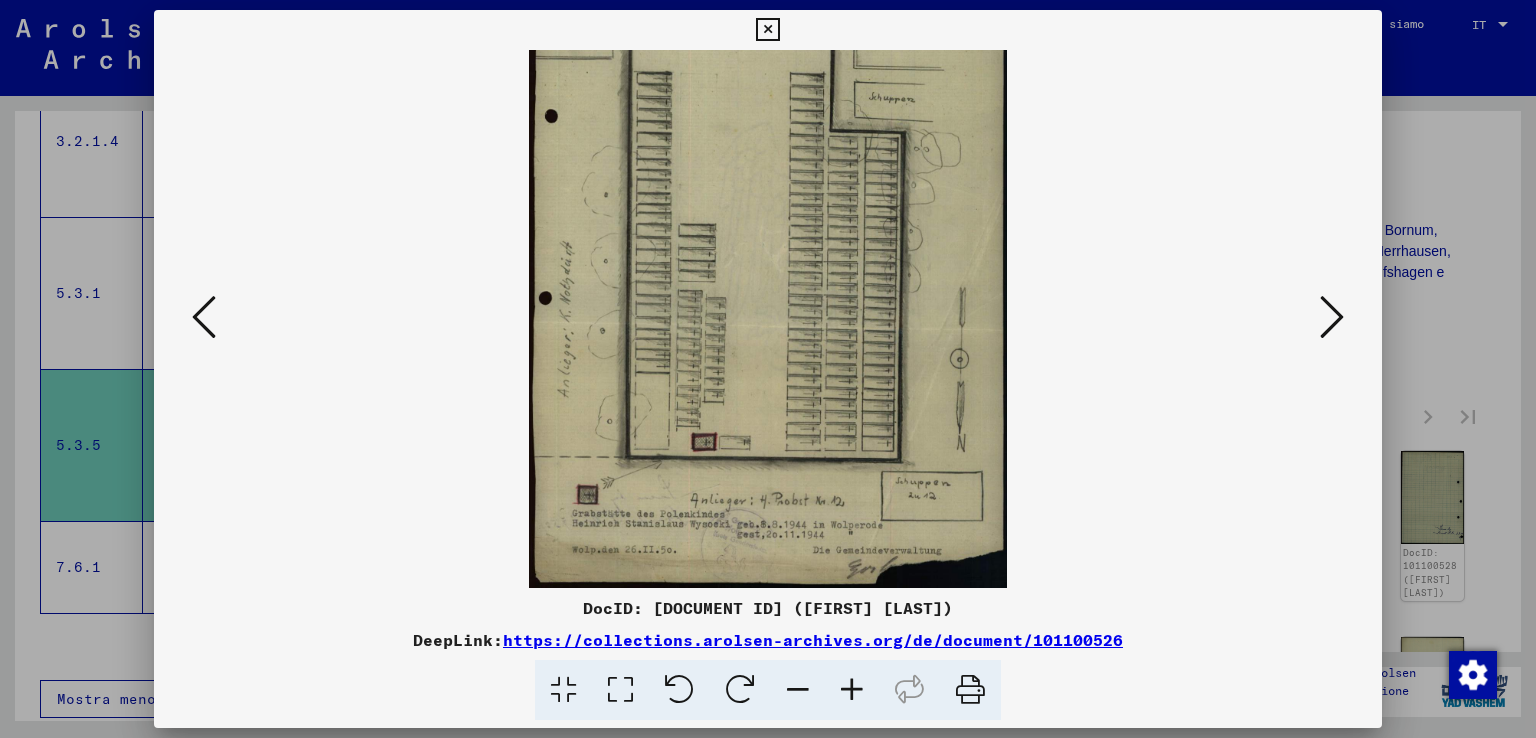 drag, startPoint x: 712, startPoint y: 468, endPoint x: 727, endPoint y: 207, distance: 261.43066 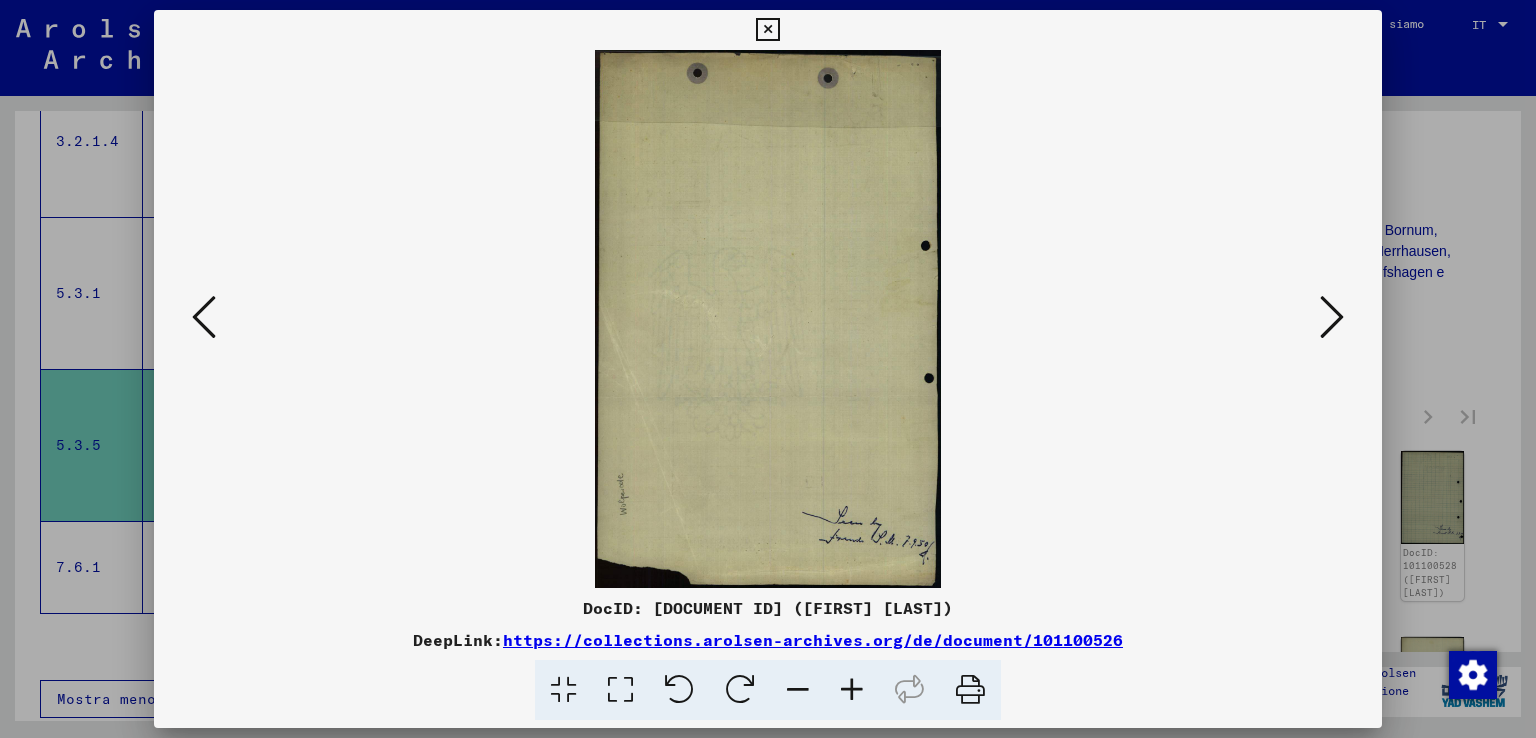 scroll, scrollTop: 0, scrollLeft: 0, axis: both 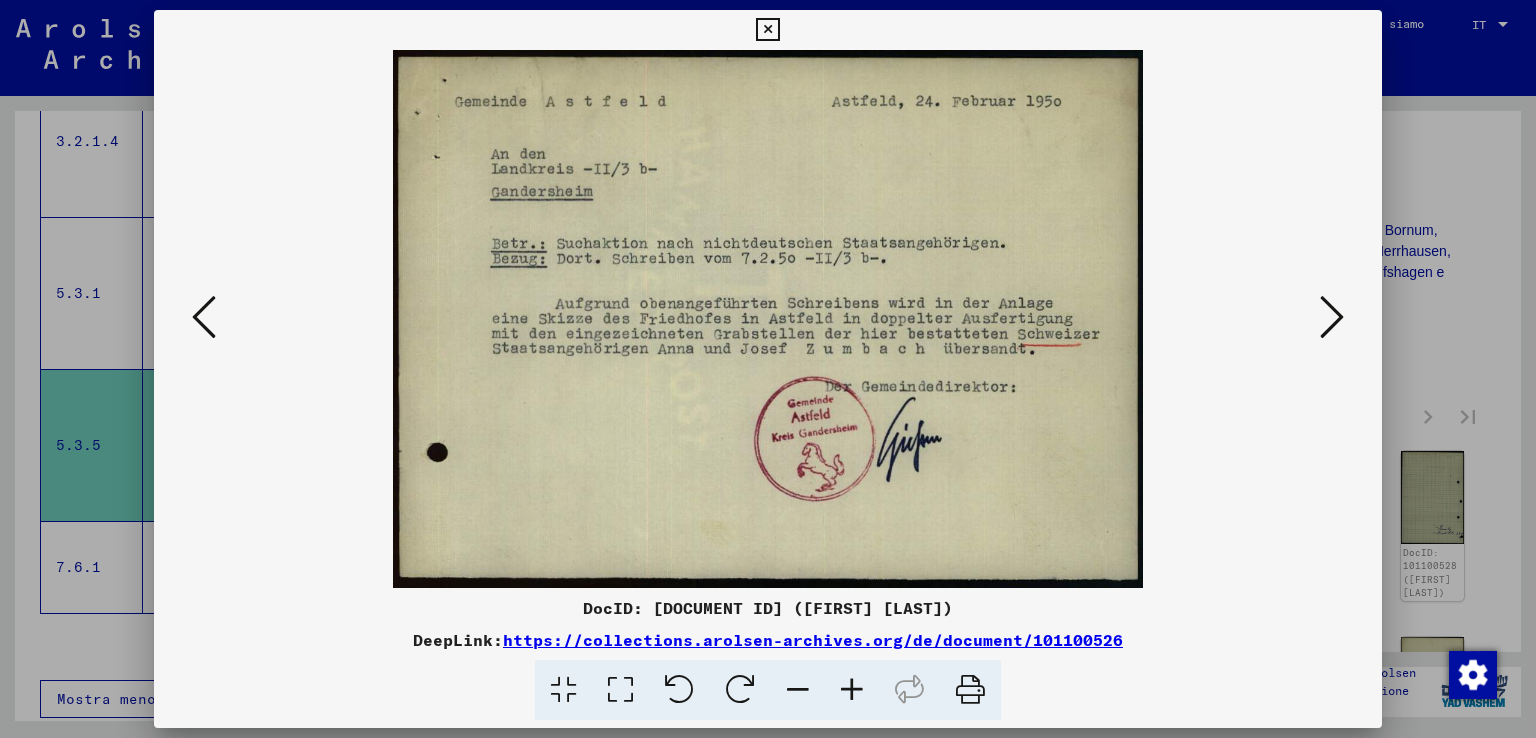 click at bounding box center (1332, 318) 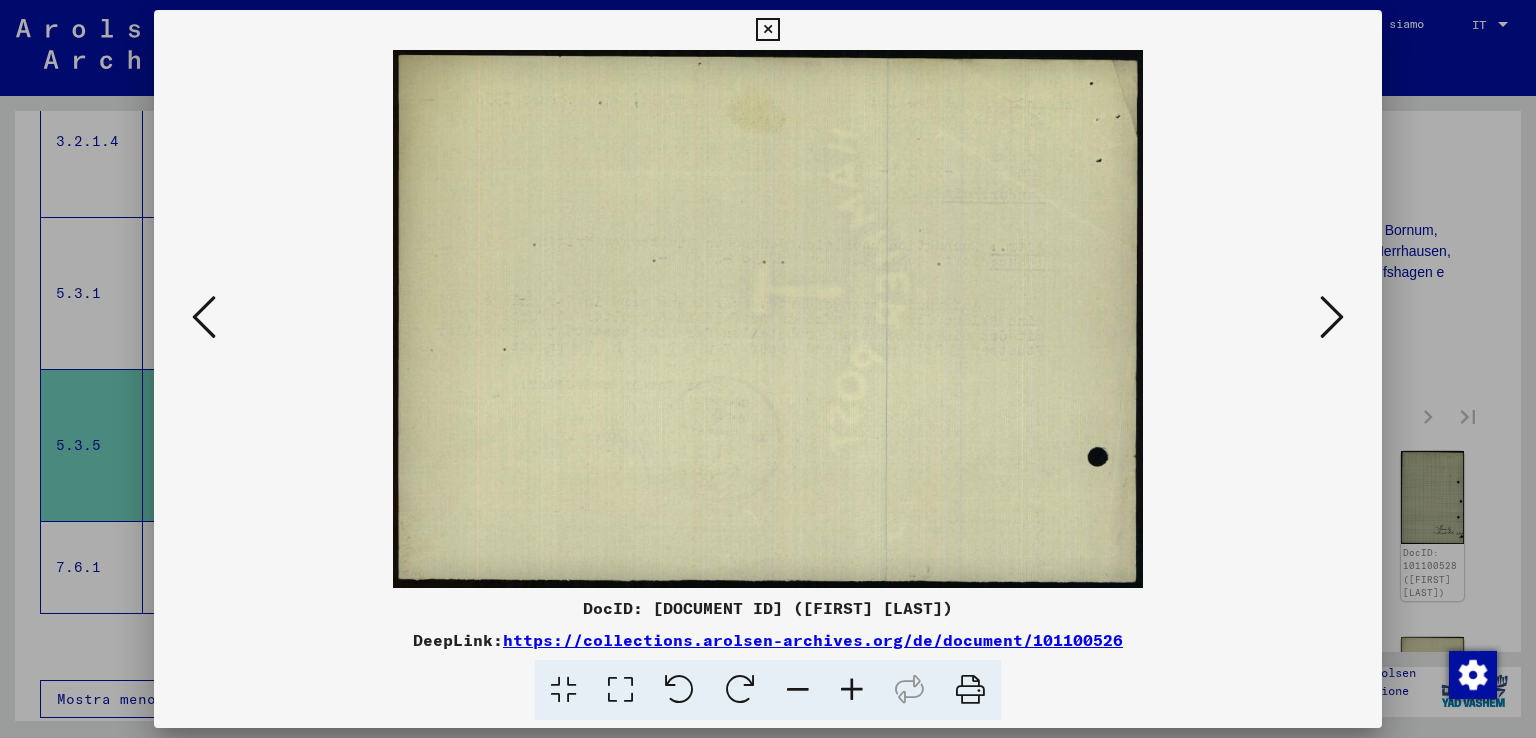 click at bounding box center (1332, 318) 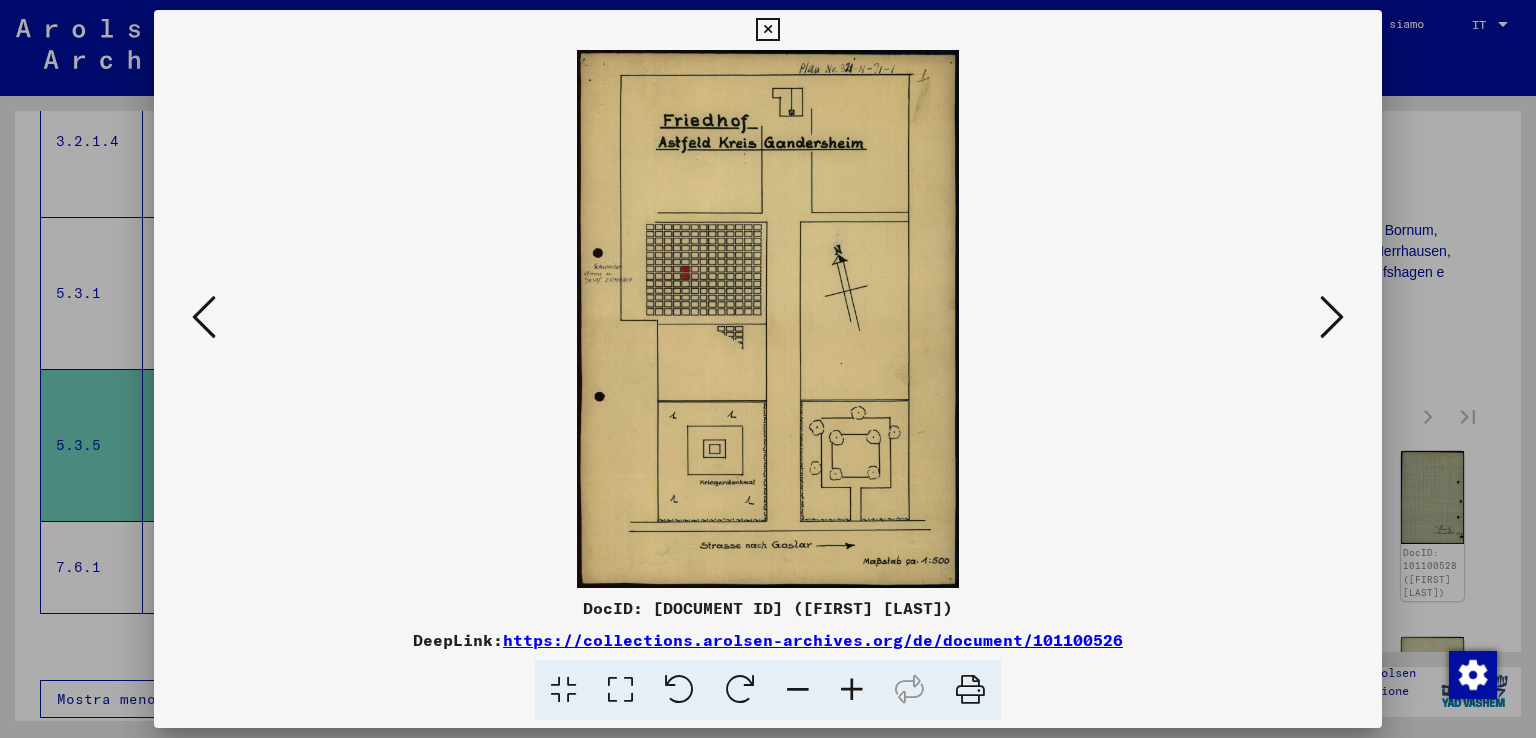 click at bounding box center (1332, 318) 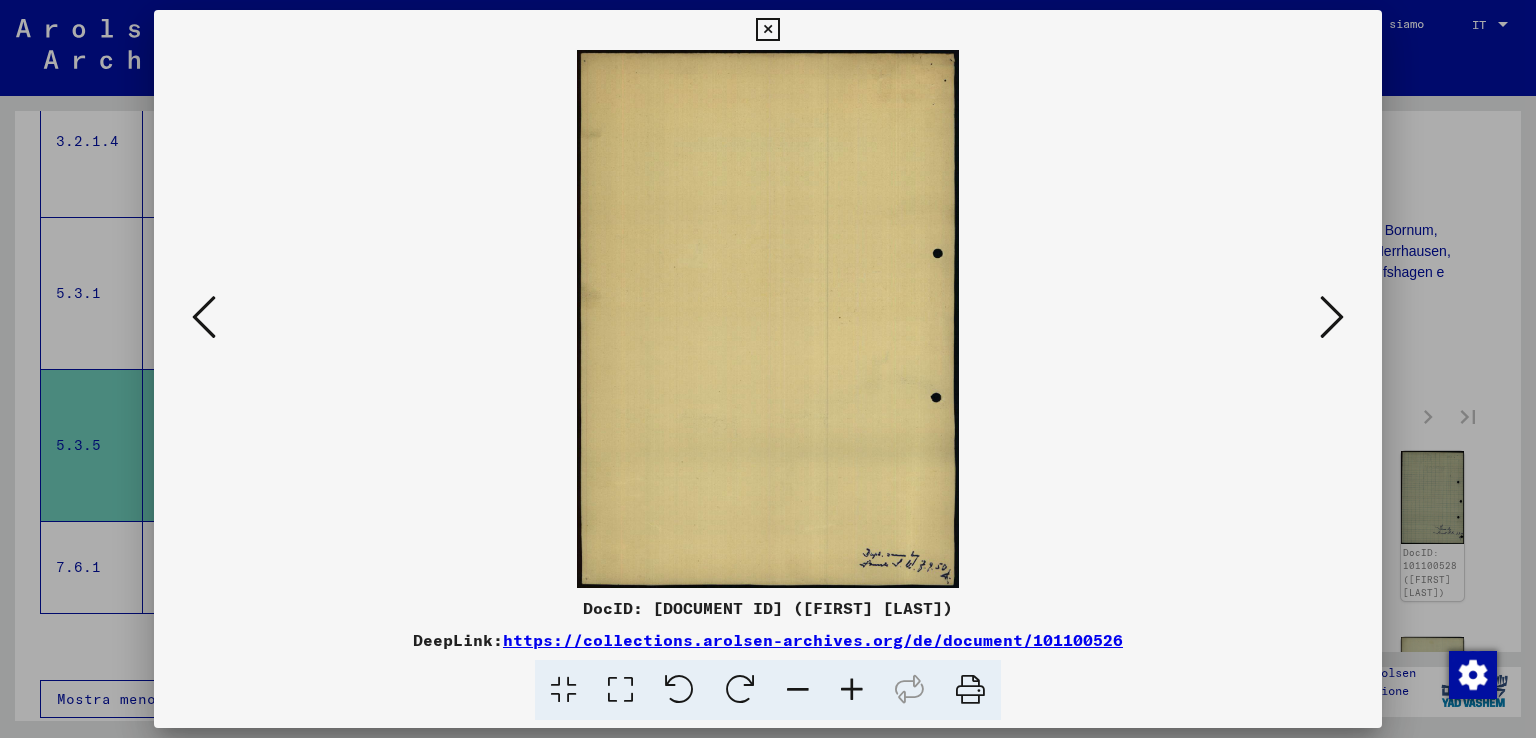 click at bounding box center [1332, 318] 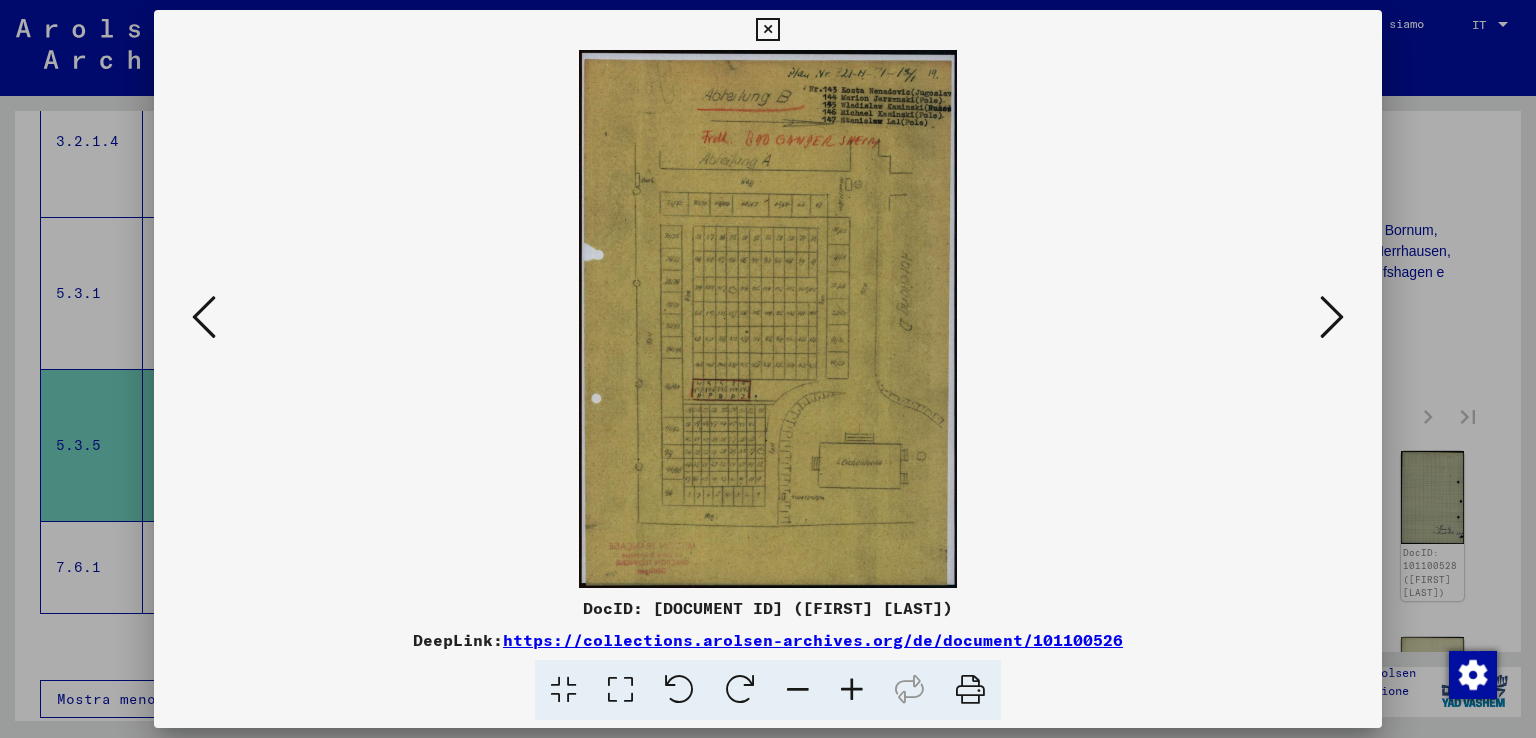 click at bounding box center [852, 690] 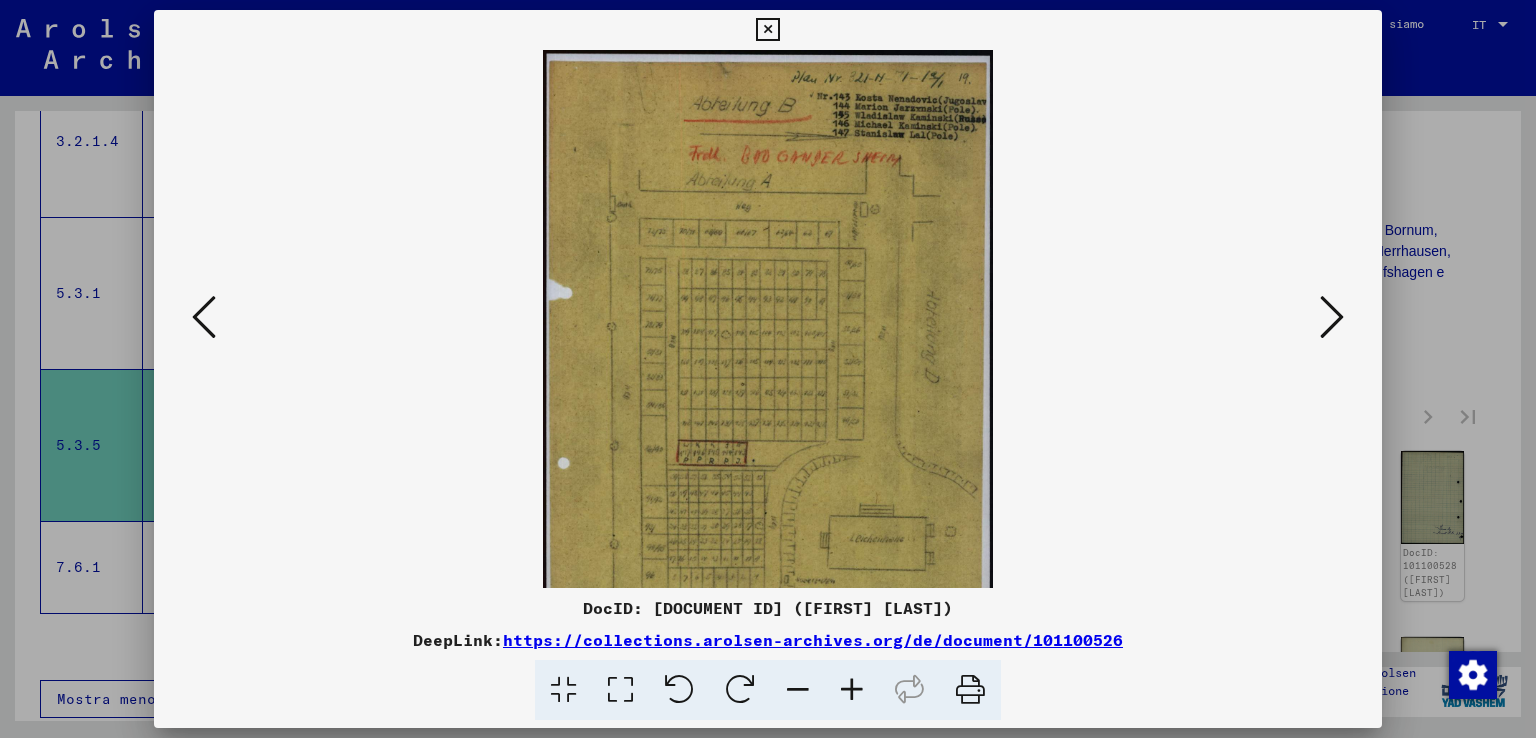 click at bounding box center (852, 690) 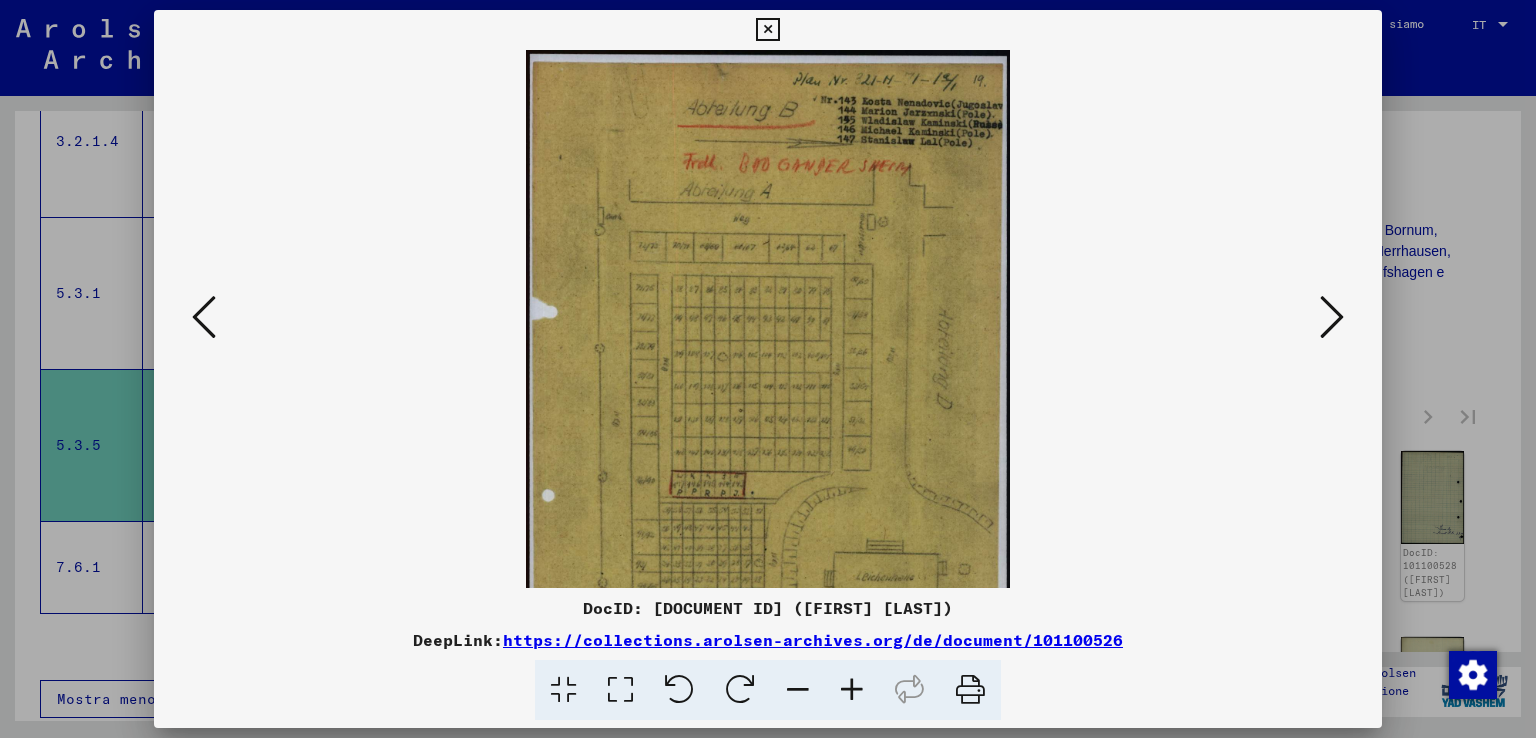 click at bounding box center [852, 690] 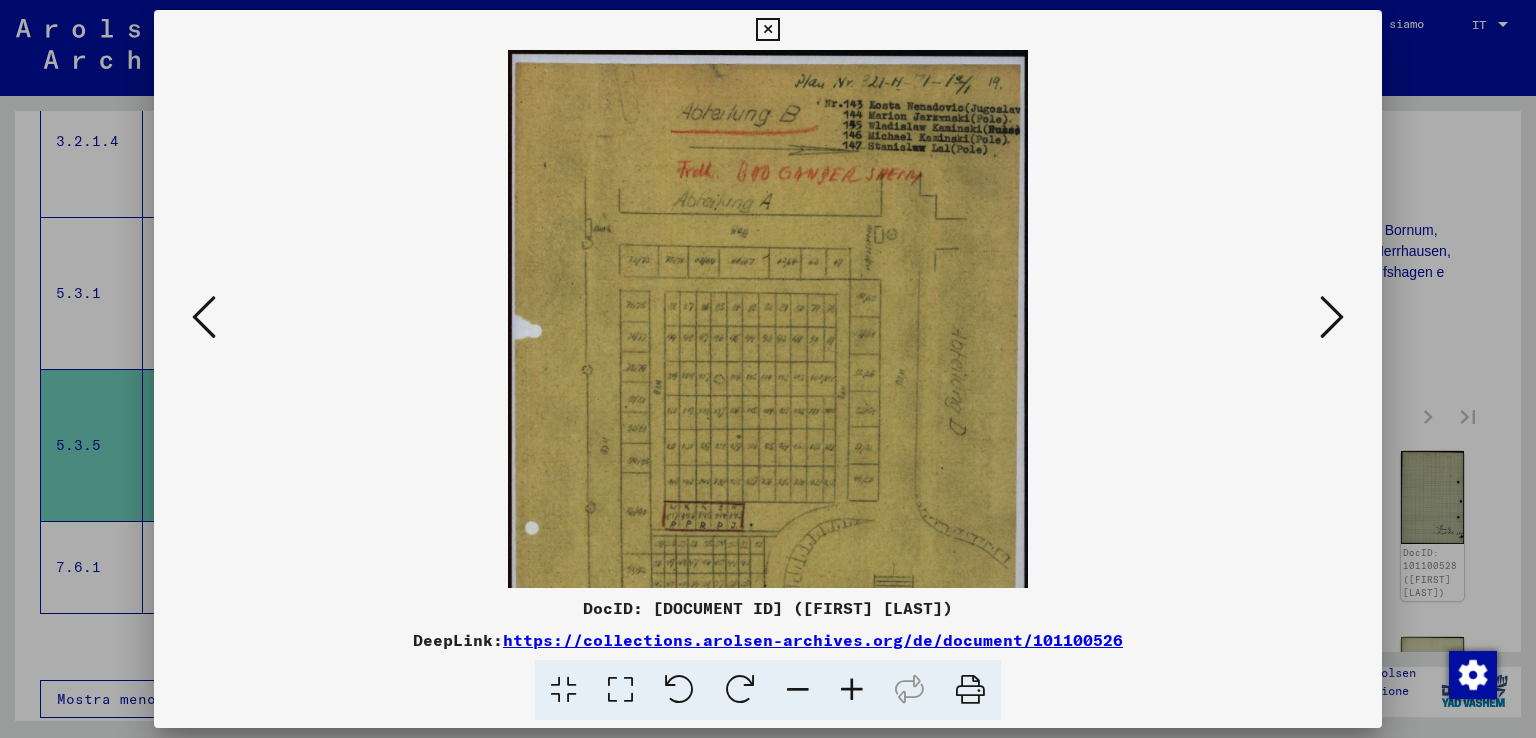 click at bounding box center (852, 690) 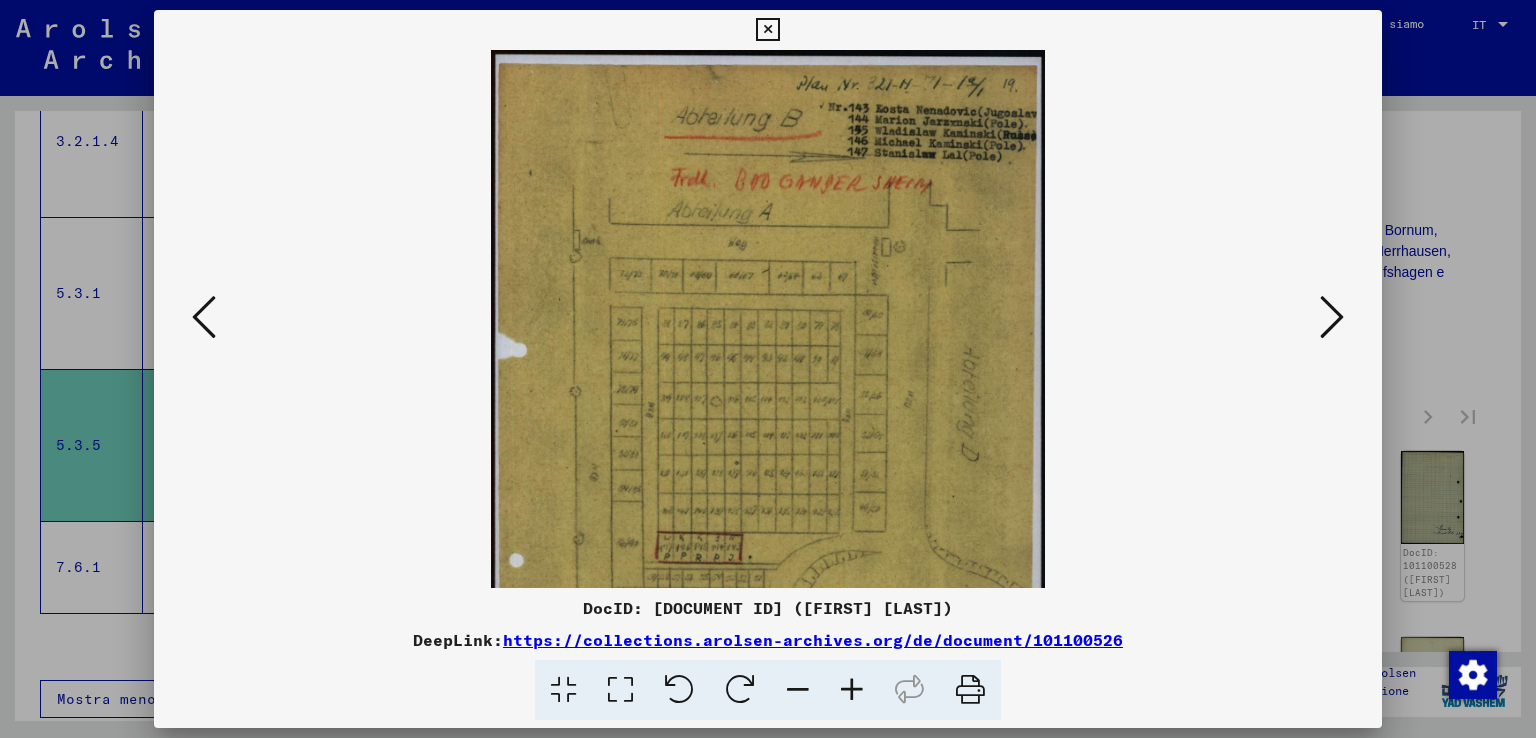 click at bounding box center (852, 690) 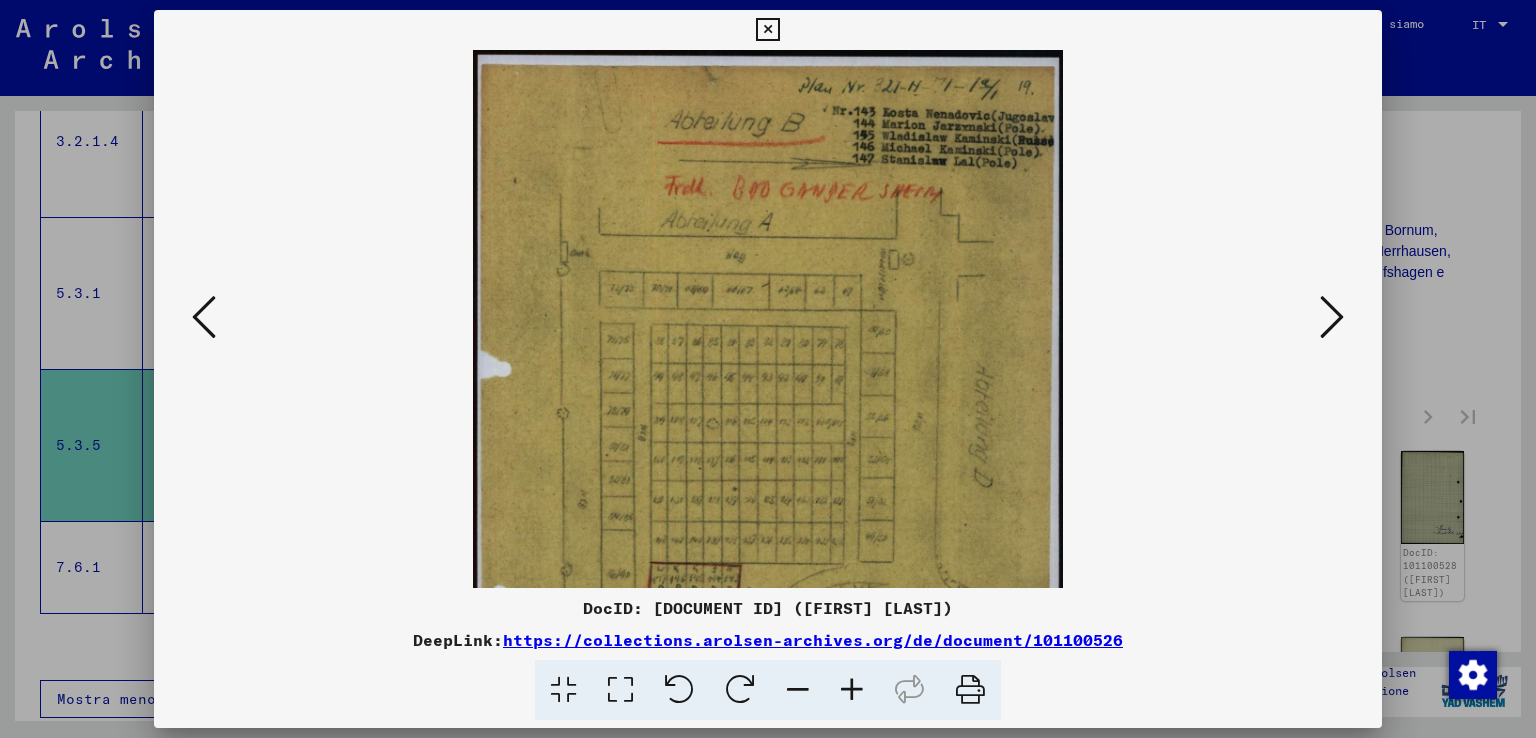 click at bounding box center (852, 690) 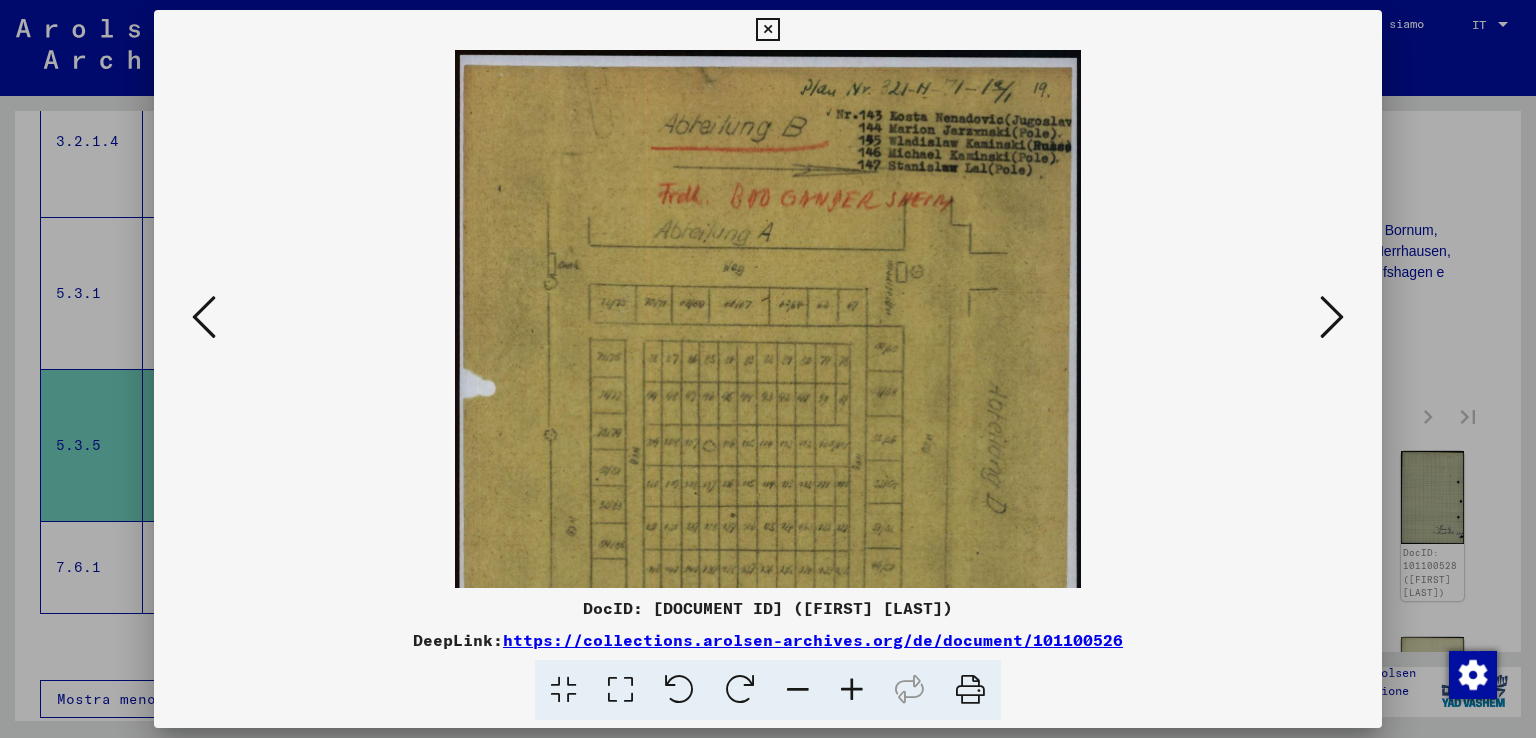click at bounding box center (1332, 317) 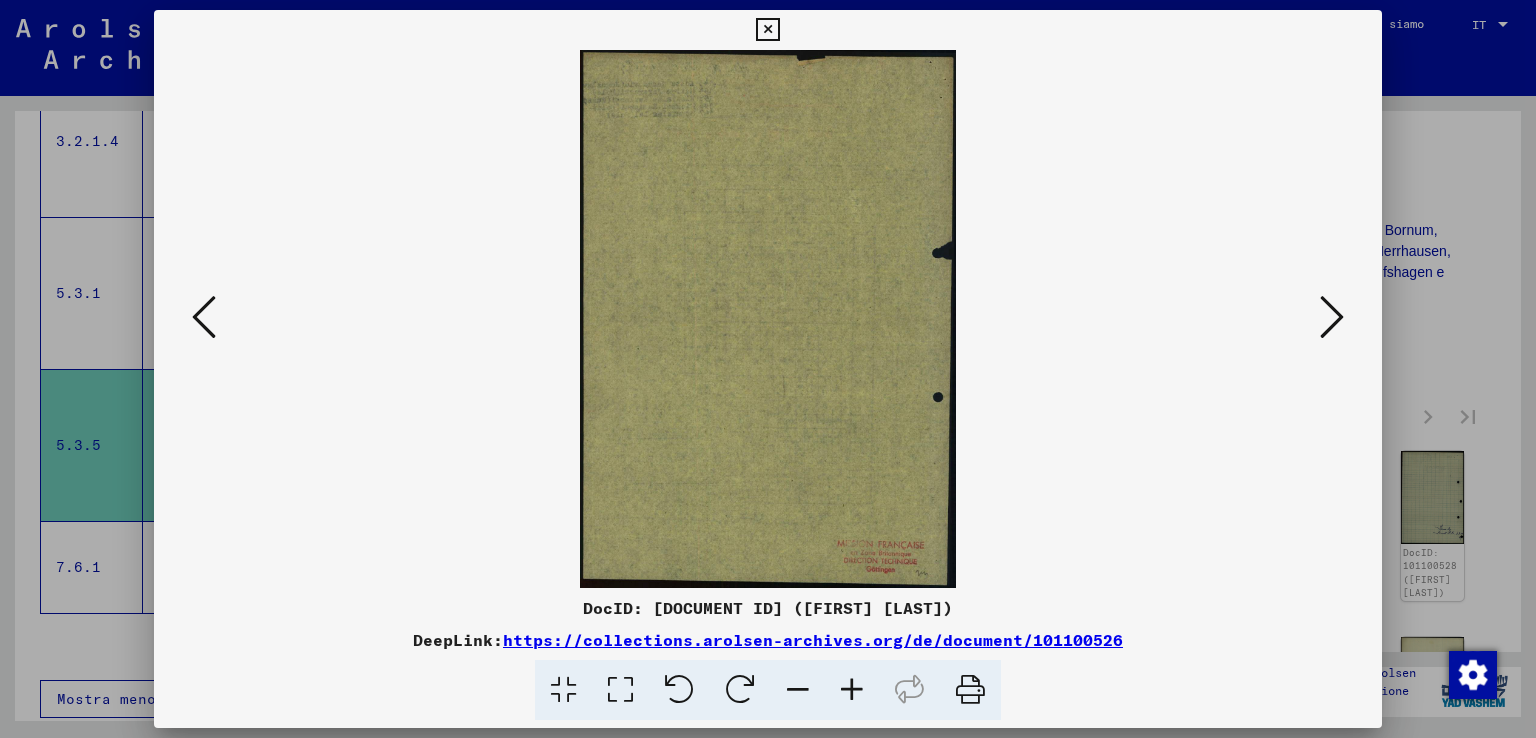 click at bounding box center [1332, 317] 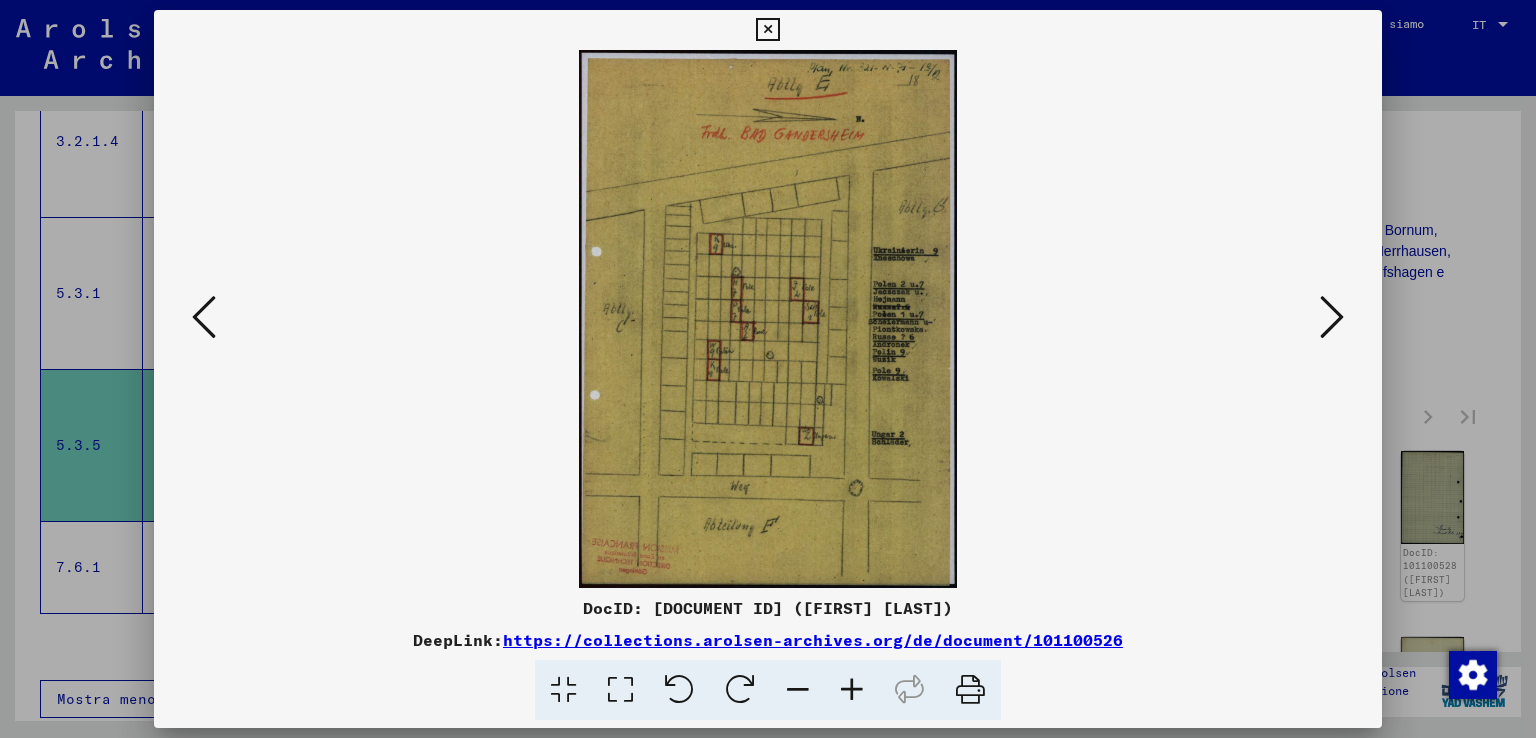 click at bounding box center [852, 690] 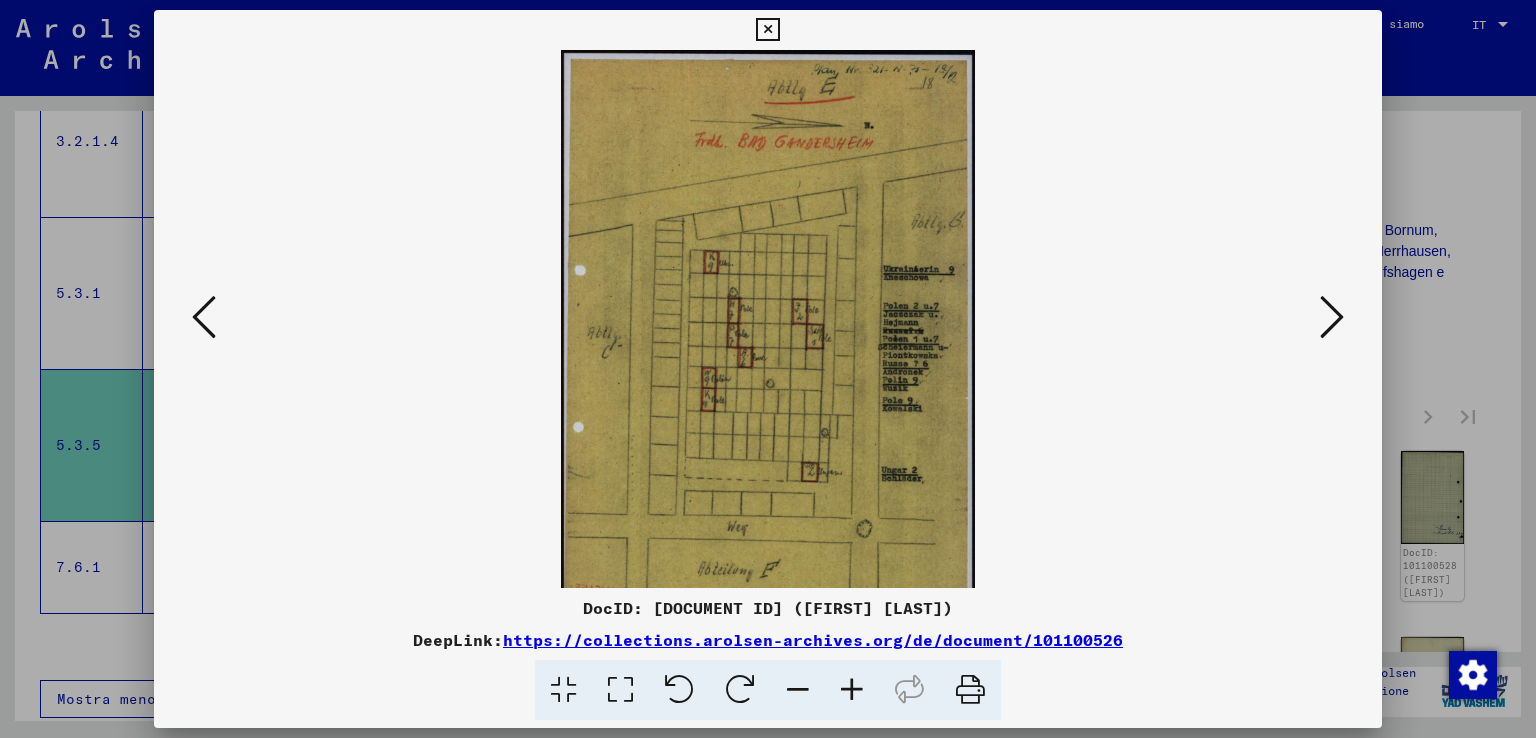 click at bounding box center (852, 690) 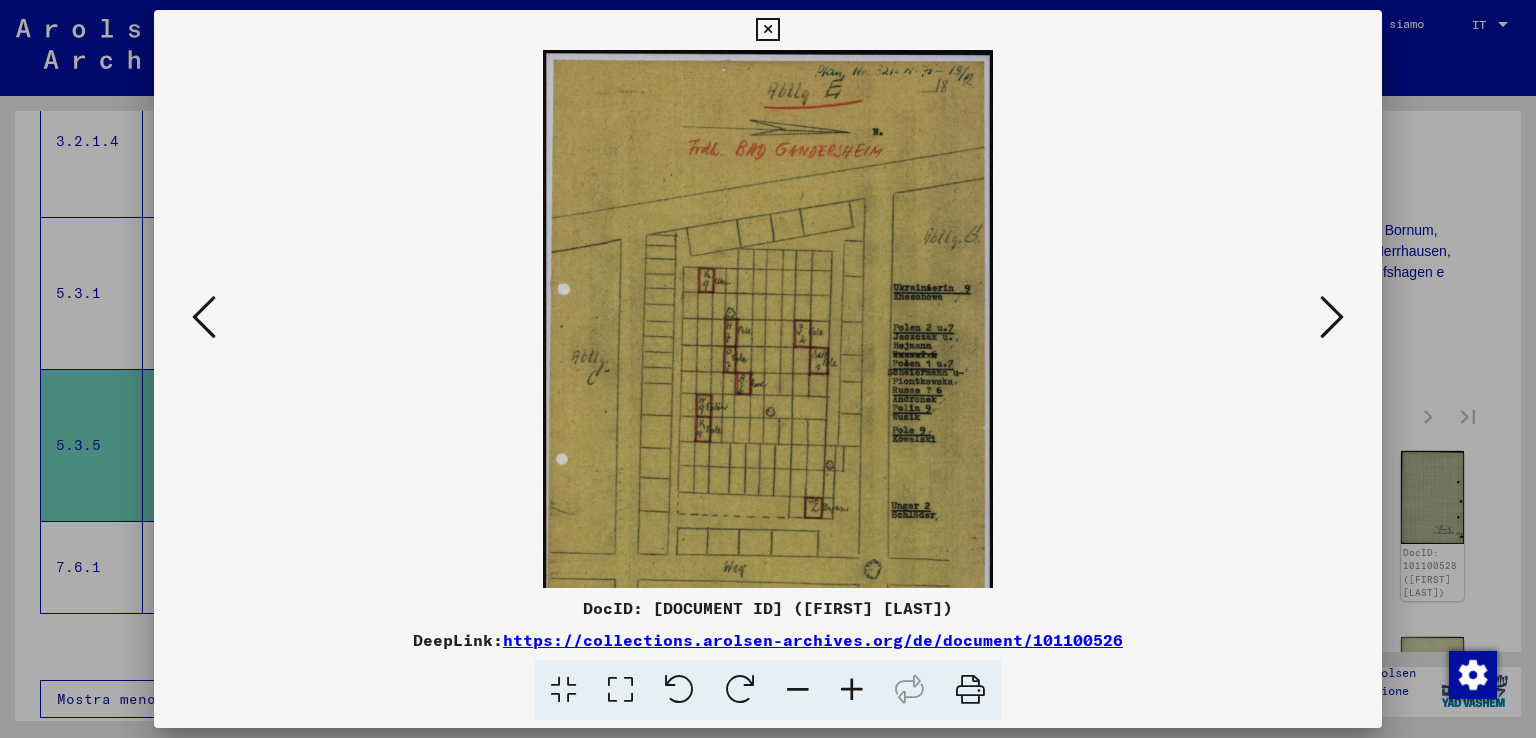 click at bounding box center [852, 690] 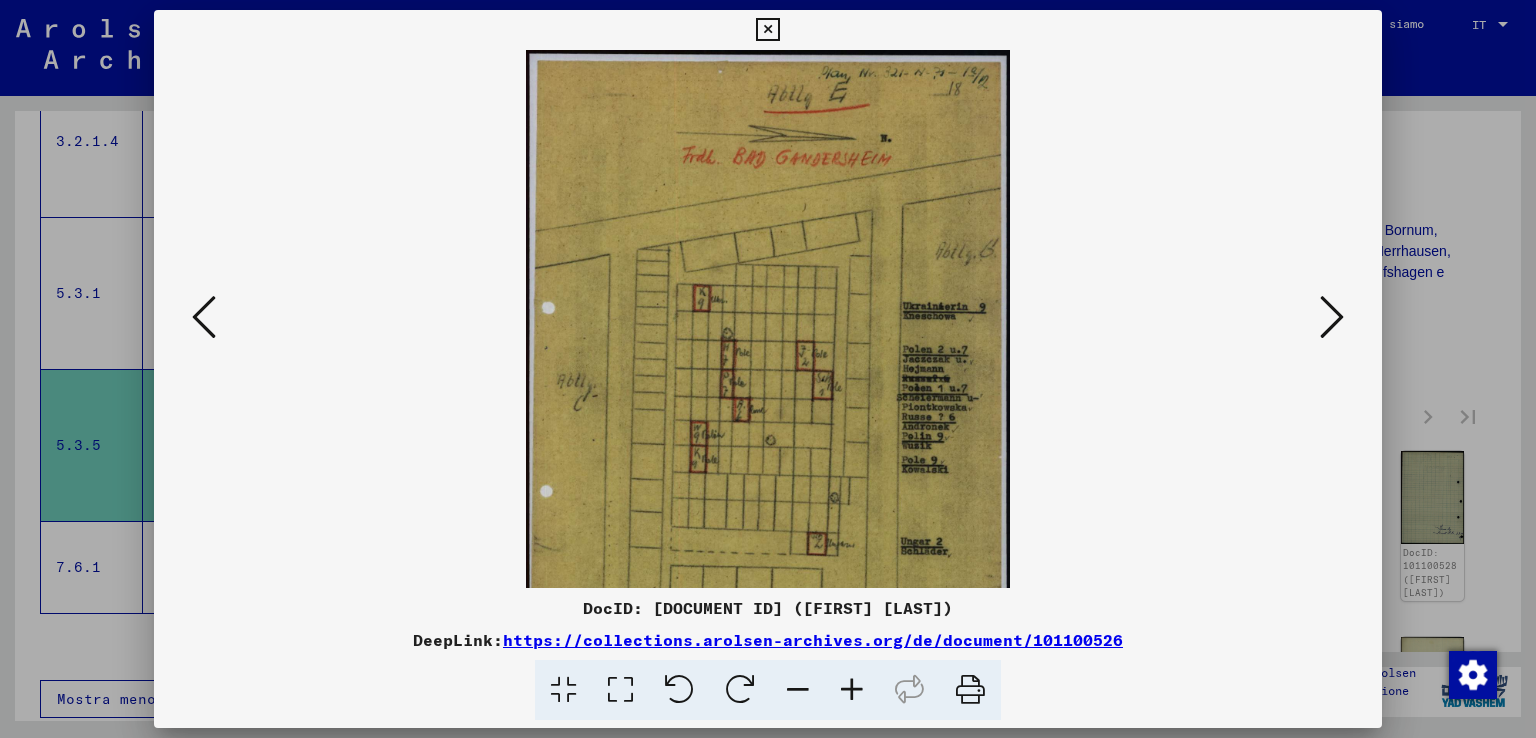 click at bounding box center (852, 690) 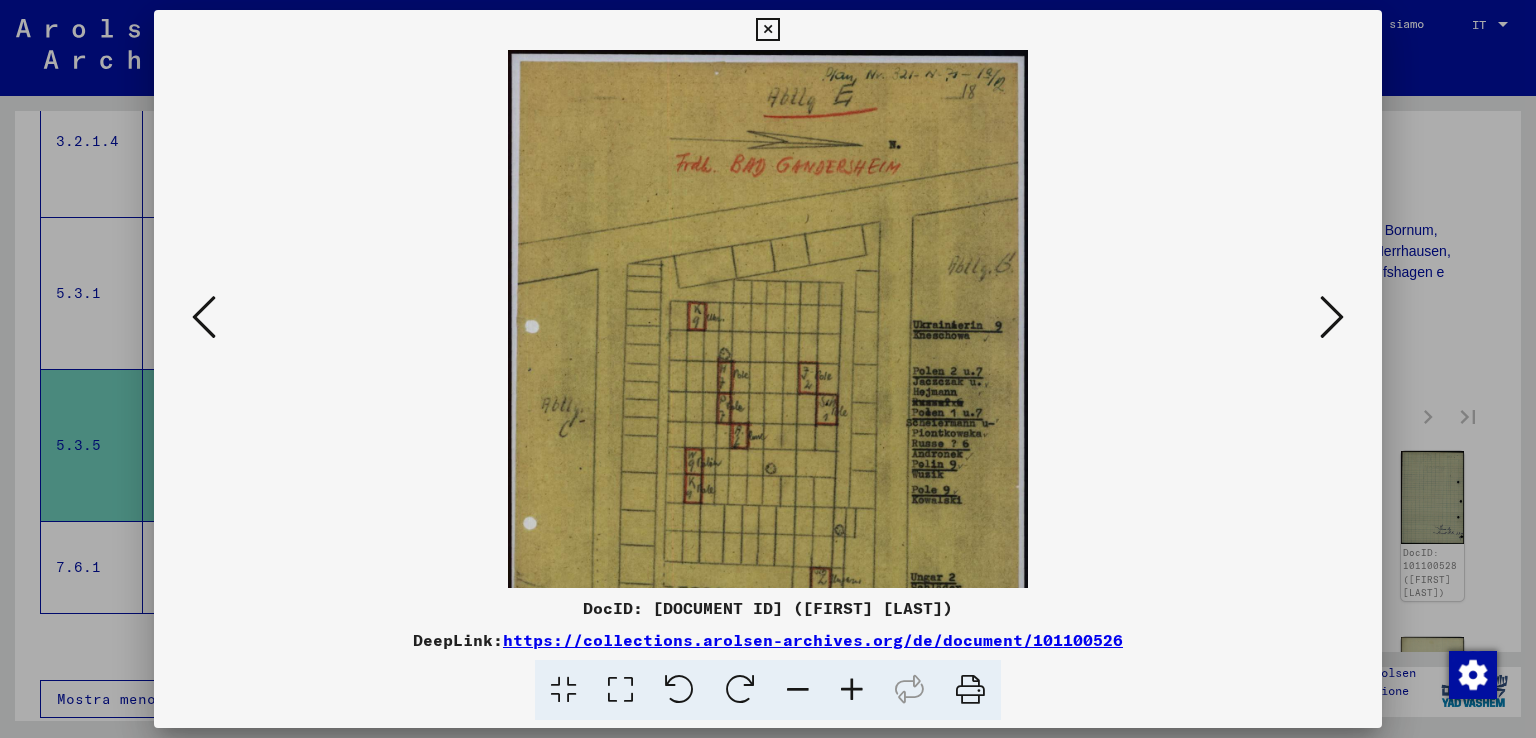 click at bounding box center [852, 690] 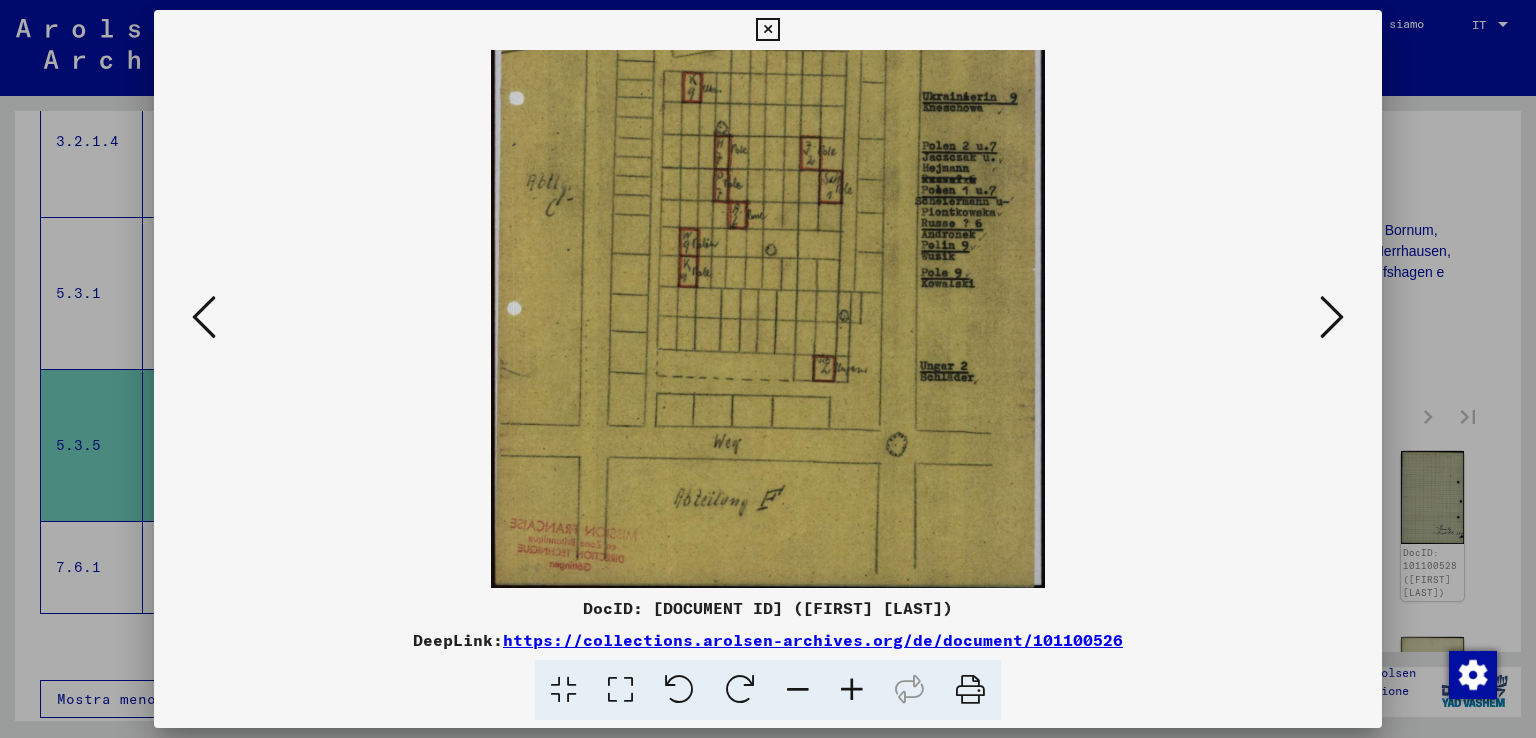 scroll, scrollTop: 249, scrollLeft: 0, axis: vertical 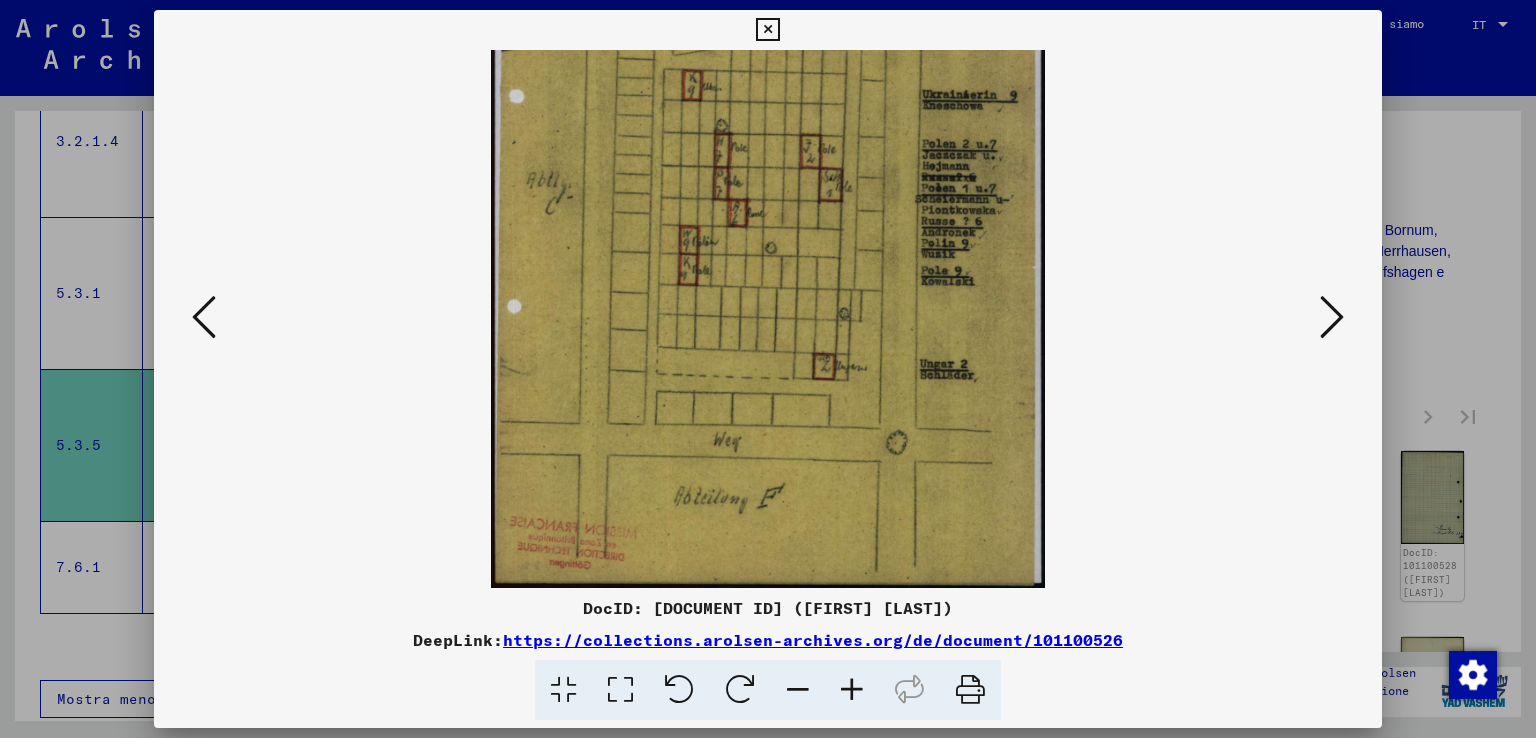 drag, startPoint x: 872, startPoint y: 548, endPoint x: 836, endPoint y: 190, distance: 359.8055 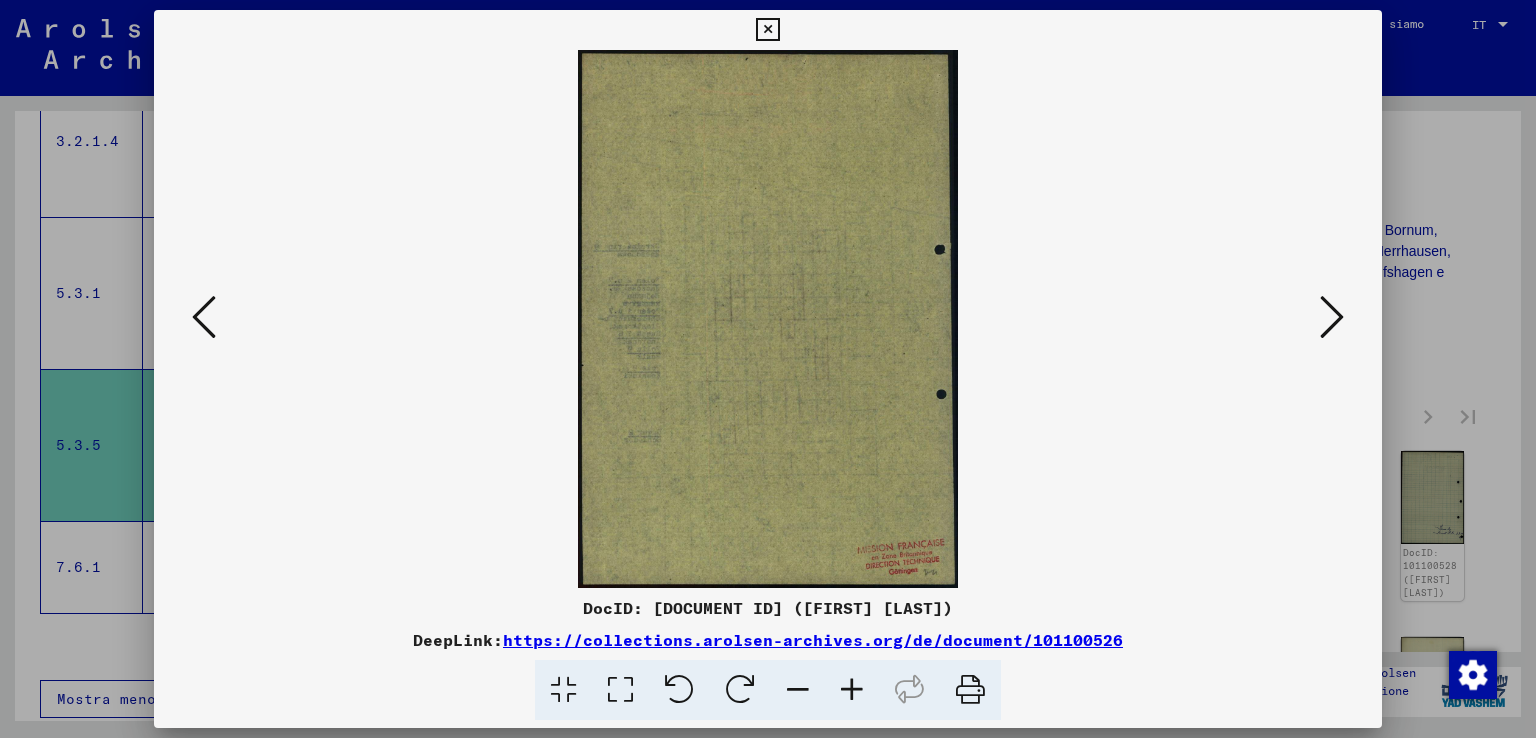 click at bounding box center [1332, 317] 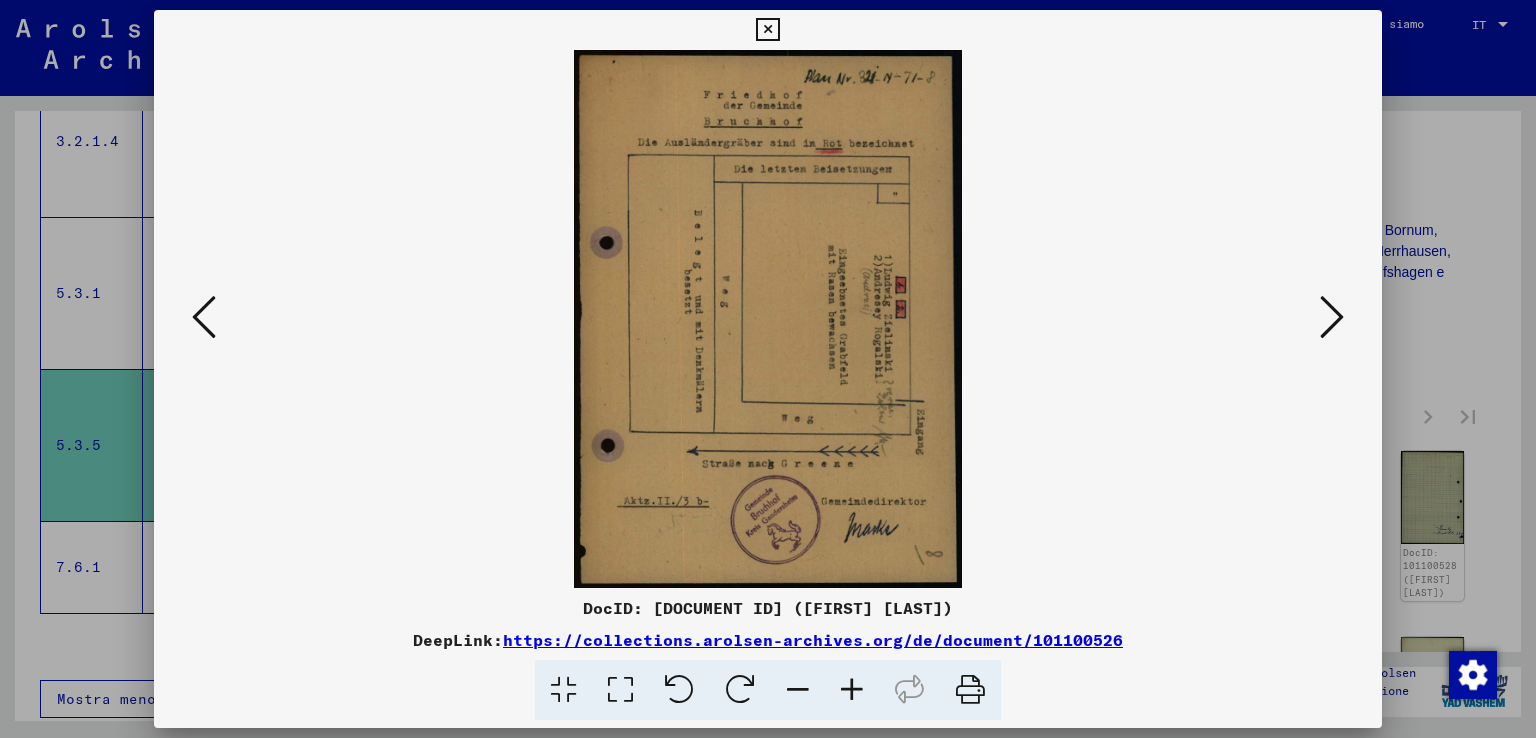 click at bounding box center (1332, 317) 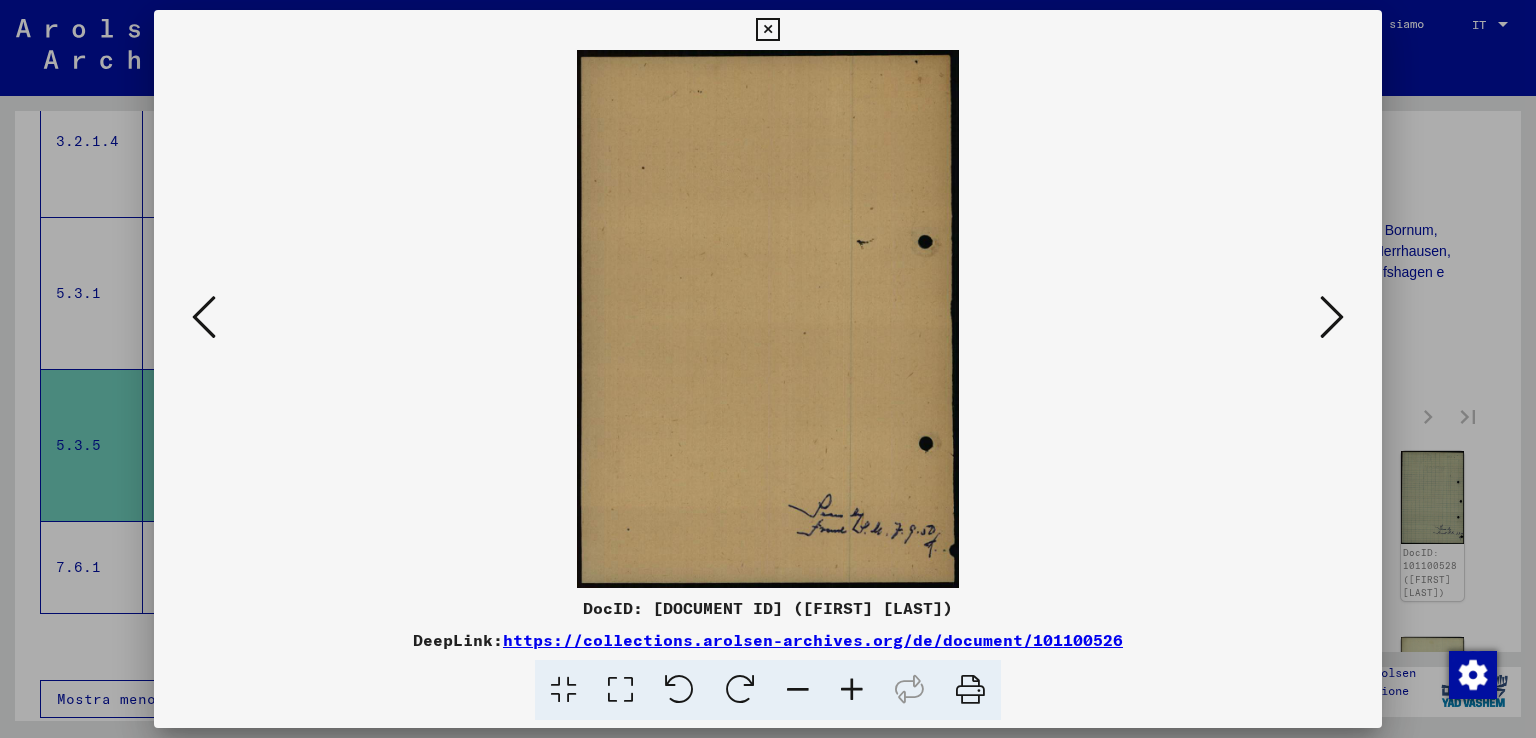 click at bounding box center [1332, 317] 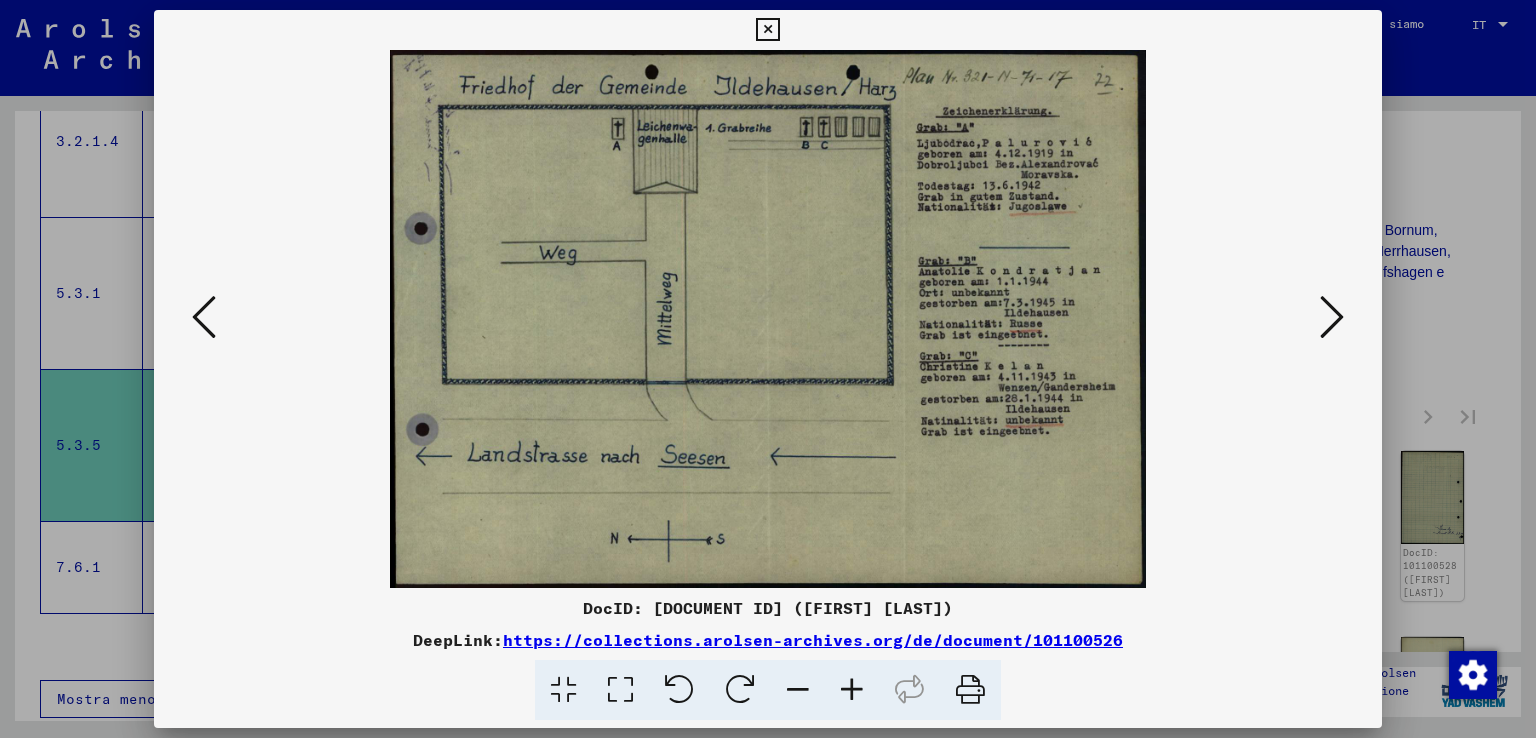 click at bounding box center [1332, 317] 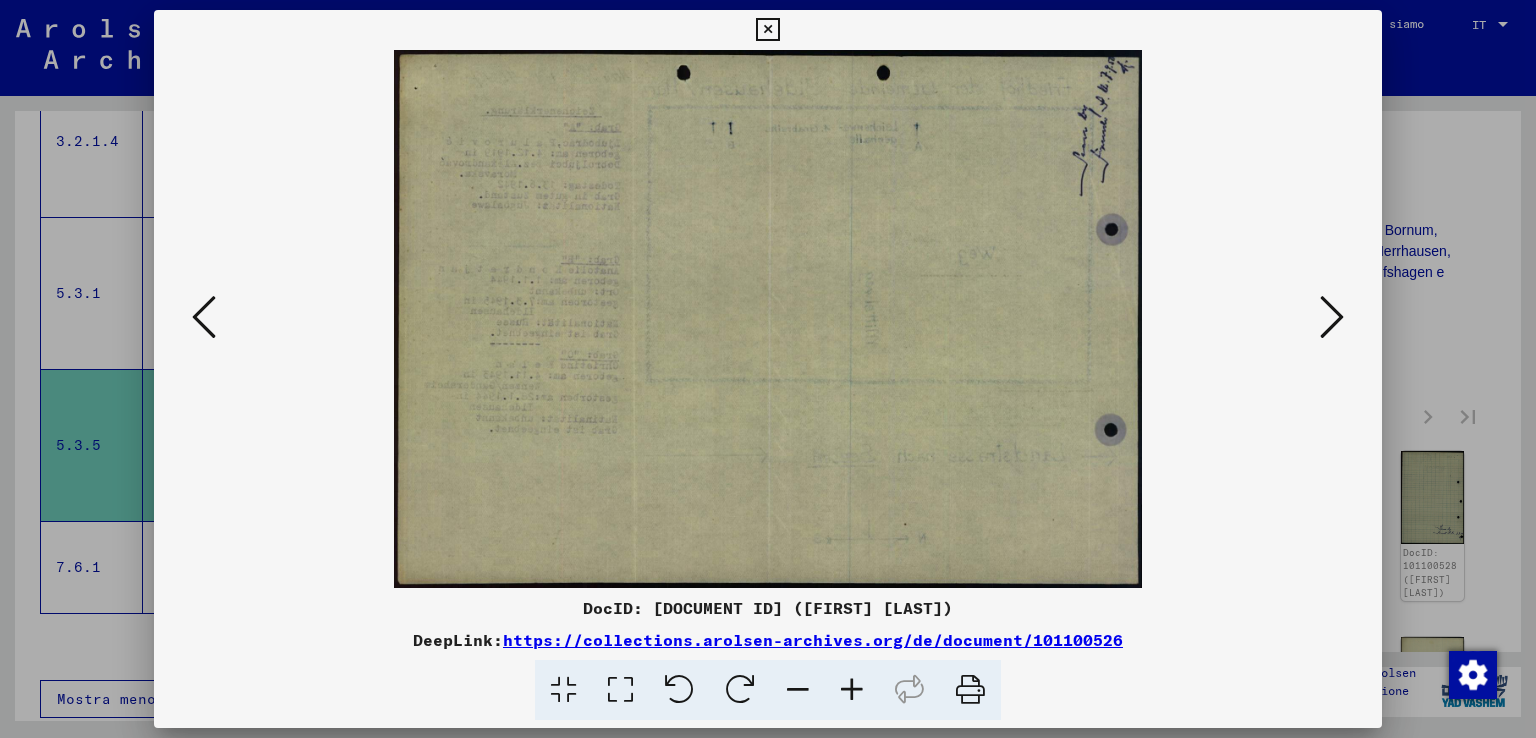 click at bounding box center (1332, 317) 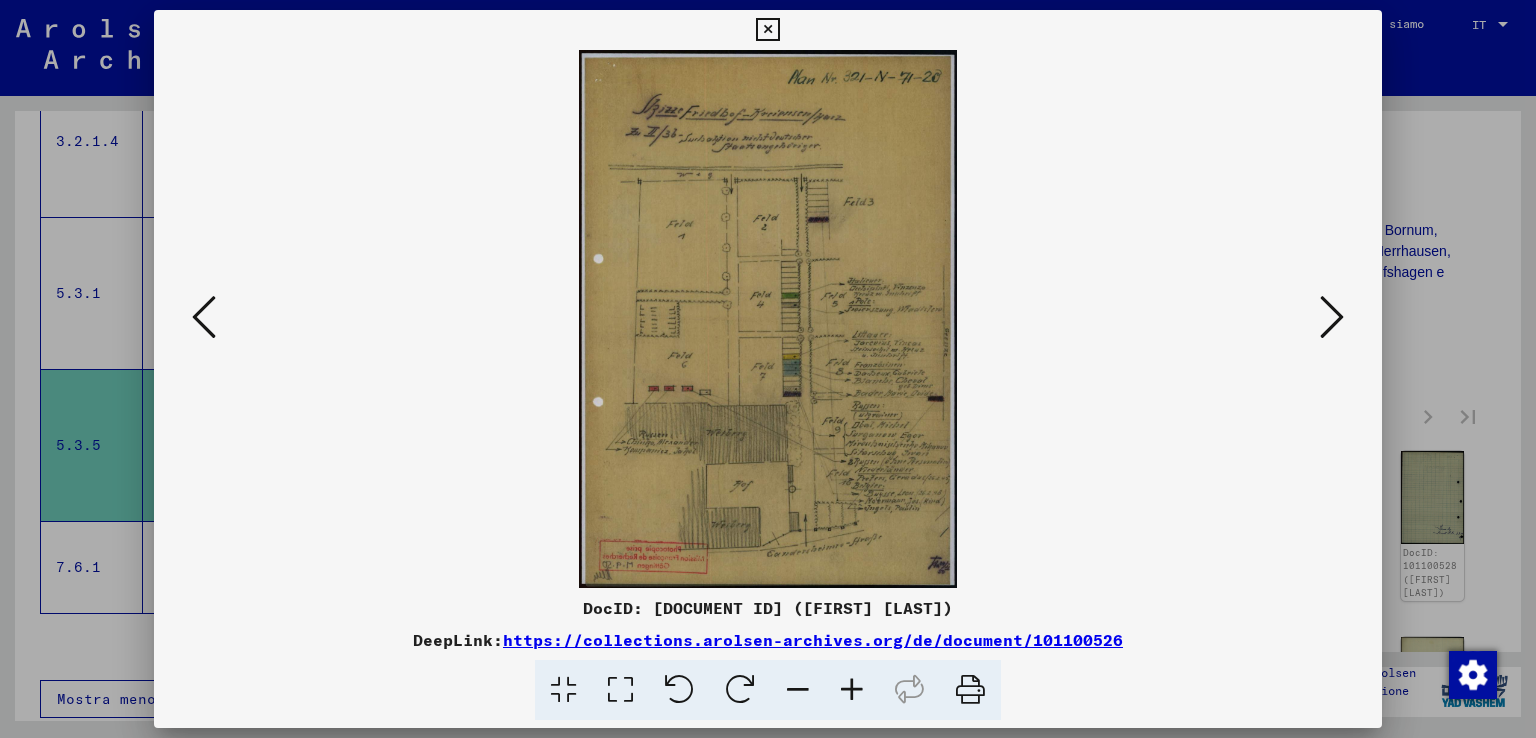 click at bounding box center (852, 690) 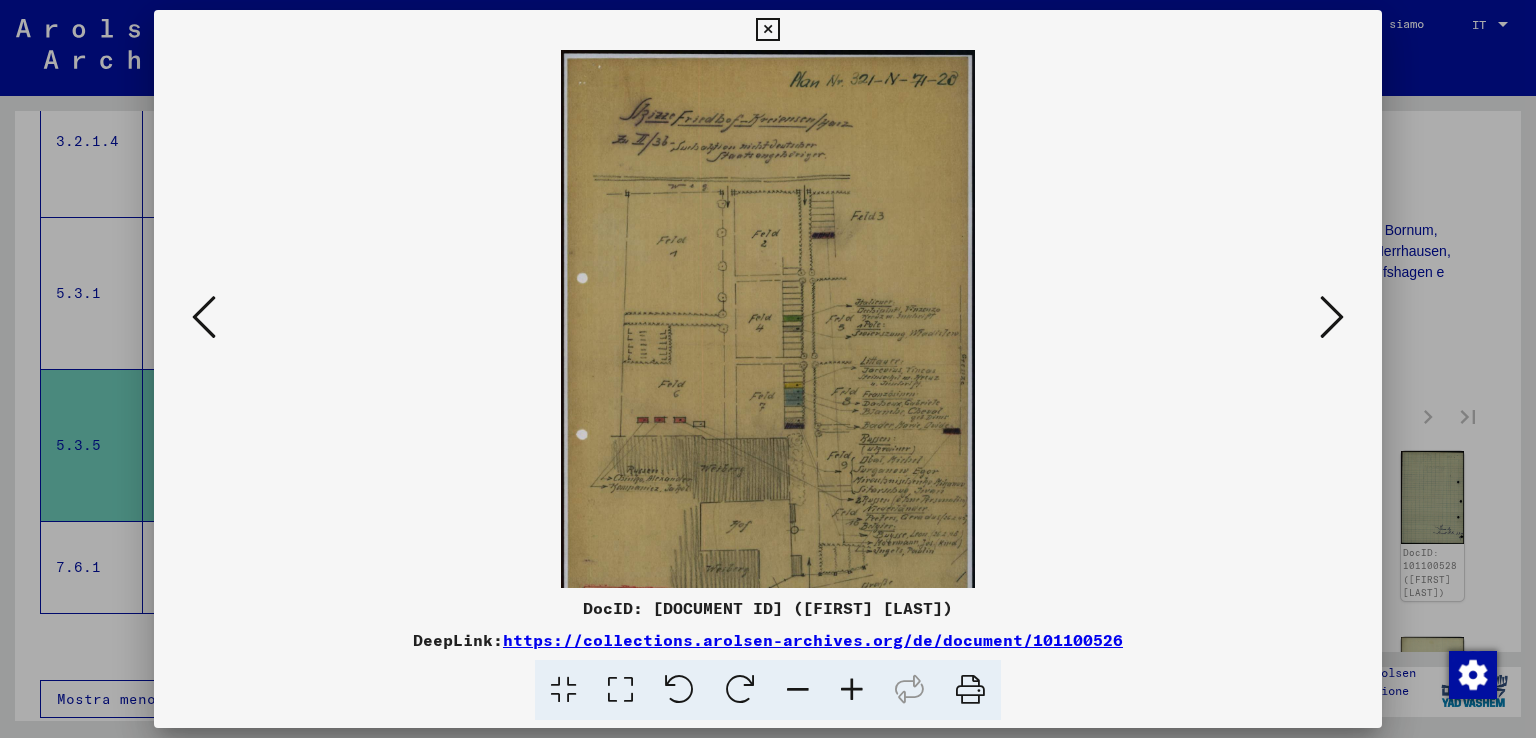 click at bounding box center (852, 690) 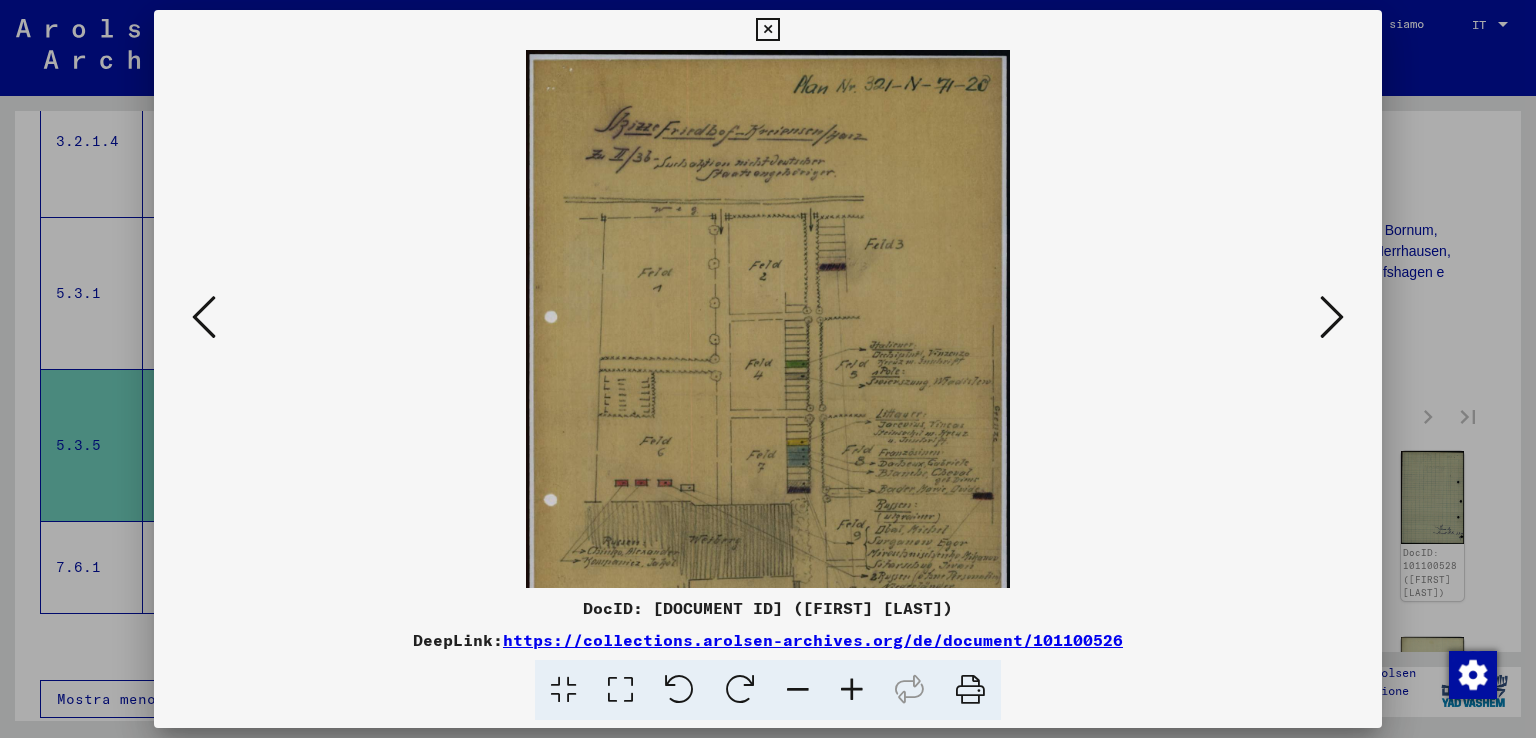 click at bounding box center [852, 690] 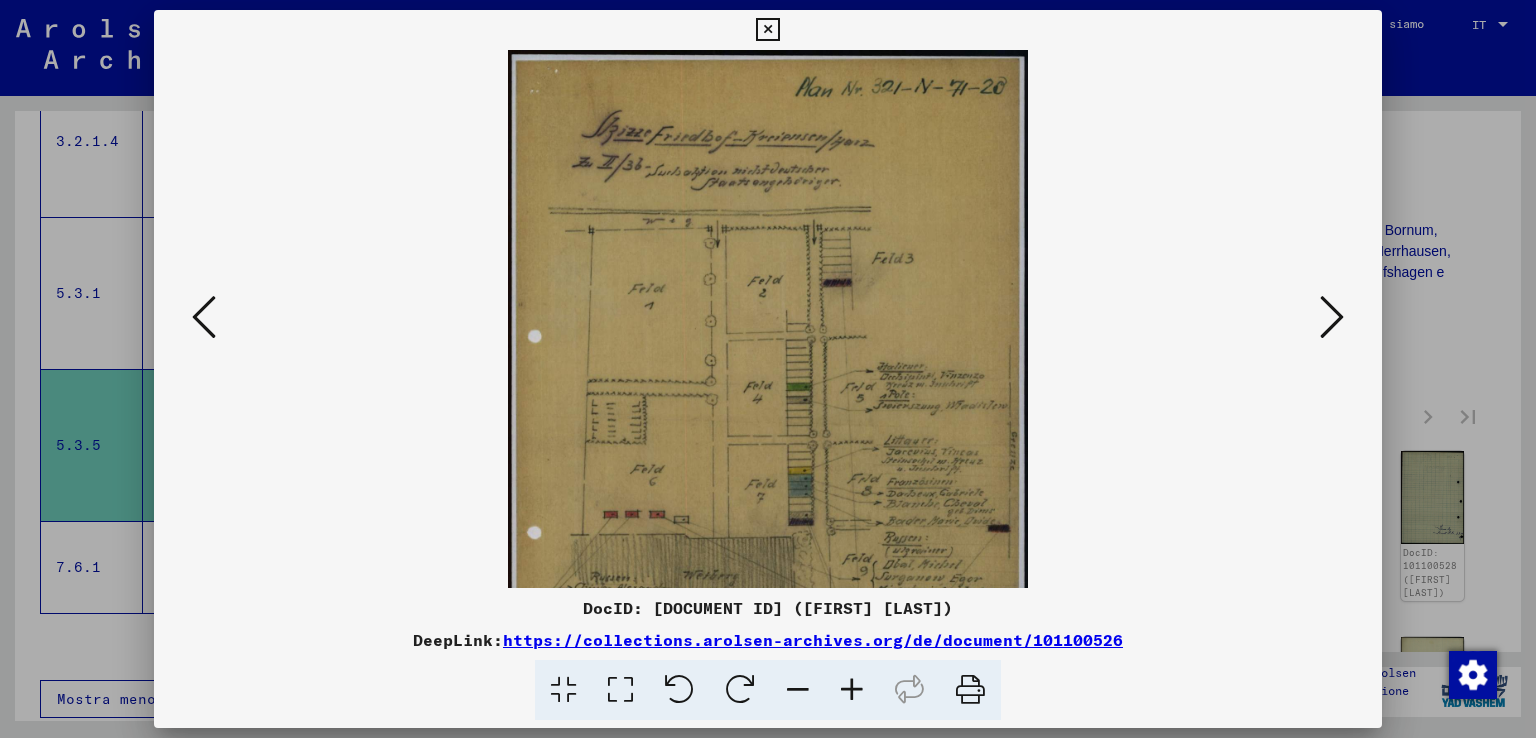 click at bounding box center [852, 690] 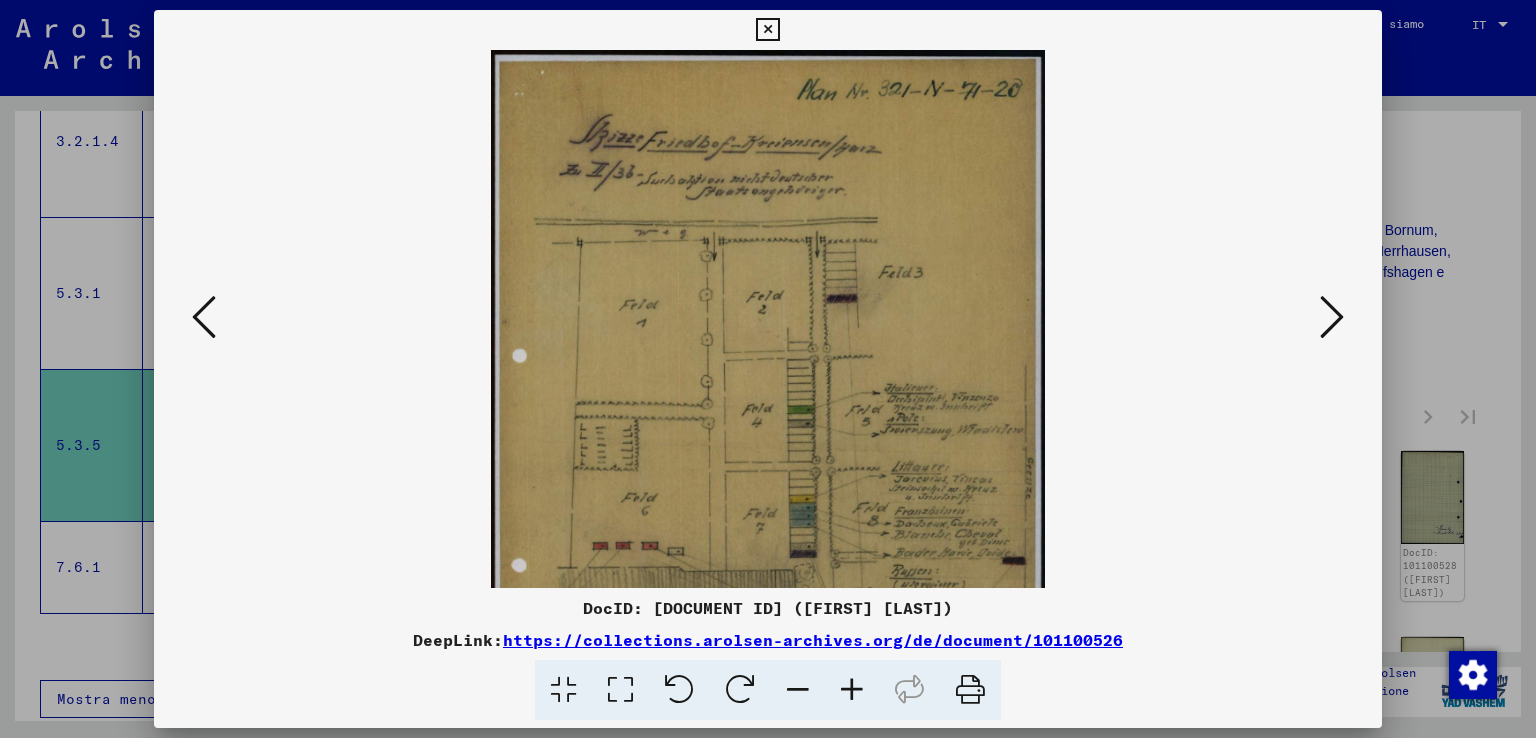 click at bounding box center (852, 690) 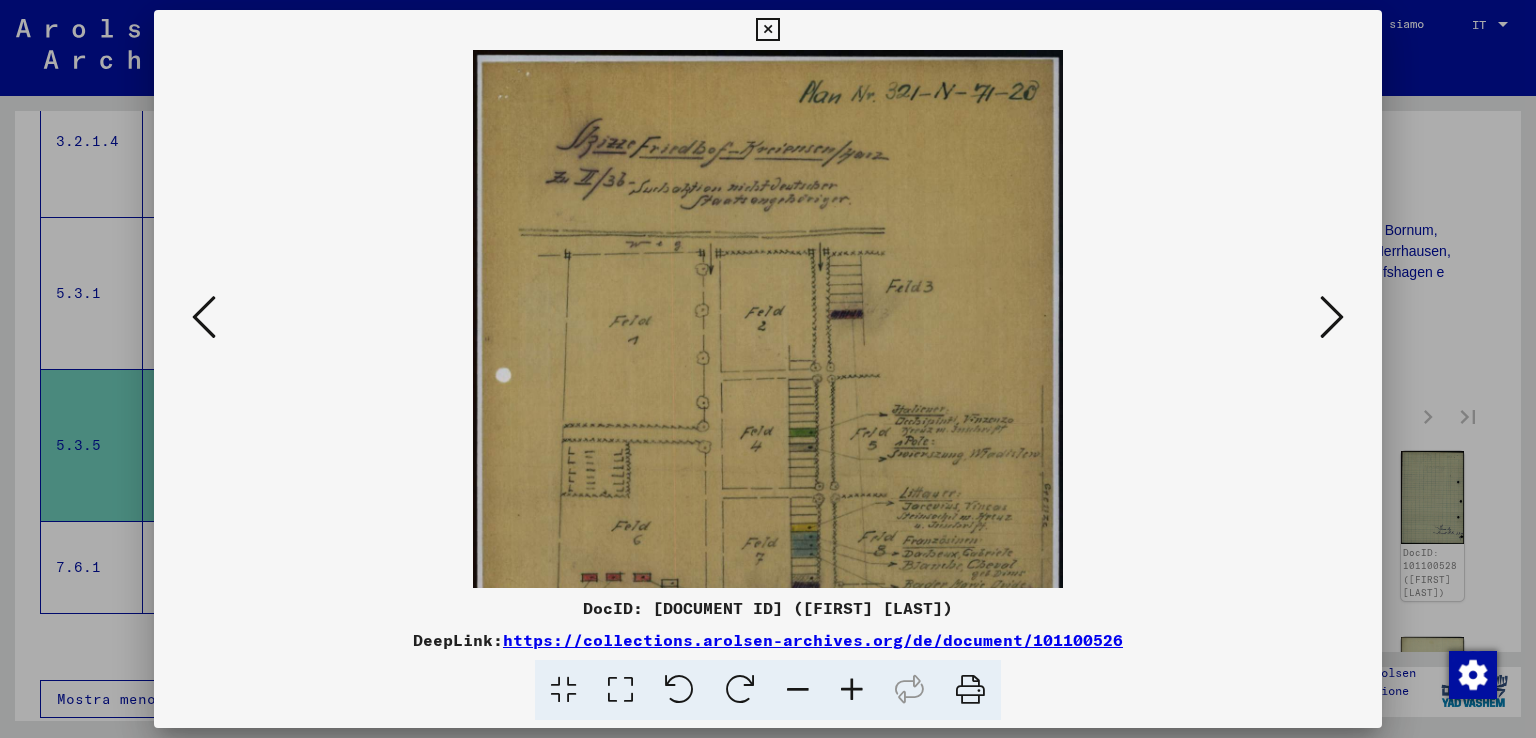 click at bounding box center (852, 690) 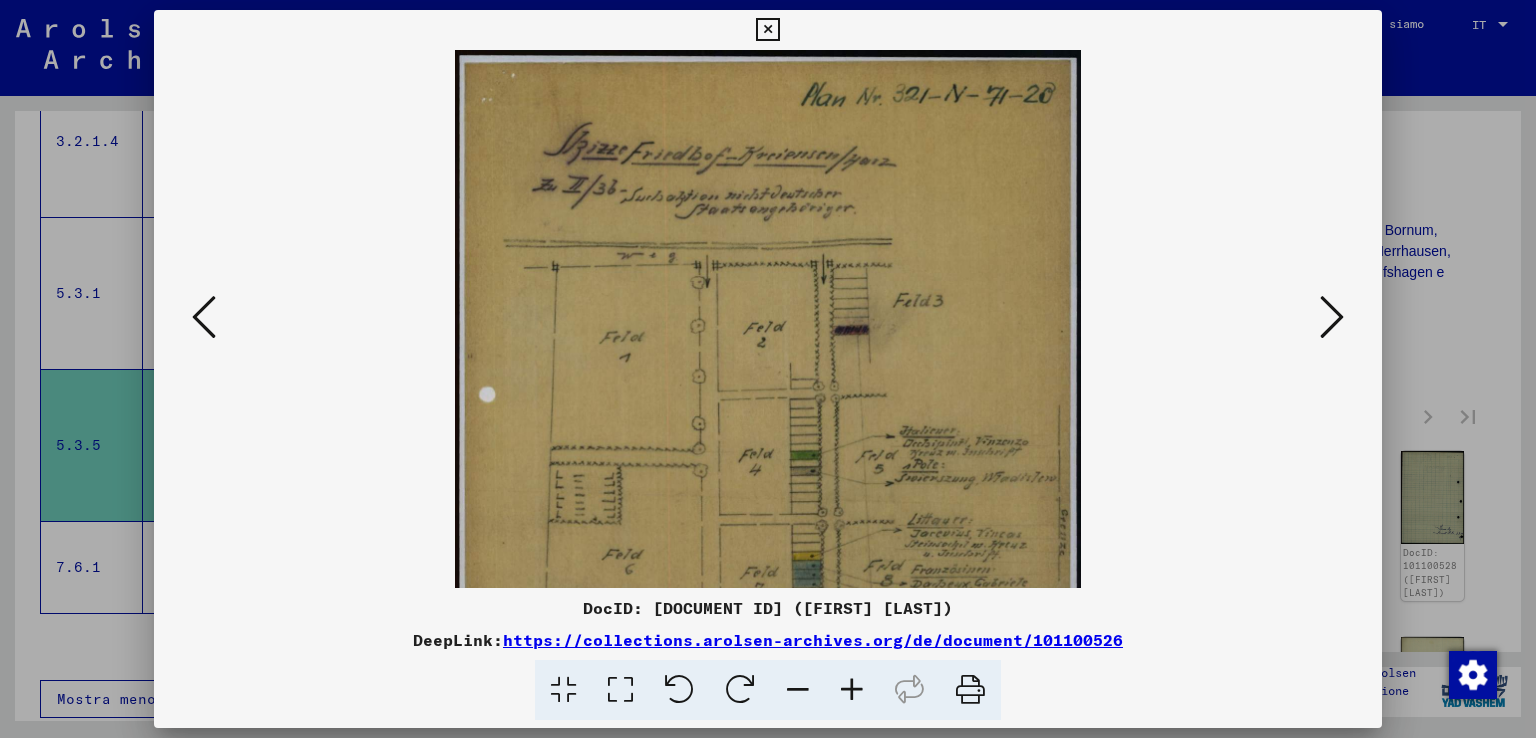 click at bounding box center [767, 494] 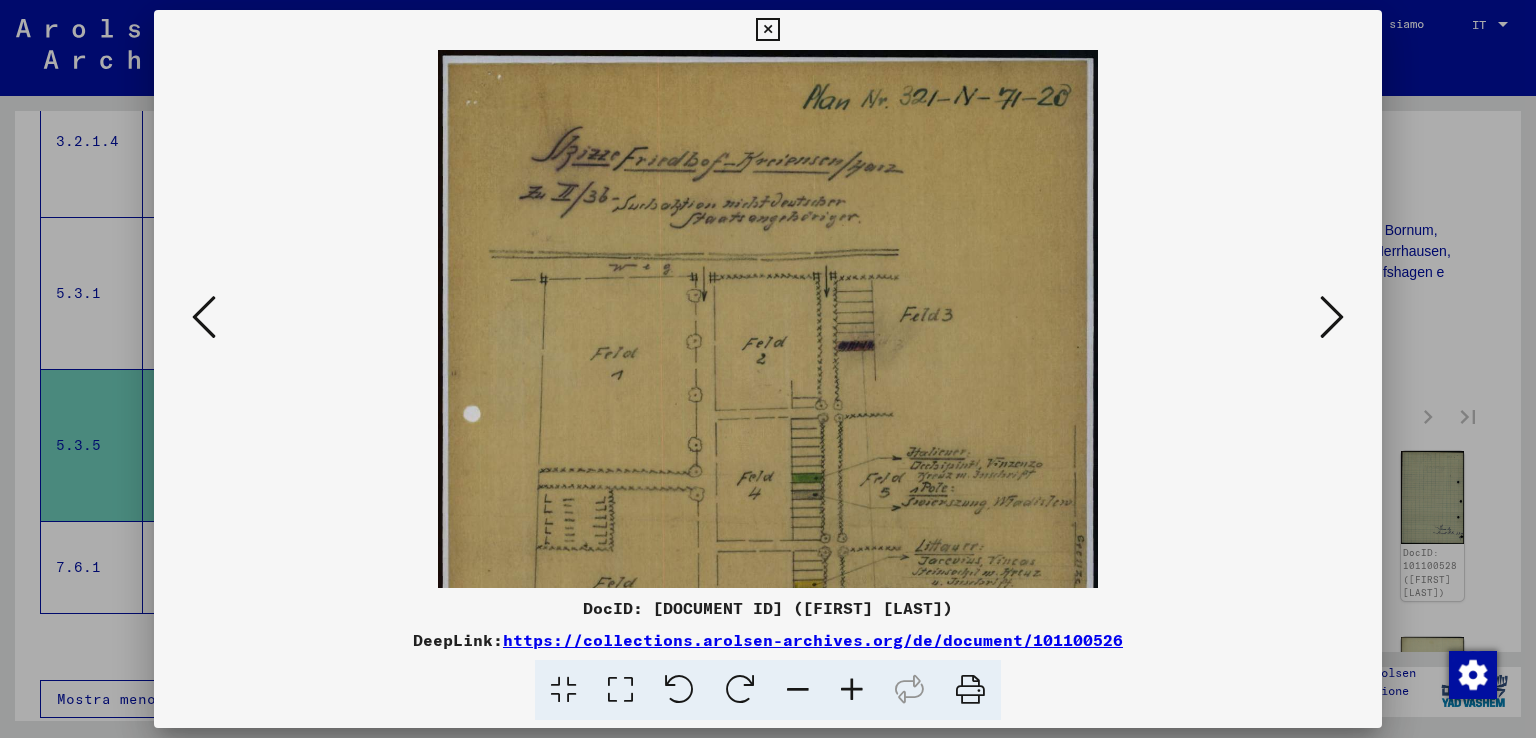click at bounding box center (852, 690) 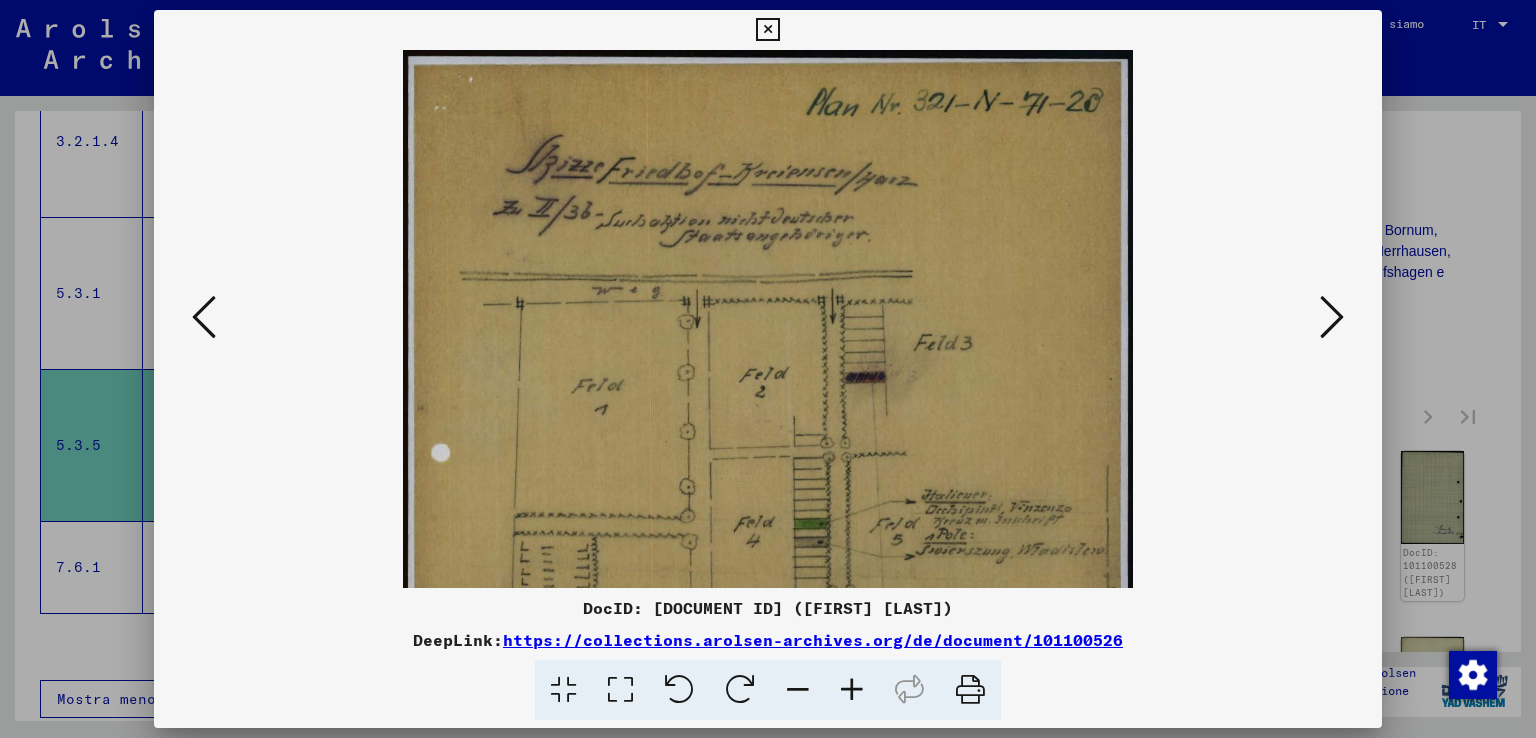 click at bounding box center [852, 690] 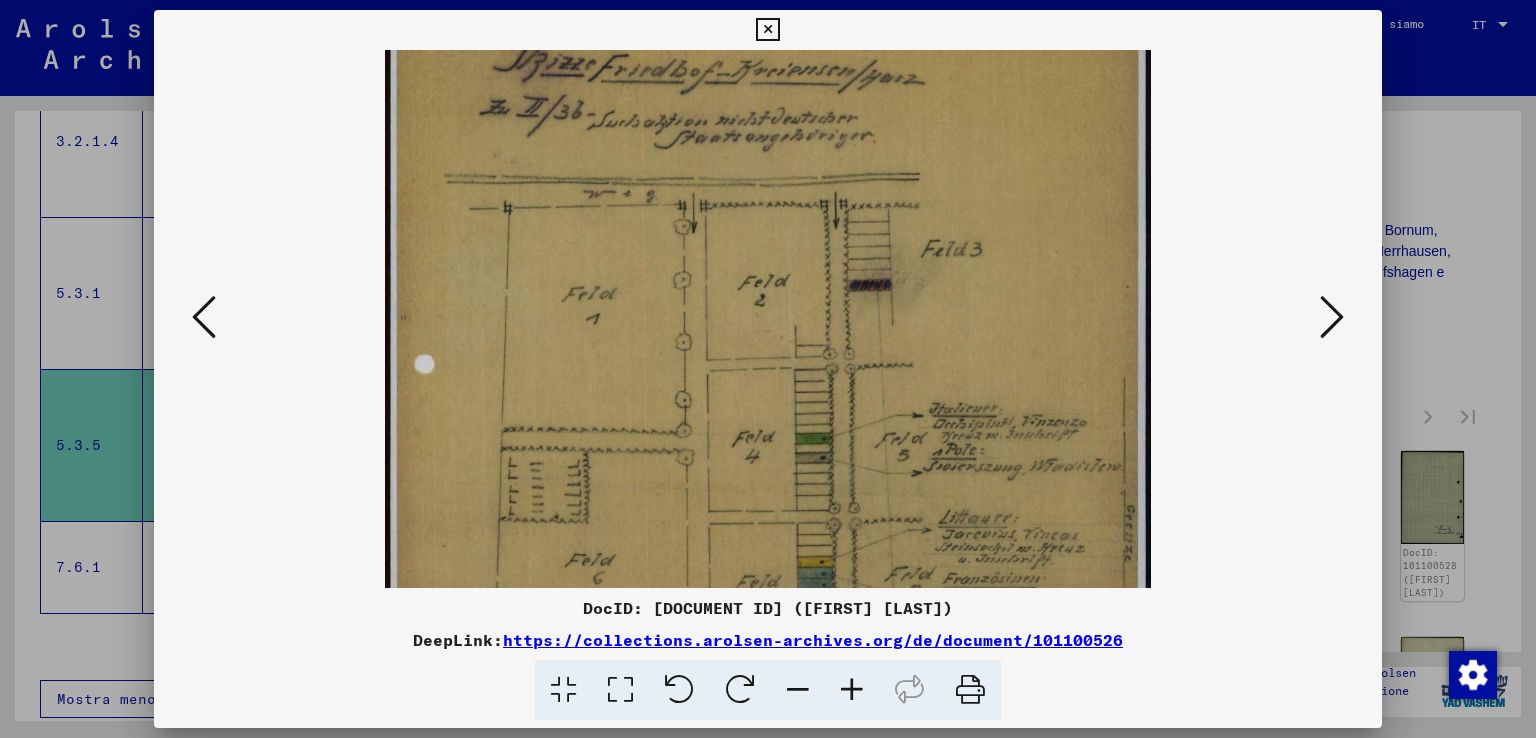 scroll, scrollTop: 116, scrollLeft: 0, axis: vertical 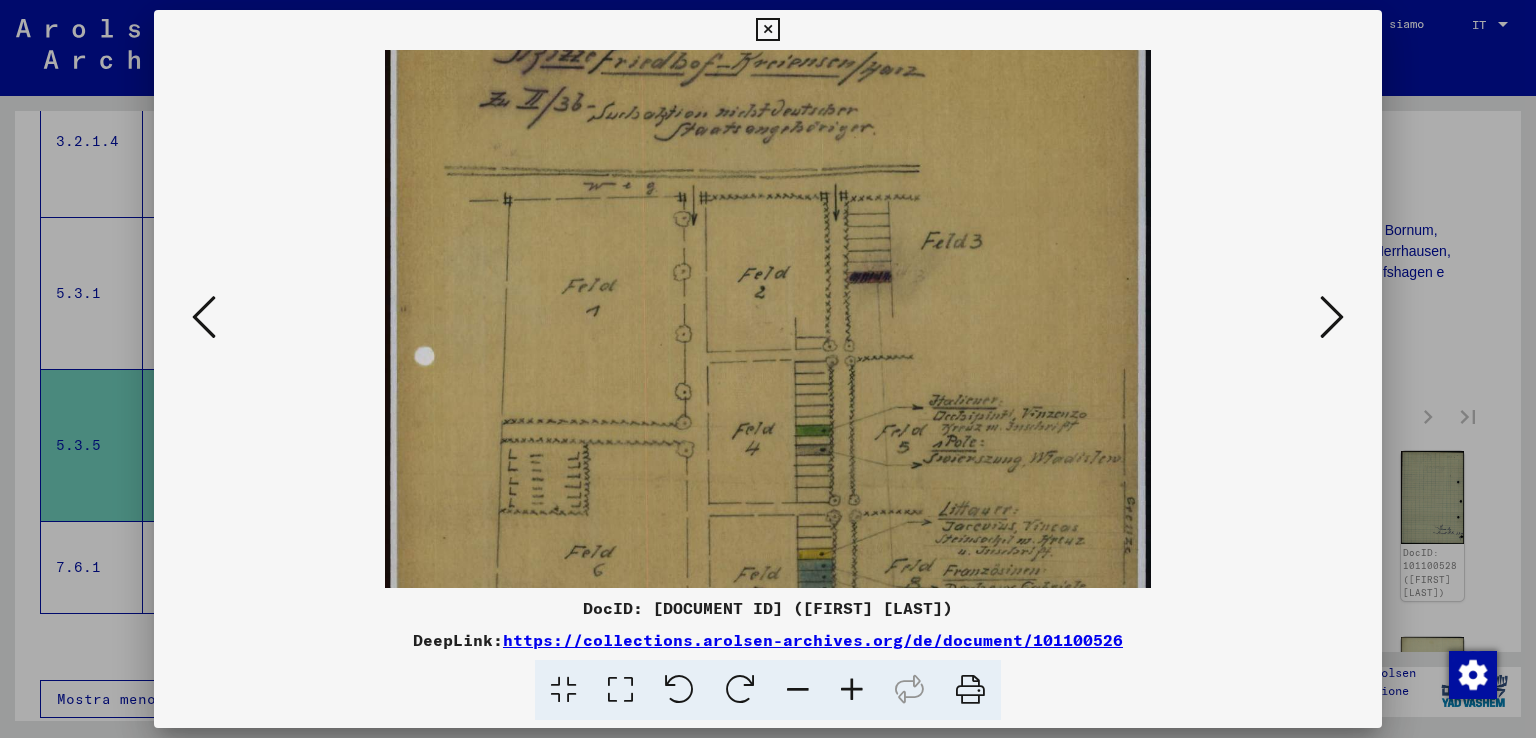 drag, startPoint x: 939, startPoint y: 549, endPoint x: 790, endPoint y: 435, distance: 187.60864 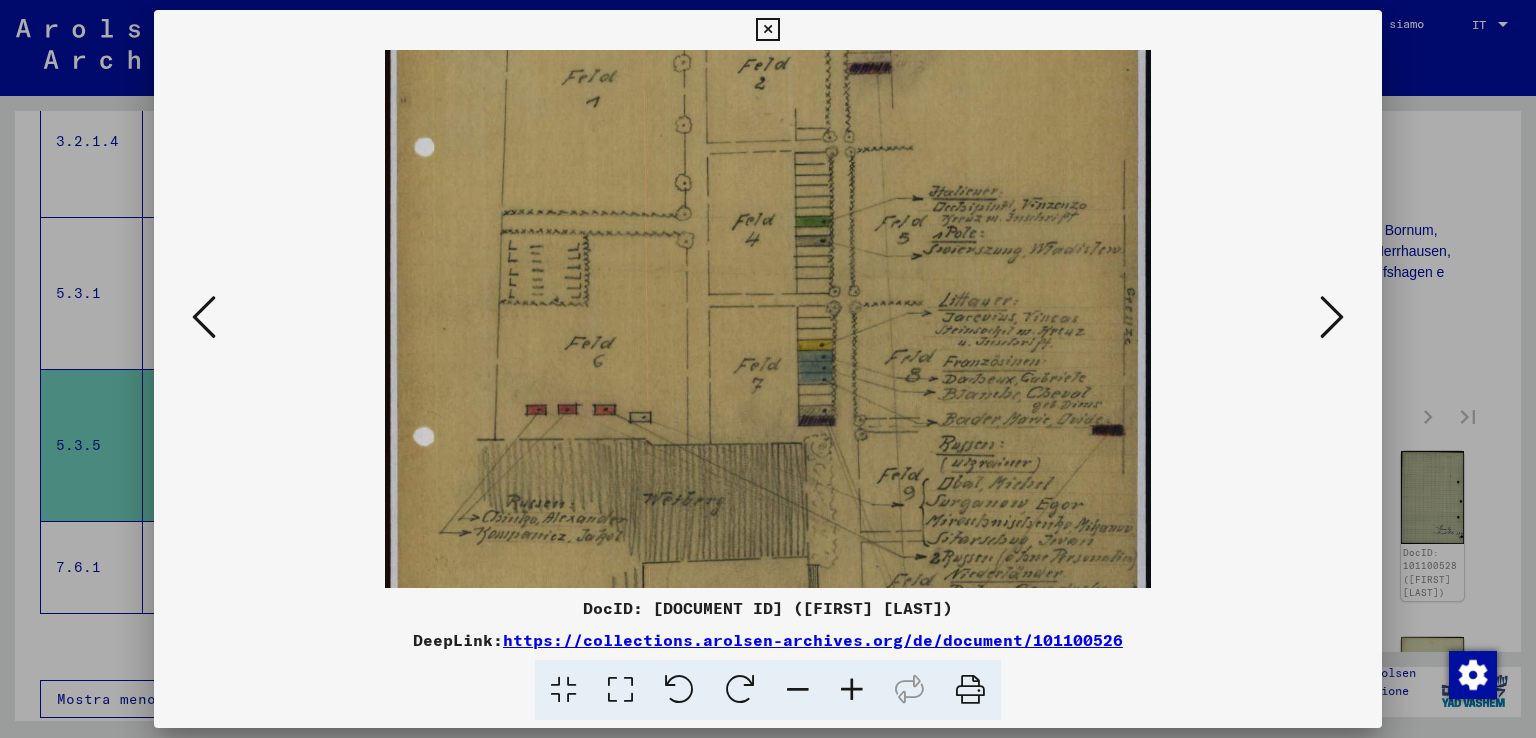 drag, startPoint x: 1014, startPoint y: 487, endPoint x: 1015, endPoint y: 279, distance: 208.00241 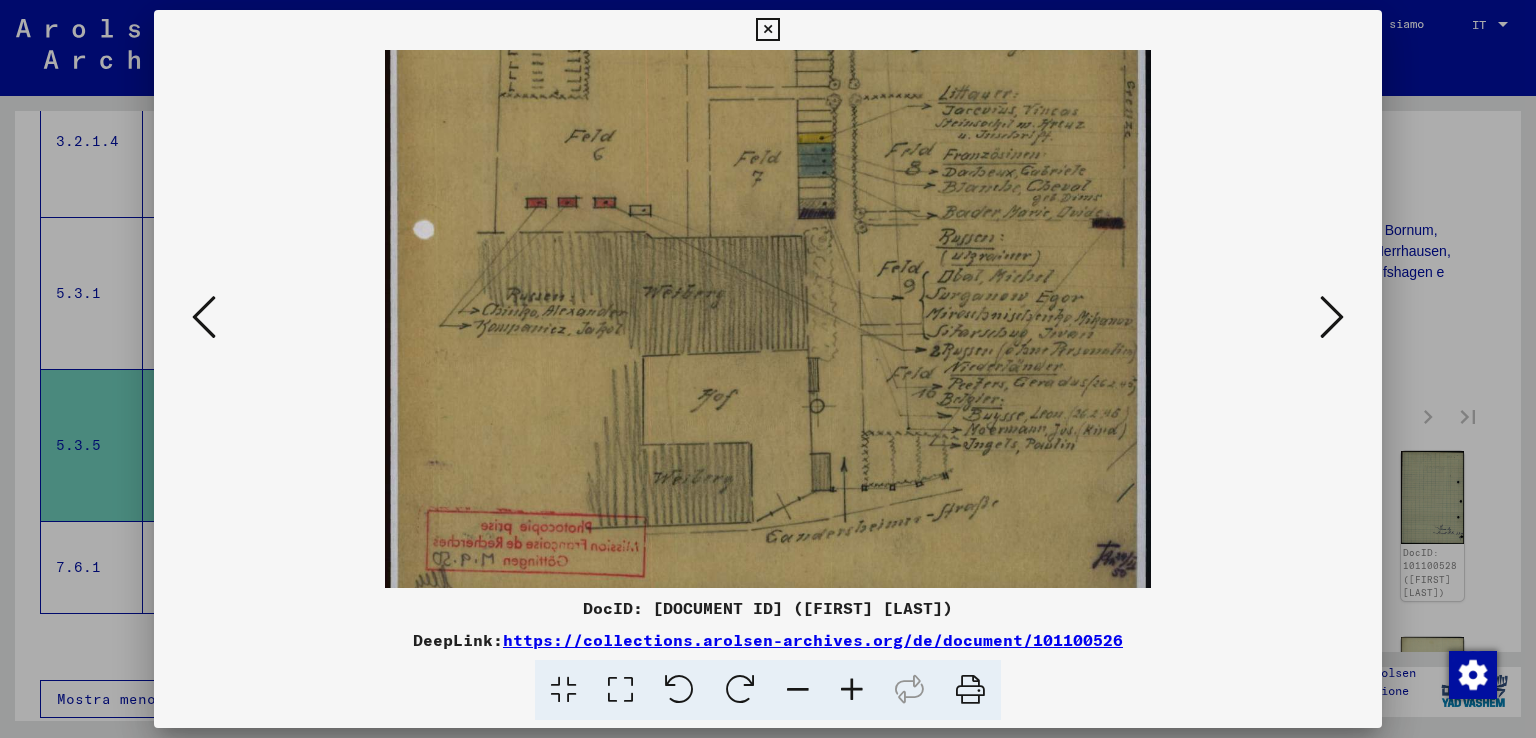 scroll, scrollTop: 549, scrollLeft: 0, axis: vertical 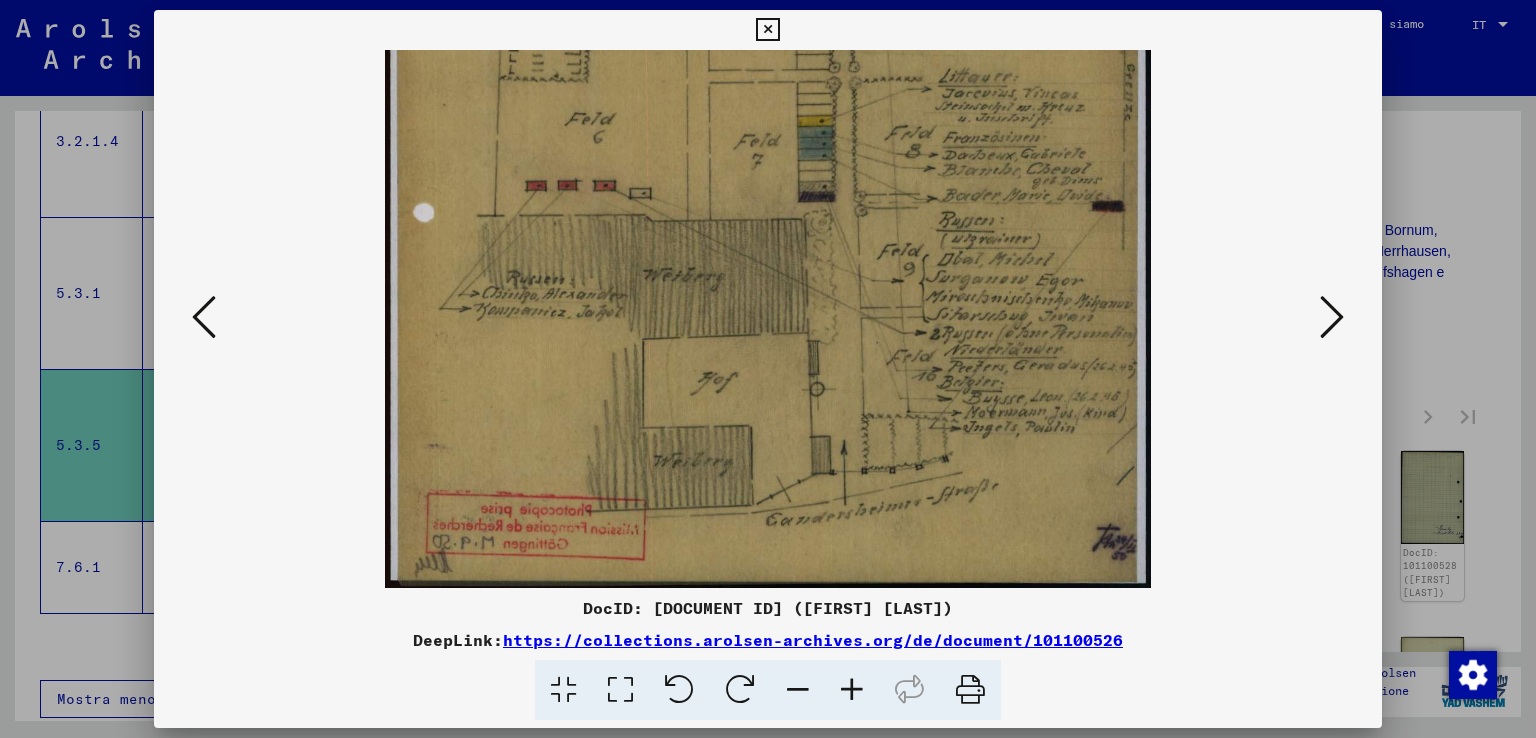 drag, startPoint x: 903, startPoint y: 524, endPoint x: 863, endPoint y: 257, distance: 269.9796 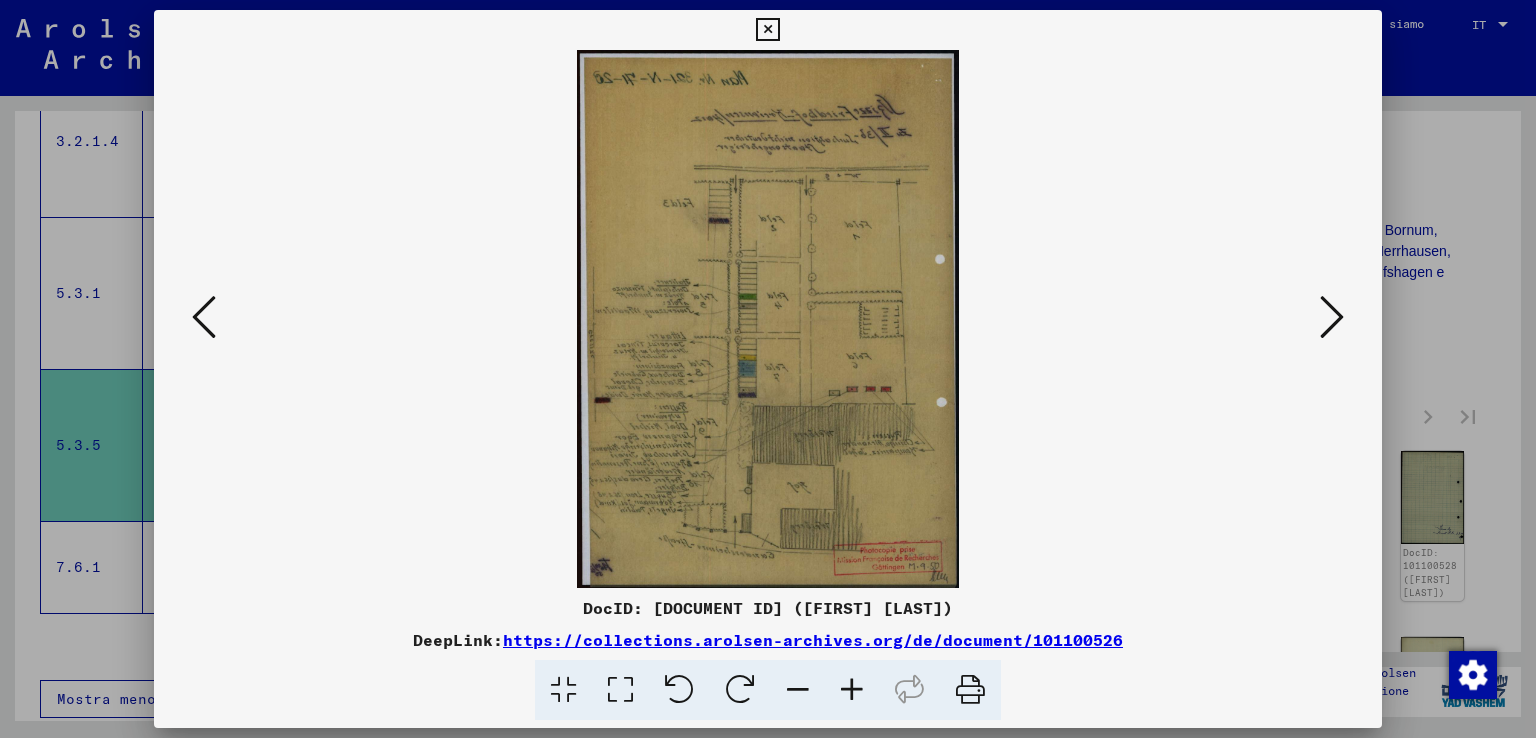 click at bounding box center (852, 690) 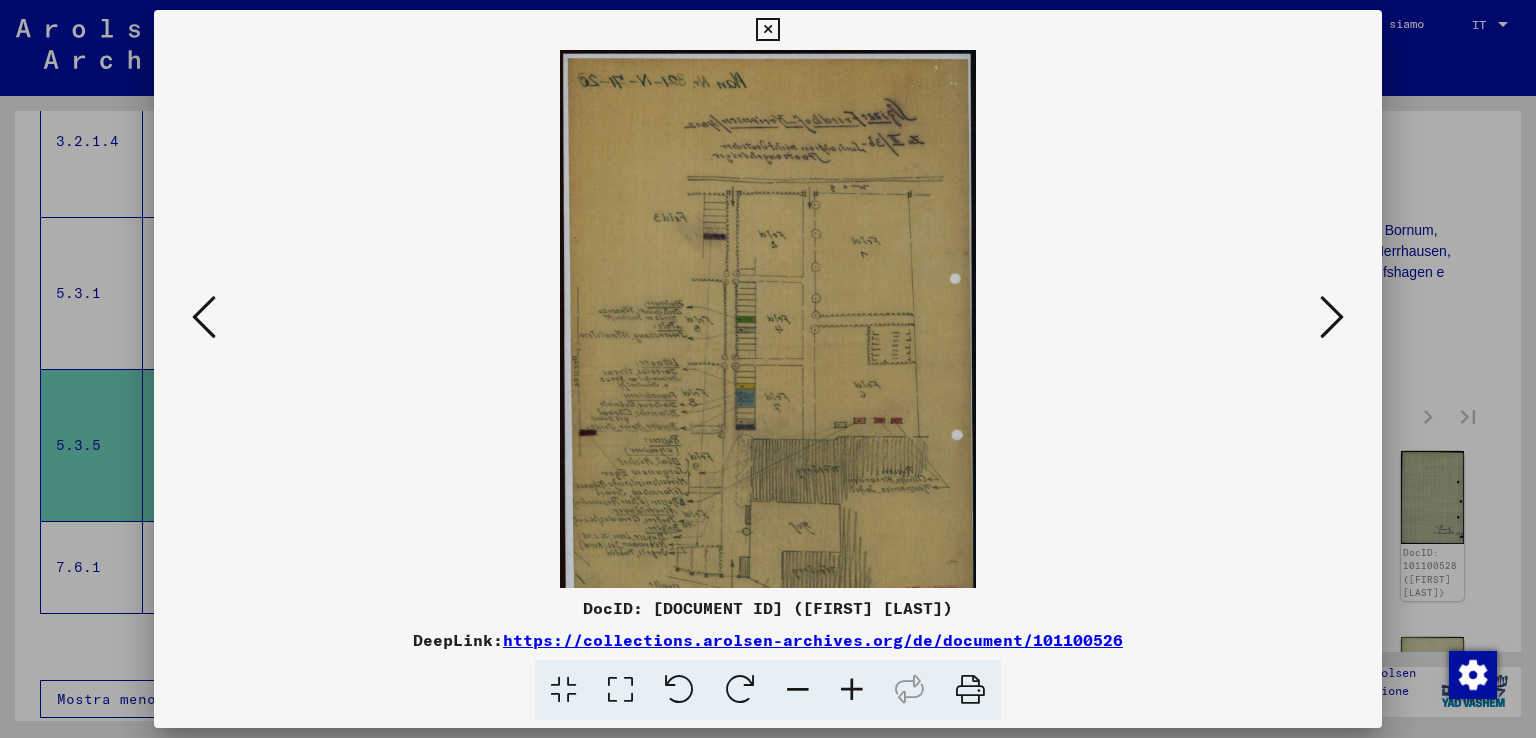 click at bounding box center (852, 690) 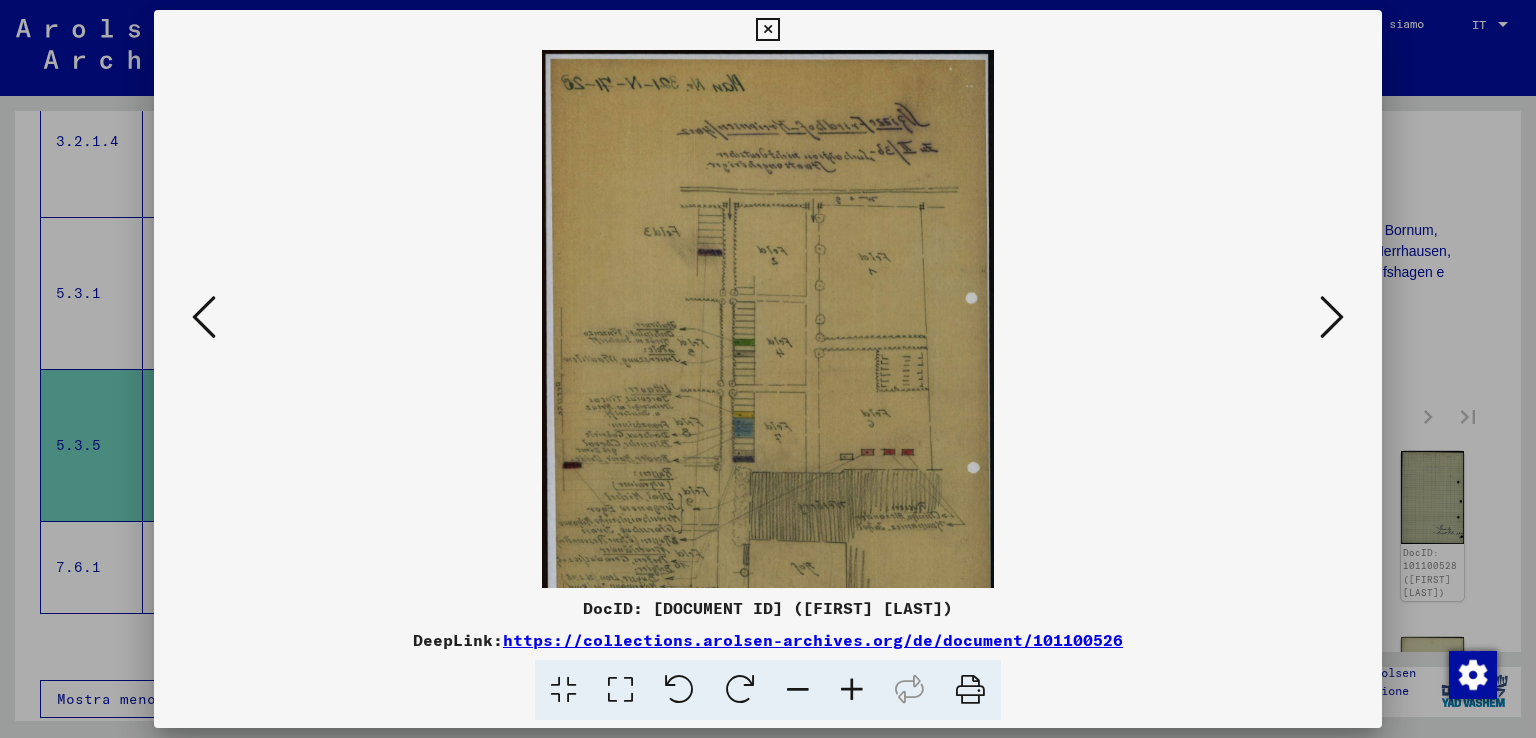 click at bounding box center (852, 690) 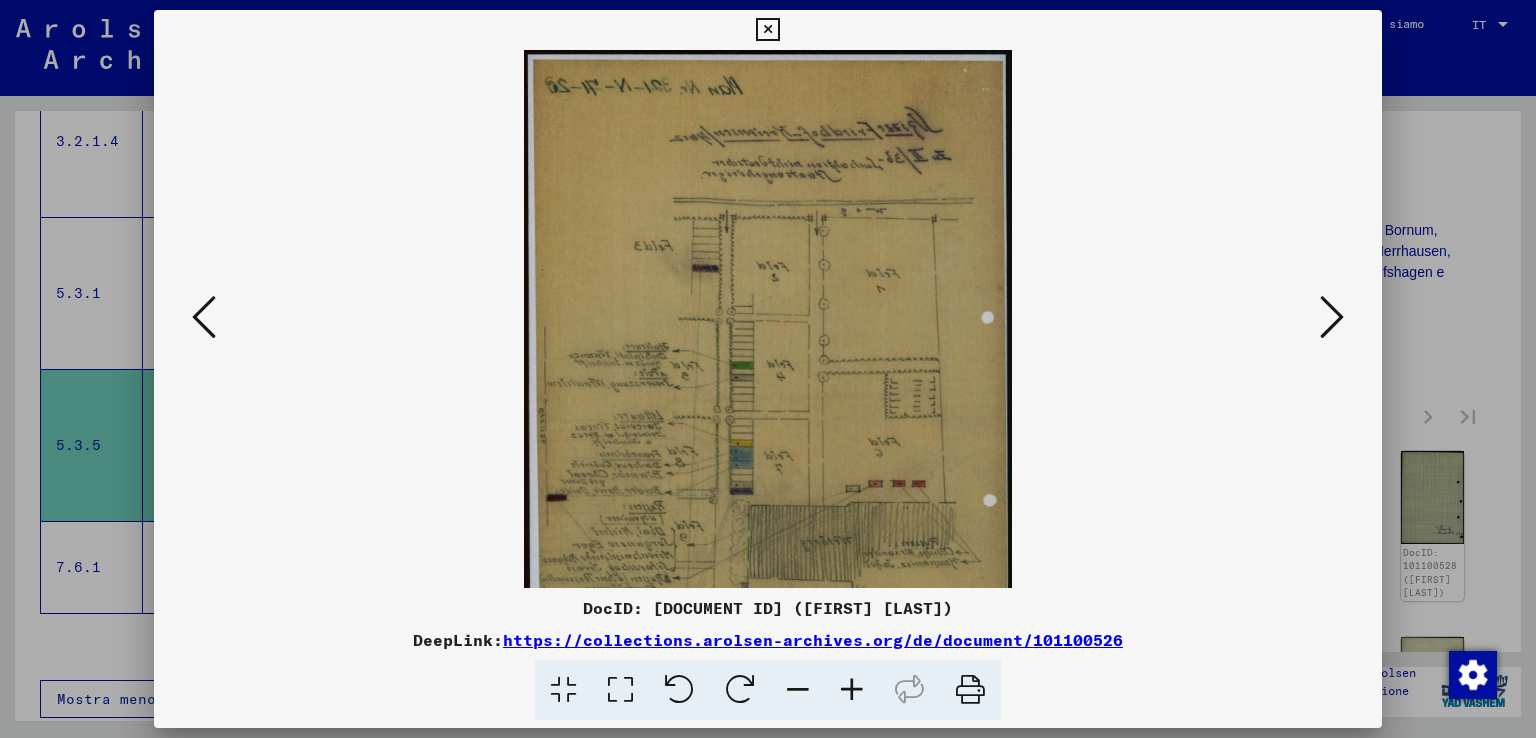 click at bounding box center [852, 690] 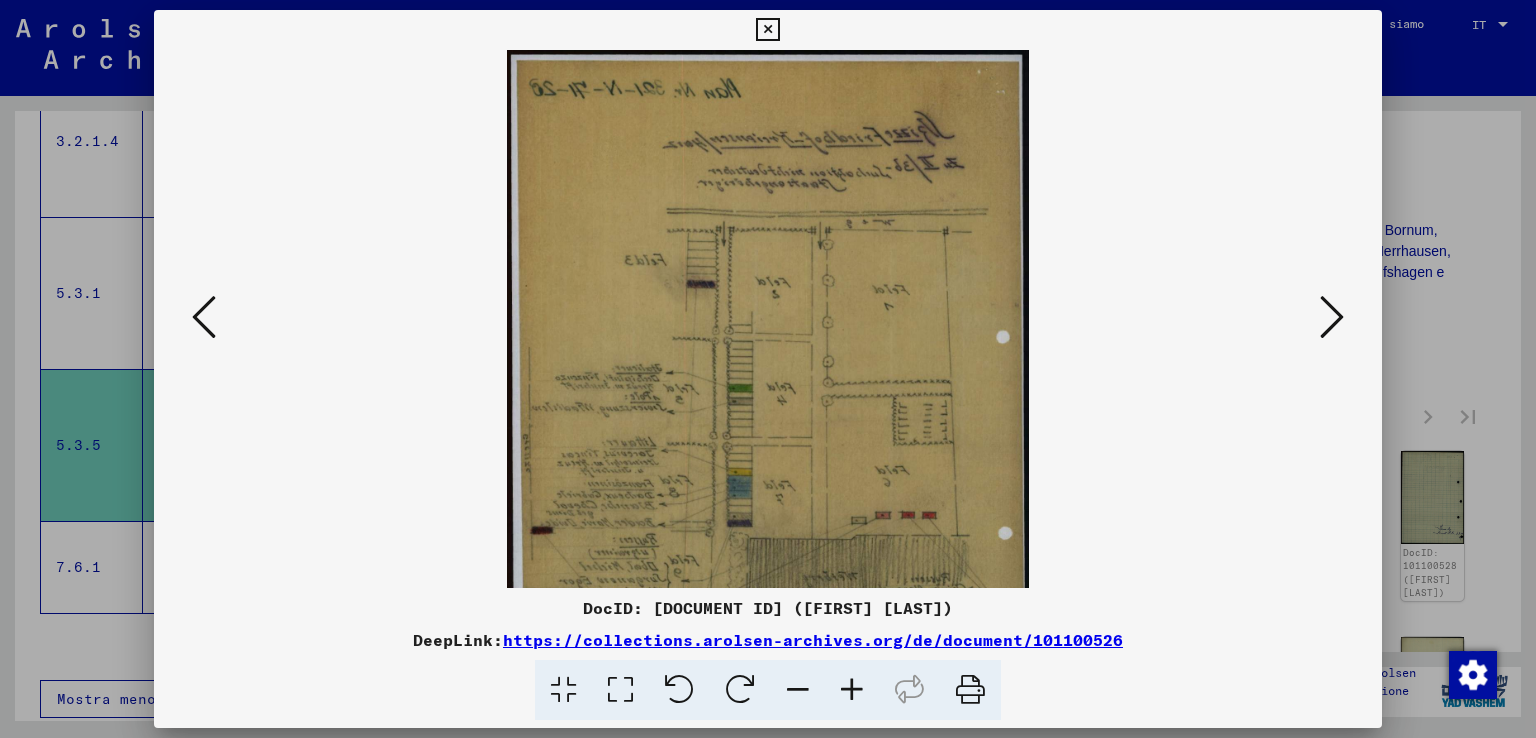 click at bounding box center [852, 690] 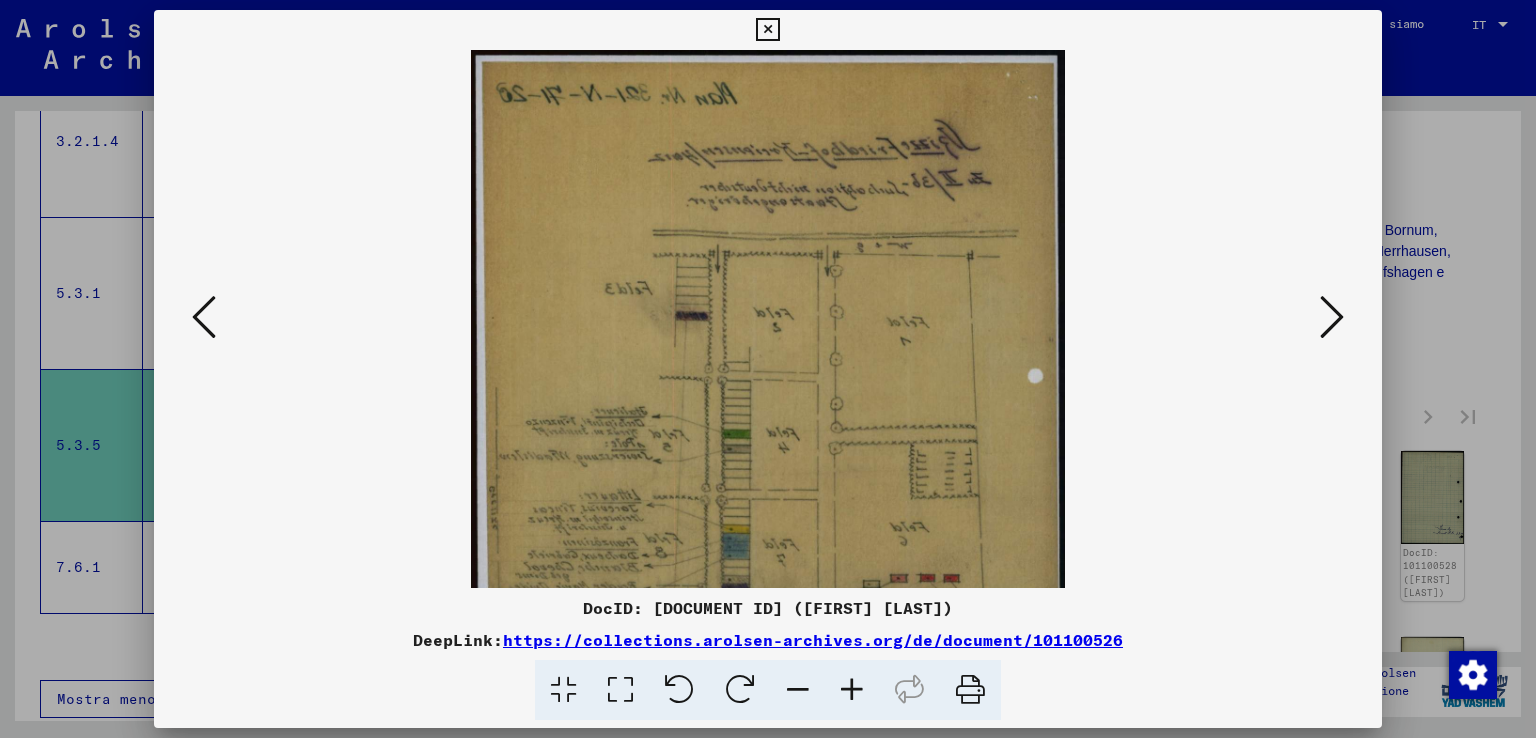 click at bounding box center (852, 690) 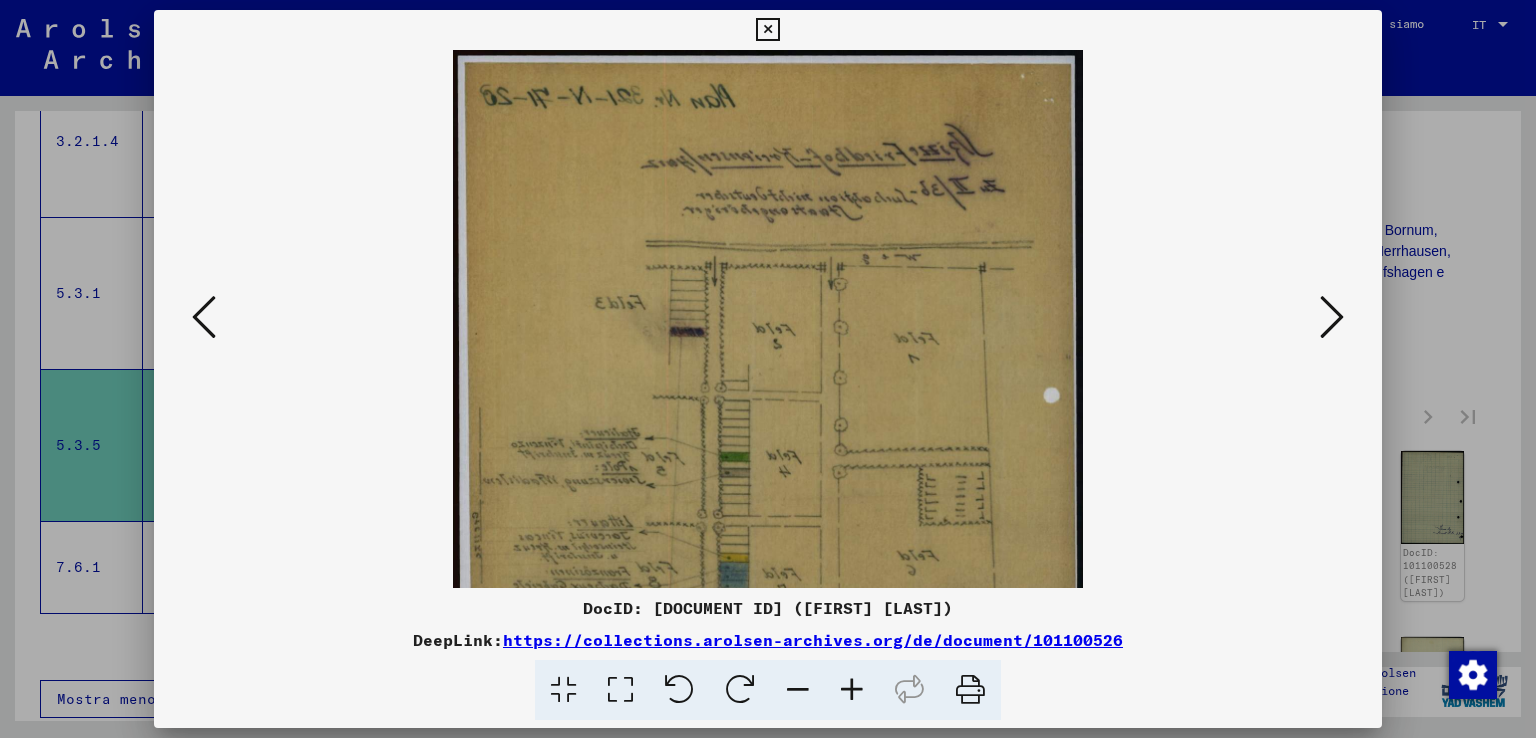 click at bounding box center [852, 690] 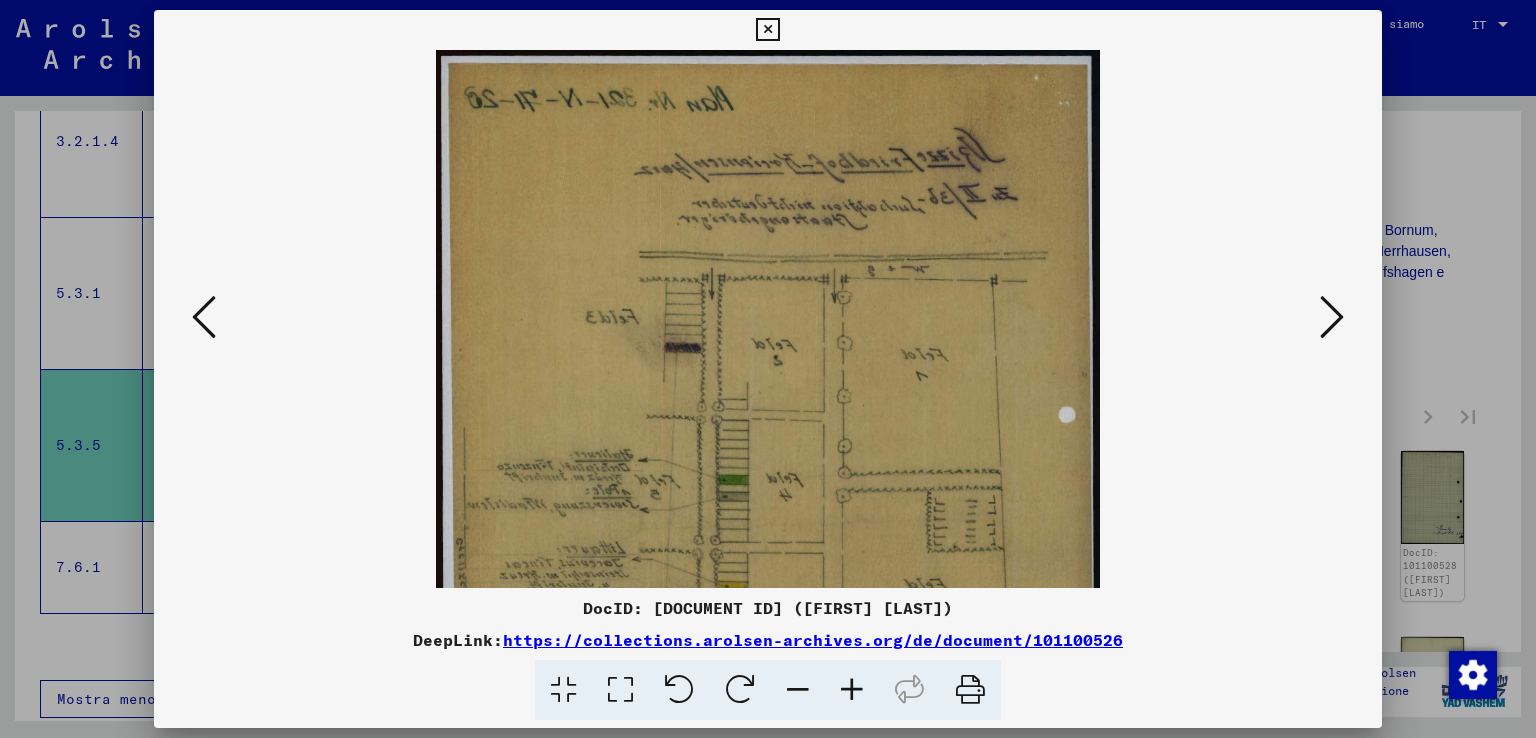 click at bounding box center (1332, 317) 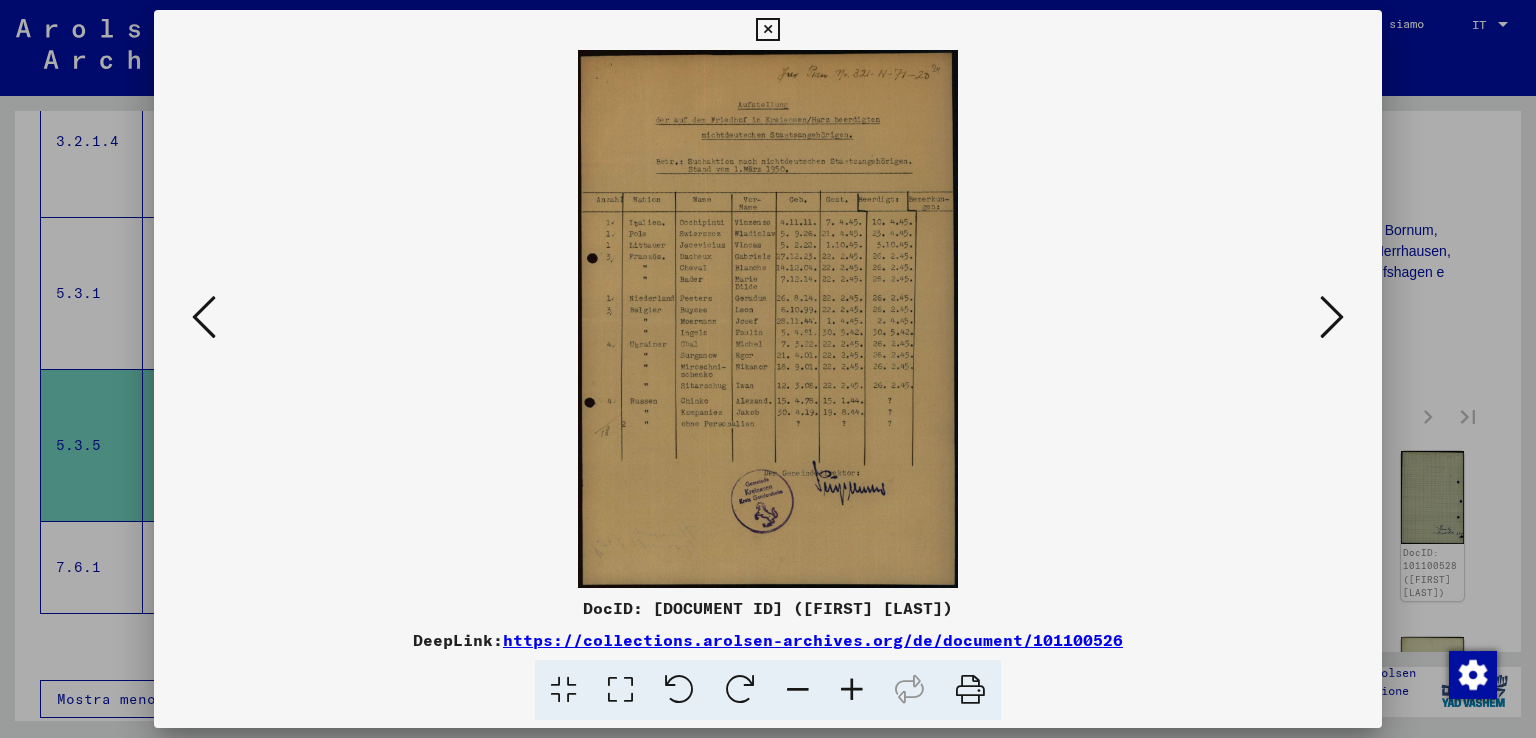 click at bounding box center (852, 690) 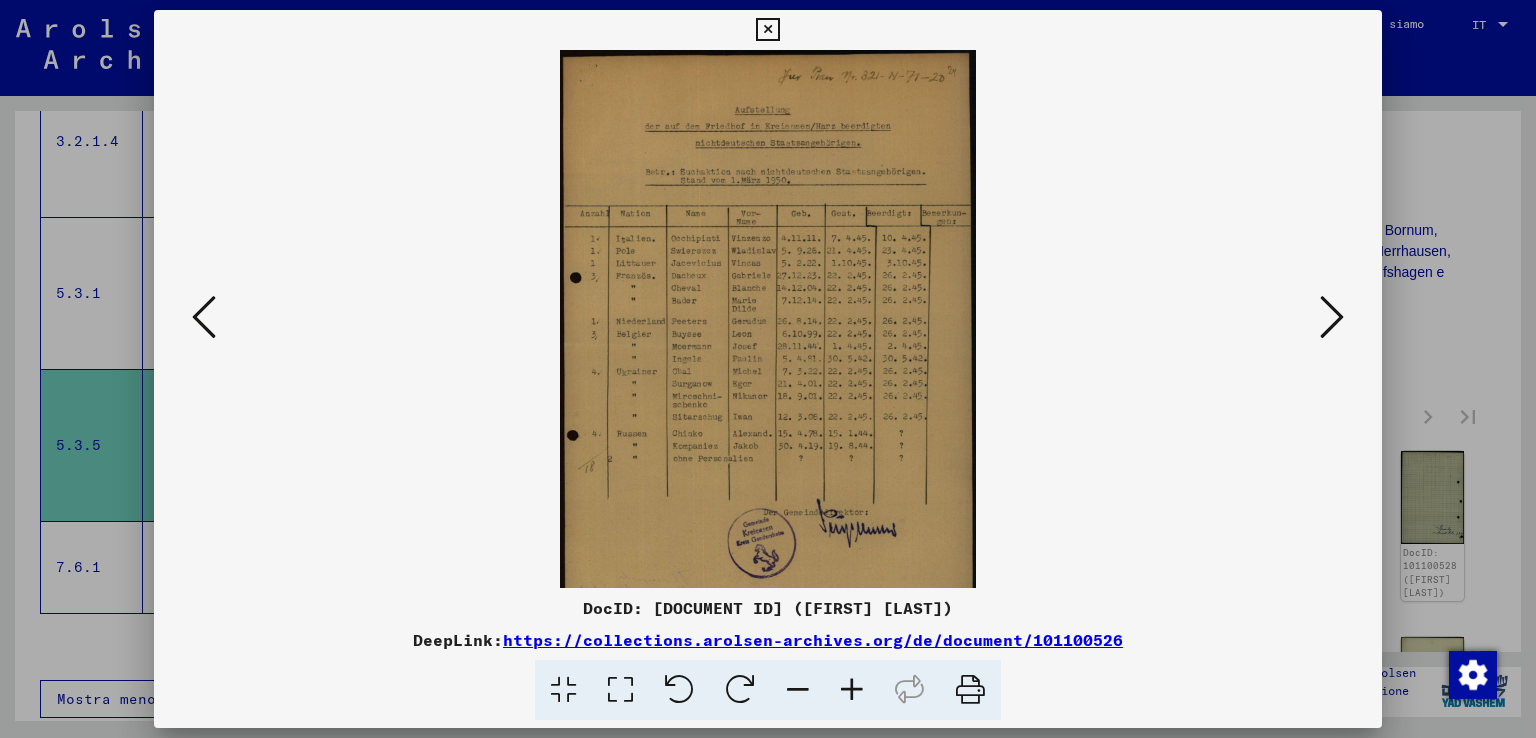 click at bounding box center [852, 690] 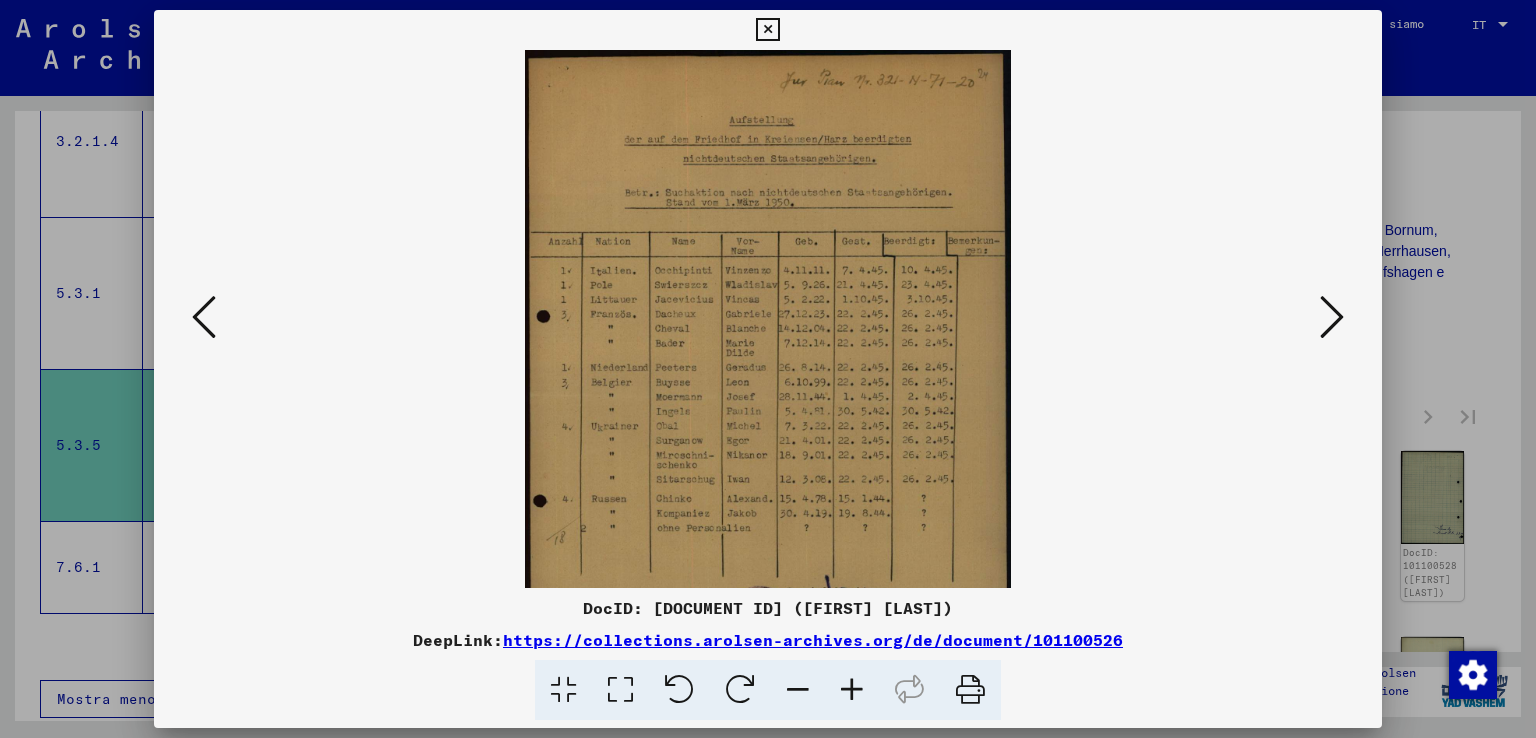 click at bounding box center [852, 690] 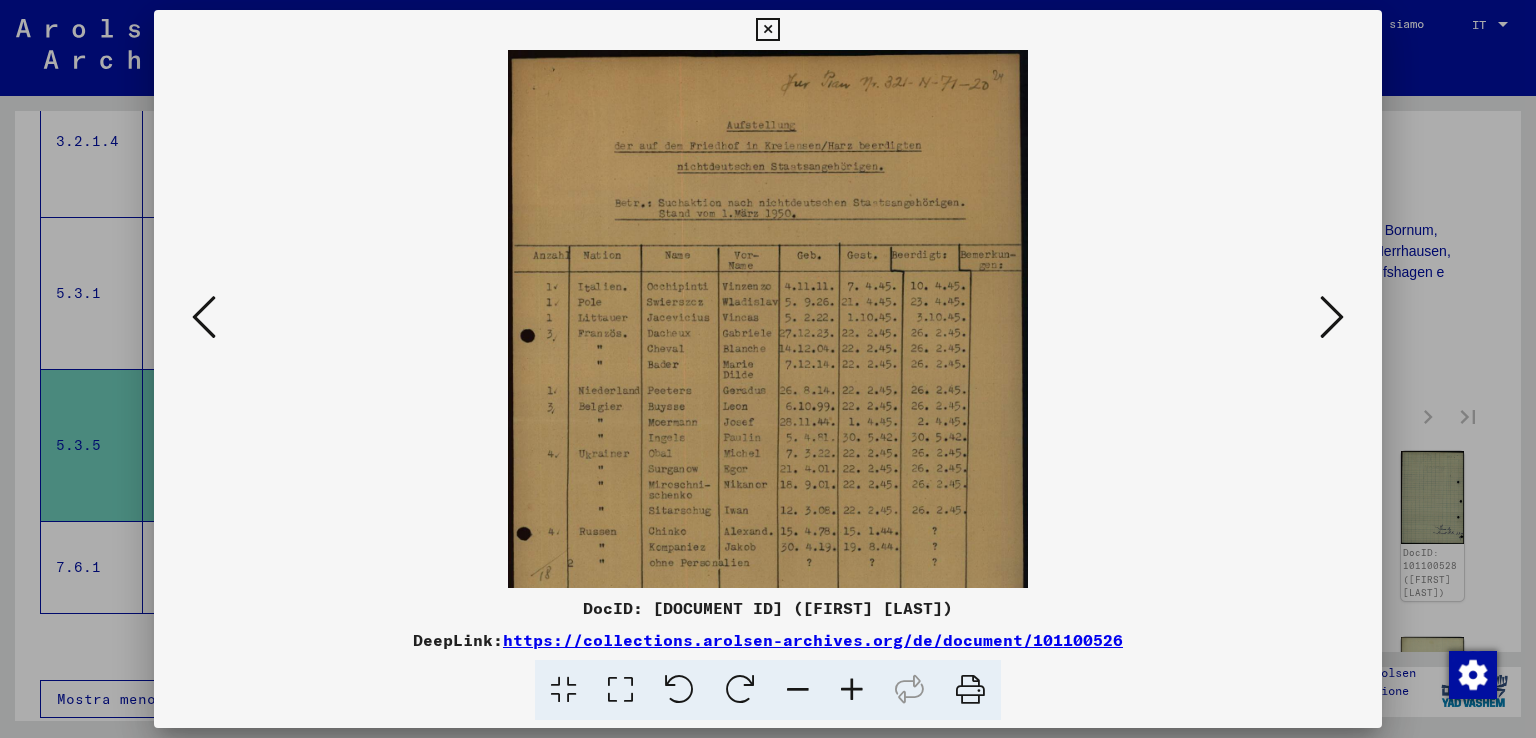 click at bounding box center [852, 690] 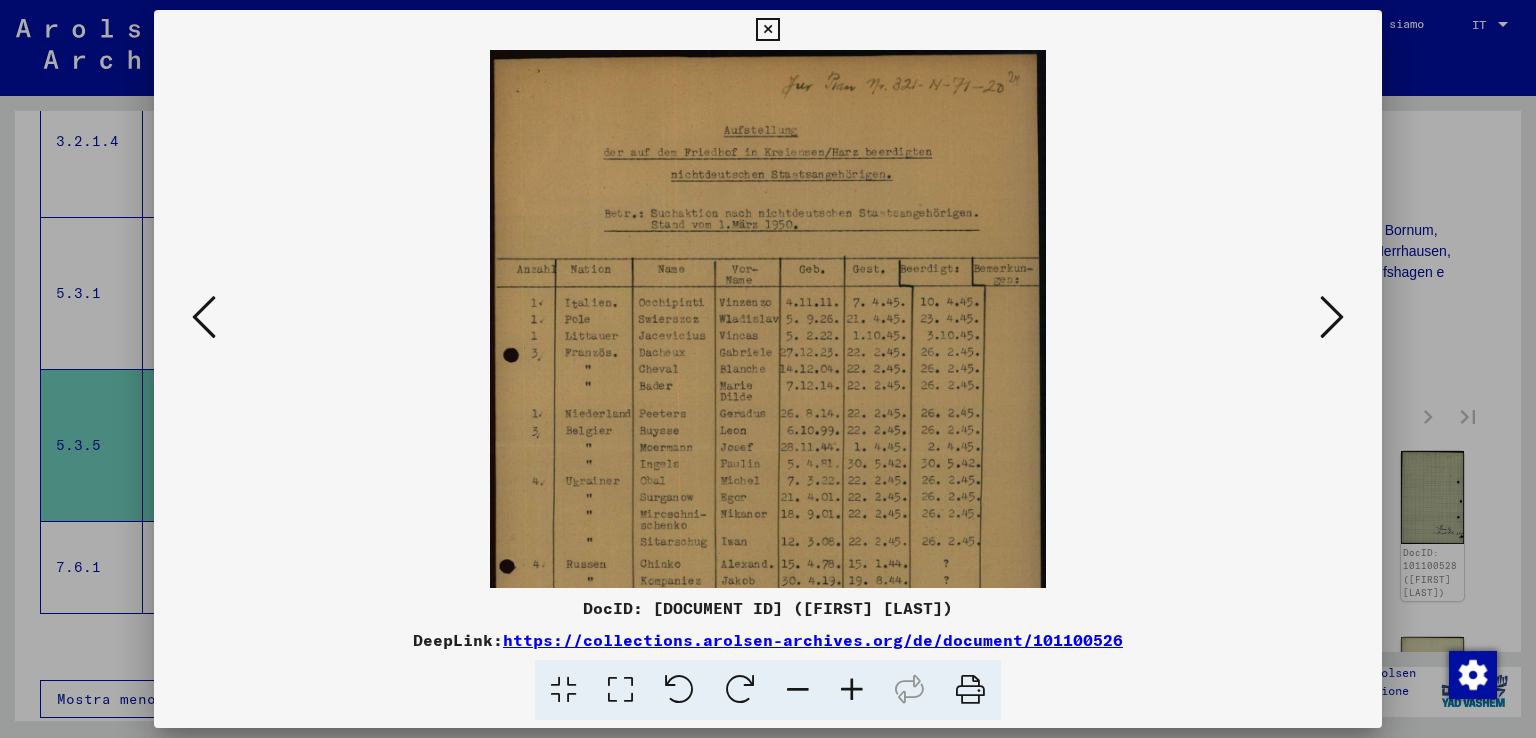 click at bounding box center [852, 690] 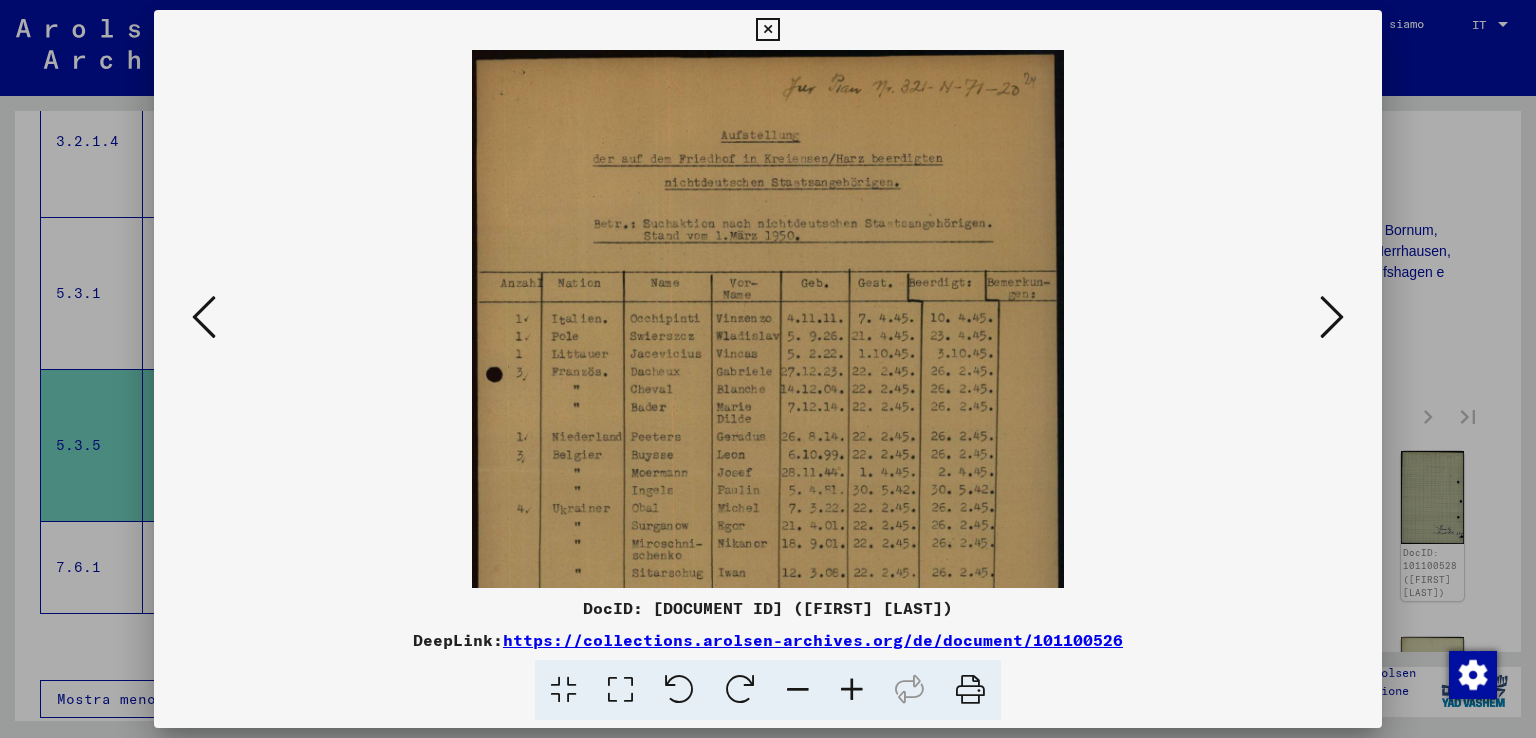 click at bounding box center [852, 690] 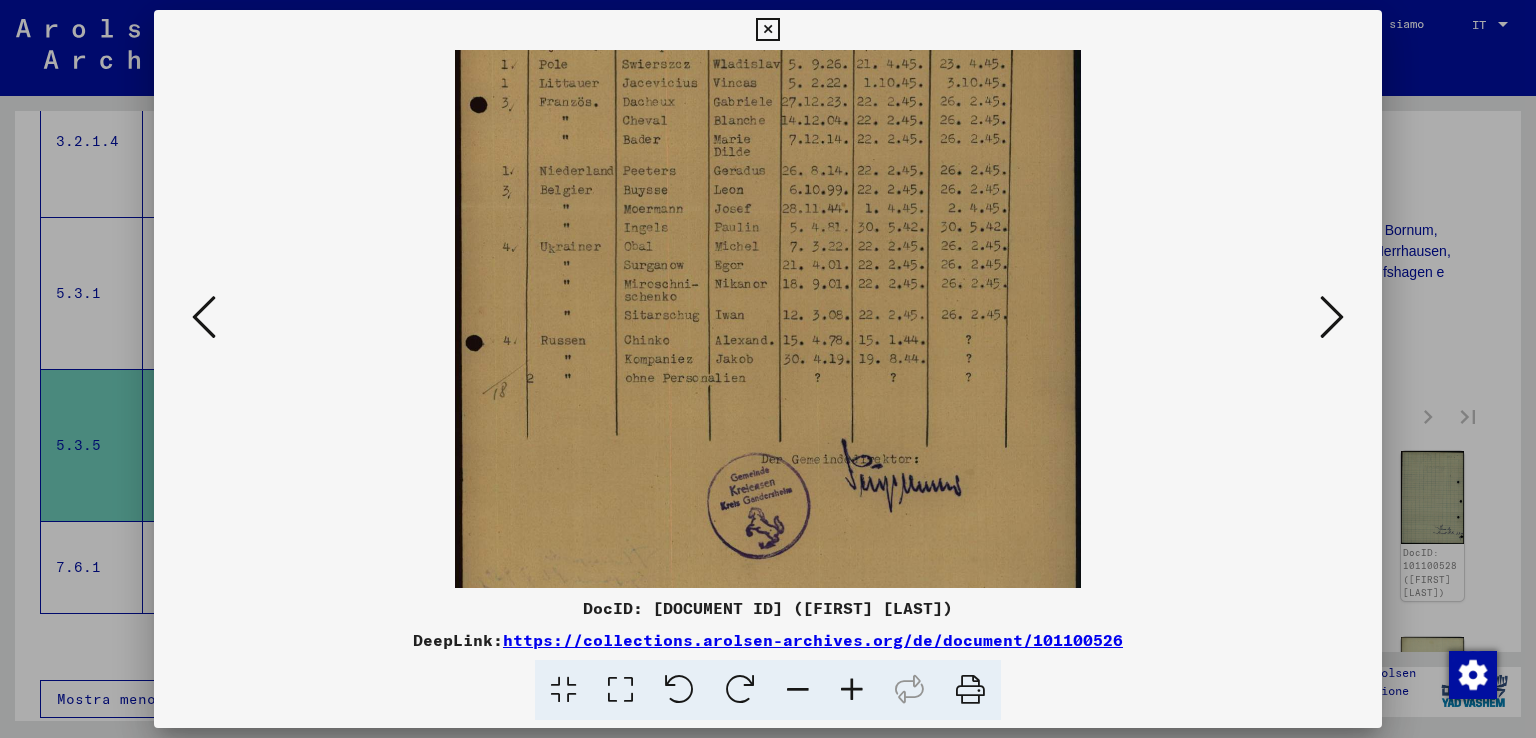 drag, startPoint x: 632, startPoint y: 528, endPoint x: 620, endPoint y: 246, distance: 282.25522 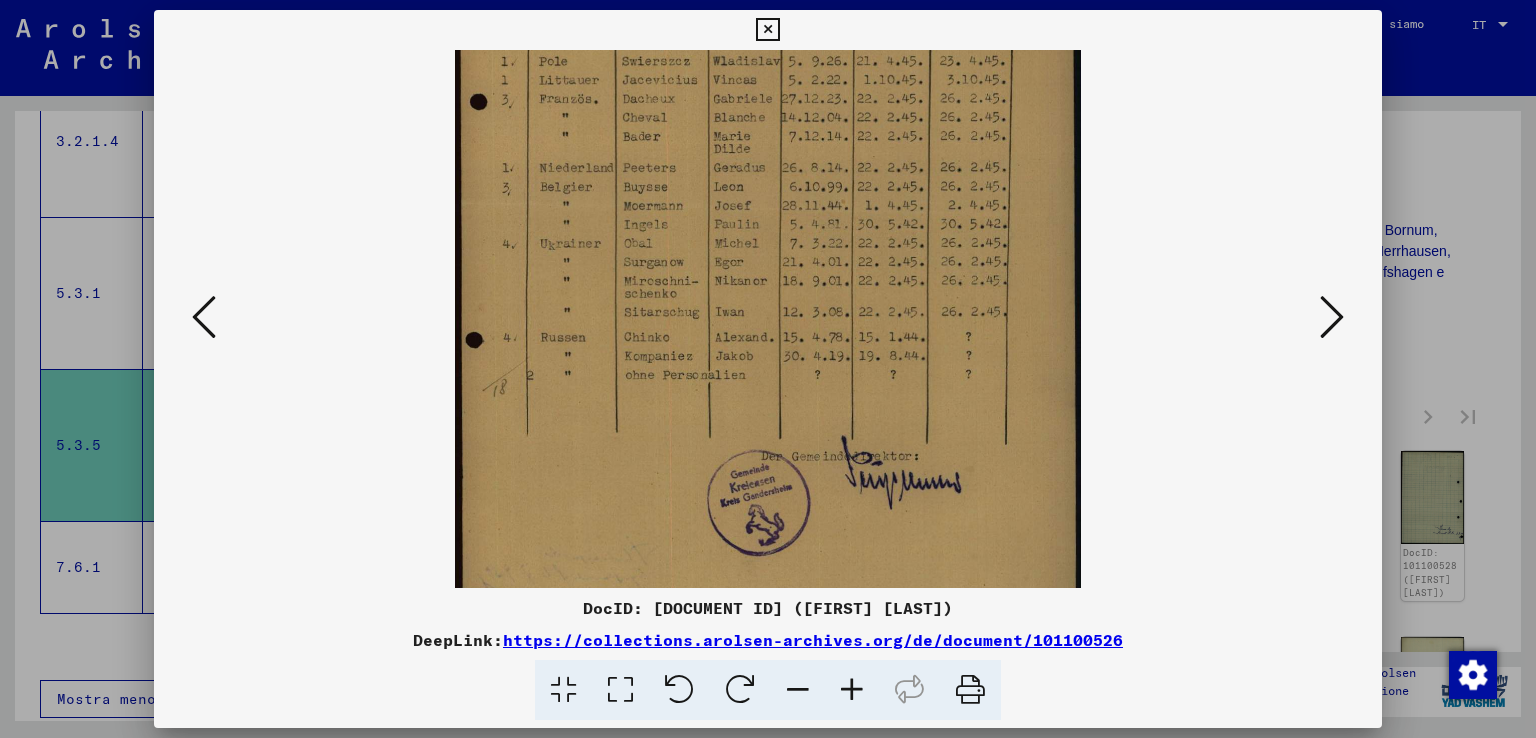 scroll, scrollTop: 120, scrollLeft: 0, axis: vertical 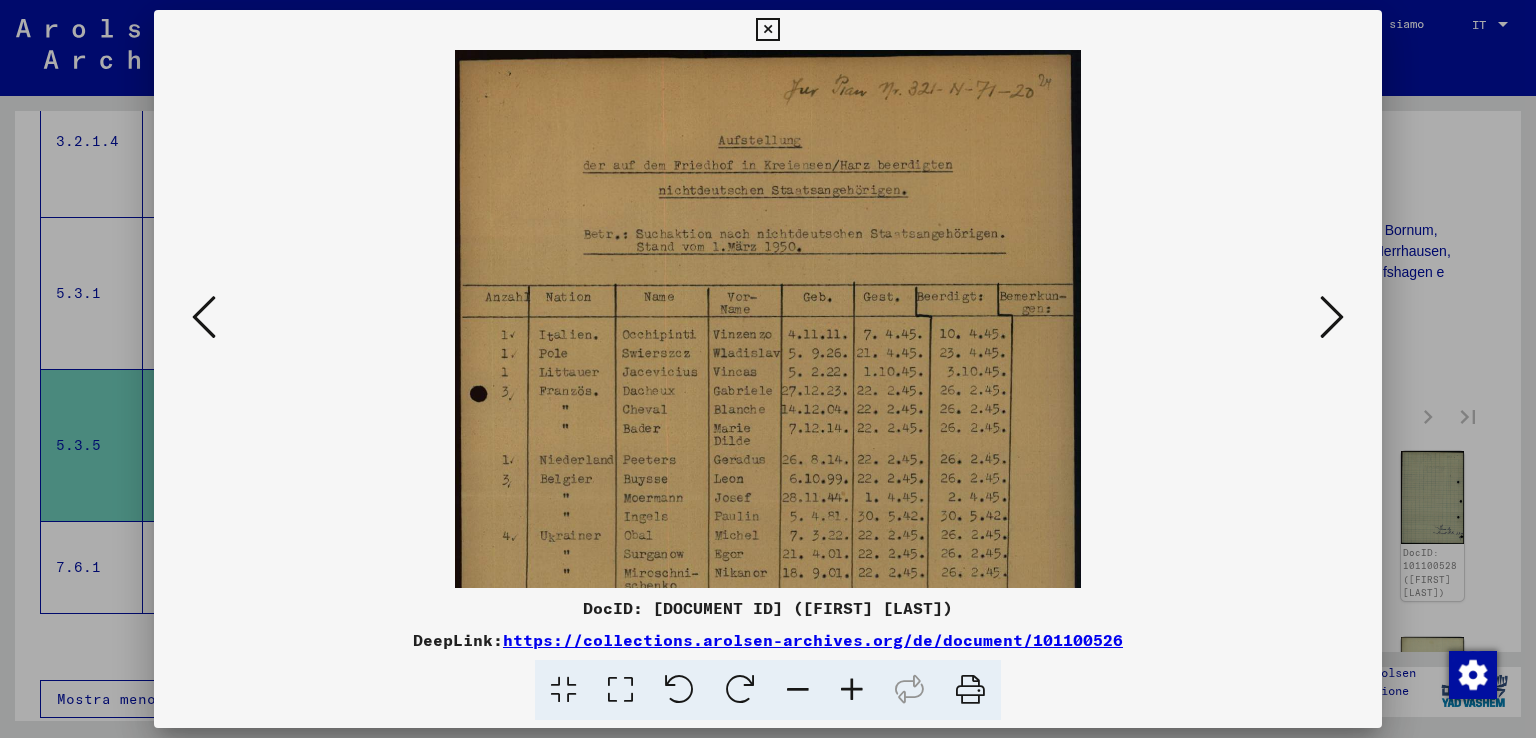 drag, startPoint x: 804, startPoint y: 279, endPoint x: 808, endPoint y: 709, distance: 430.01862 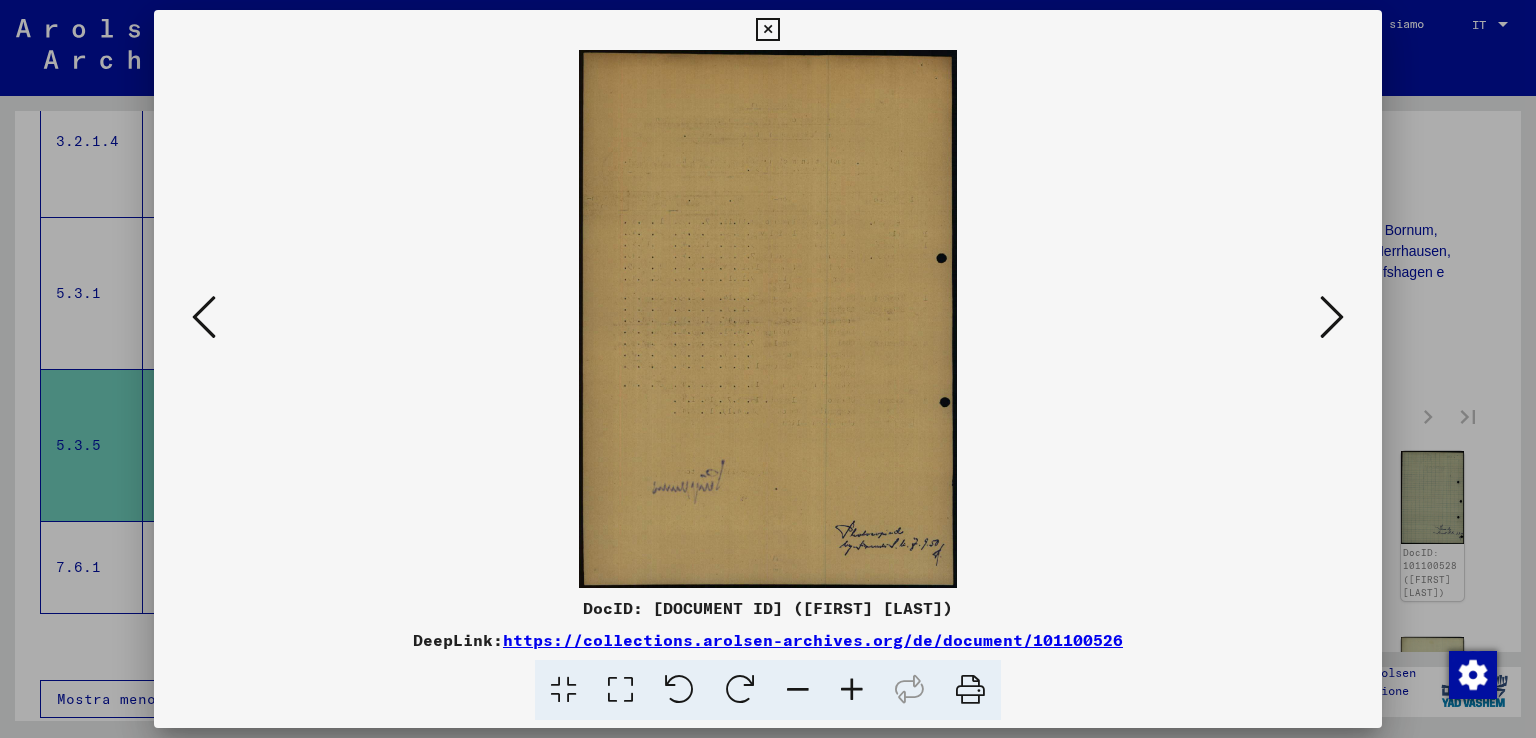 scroll, scrollTop: 0, scrollLeft: 0, axis: both 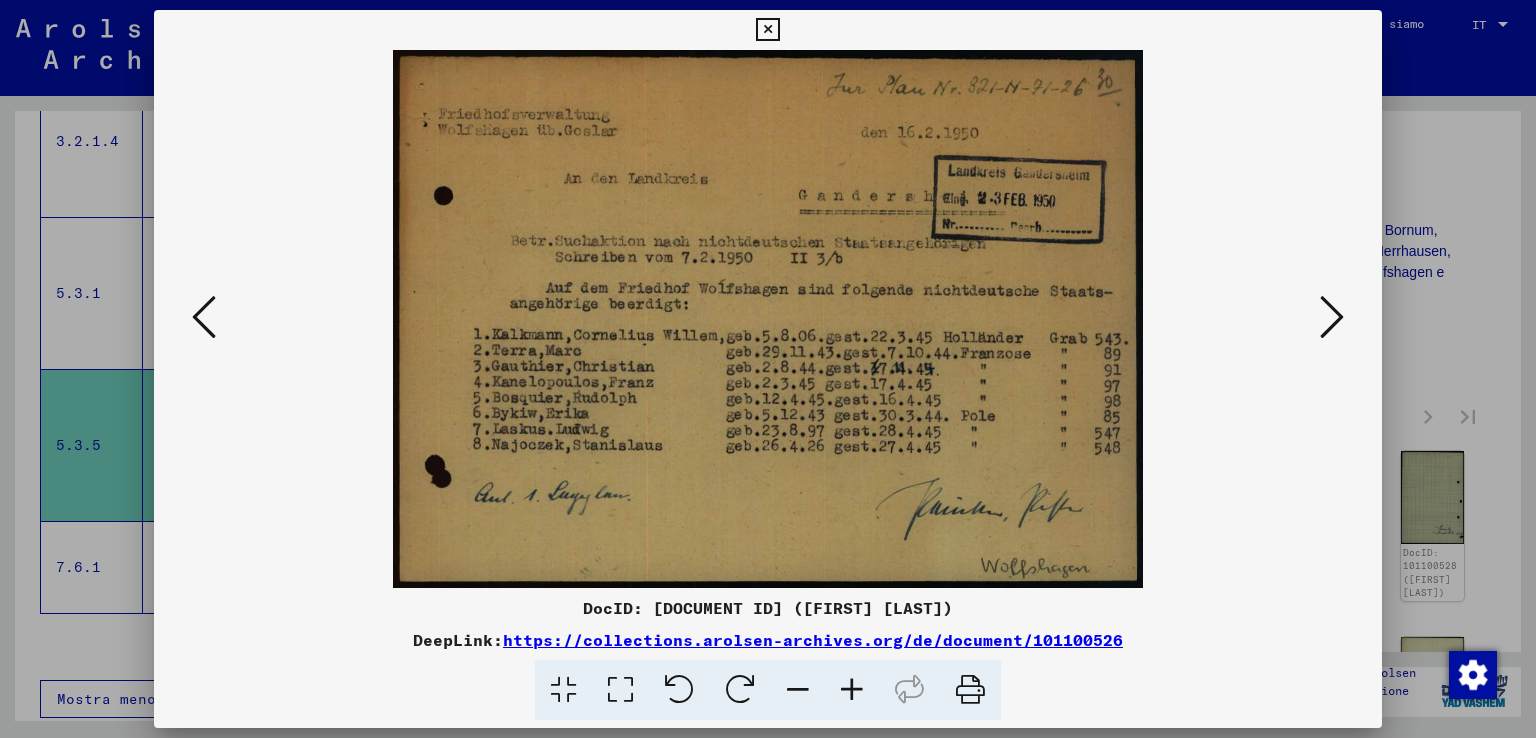 click at bounding box center [1332, 317] 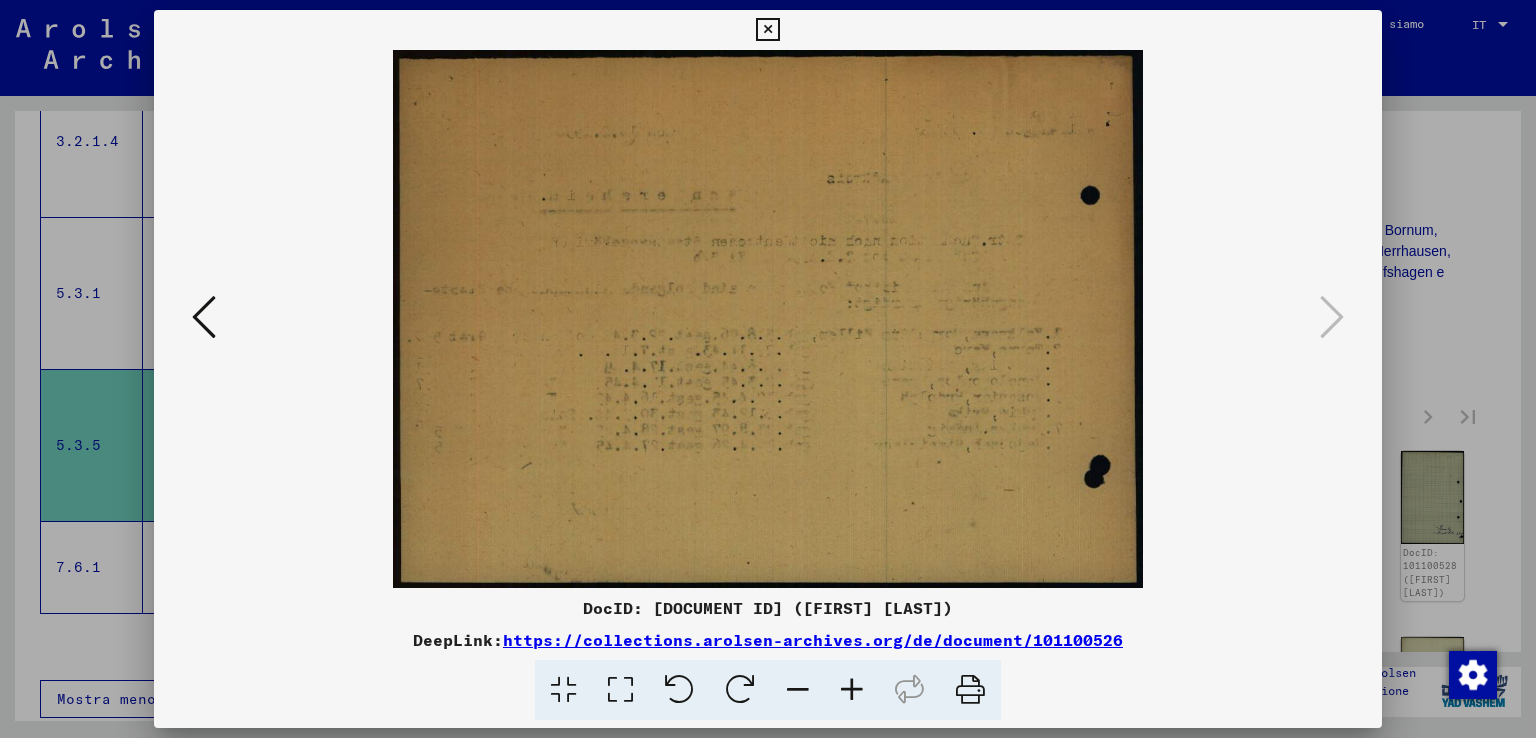 click at bounding box center [767, 30] 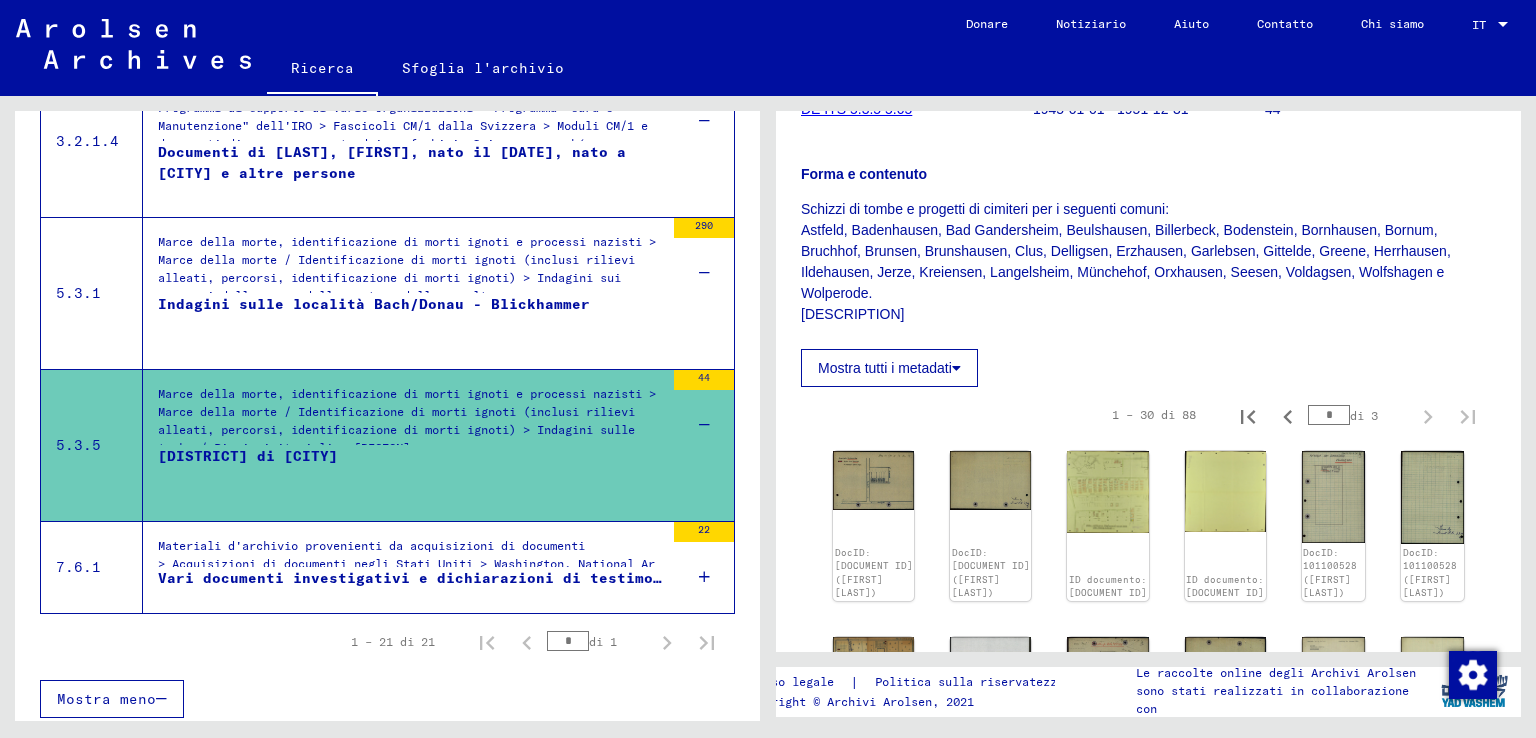 click on "Vari documenti investigativi e dichiarazioni di testimoni" at bounding box center (414, 578) 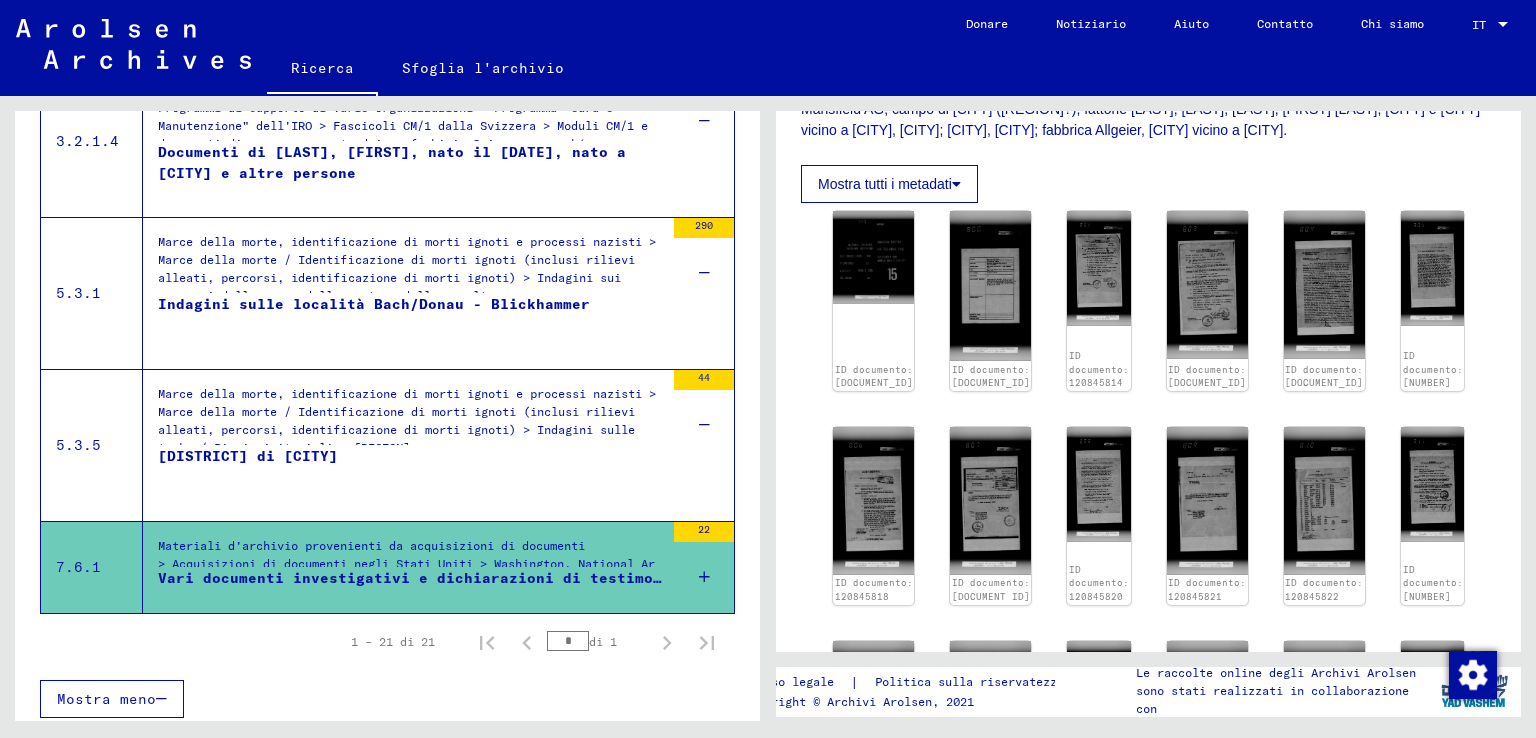 scroll, scrollTop: 600, scrollLeft: 0, axis: vertical 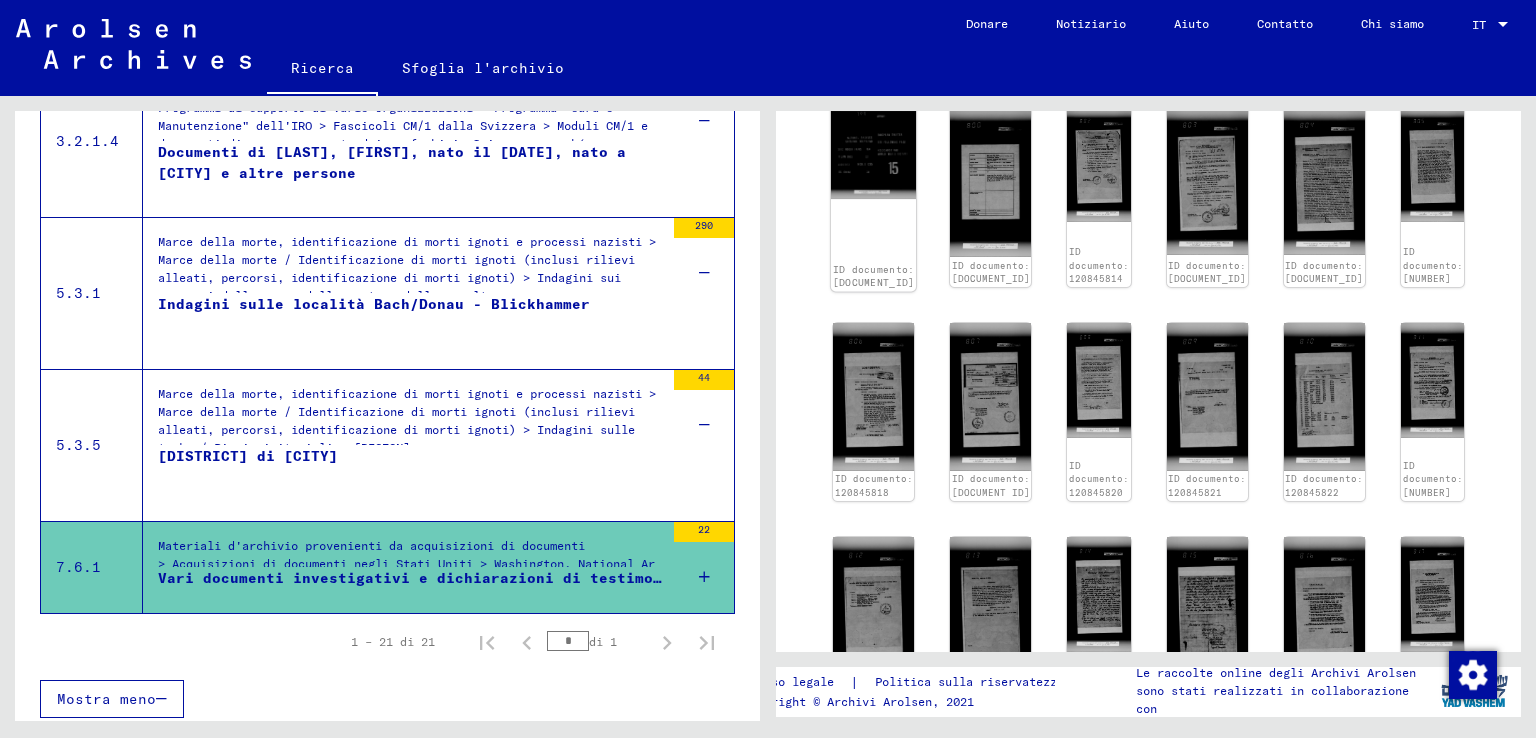 click 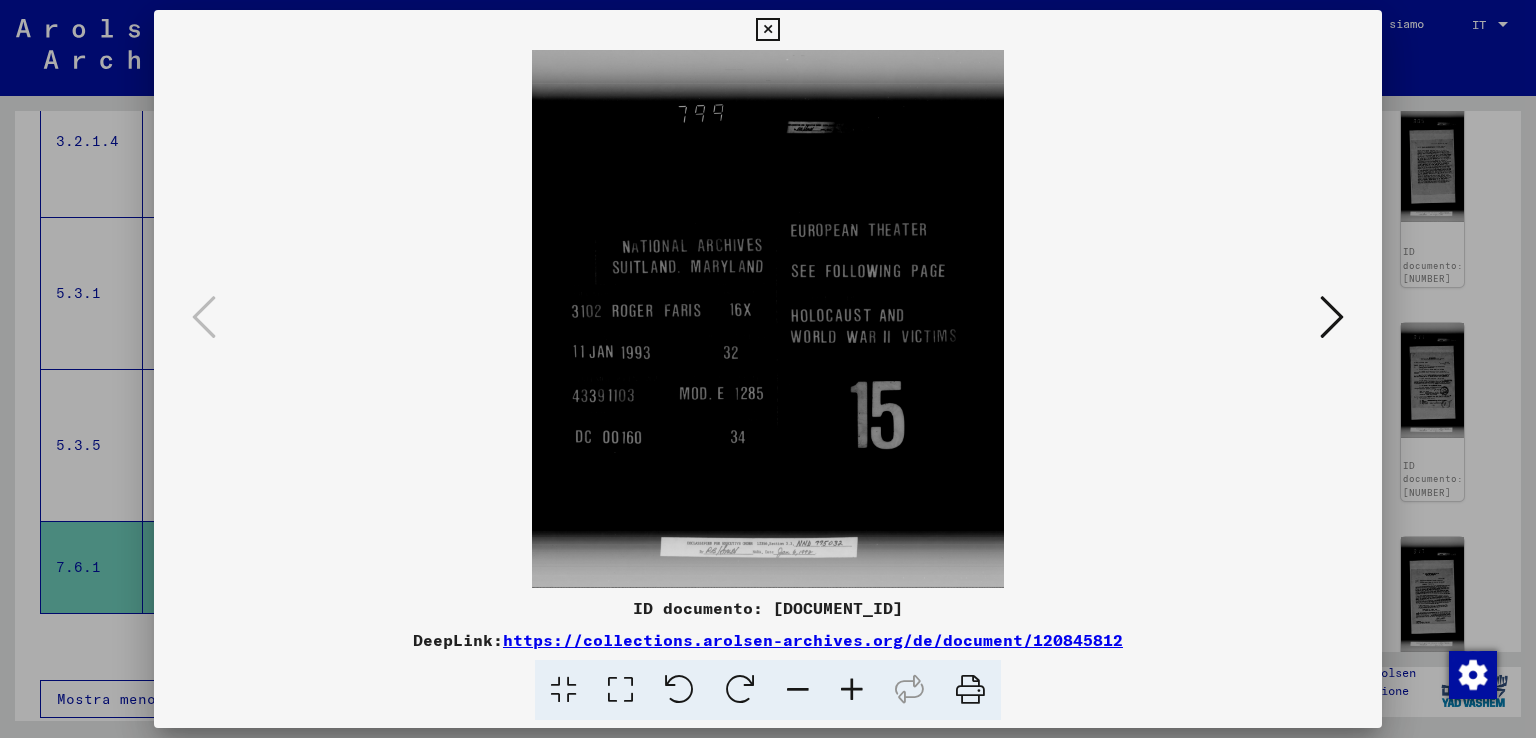 click at bounding box center (1332, 317) 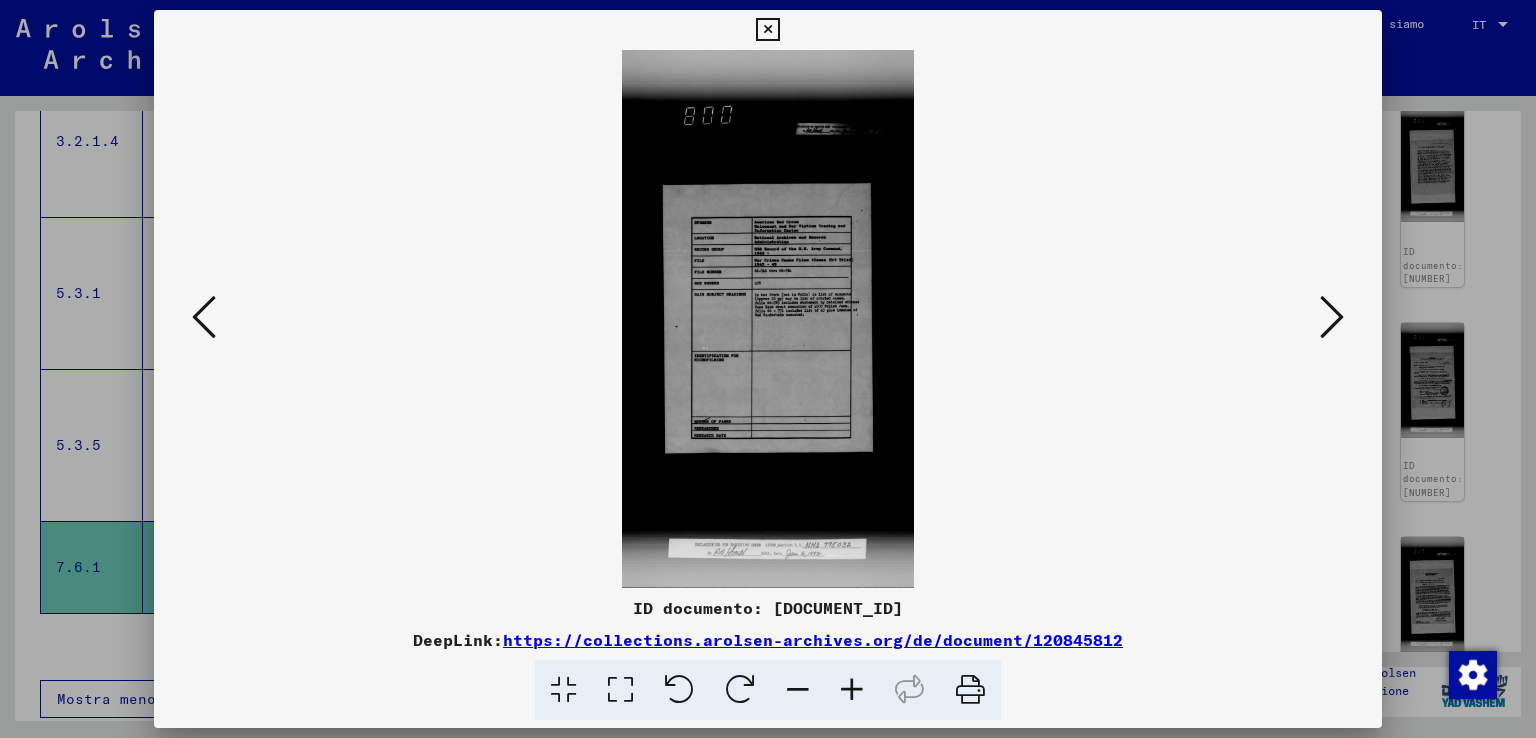 click at bounding box center [852, 690] 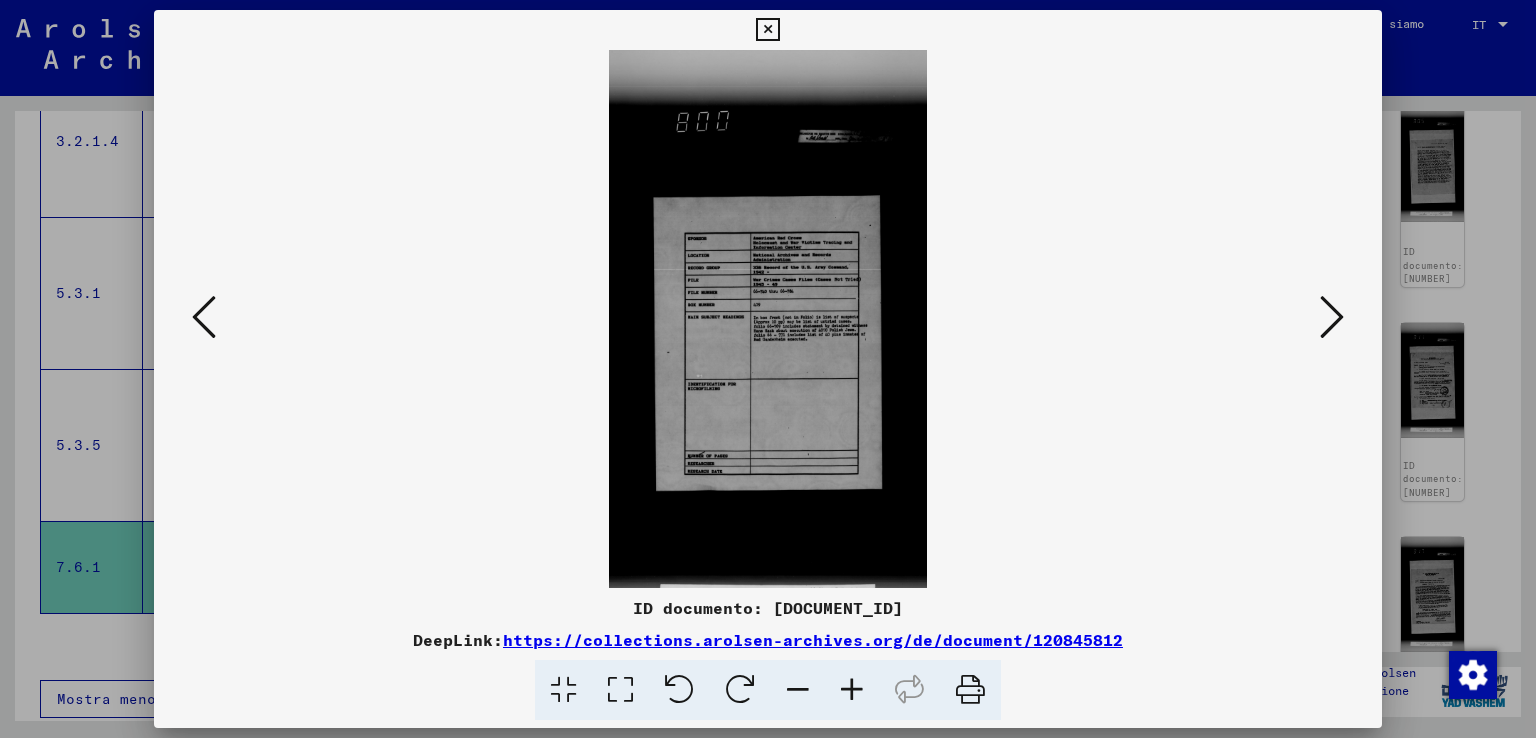 click at bounding box center [852, 690] 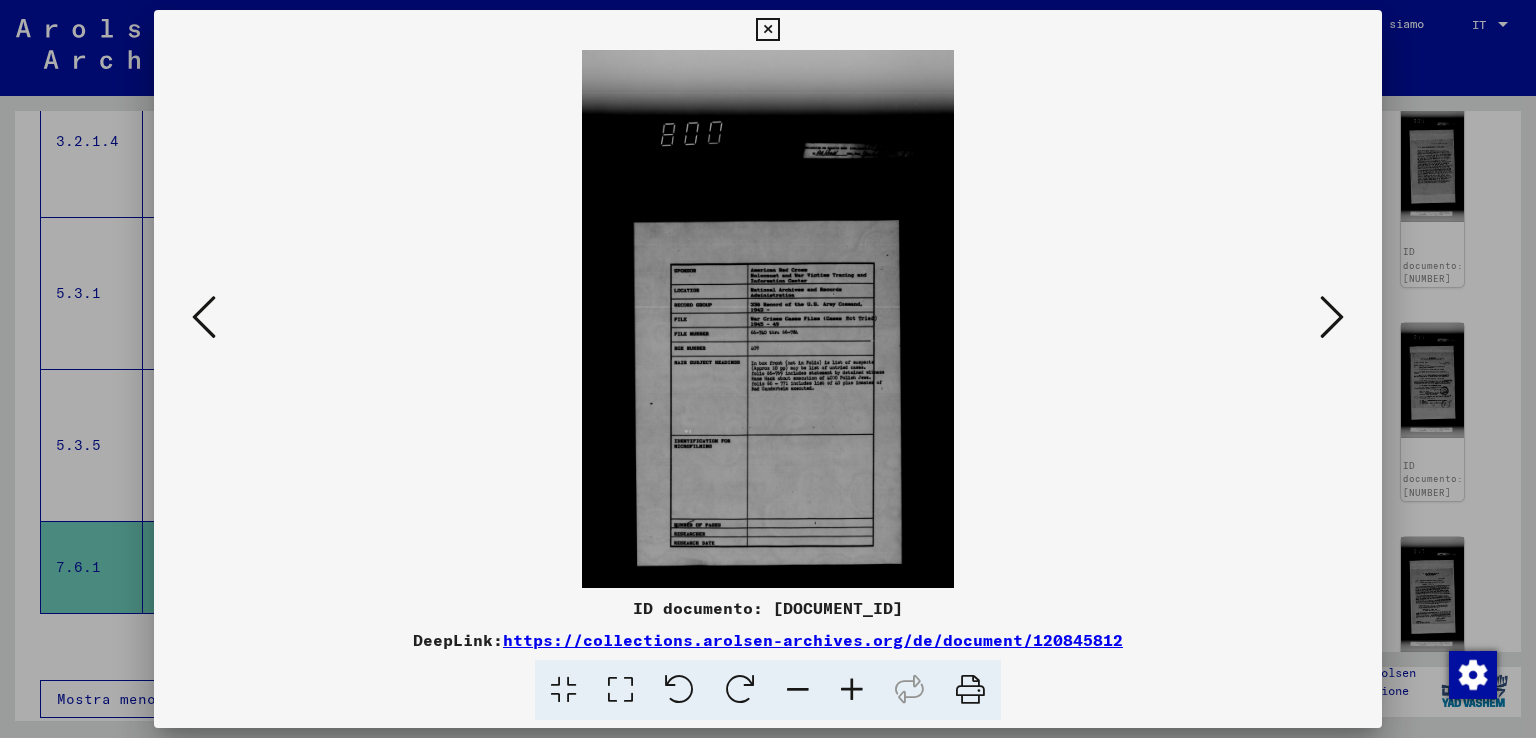 click at bounding box center (852, 690) 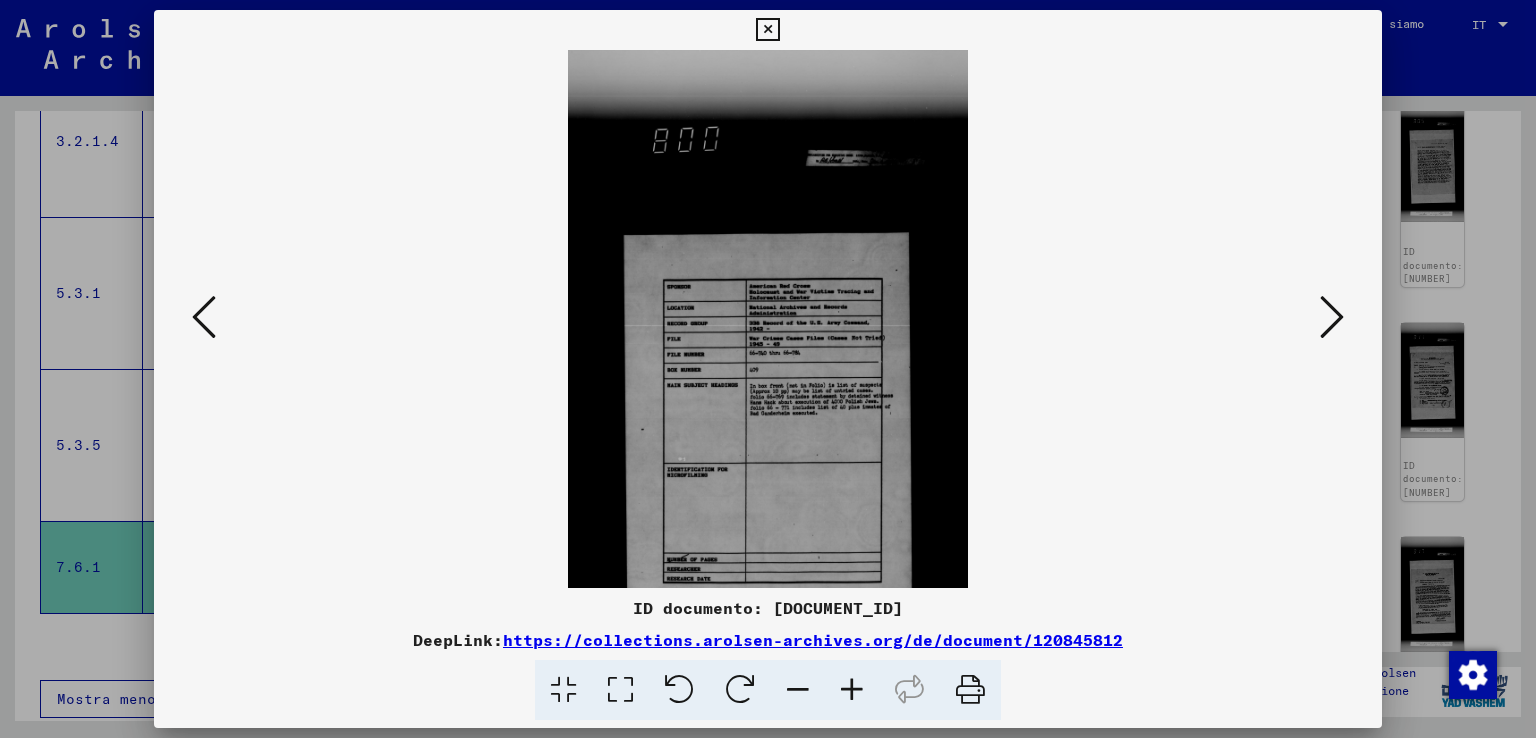 click at bounding box center (852, 690) 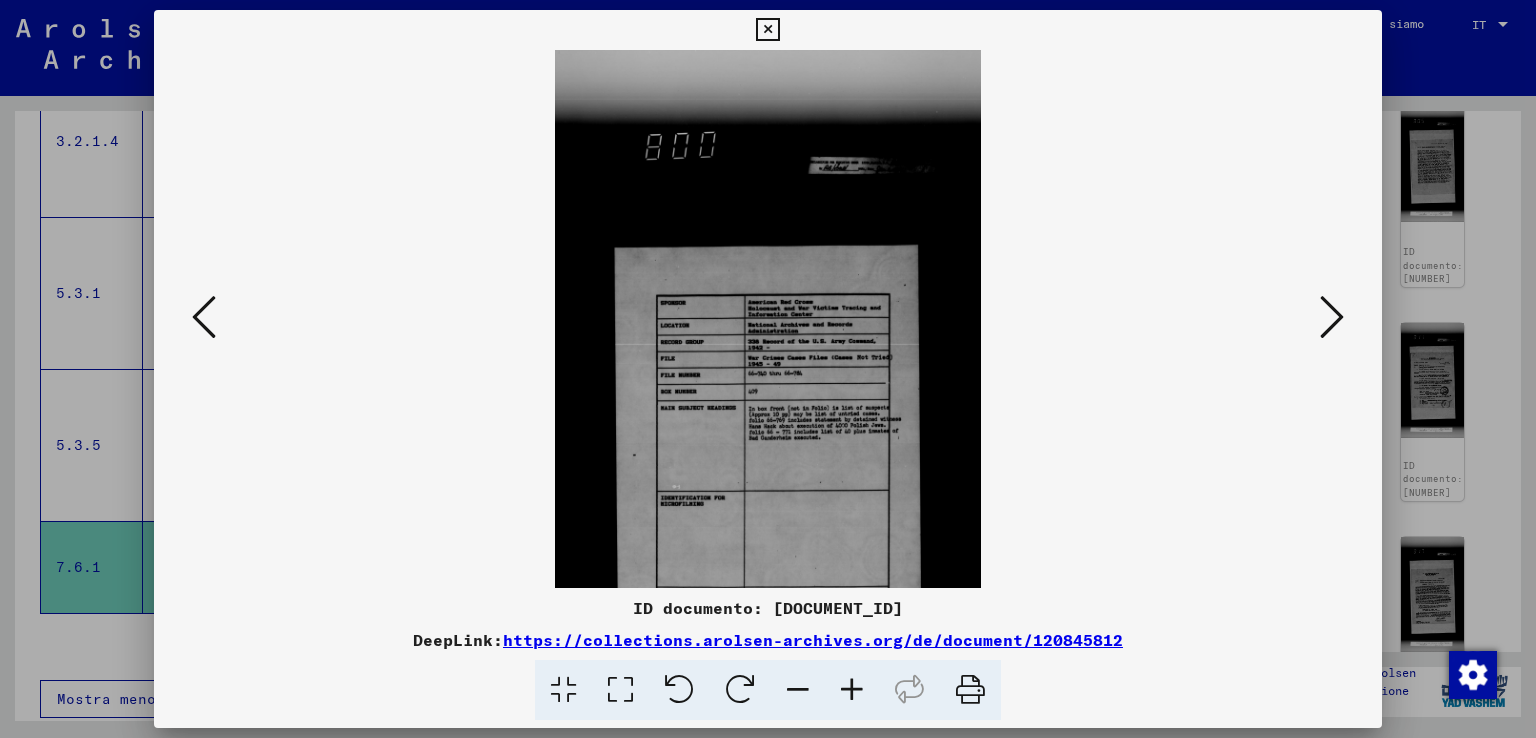 click at bounding box center [852, 690] 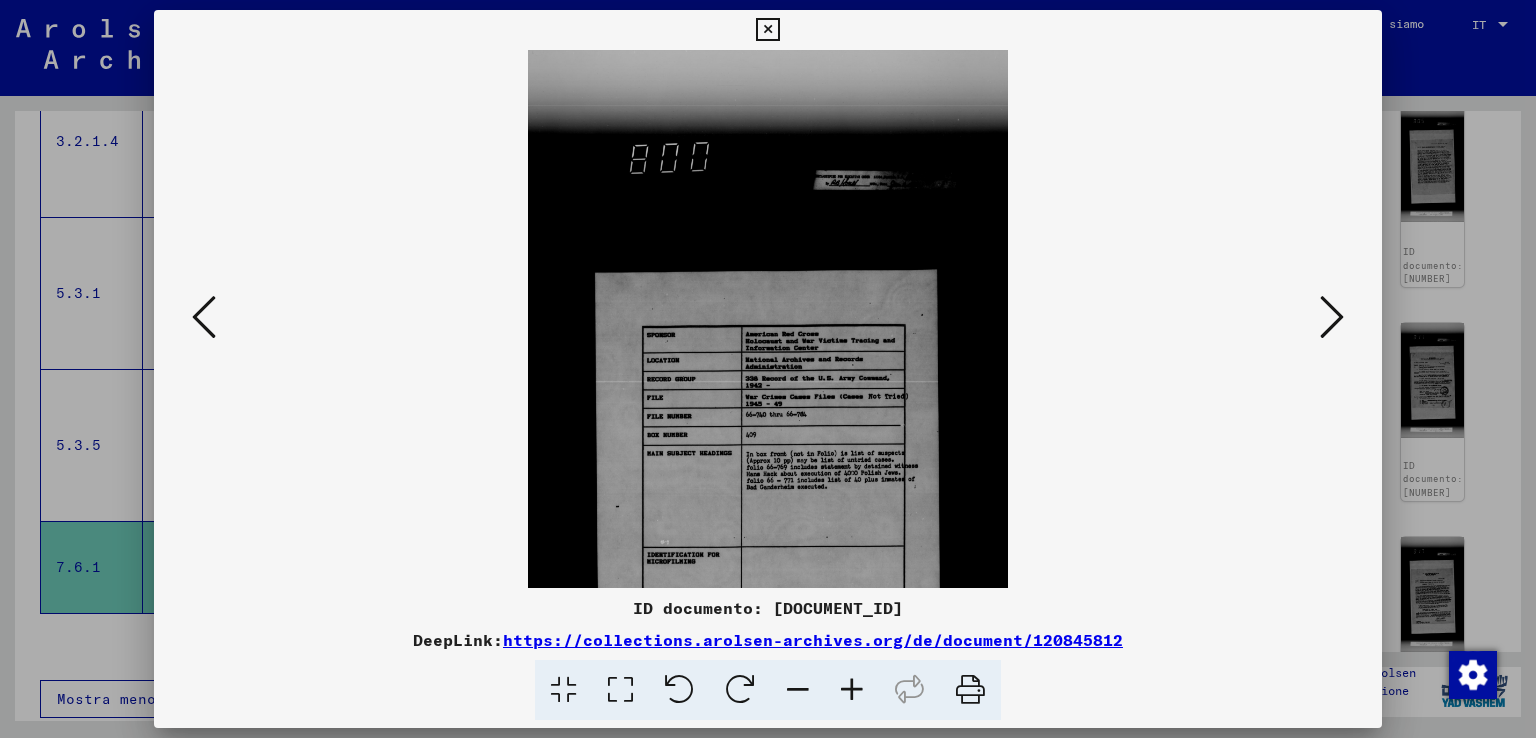 click at bounding box center (852, 690) 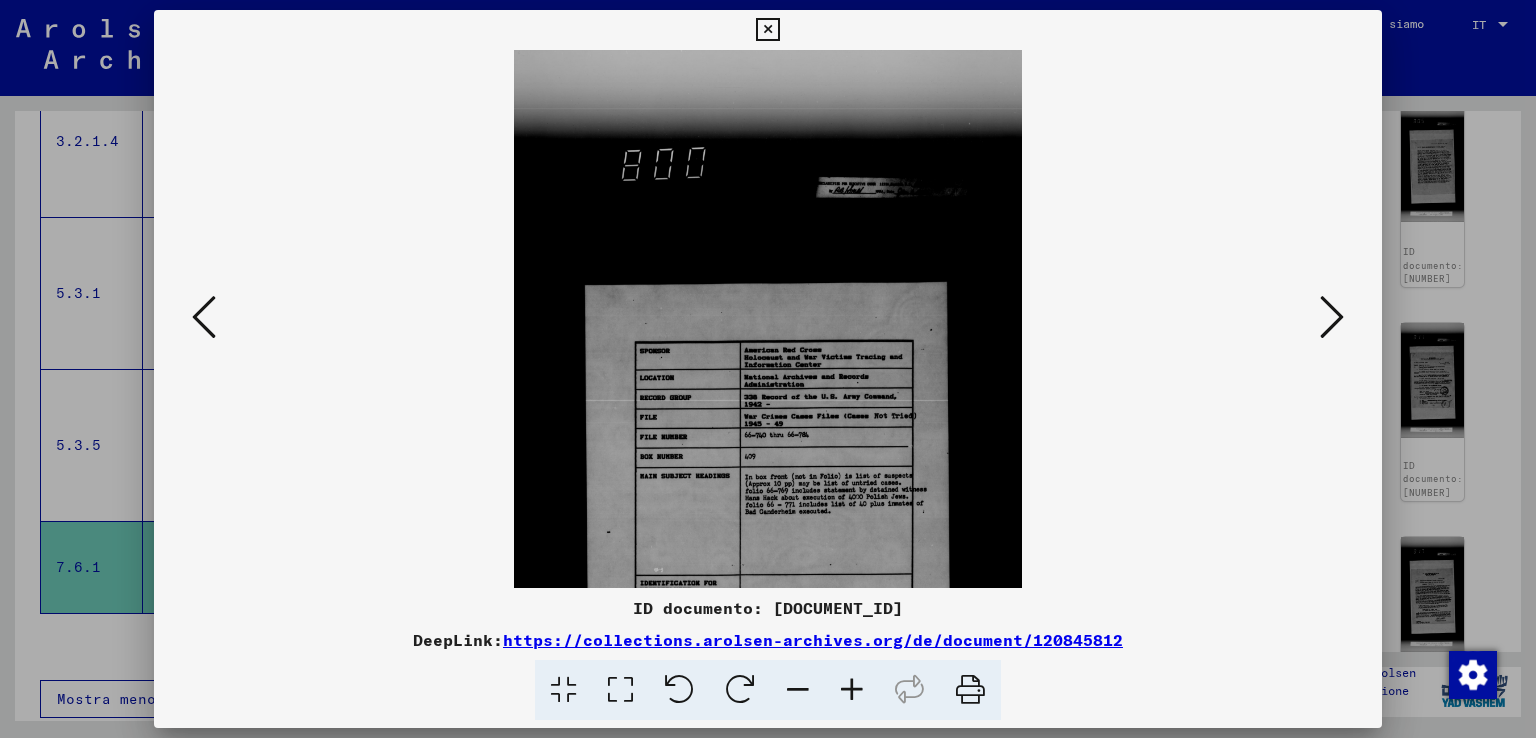 click at bounding box center [852, 690] 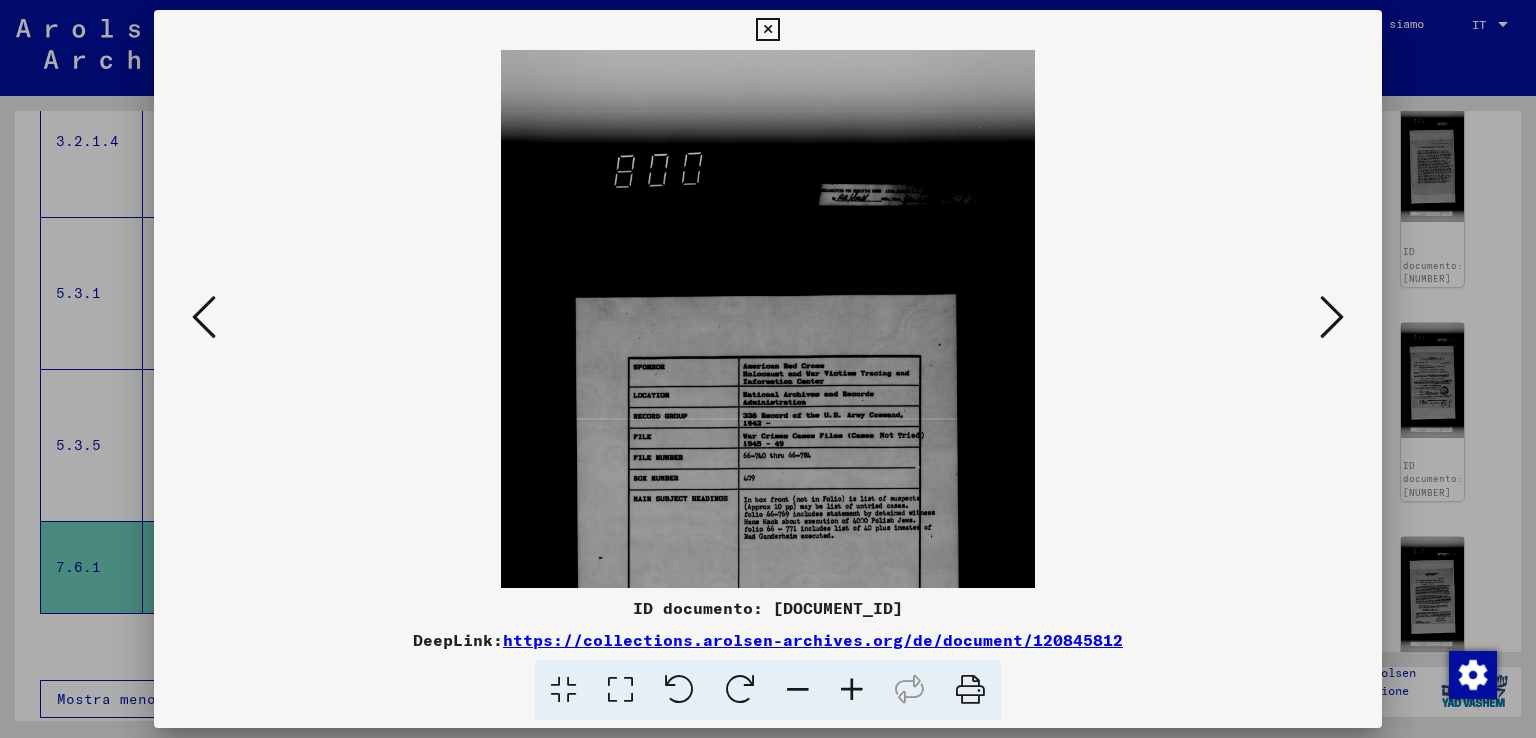 click at bounding box center (1332, 317) 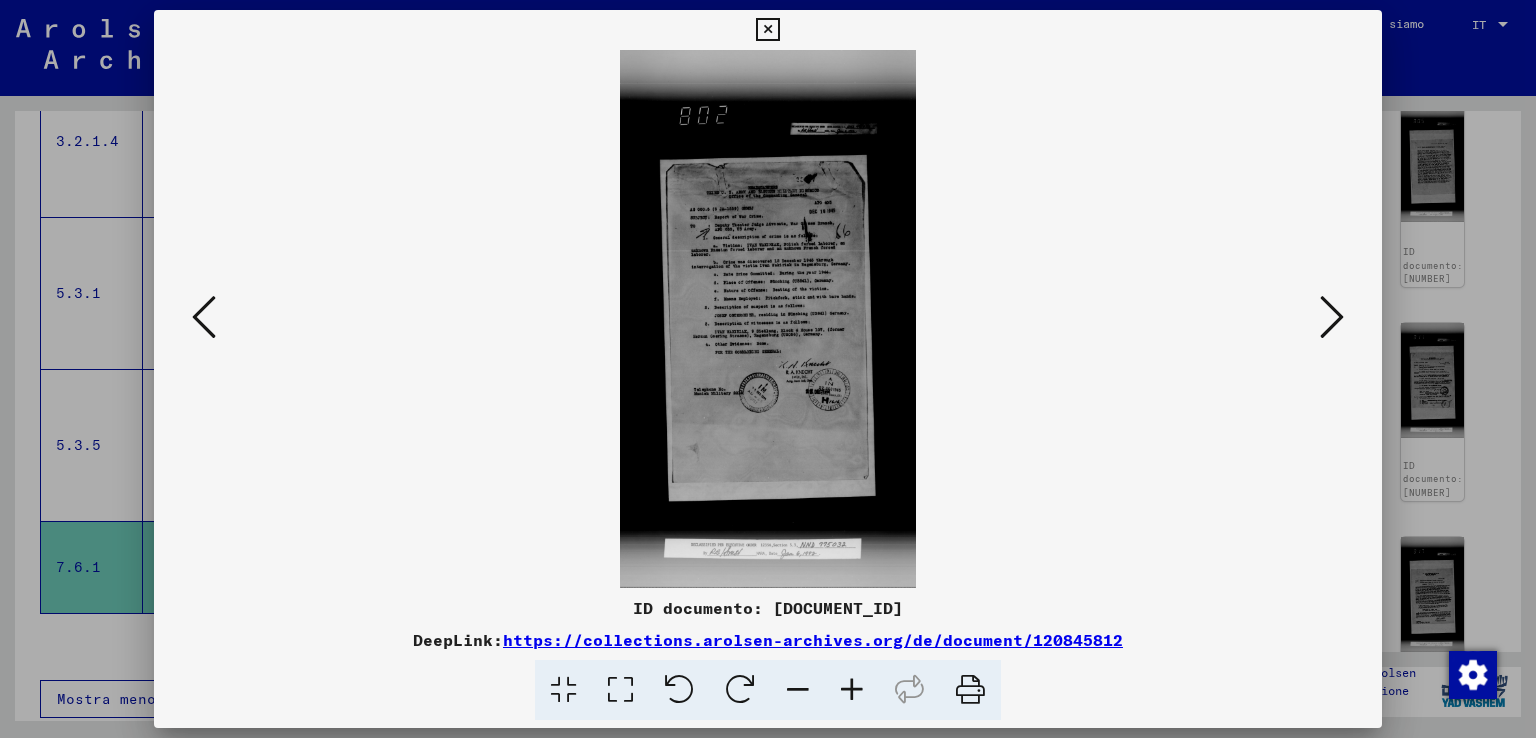 click at bounding box center [1332, 317] 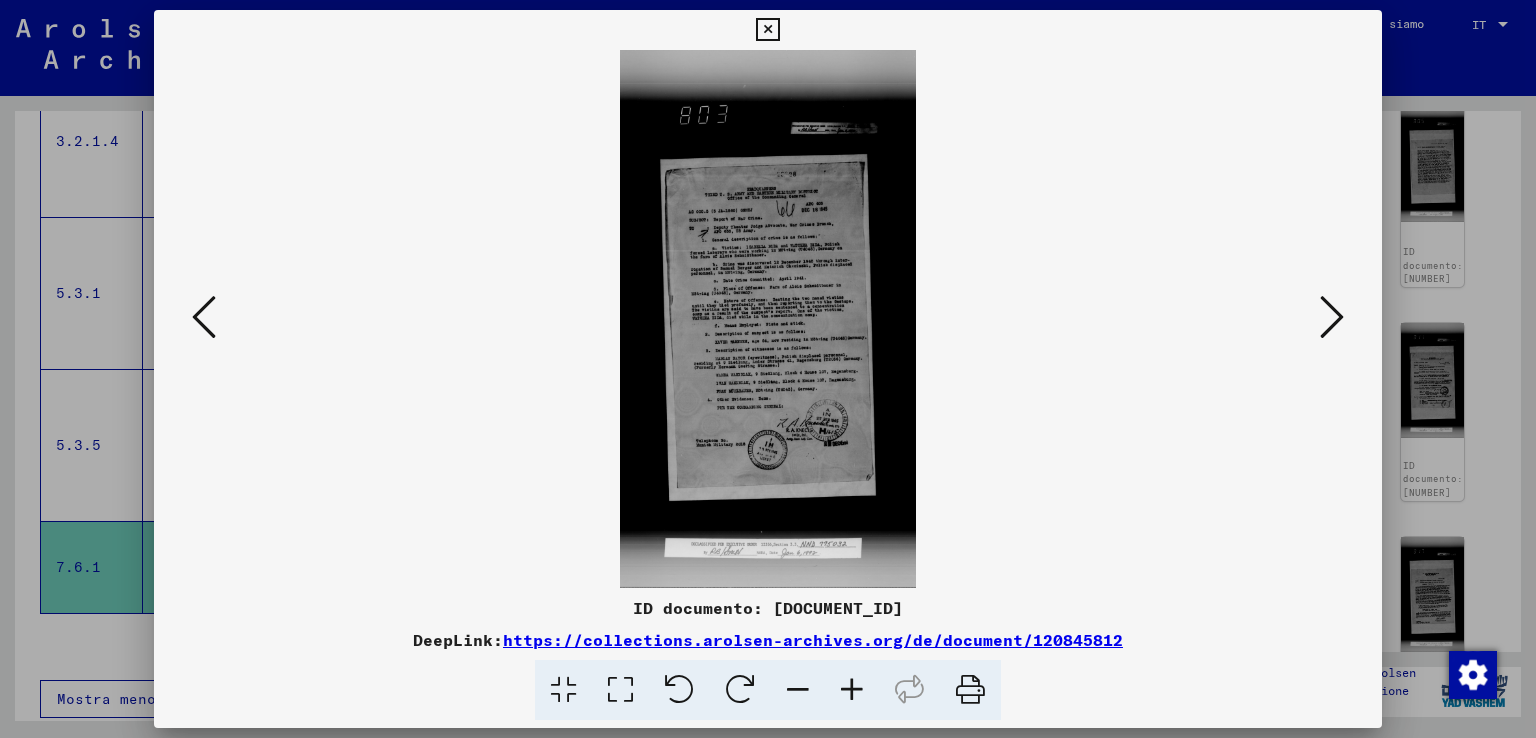 click at bounding box center (1332, 317) 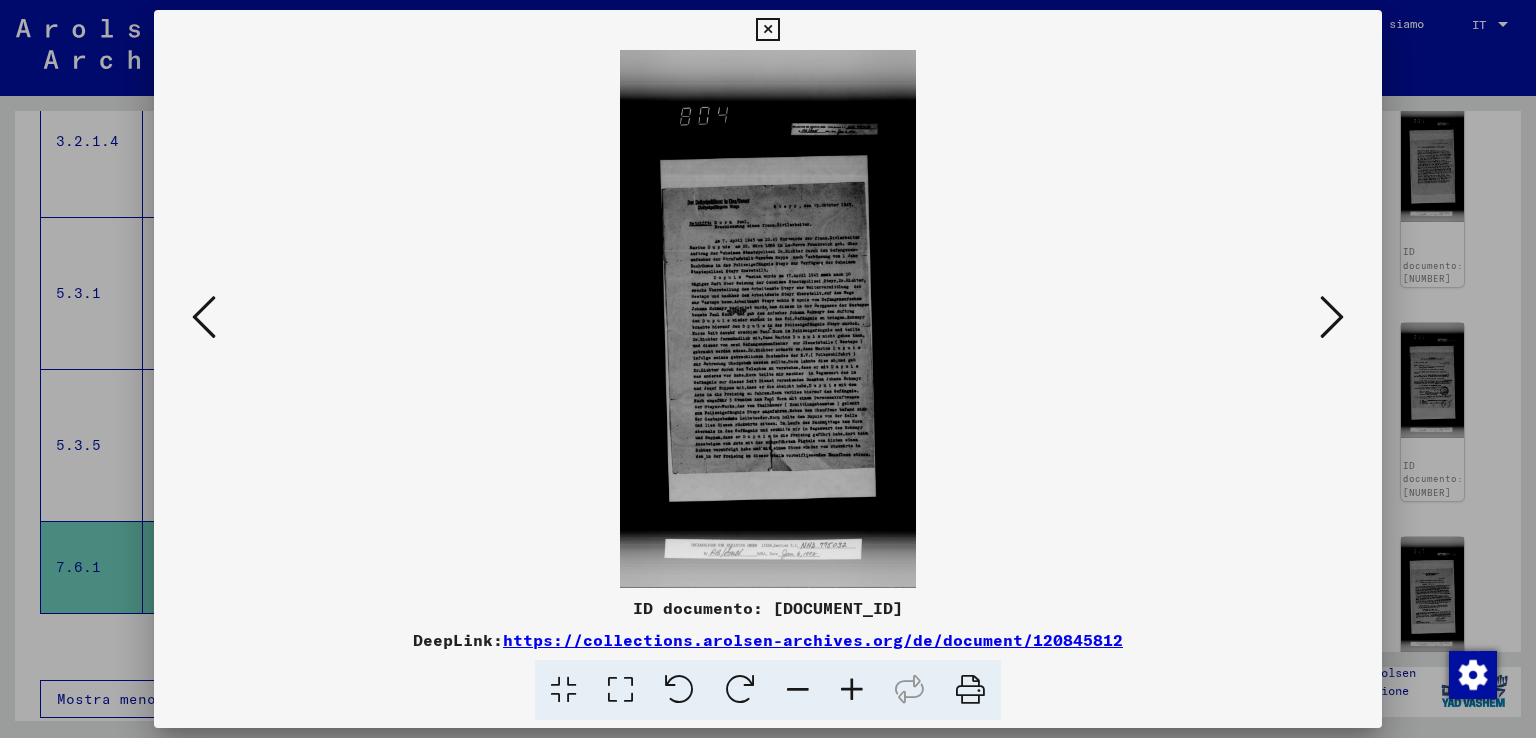 drag, startPoint x: 1328, startPoint y: 294, endPoint x: 940, endPoint y: 480, distance: 430.279 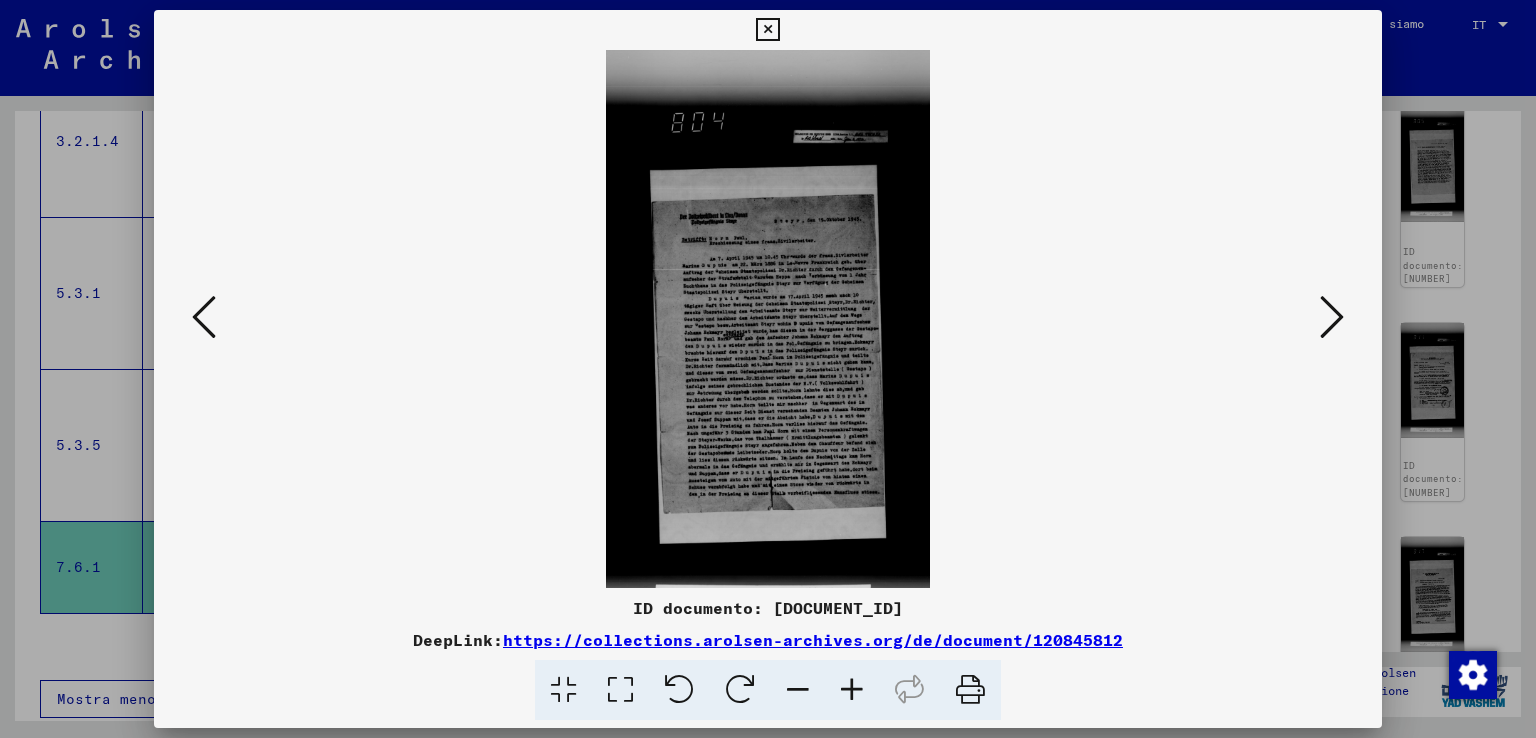 click at bounding box center (852, 690) 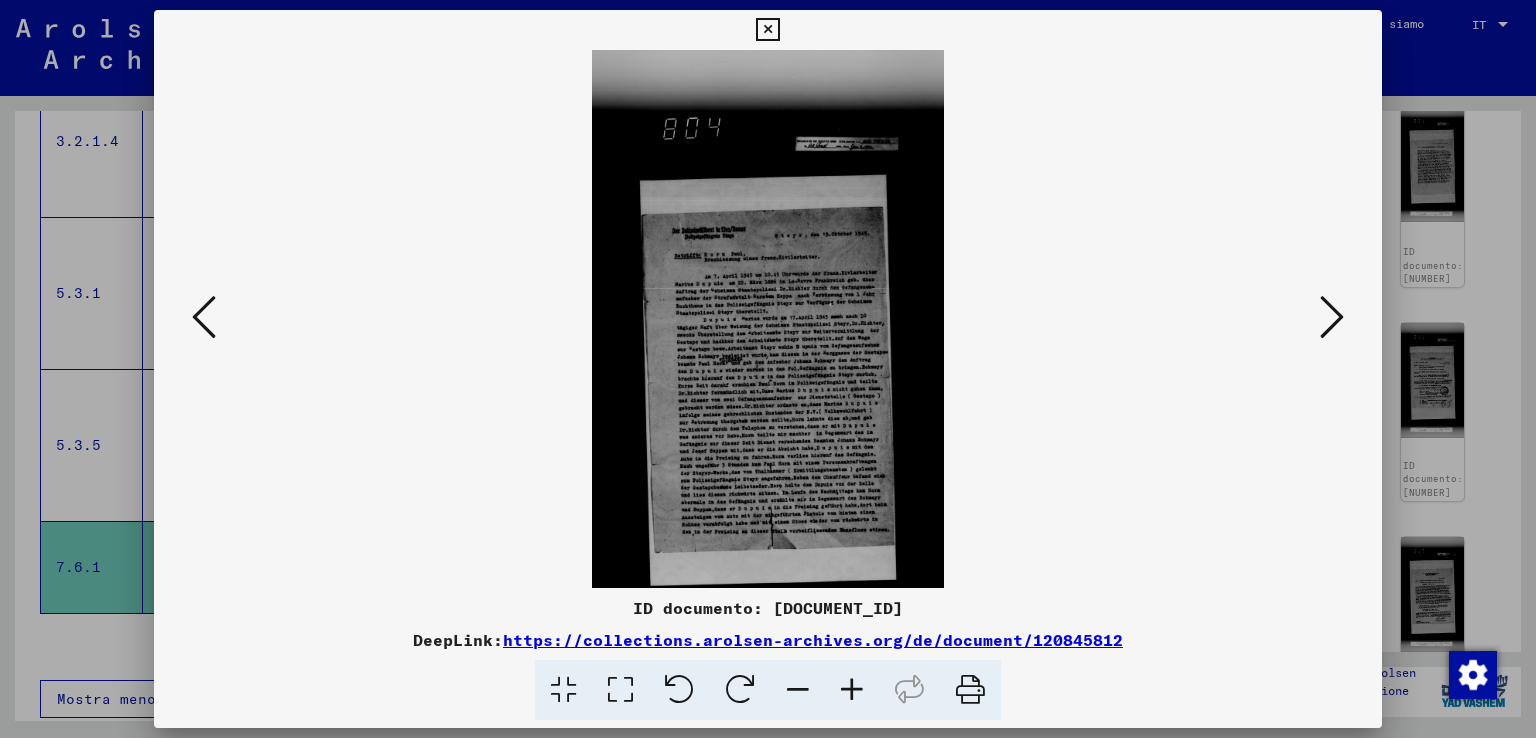 click at bounding box center (852, 690) 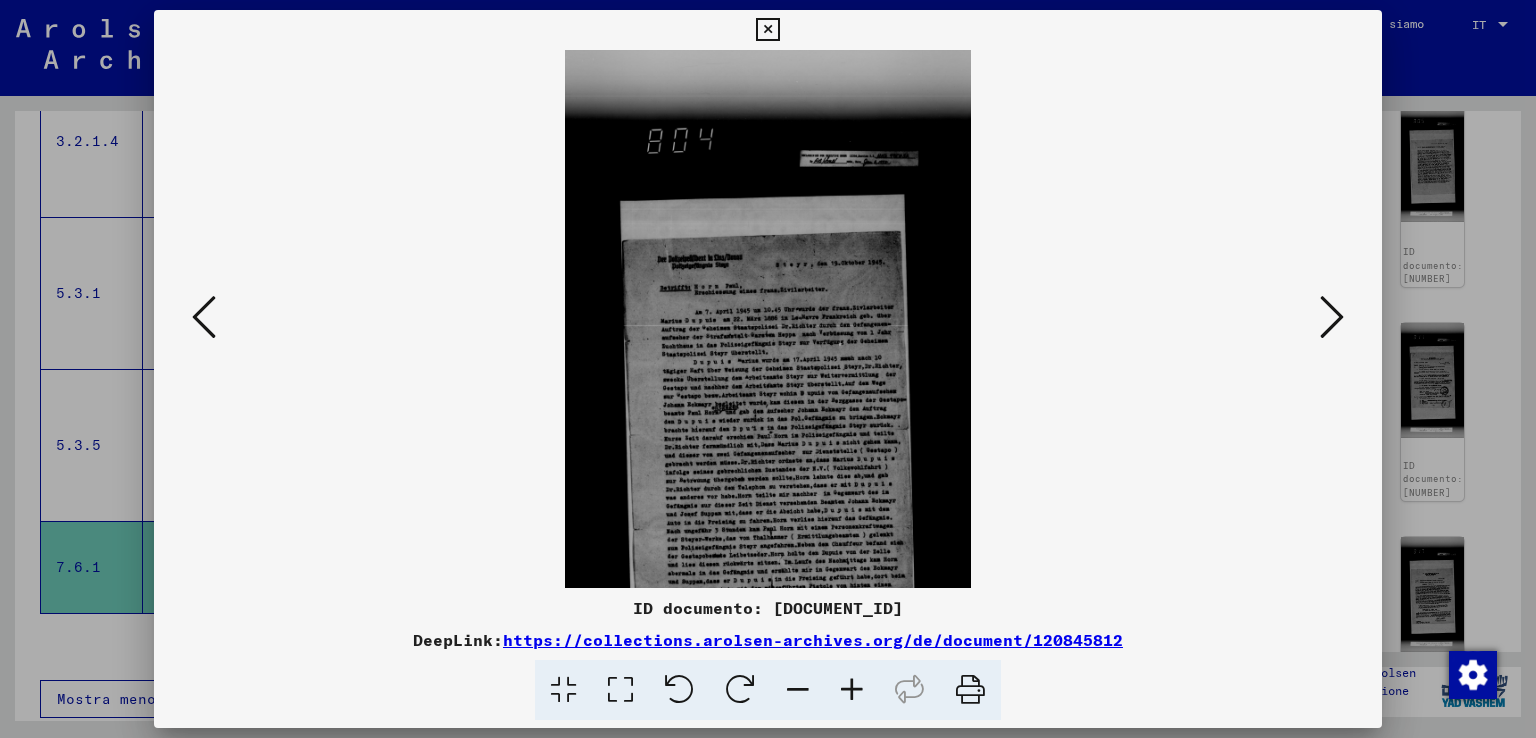 click at bounding box center [852, 690] 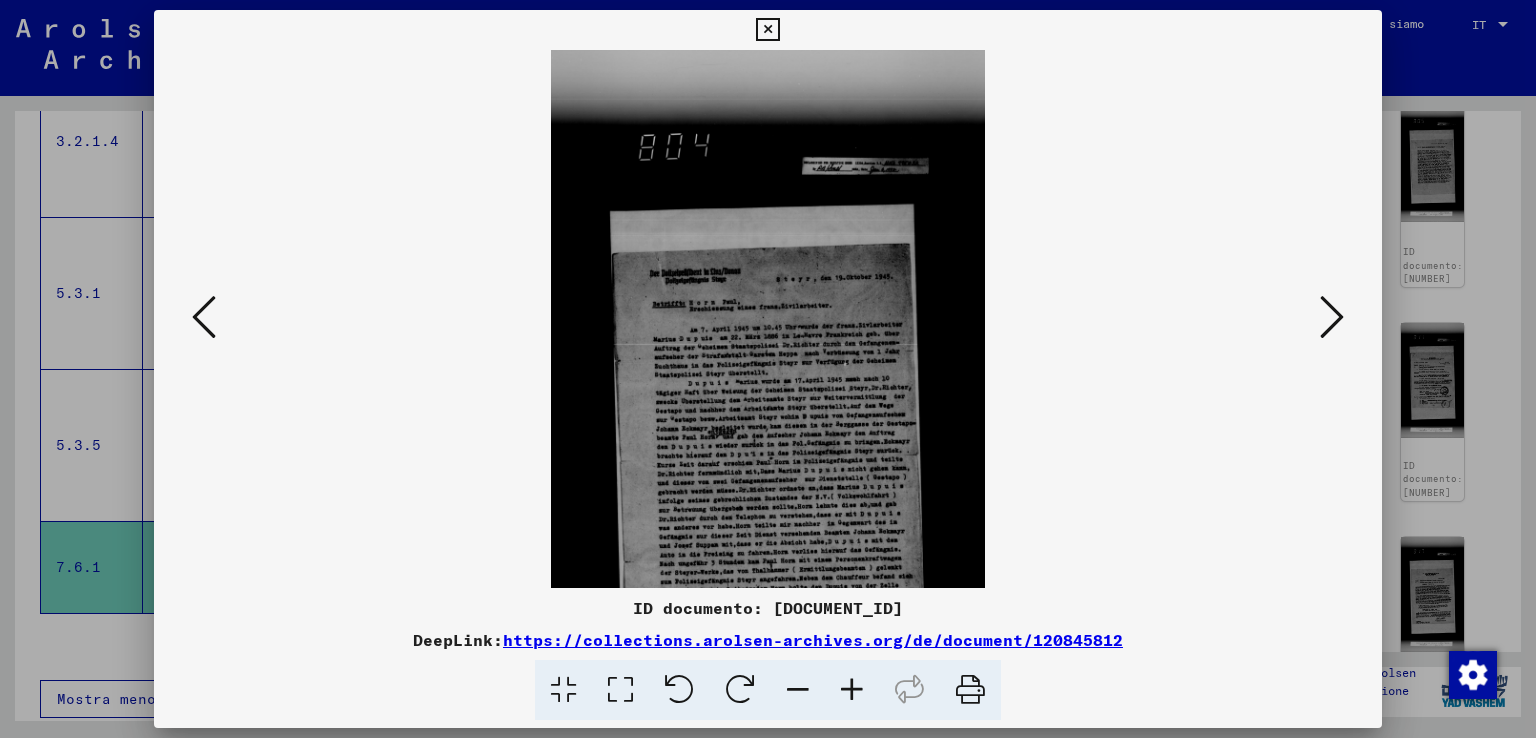 click at bounding box center [852, 690] 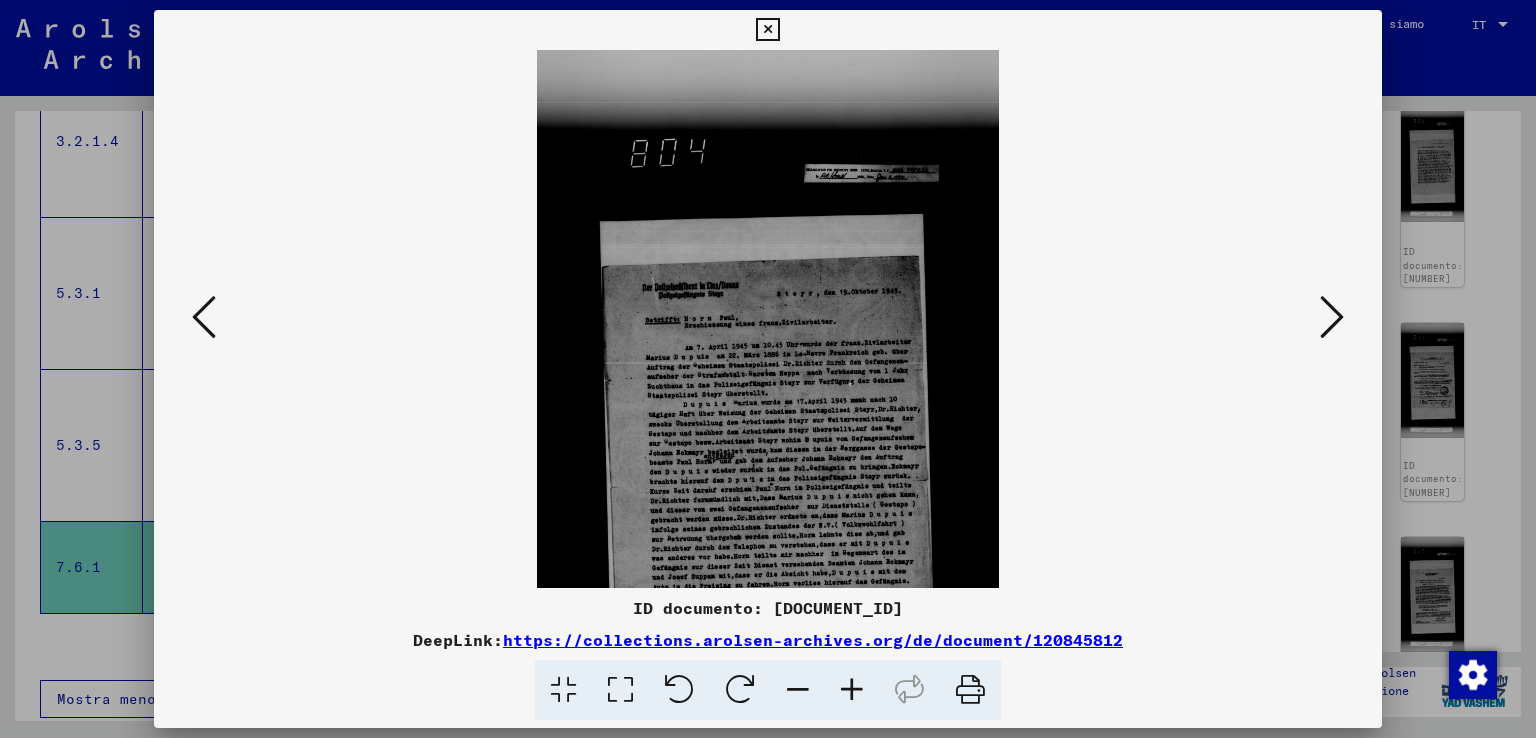 click at bounding box center [852, 690] 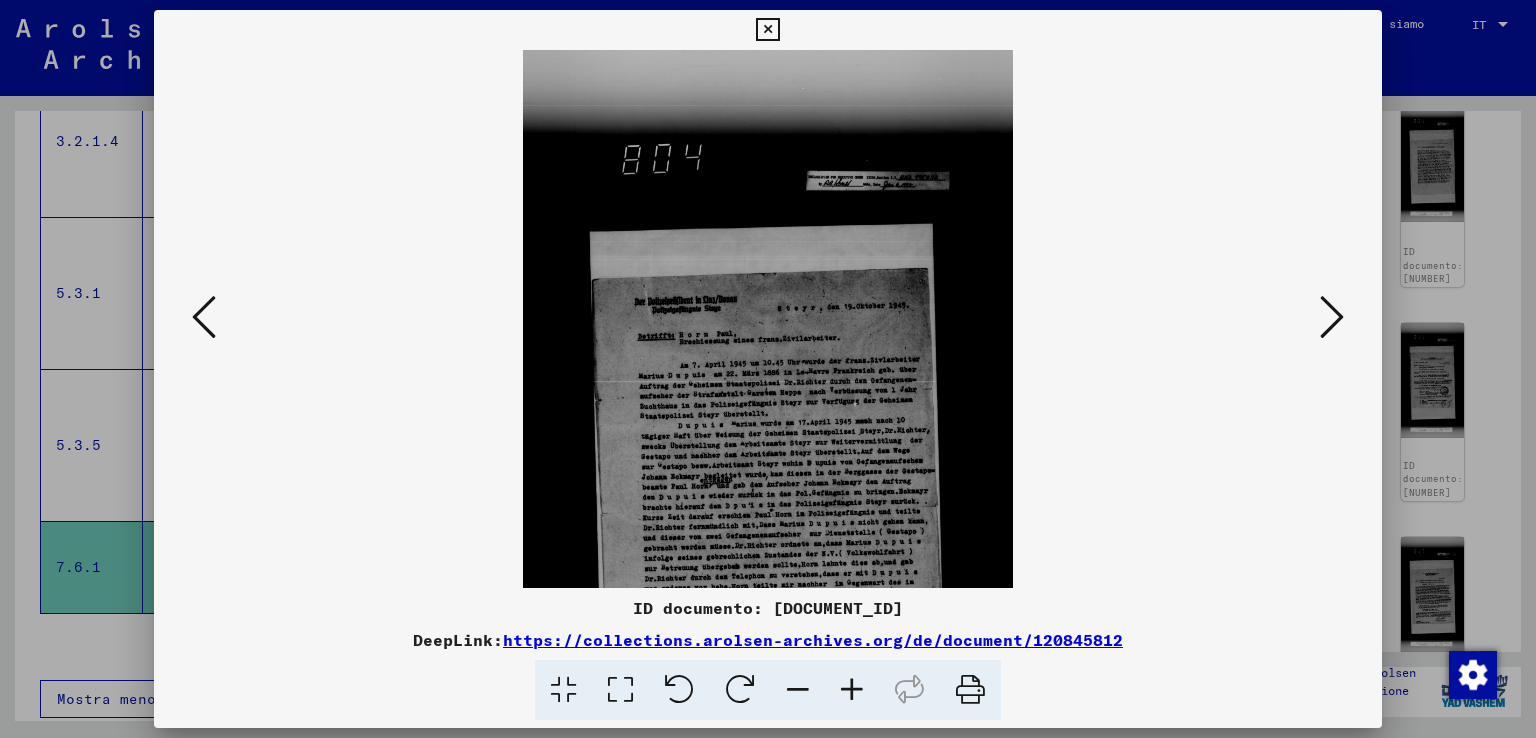 click at bounding box center [852, 690] 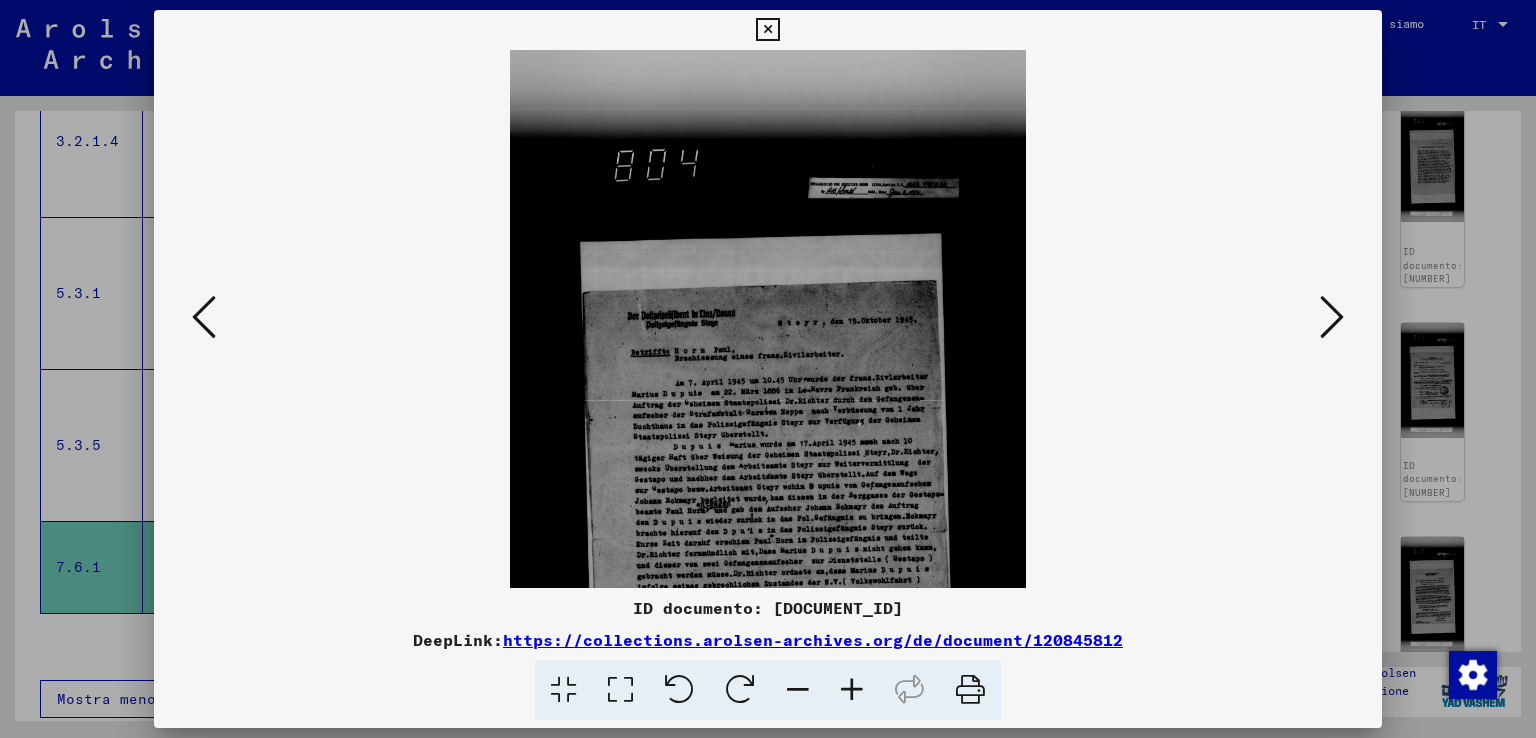 click at bounding box center [852, 690] 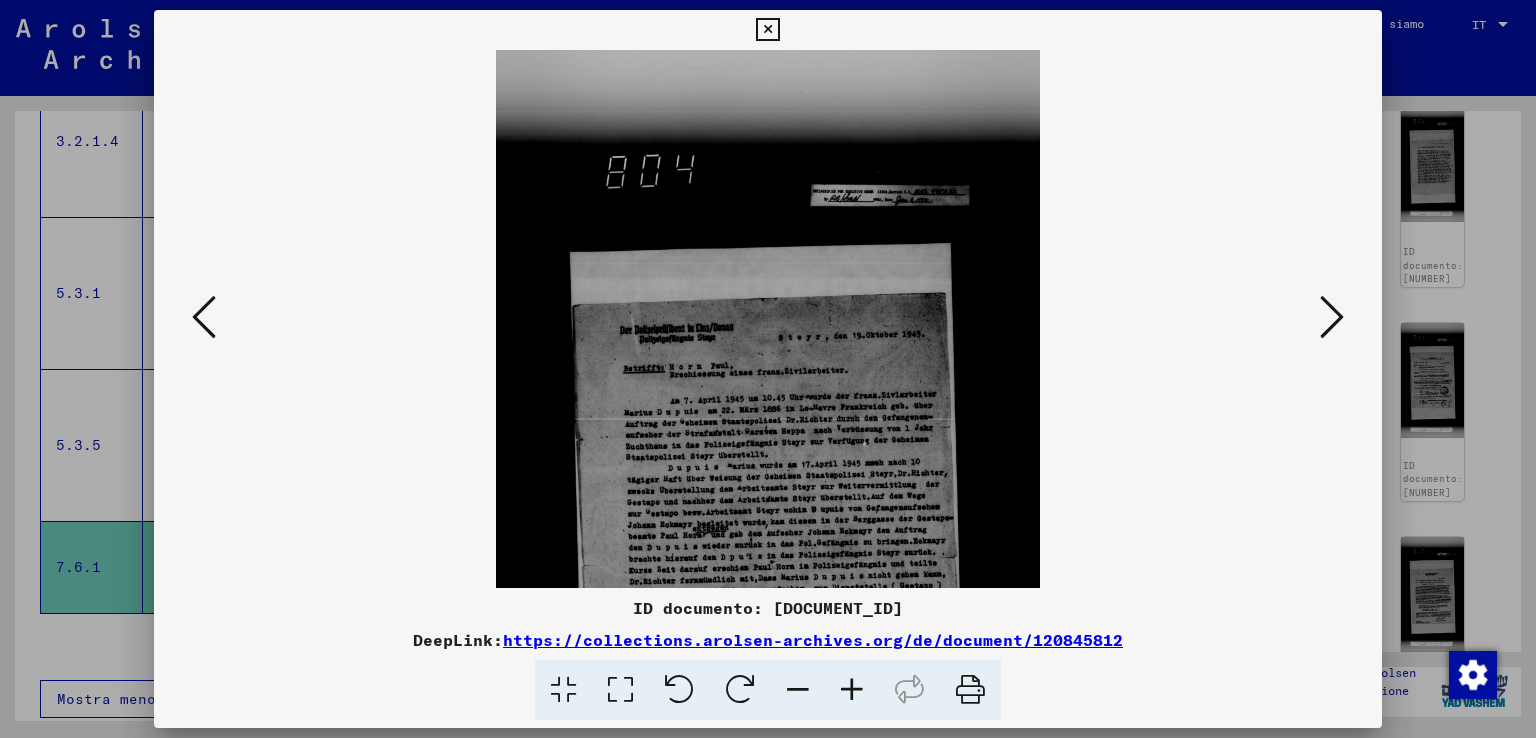 click at bounding box center (852, 690) 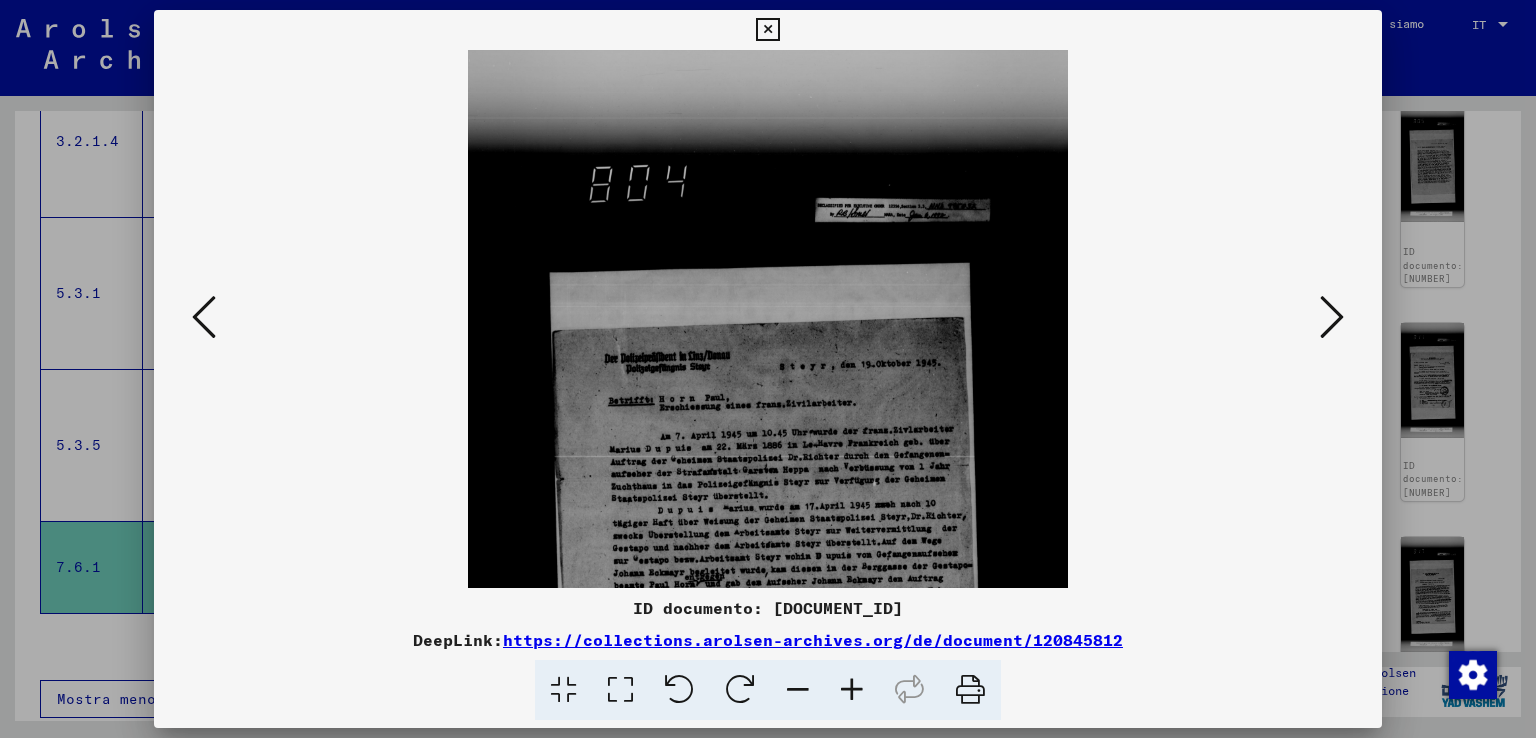 click at bounding box center (852, 690) 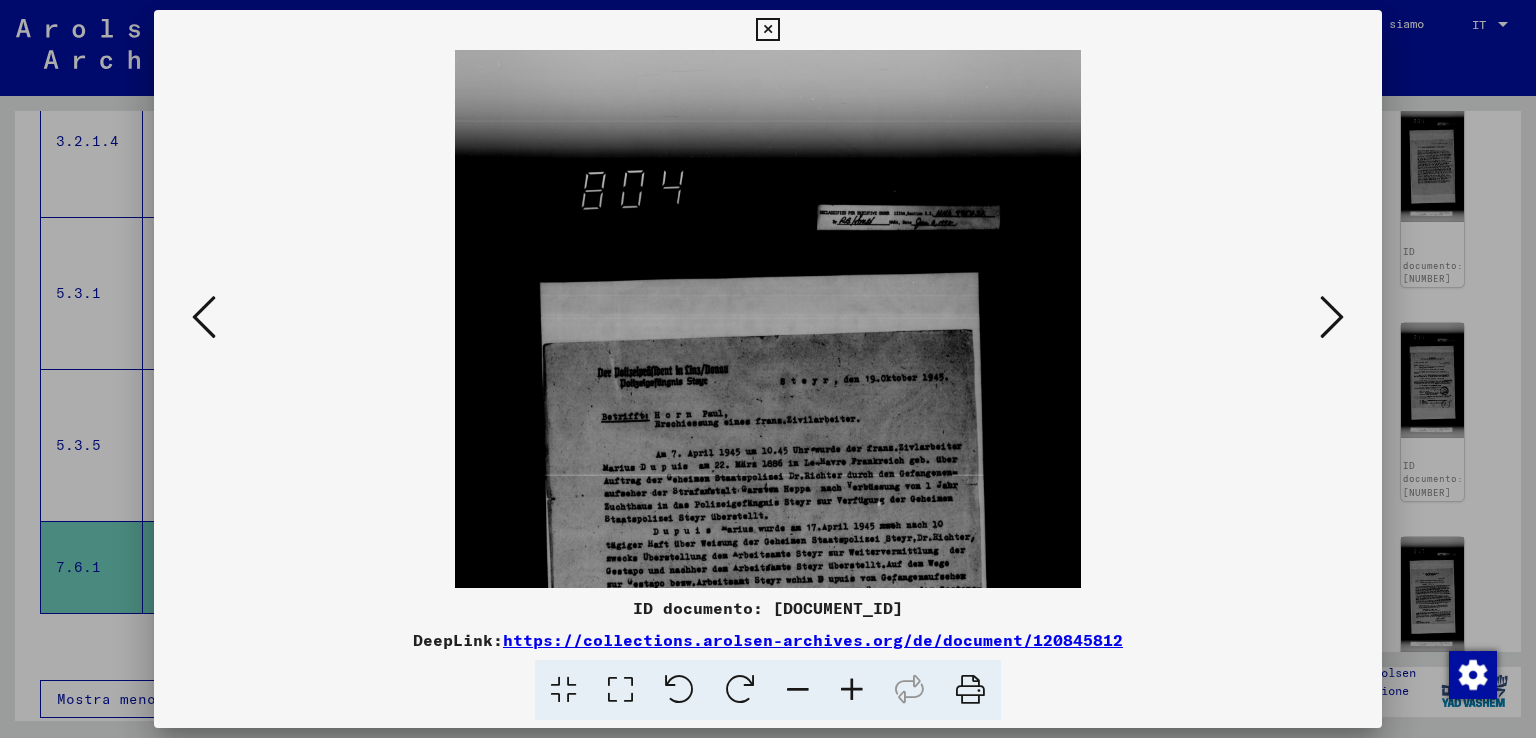 click at bounding box center [852, 690] 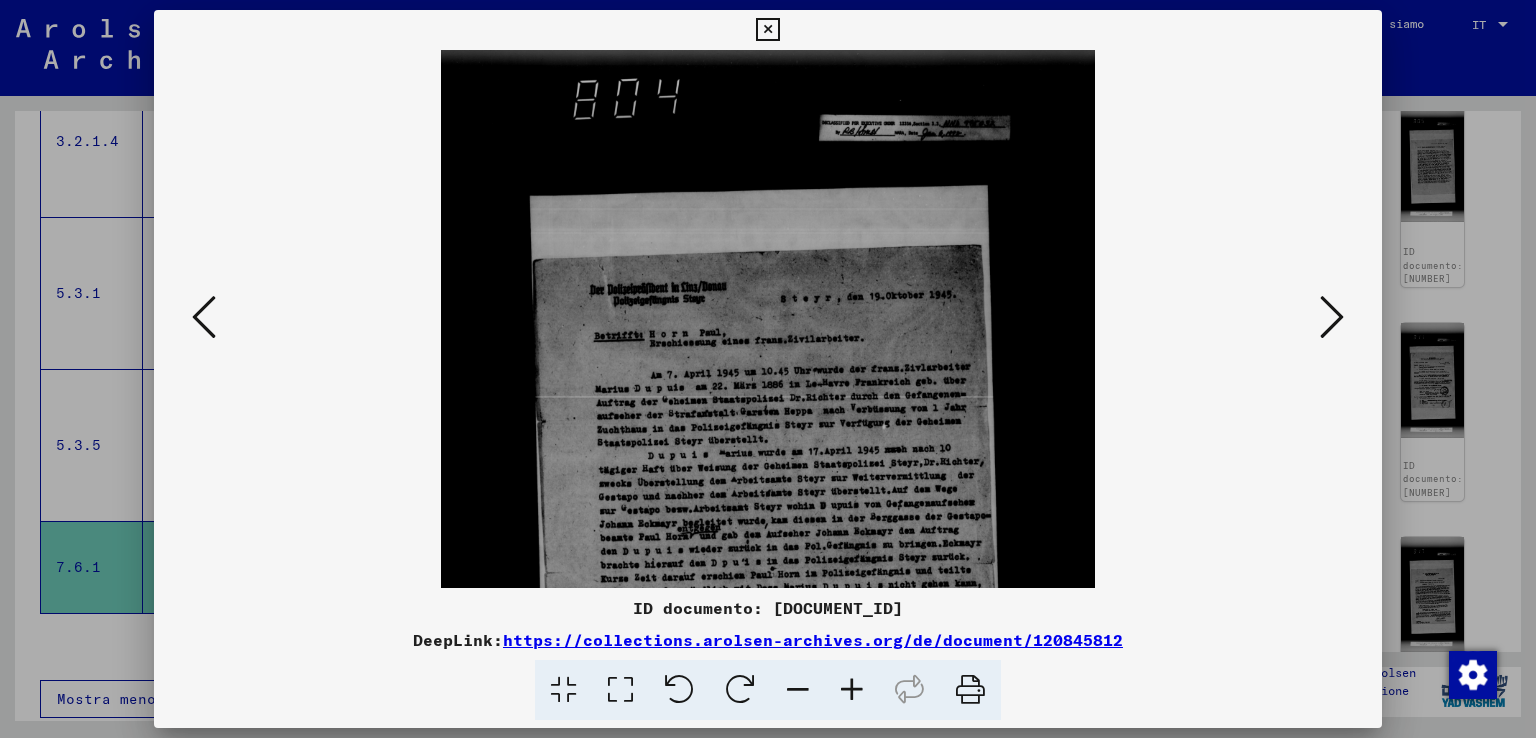 scroll, scrollTop: 99, scrollLeft: 0, axis: vertical 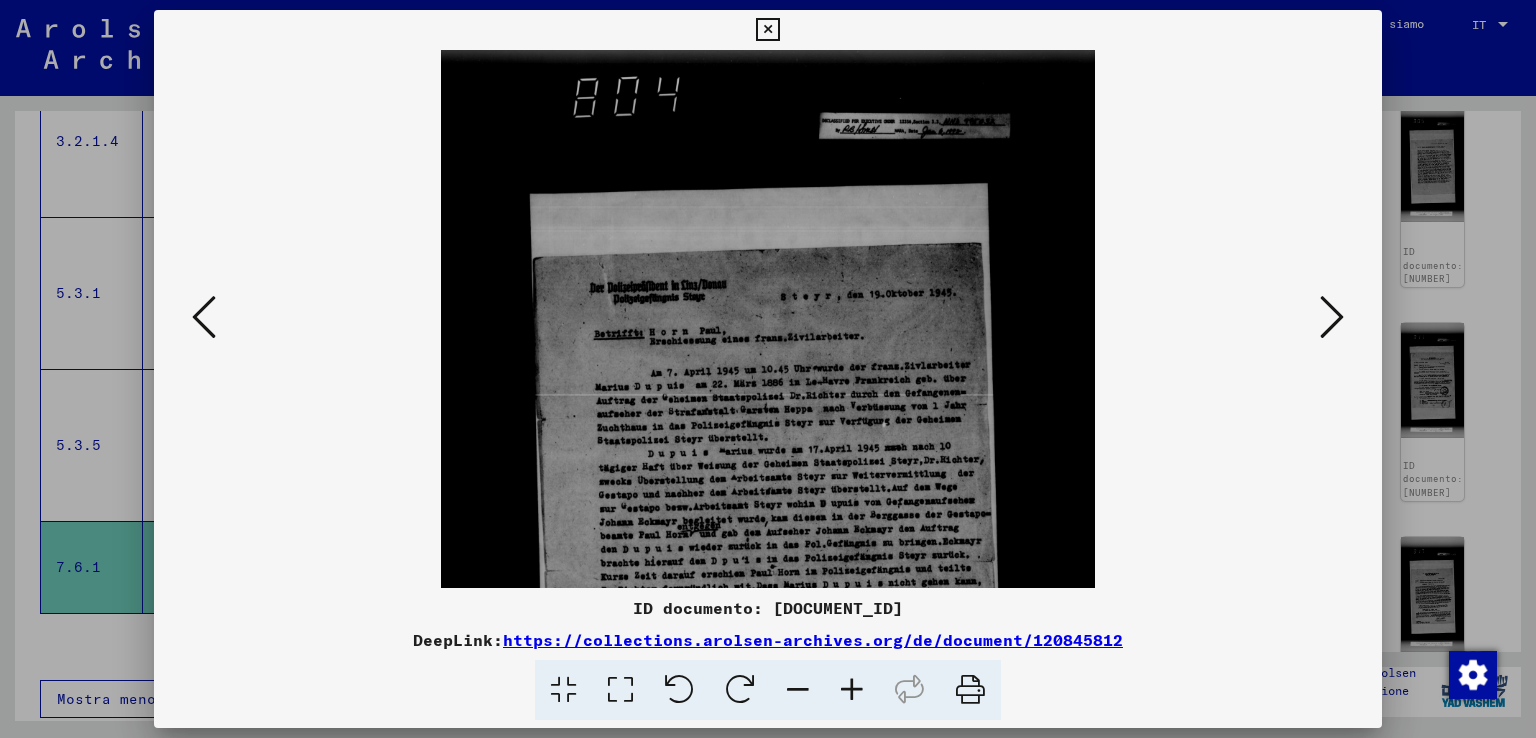 drag, startPoint x: 661, startPoint y: 544, endPoint x: 651, endPoint y: 446, distance: 98.50888 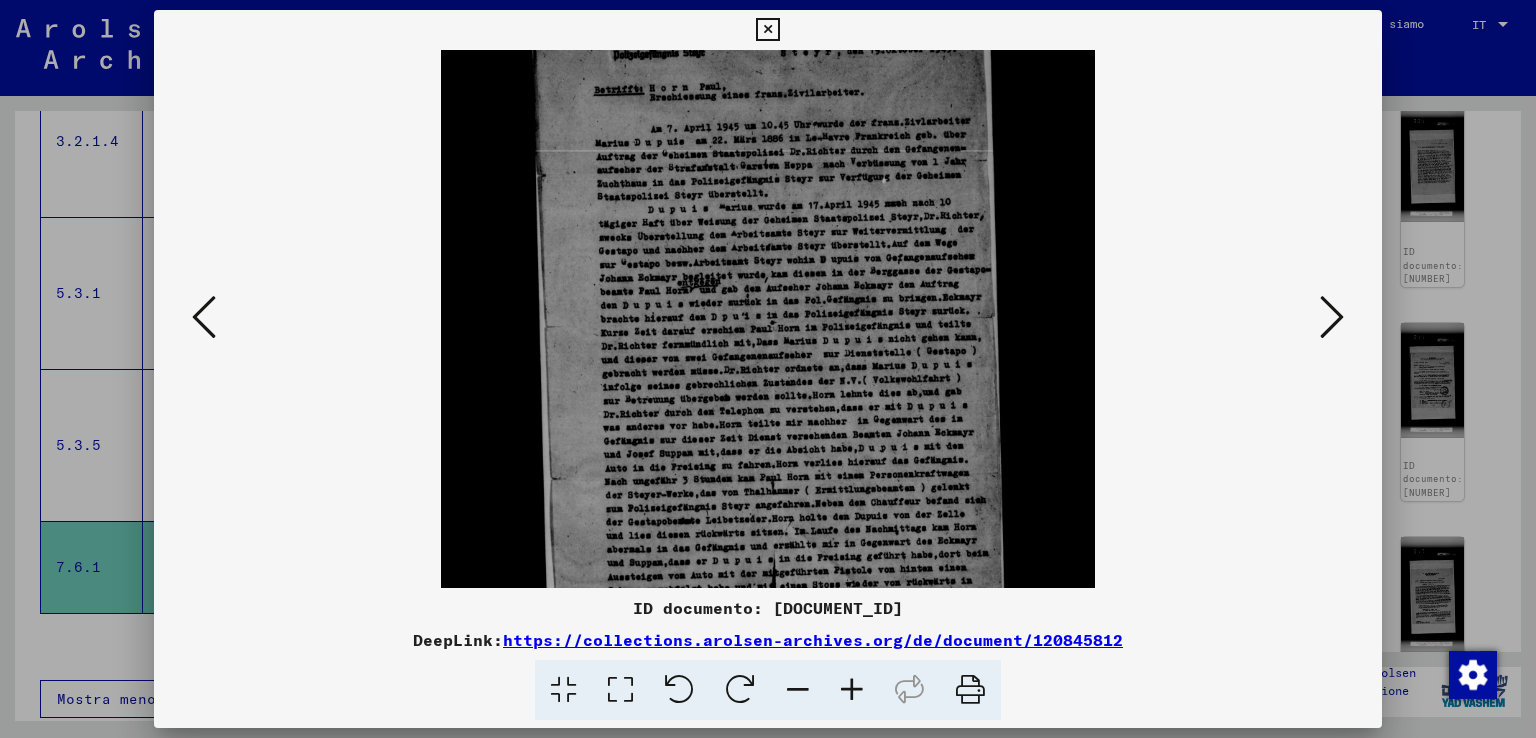 scroll, scrollTop: 348, scrollLeft: 0, axis: vertical 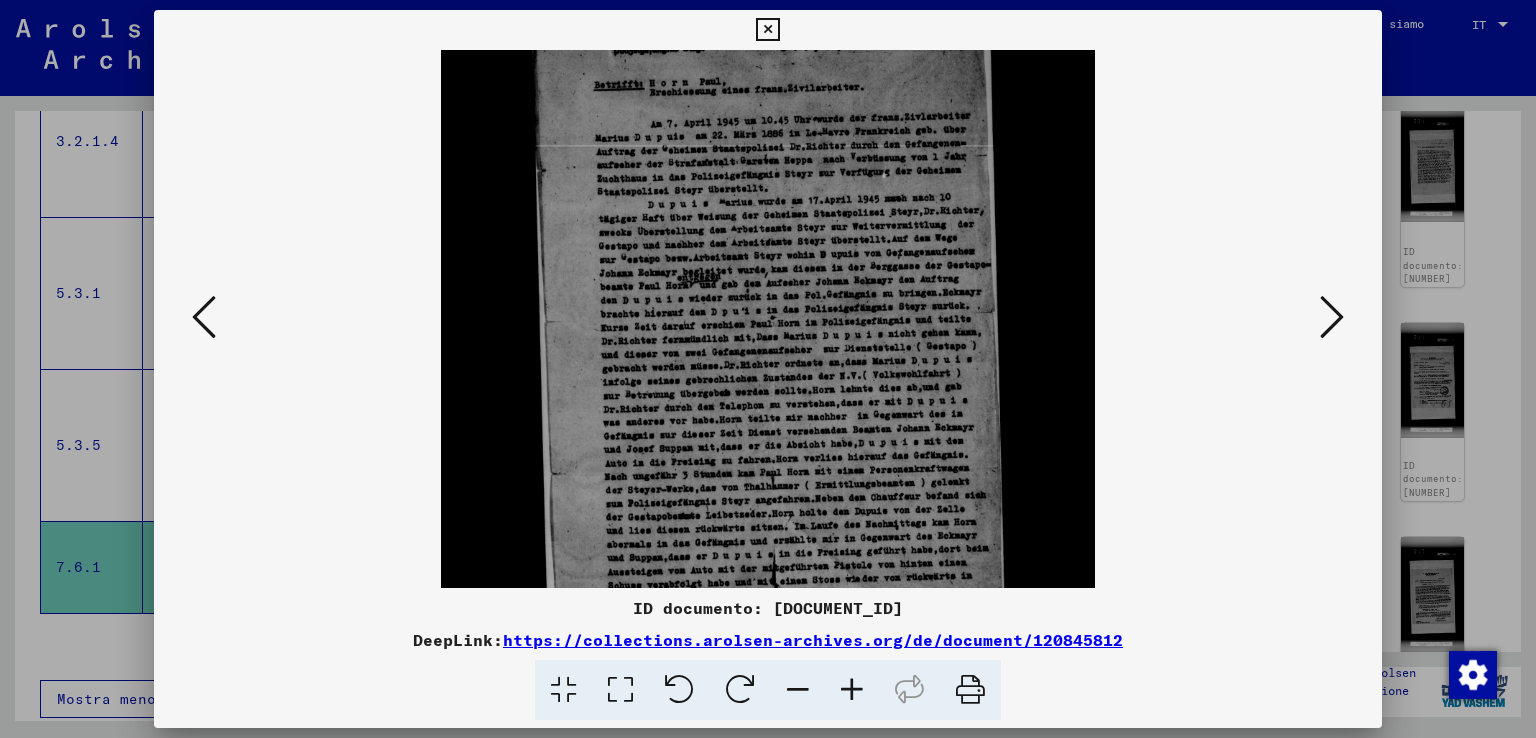 drag, startPoint x: 728, startPoint y: 501, endPoint x: 733, endPoint y: 253, distance: 248.0504 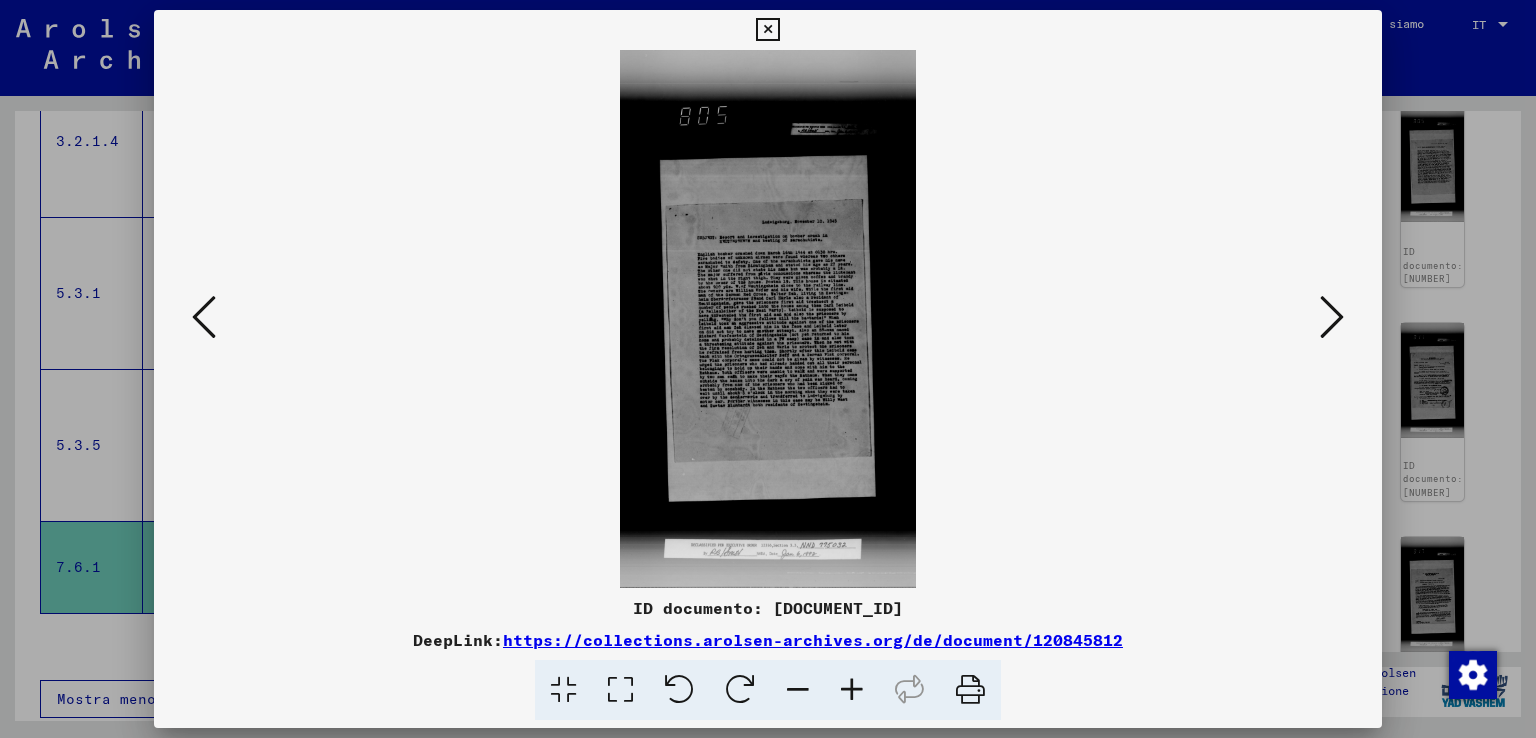 click at bounding box center [1332, 317] 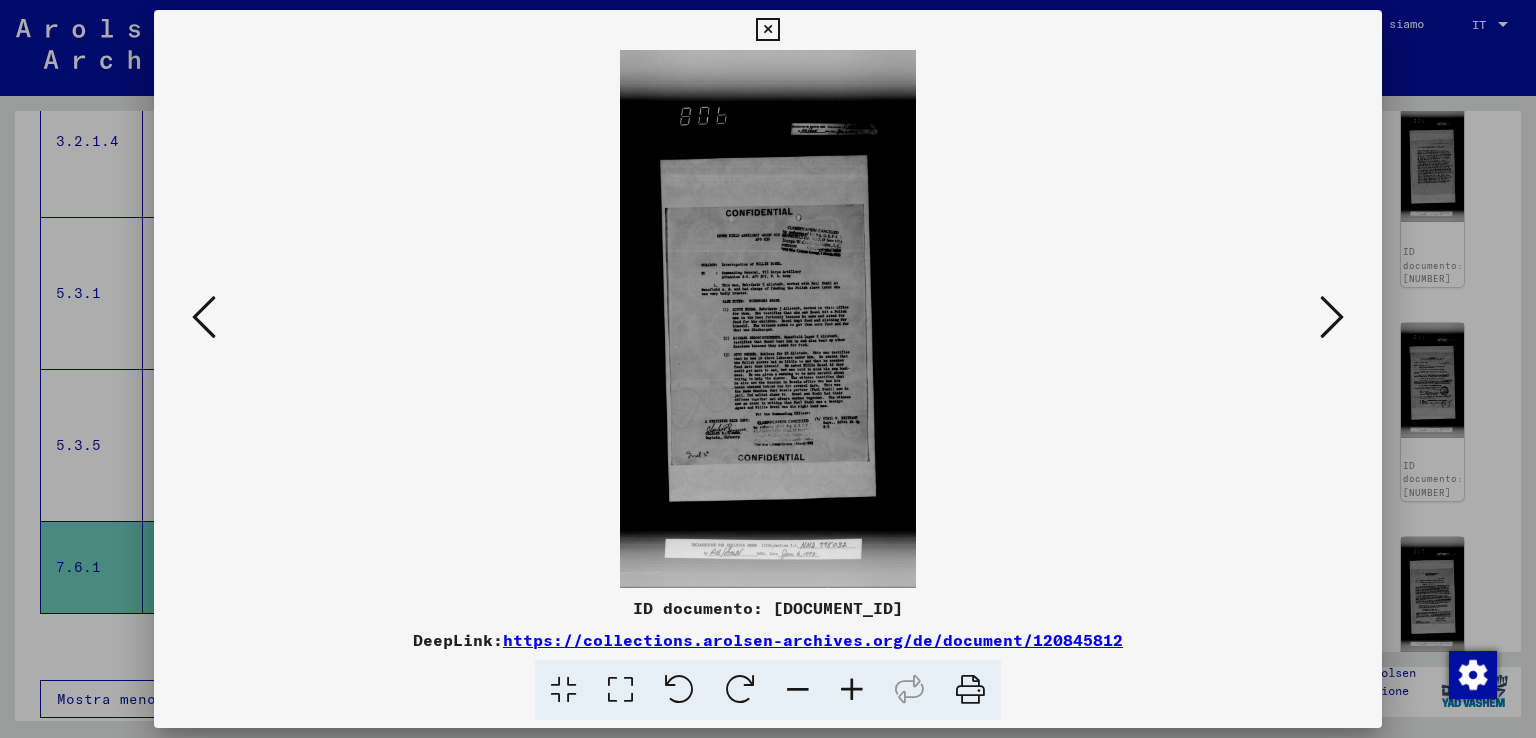 click at bounding box center [852, 690] 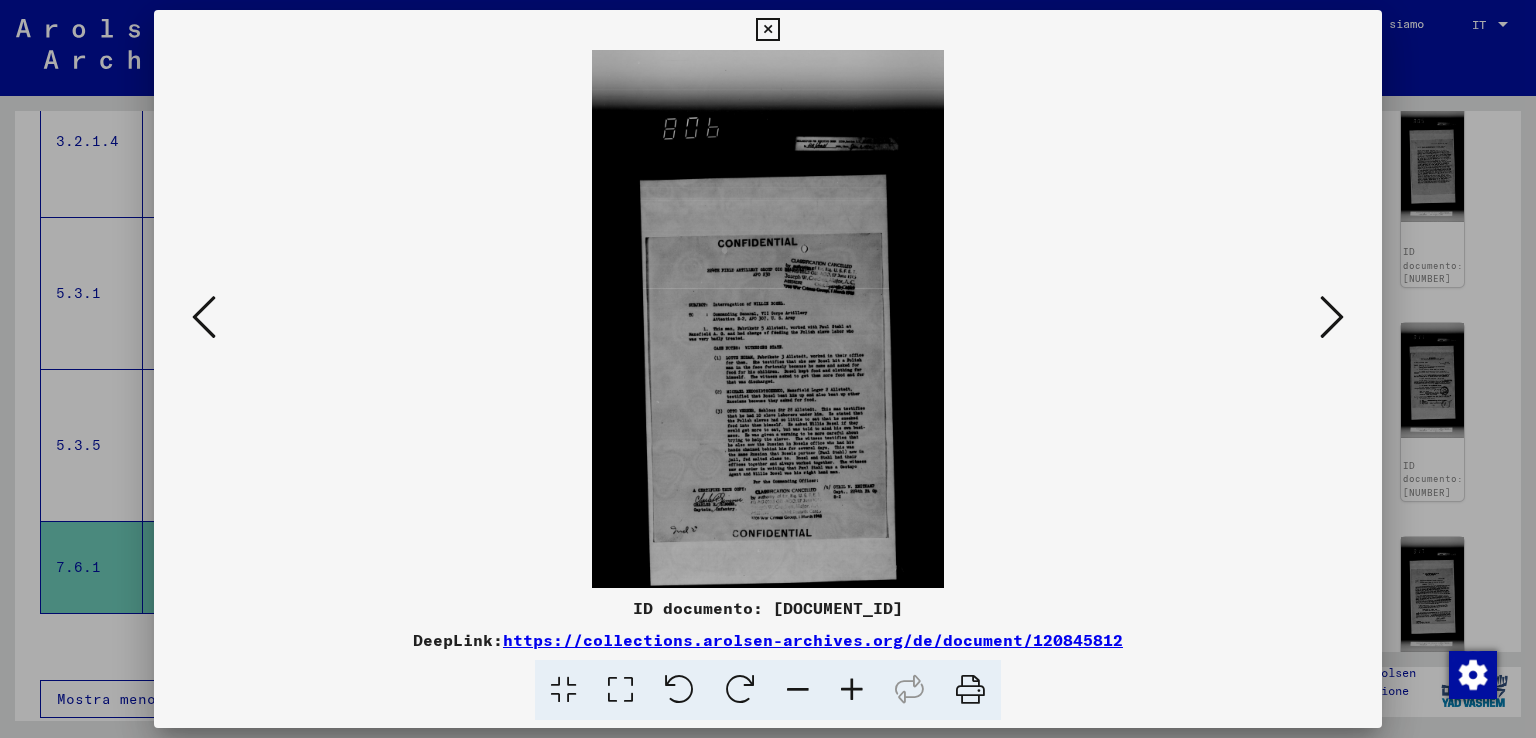 click at bounding box center [852, 690] 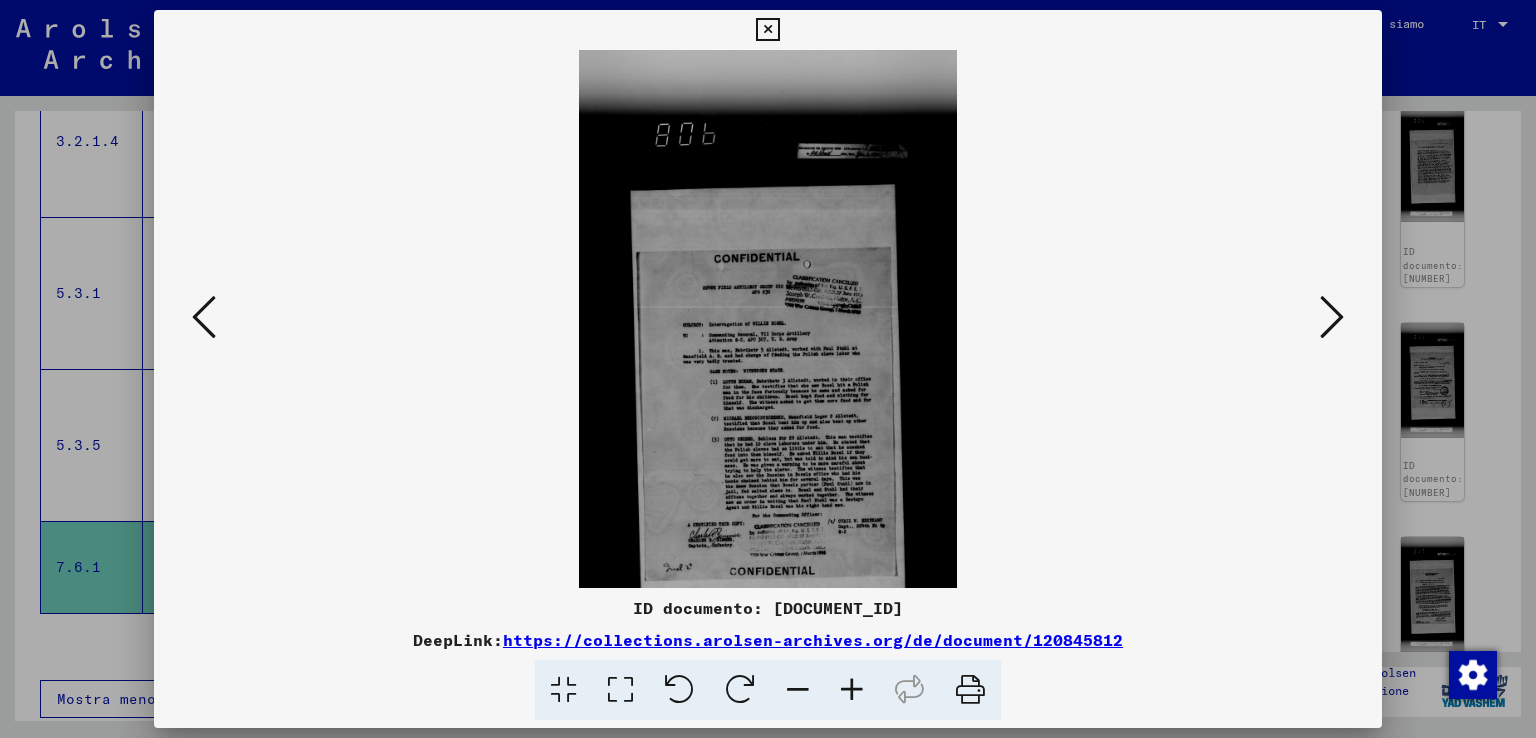 click at bounding box center (852, 690) 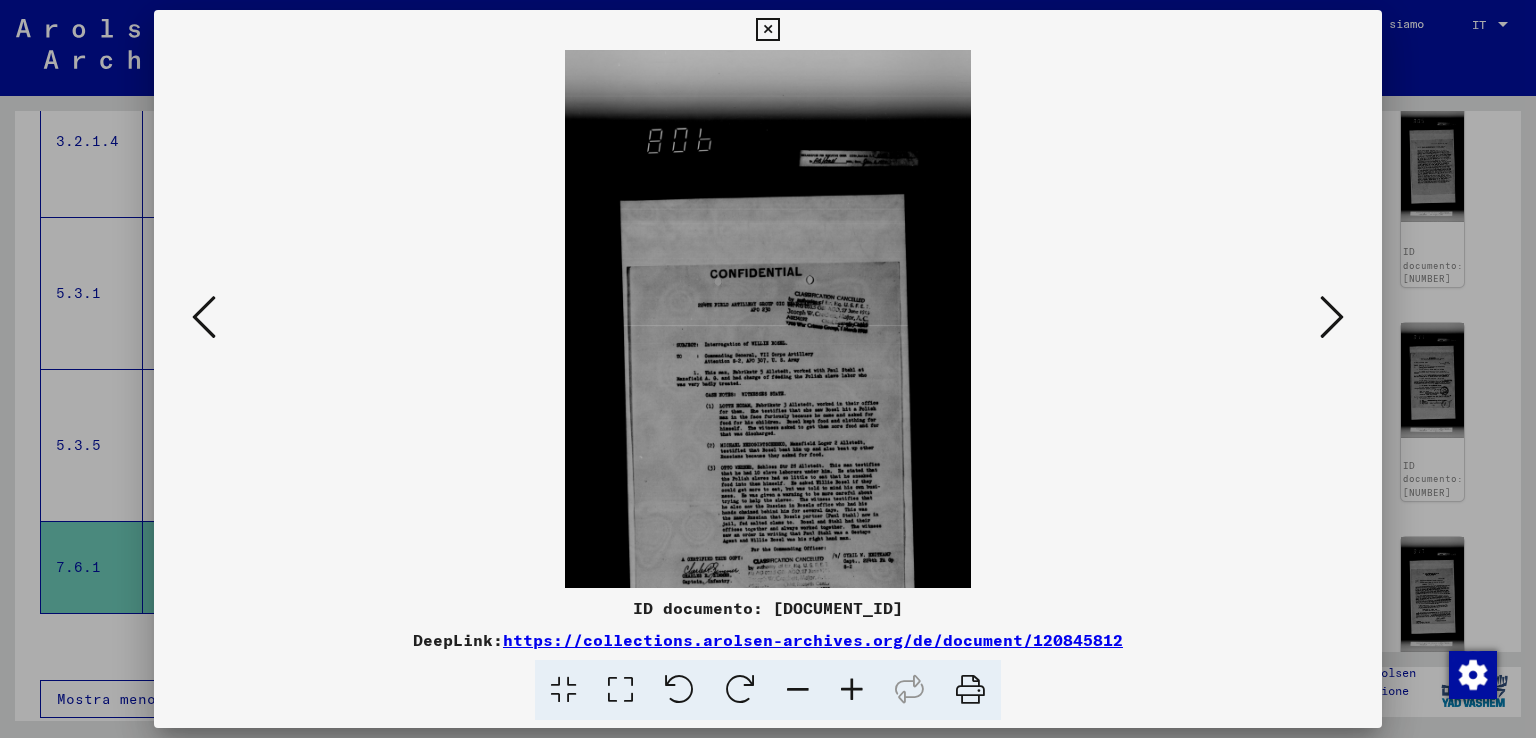 click at bounding box center [852, 690] 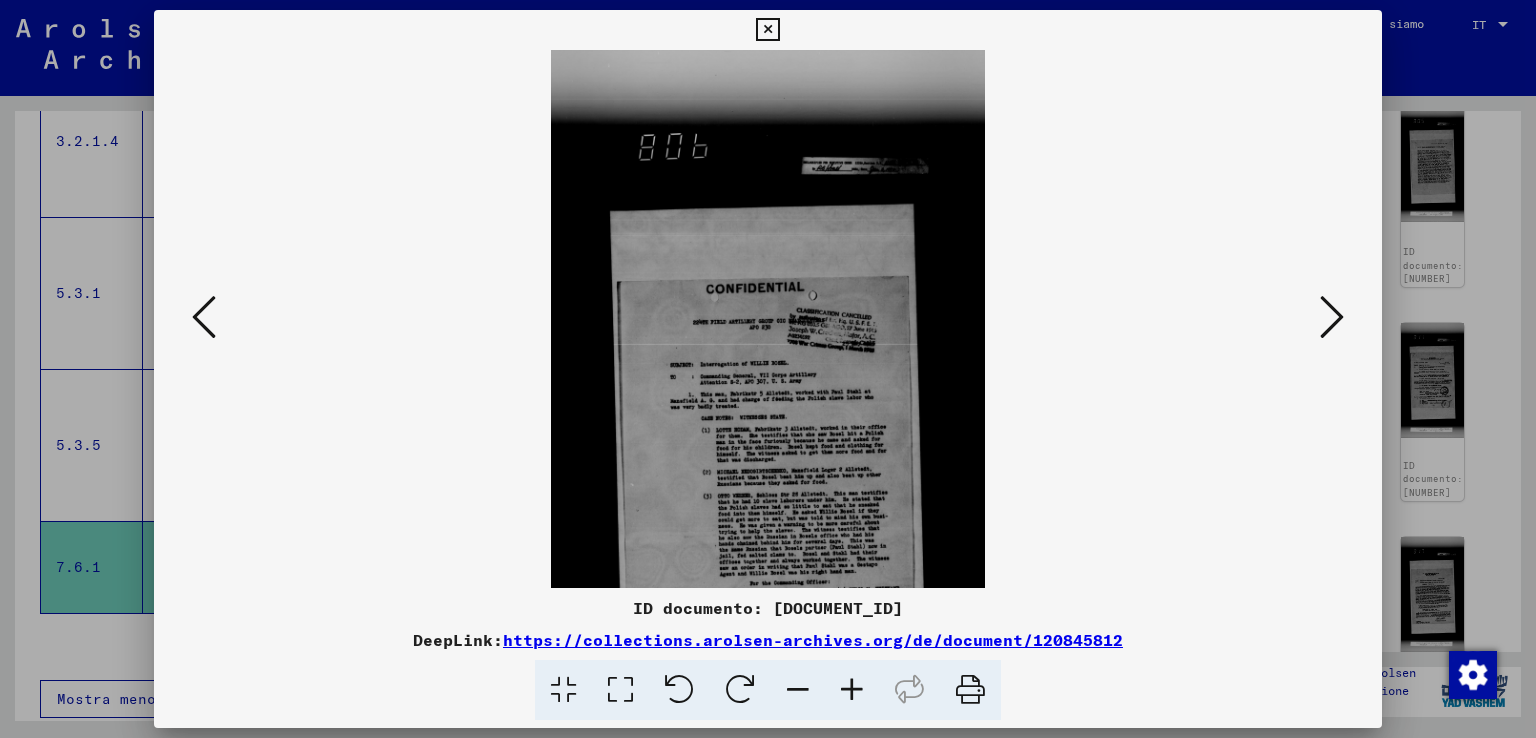 click at bounding box center [852, 690] 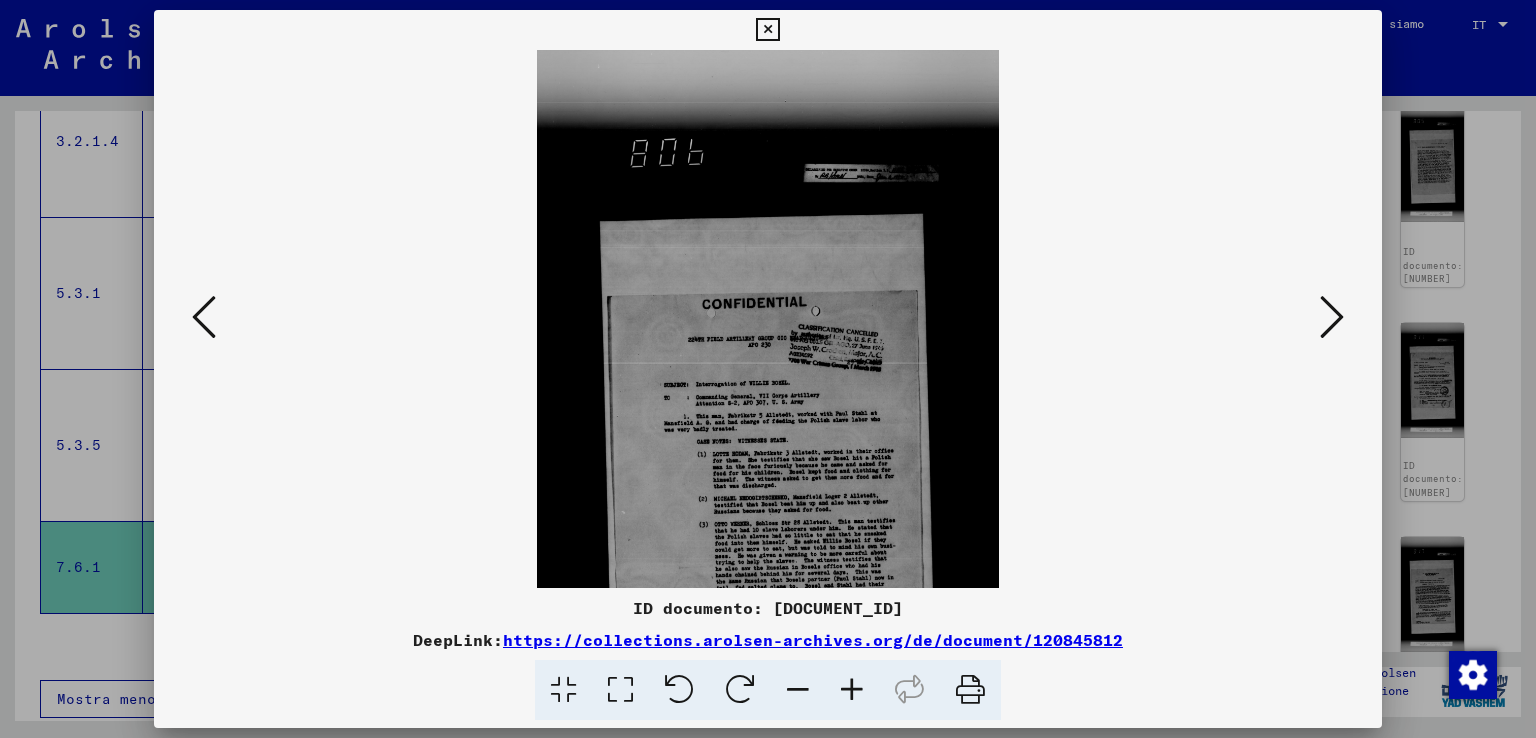 click at bounding box center [852, 690] 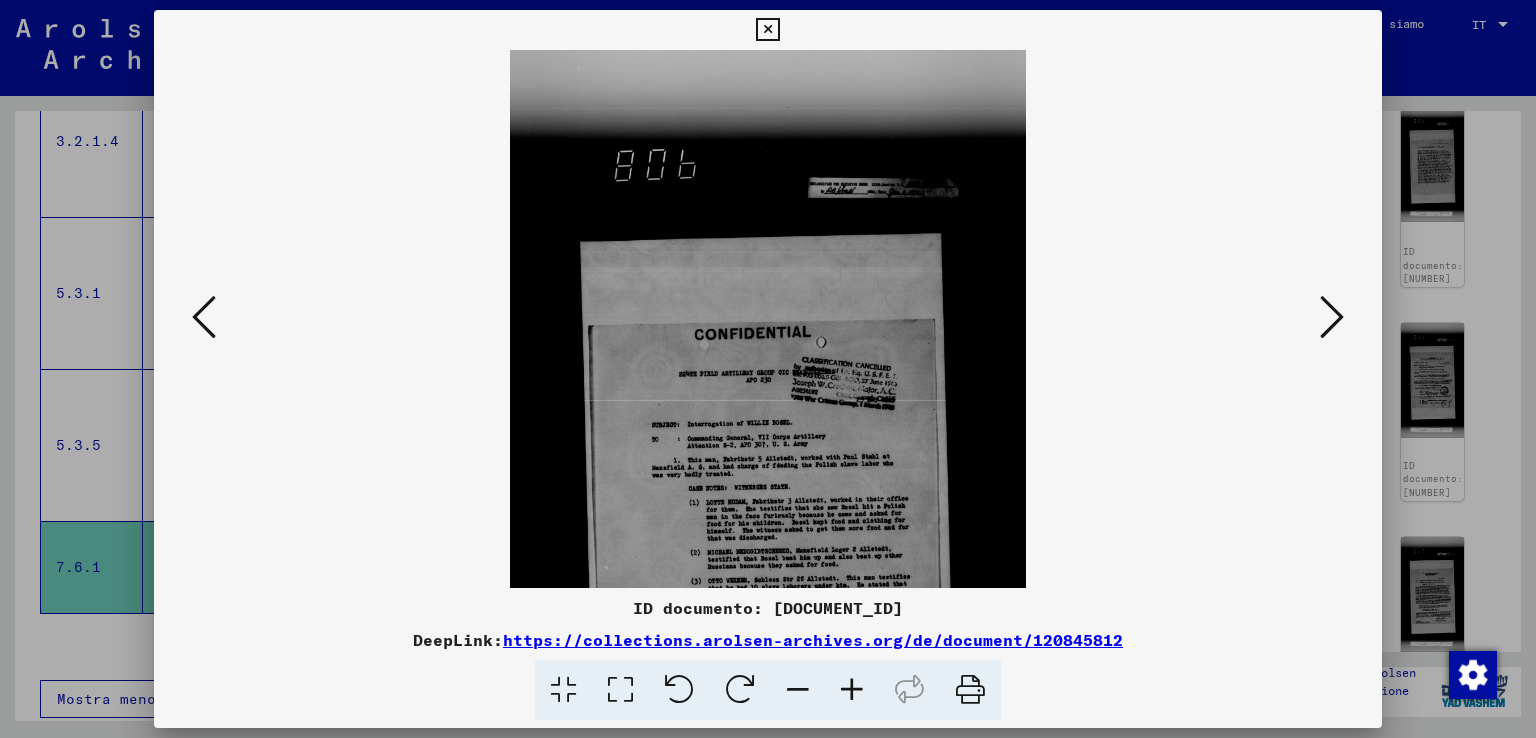 click at bounding box center (852, 690) 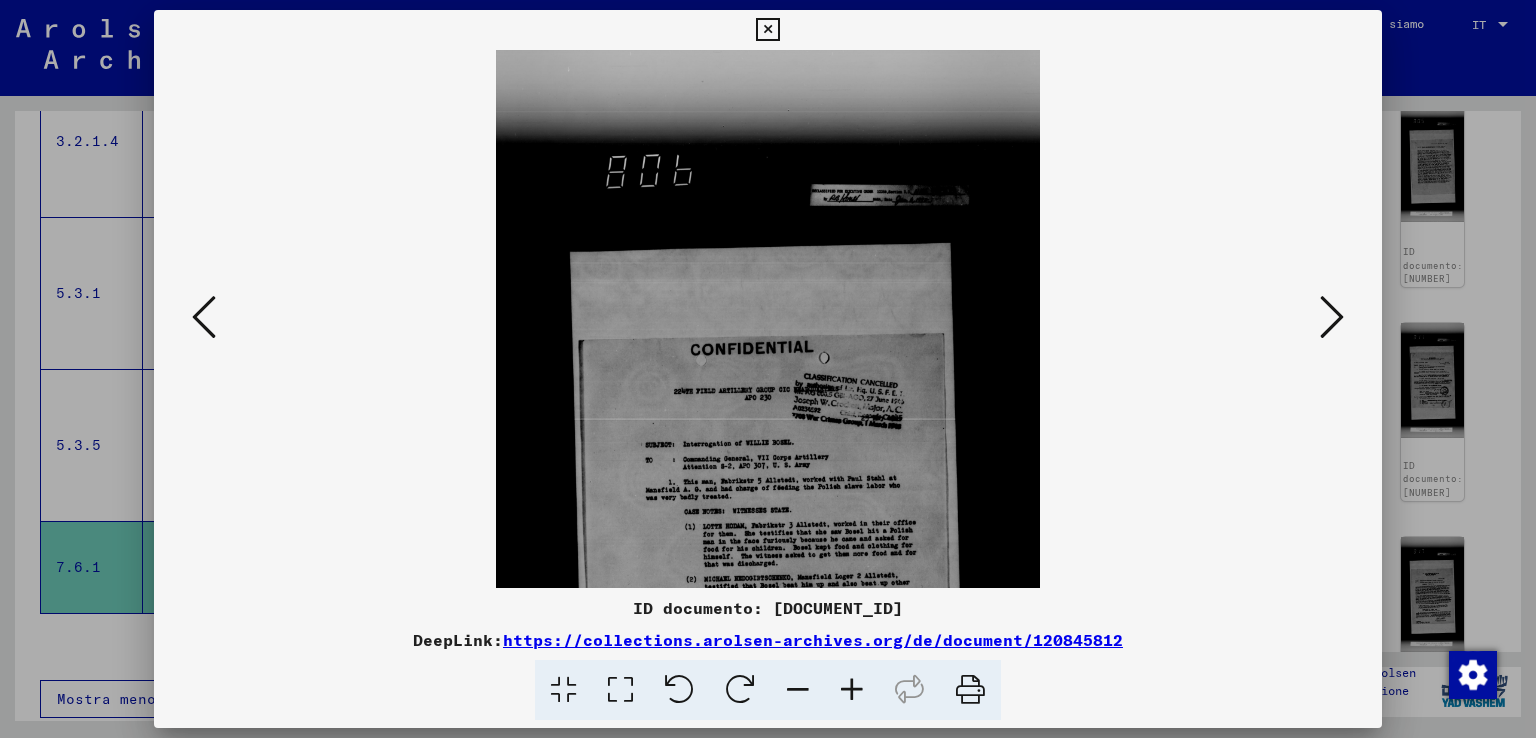 click at bounding box center (852, 690) 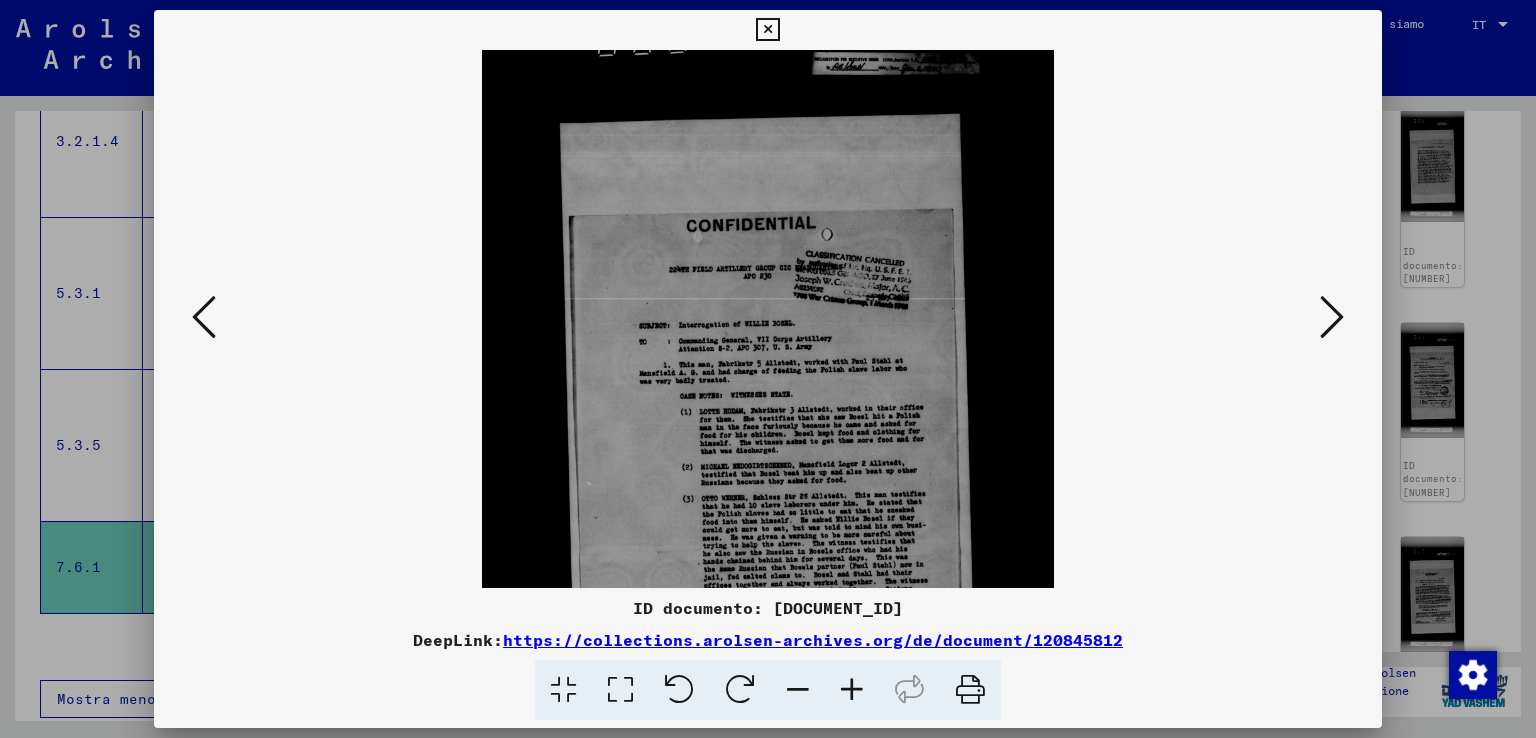 drag, startPoint x: 663, startPoint y: 520, endPoint x: 688, endPoint y: 381, distance: 141.2303 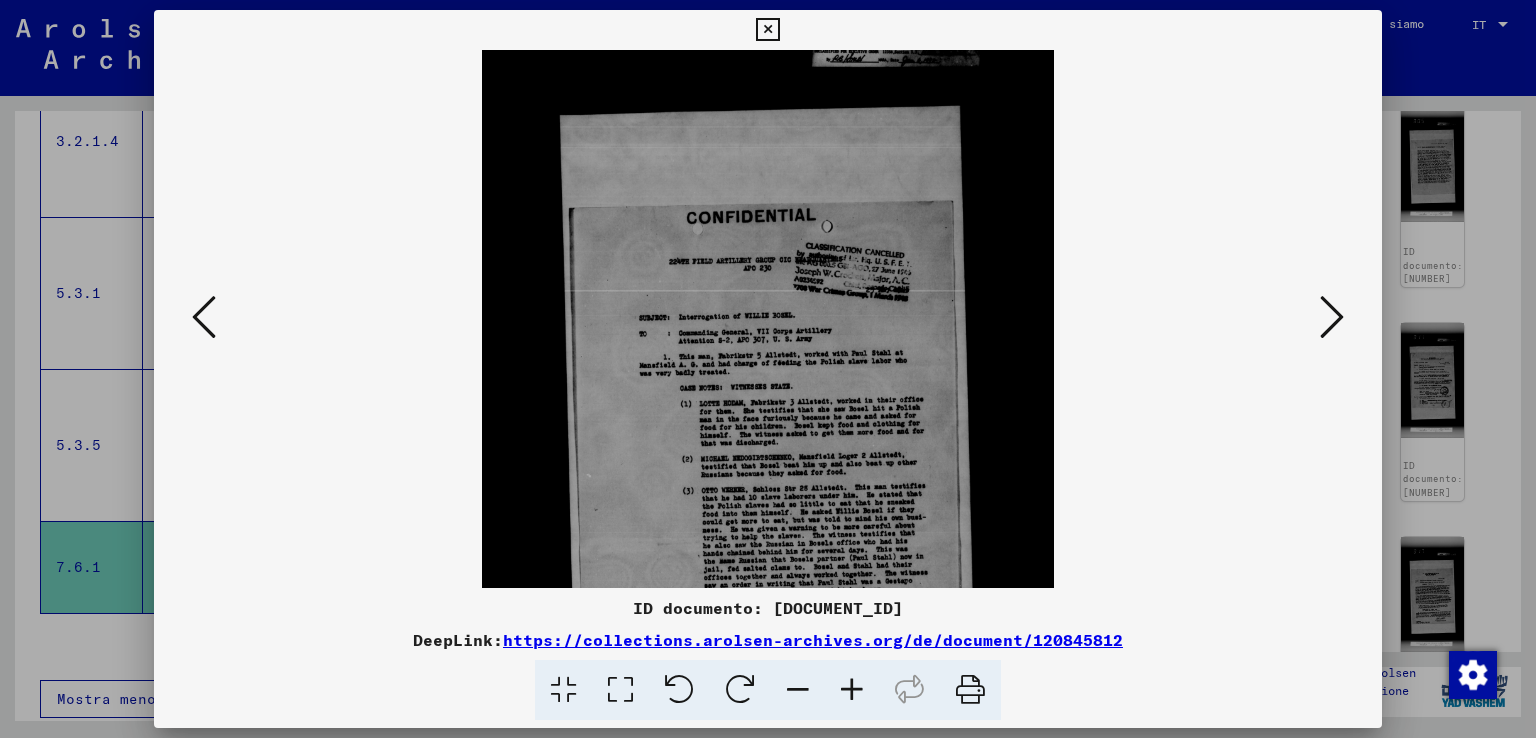 click at bounding box center (852, 690) 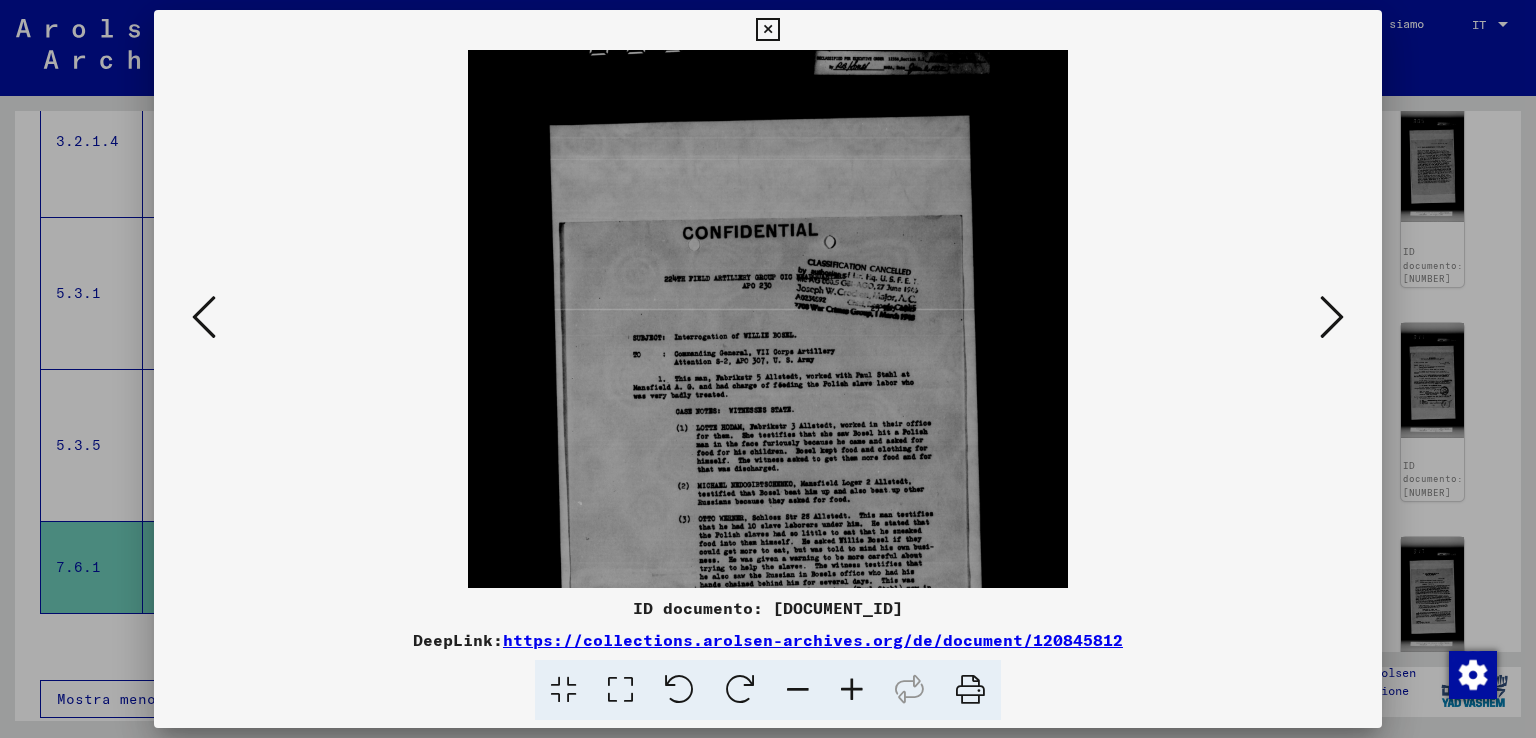 click at bounding box center [852, 690] 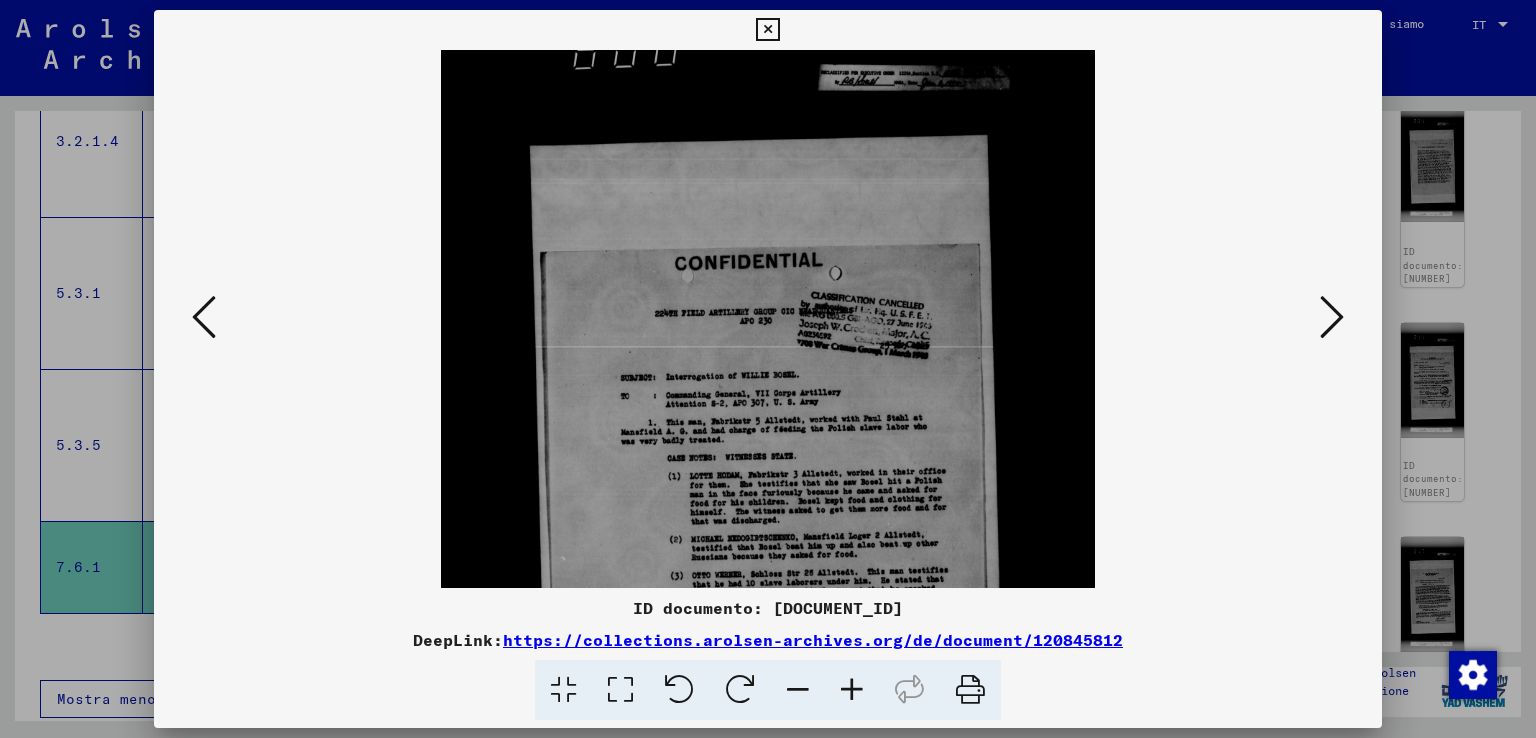 click at bounding box center (852, 690) 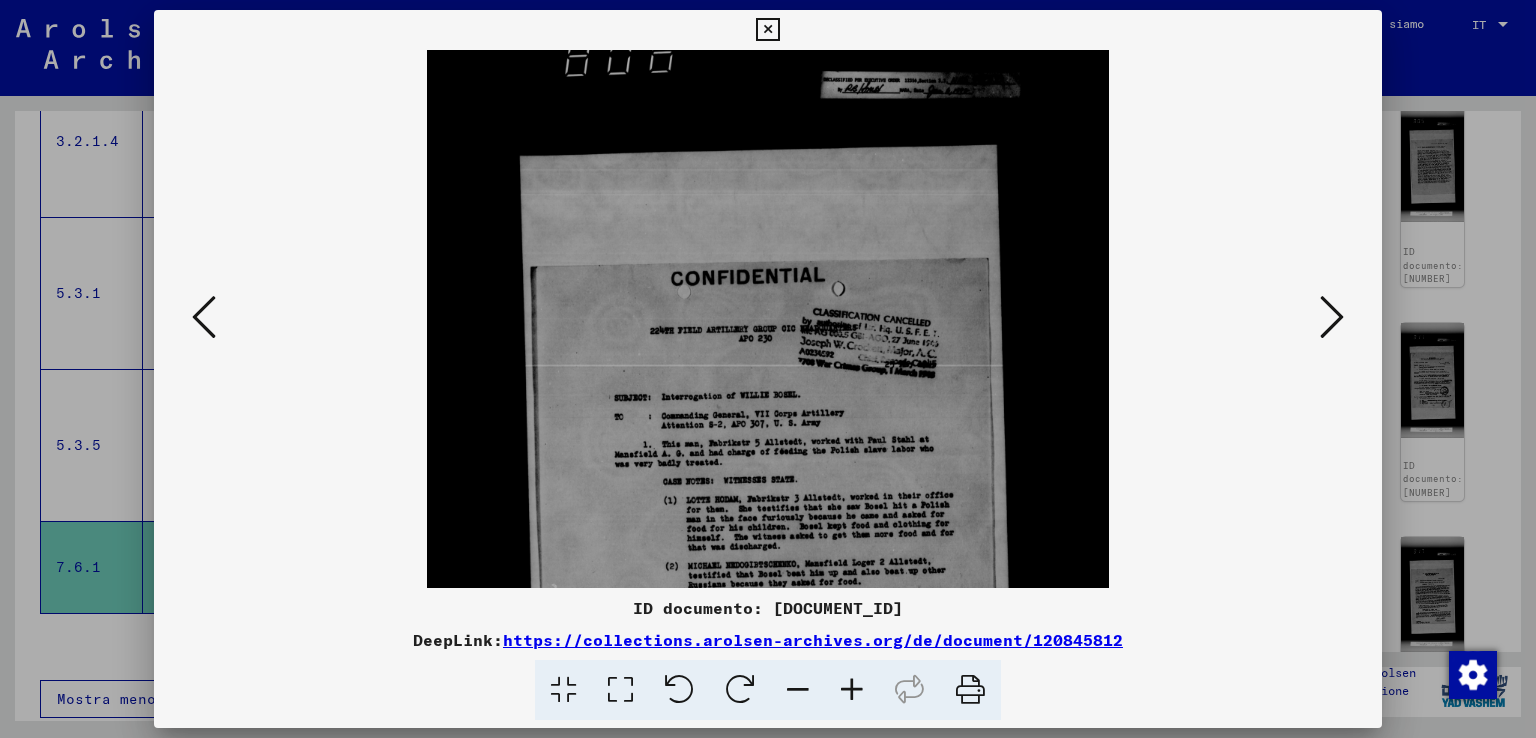click at bounding box center [852, 690] 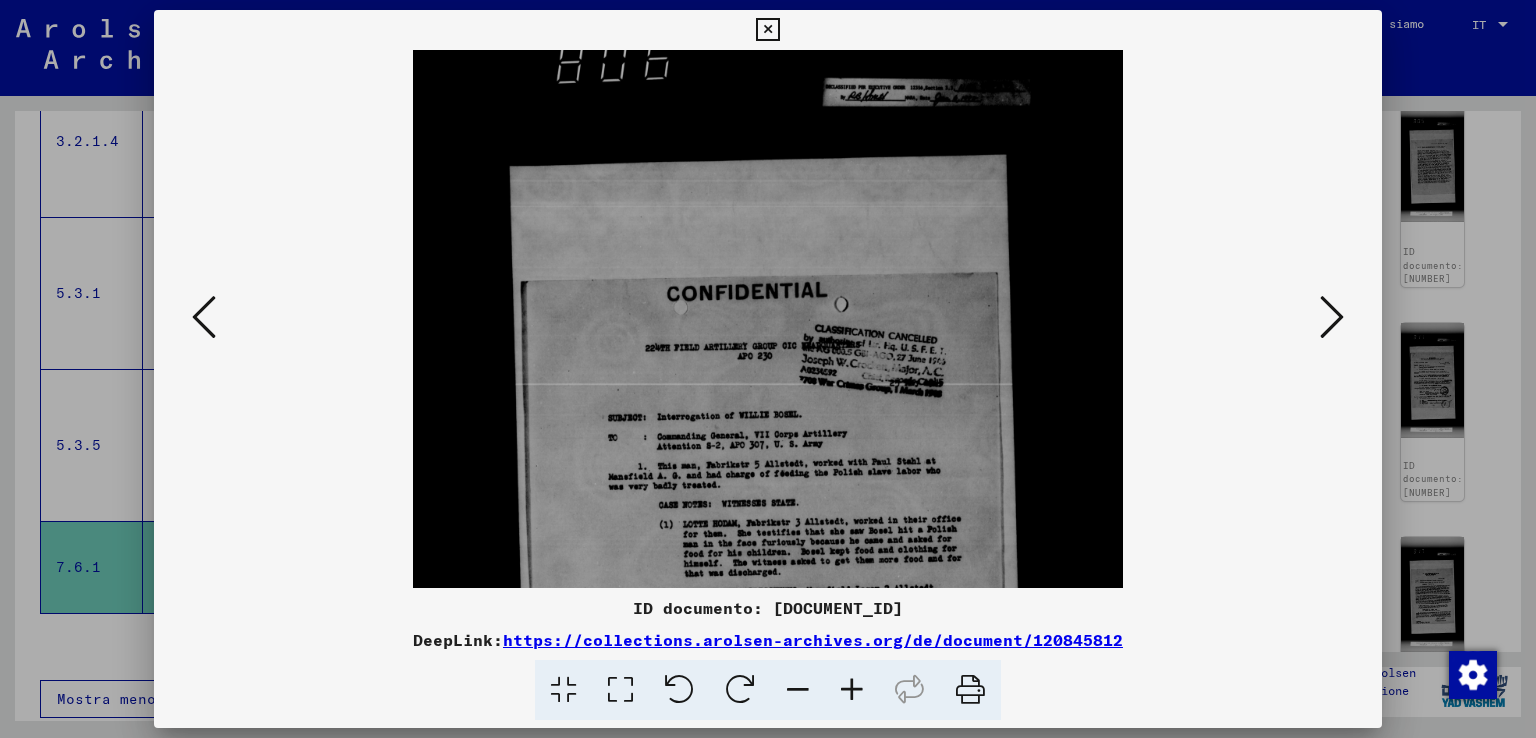 click at bounding box center [852, 690] 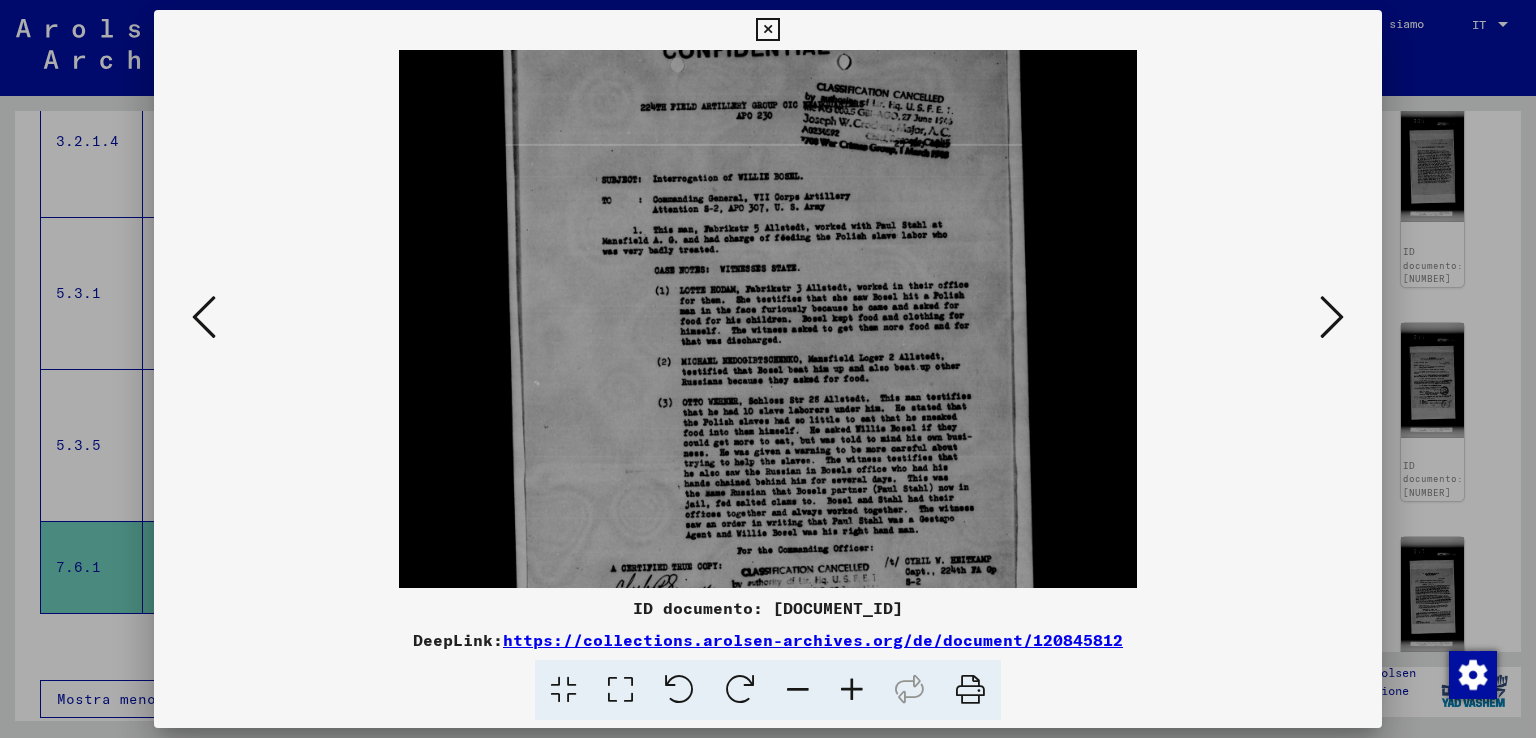scroll, scrollTop: 430, scrollLeft: 0, axis: vertical 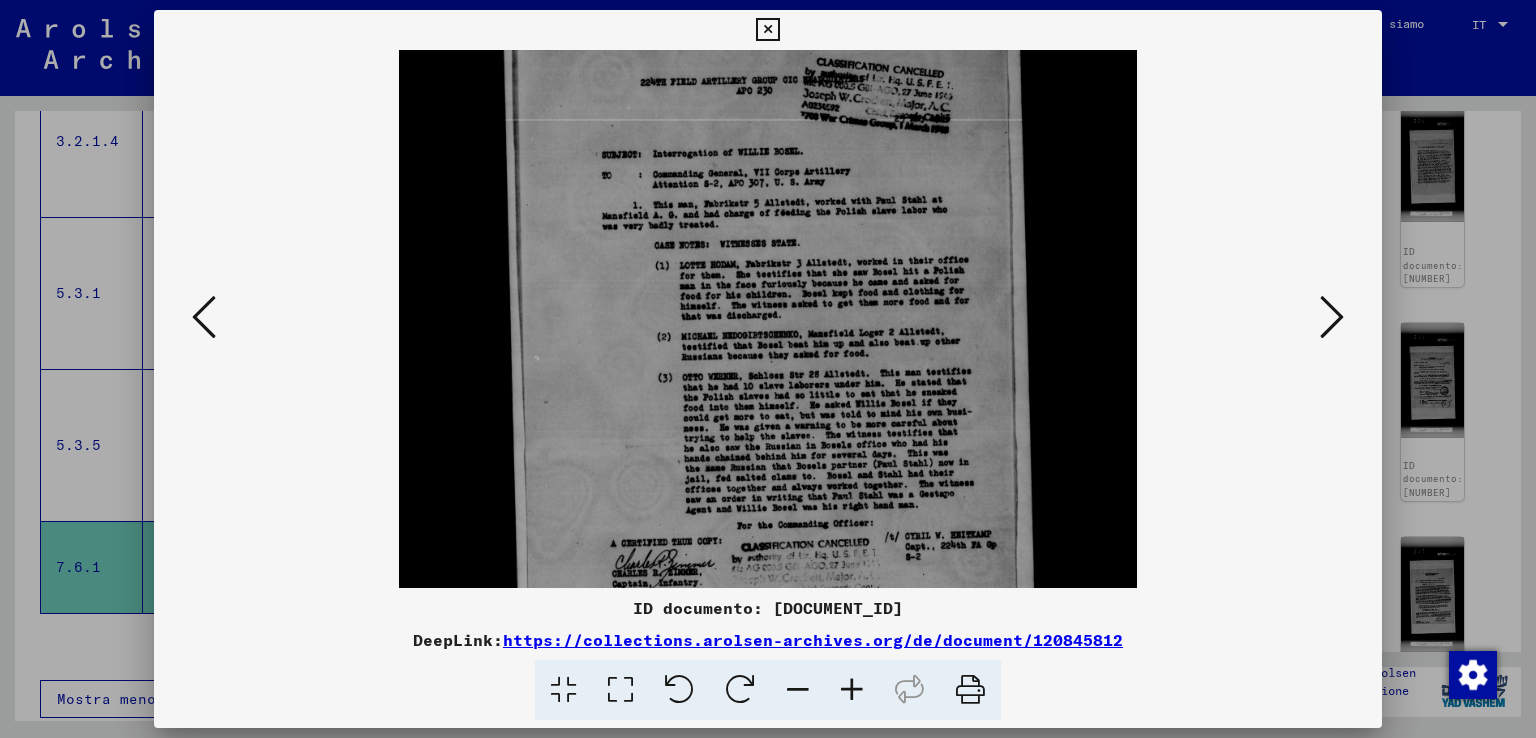drag, startPoint x: 688, startPoint y: 579, endPoint x: 654, endPoint y: 301, distance: 280.0714 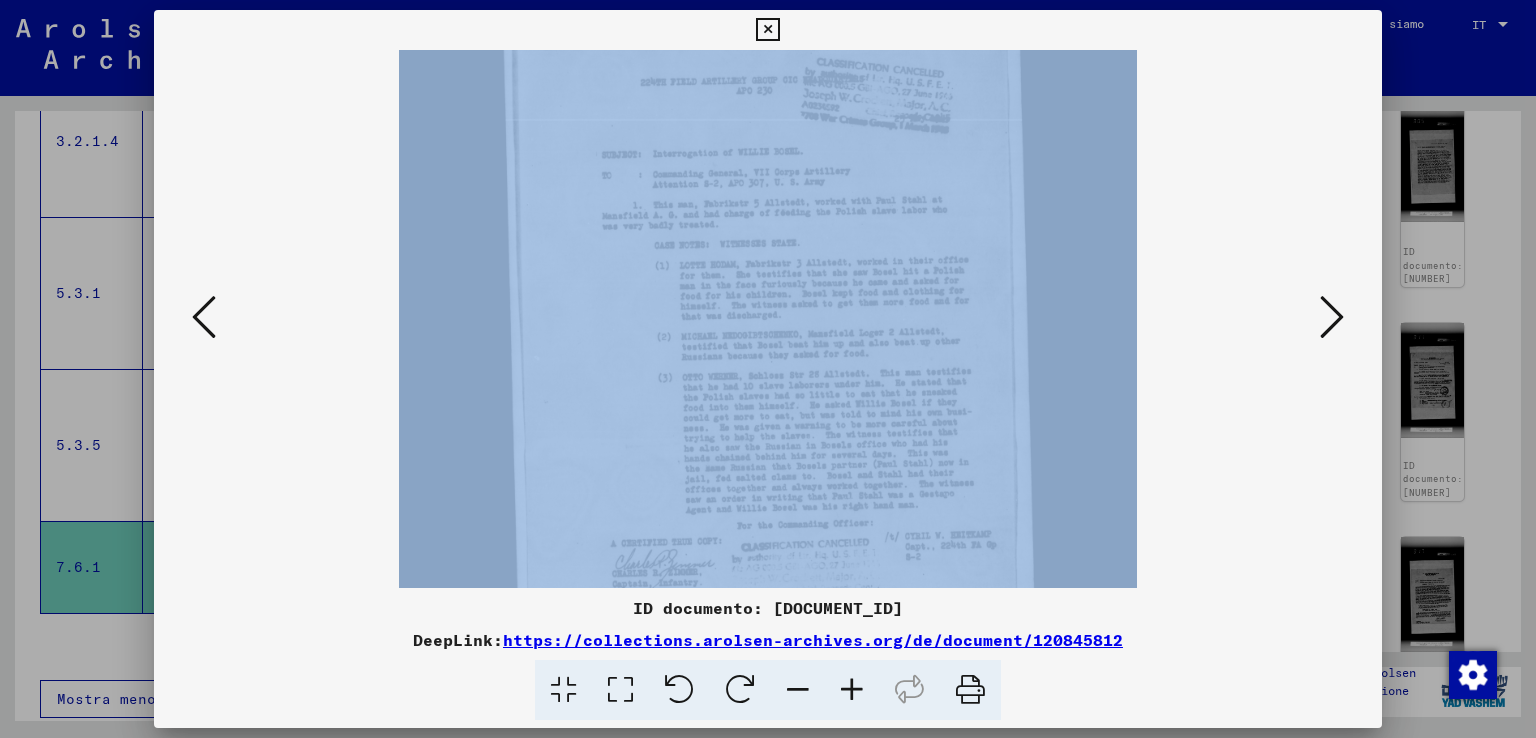 click at bounding box center (1332, 317) 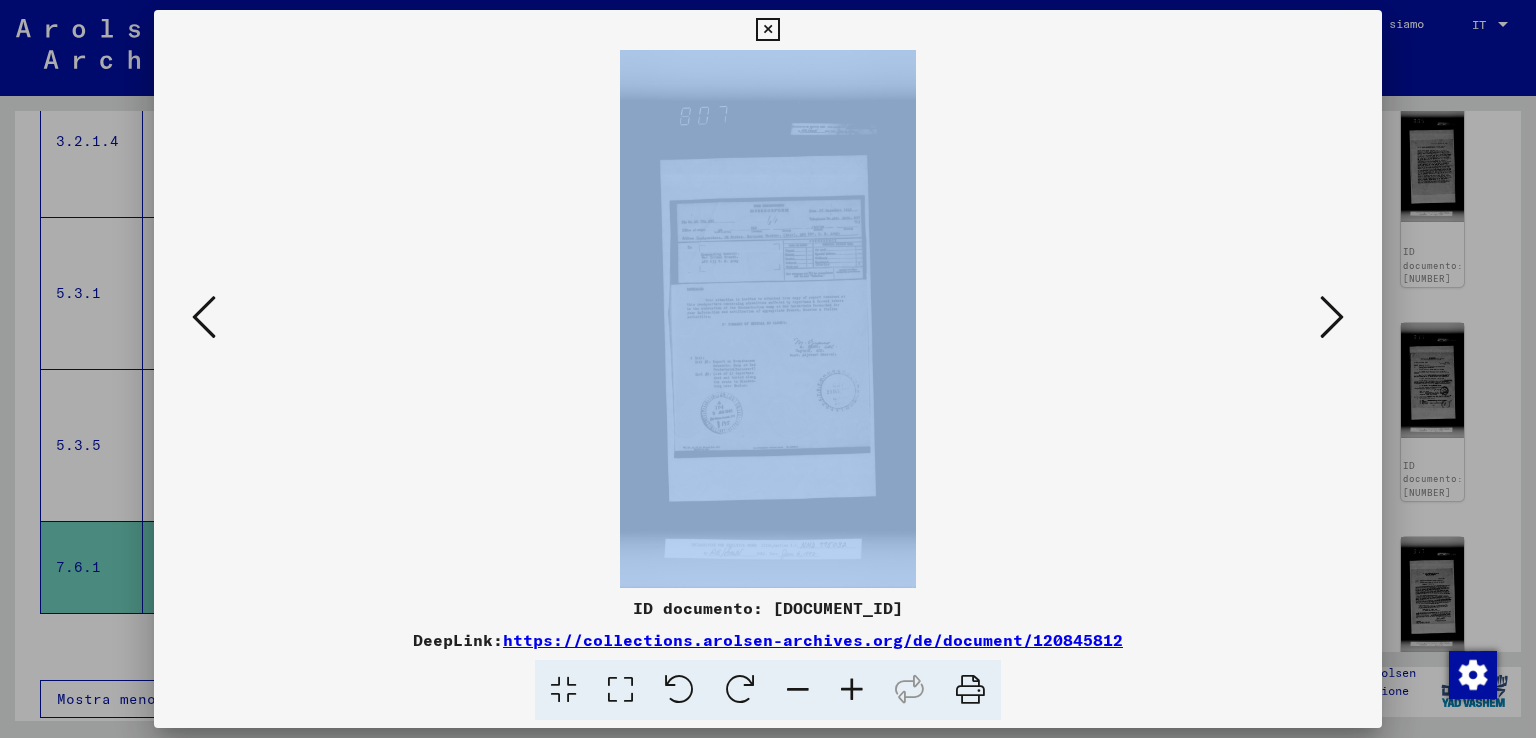 scroll, scrollTop: 0, scrollLeft: 0, axis: both 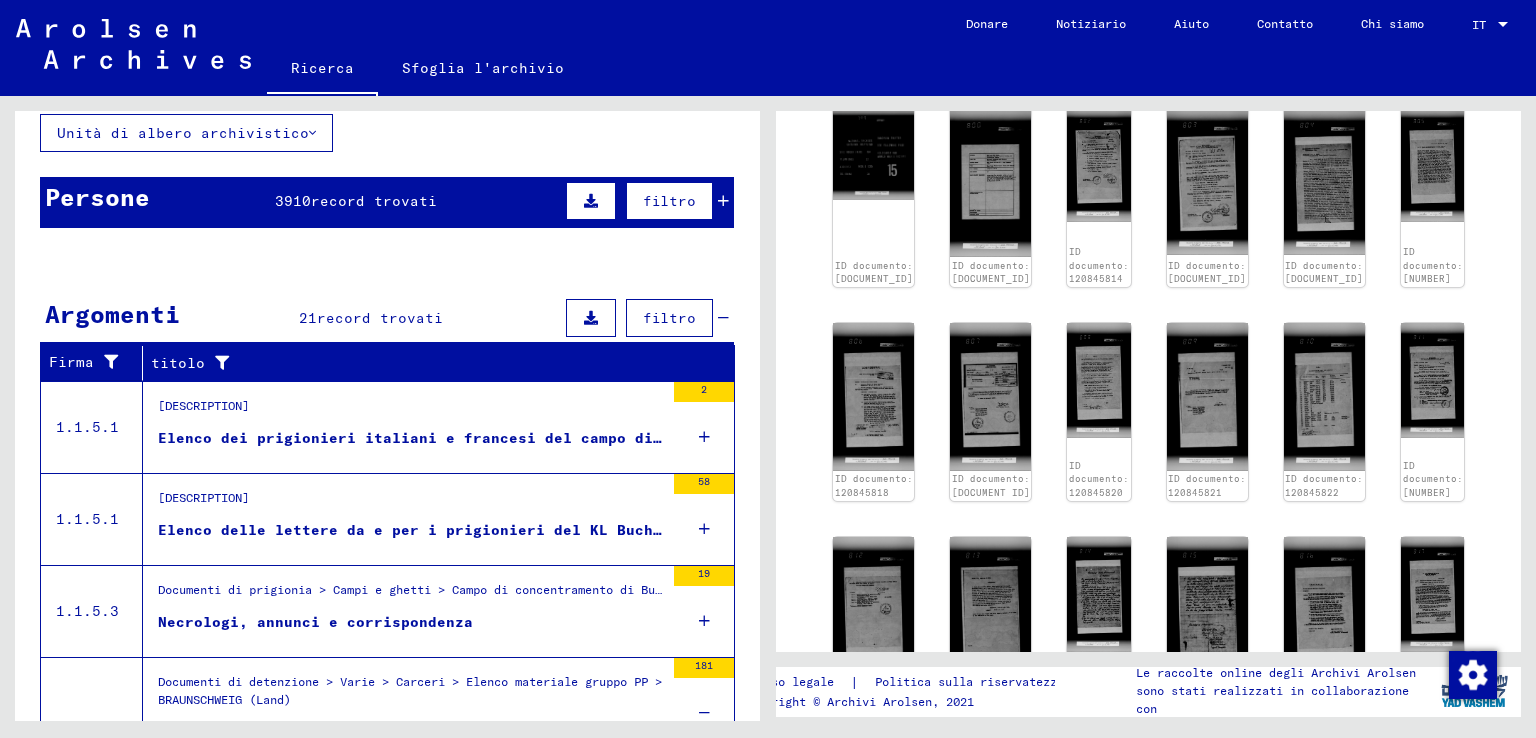 drag, startPoint x: 306, startPoint y: 437, endPoint x: 576, endPoint y: 442, distance: 270.0463 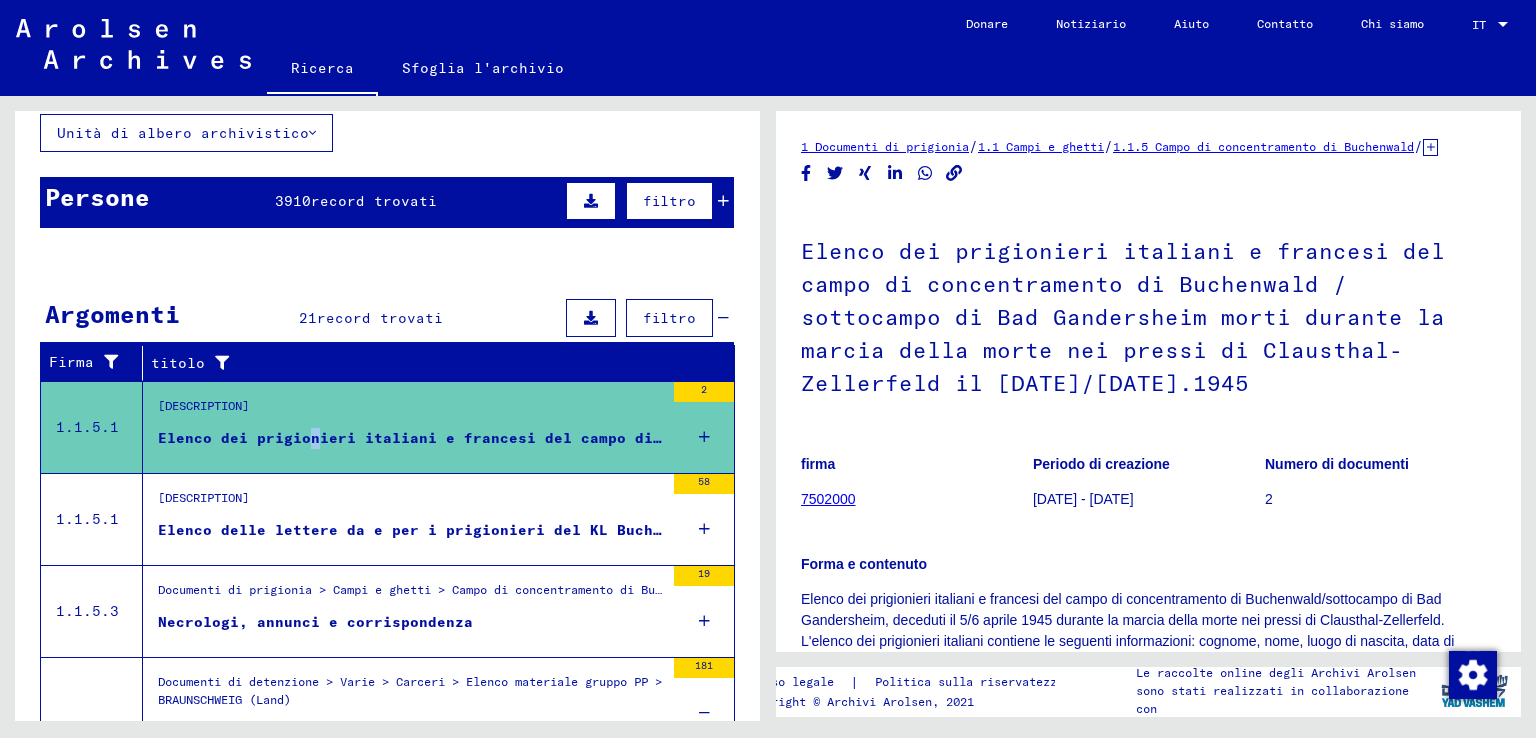 scroll, scrollTop: 500, scrollLeft: 0, axis: vertical 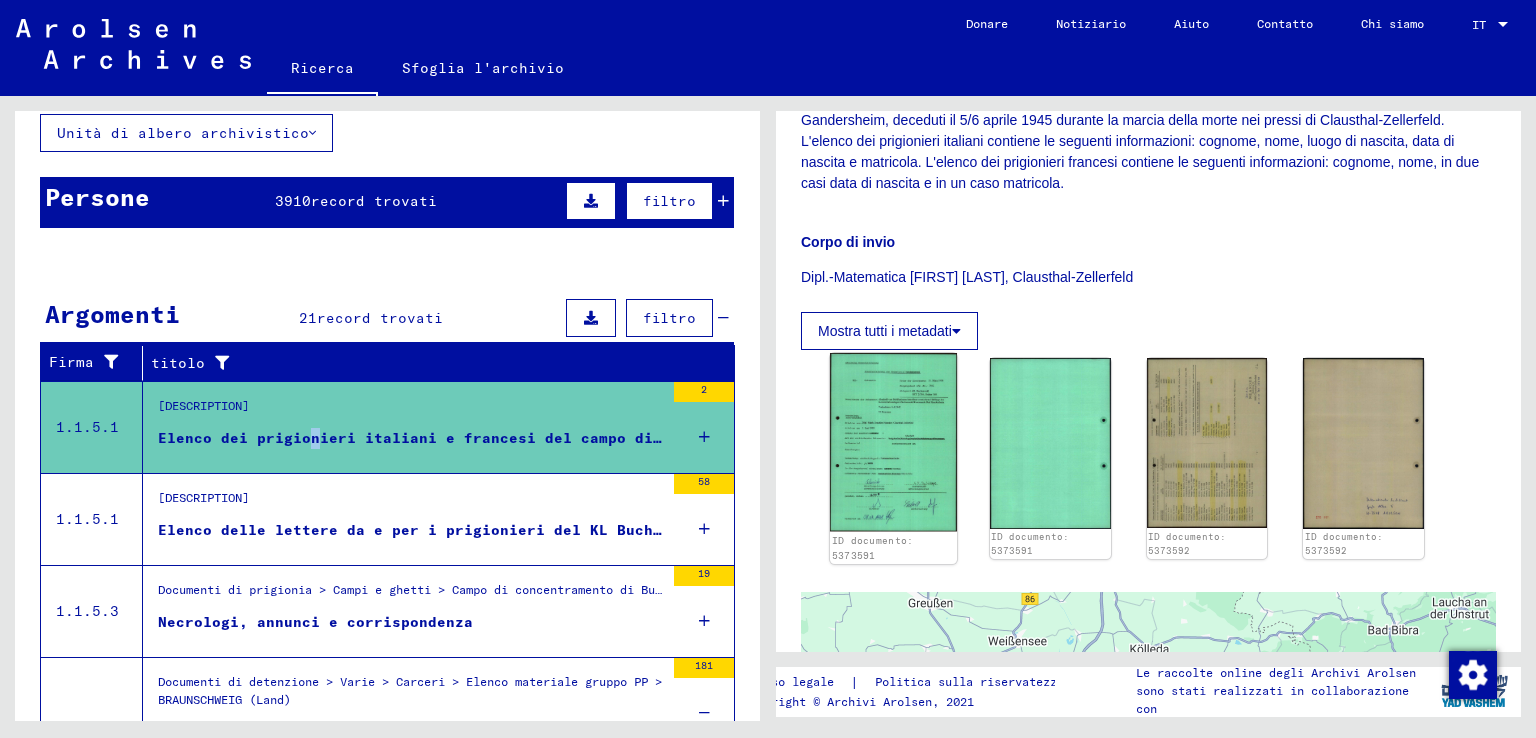 click 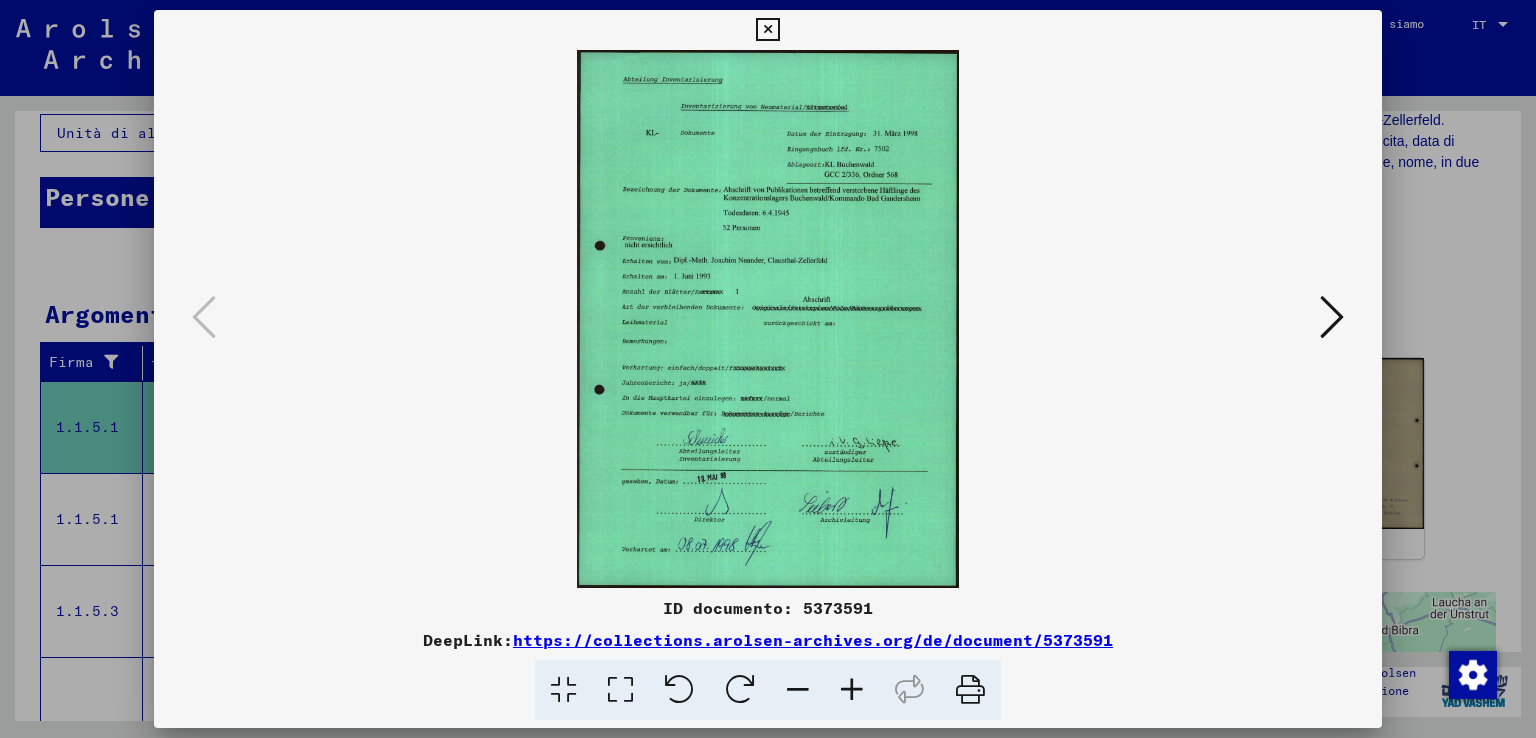 click at bounding box center [852, 690] 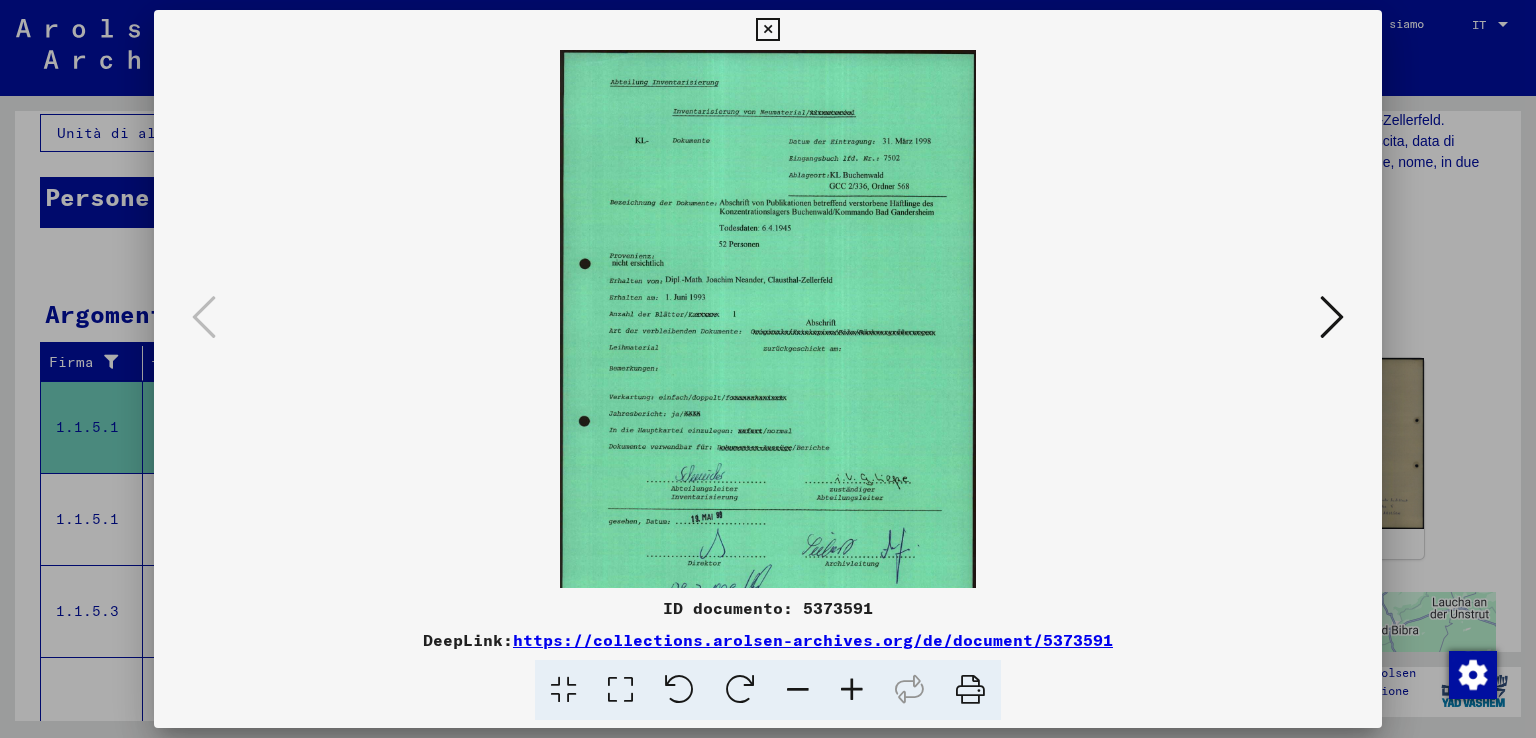 click at bounding box center [852, 690] 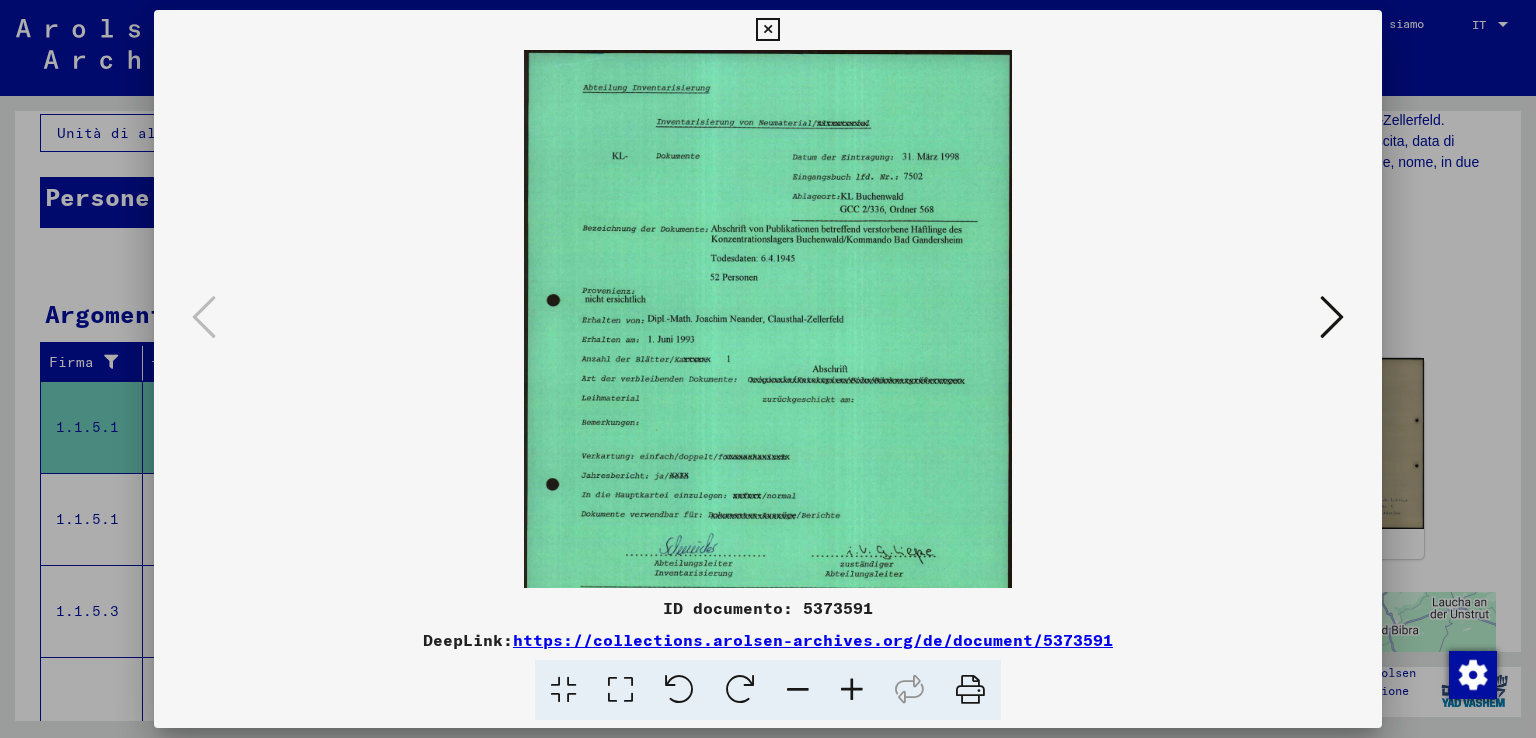 click at bounding box center [852, 690] 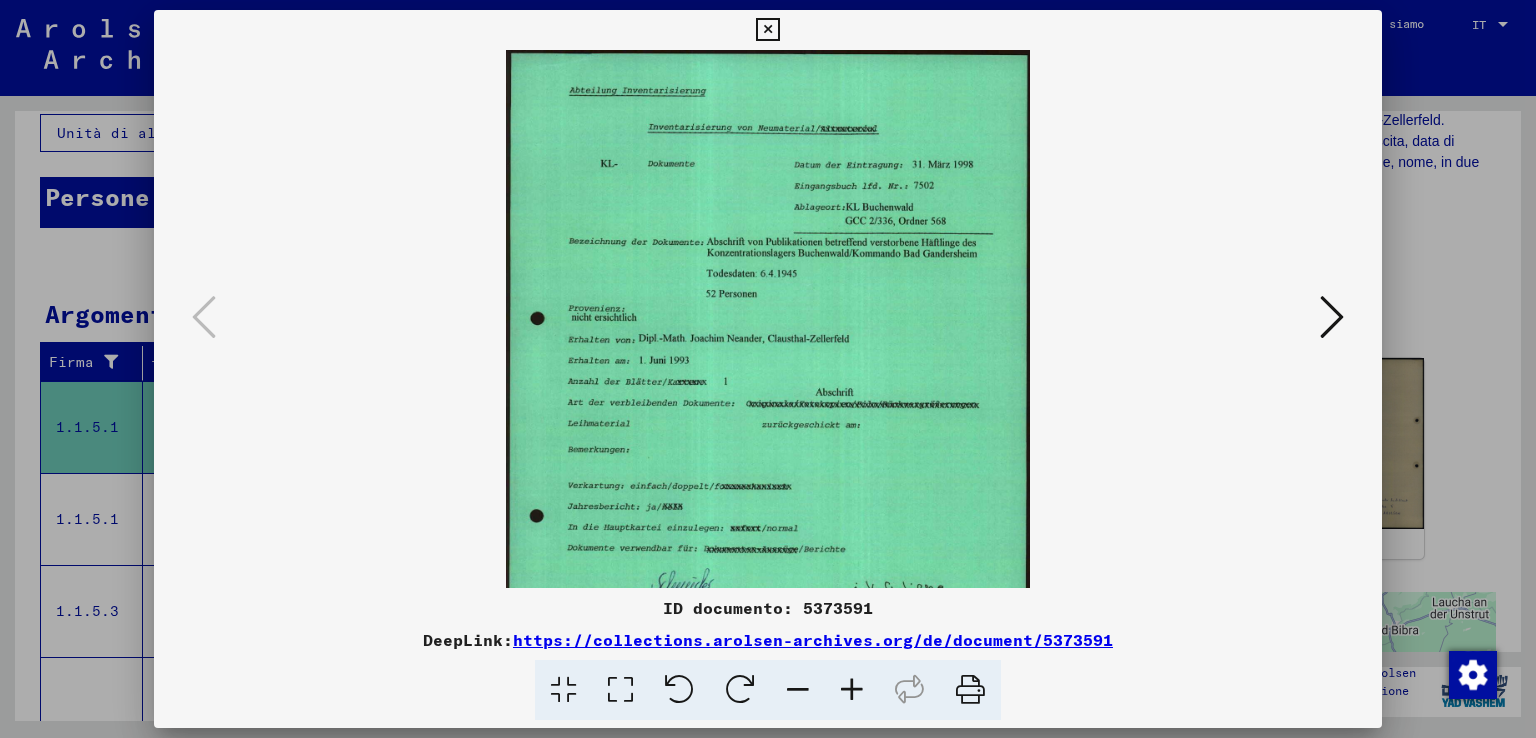 click at bounding box center [852, 690] 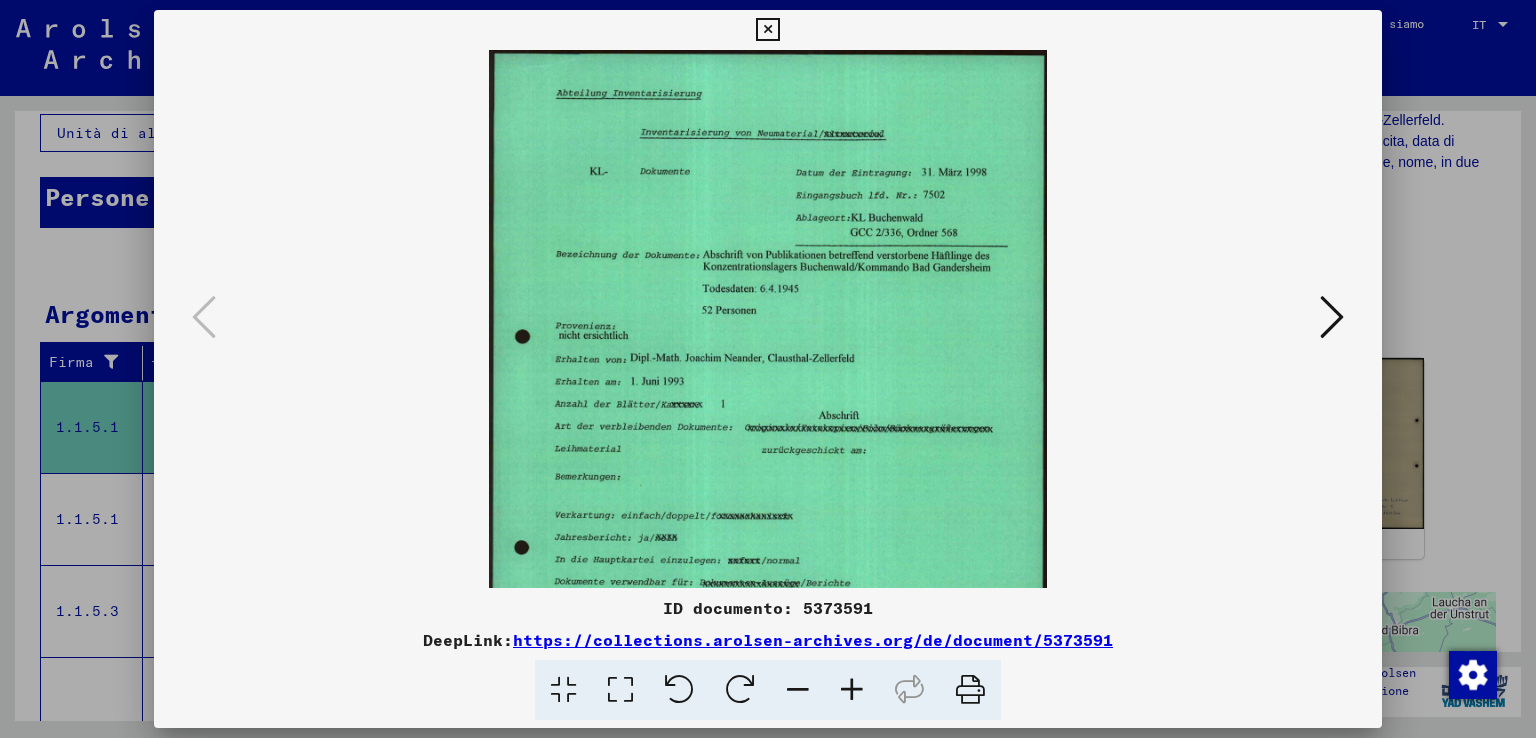 click at bounding box center (852, 690) 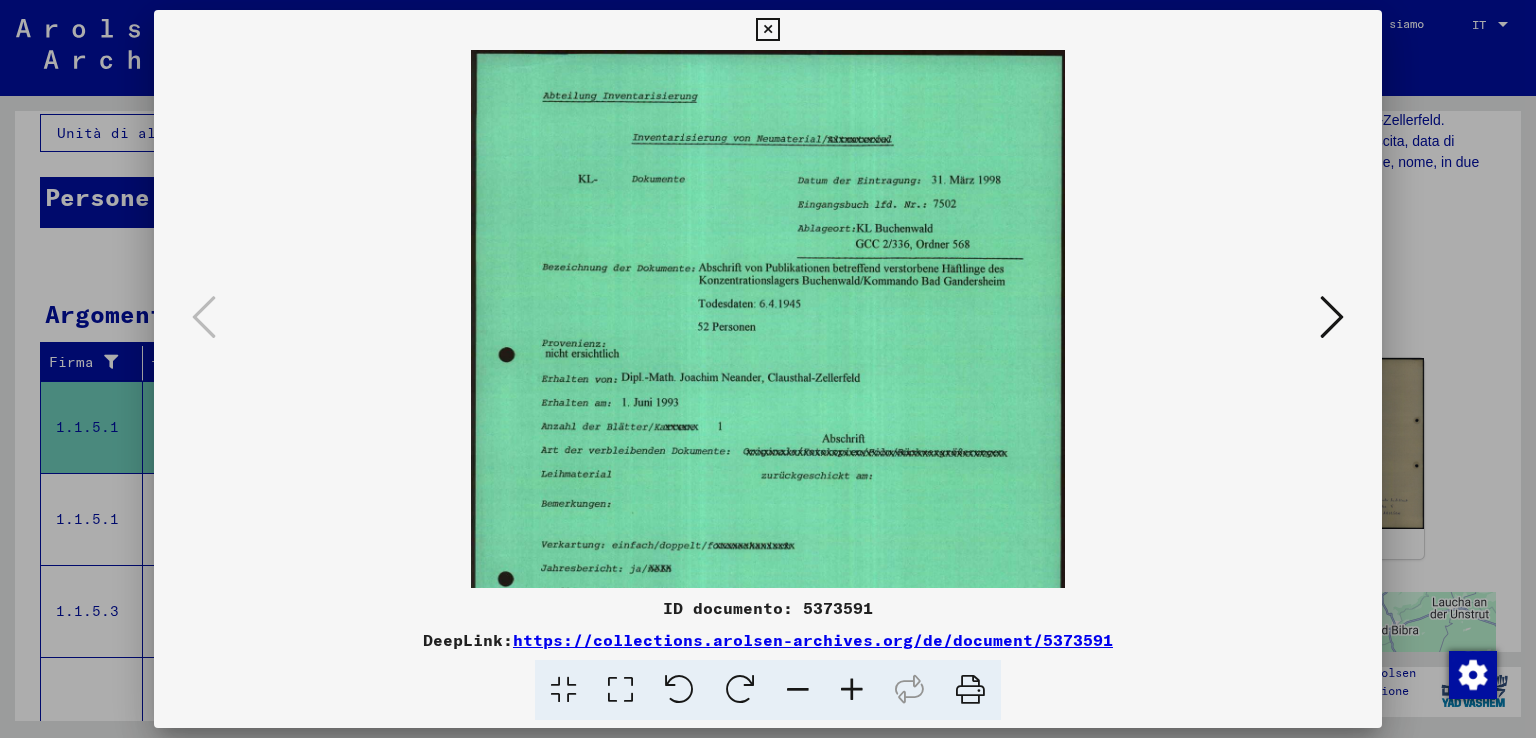 click at bounding box center (852, 690) 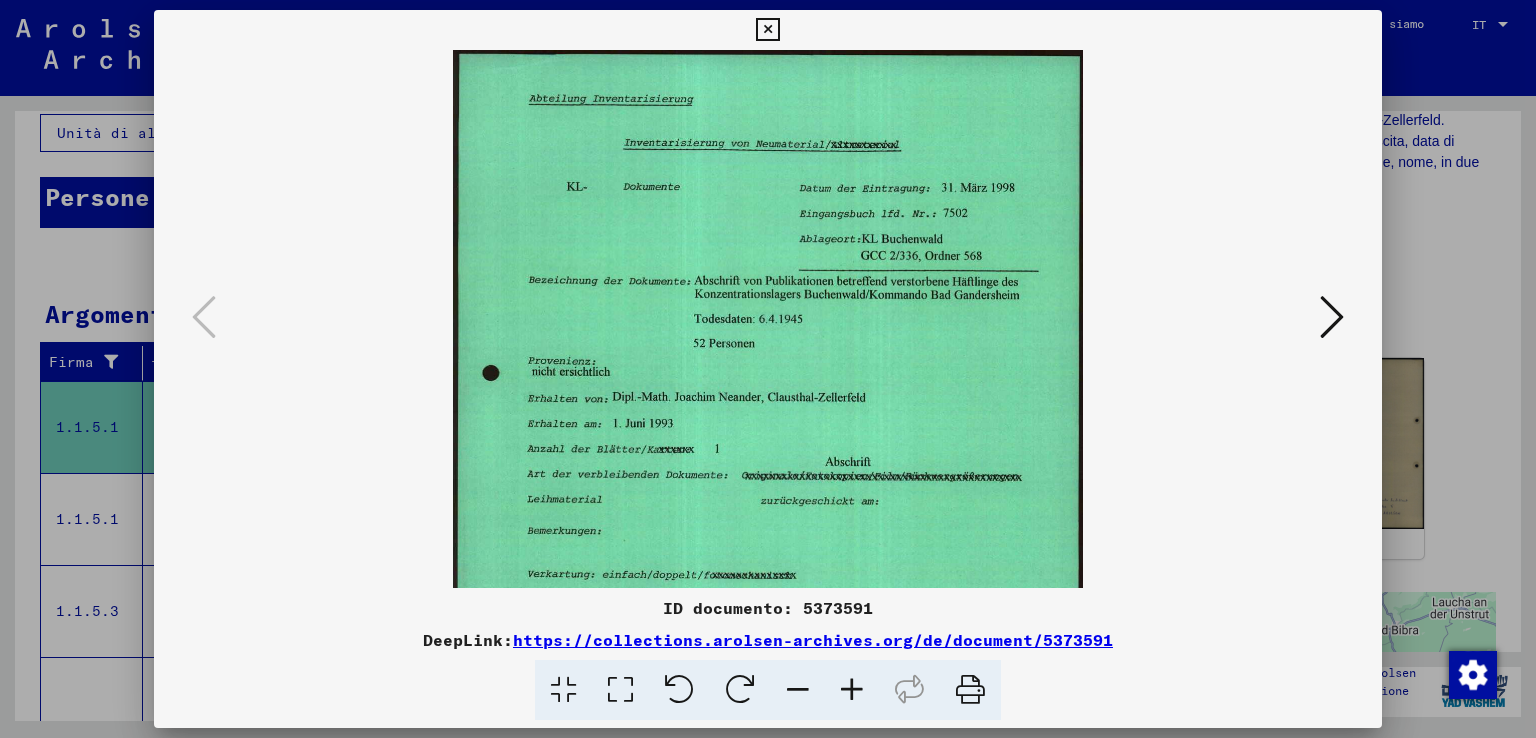 click at bounding box center [852, 690] 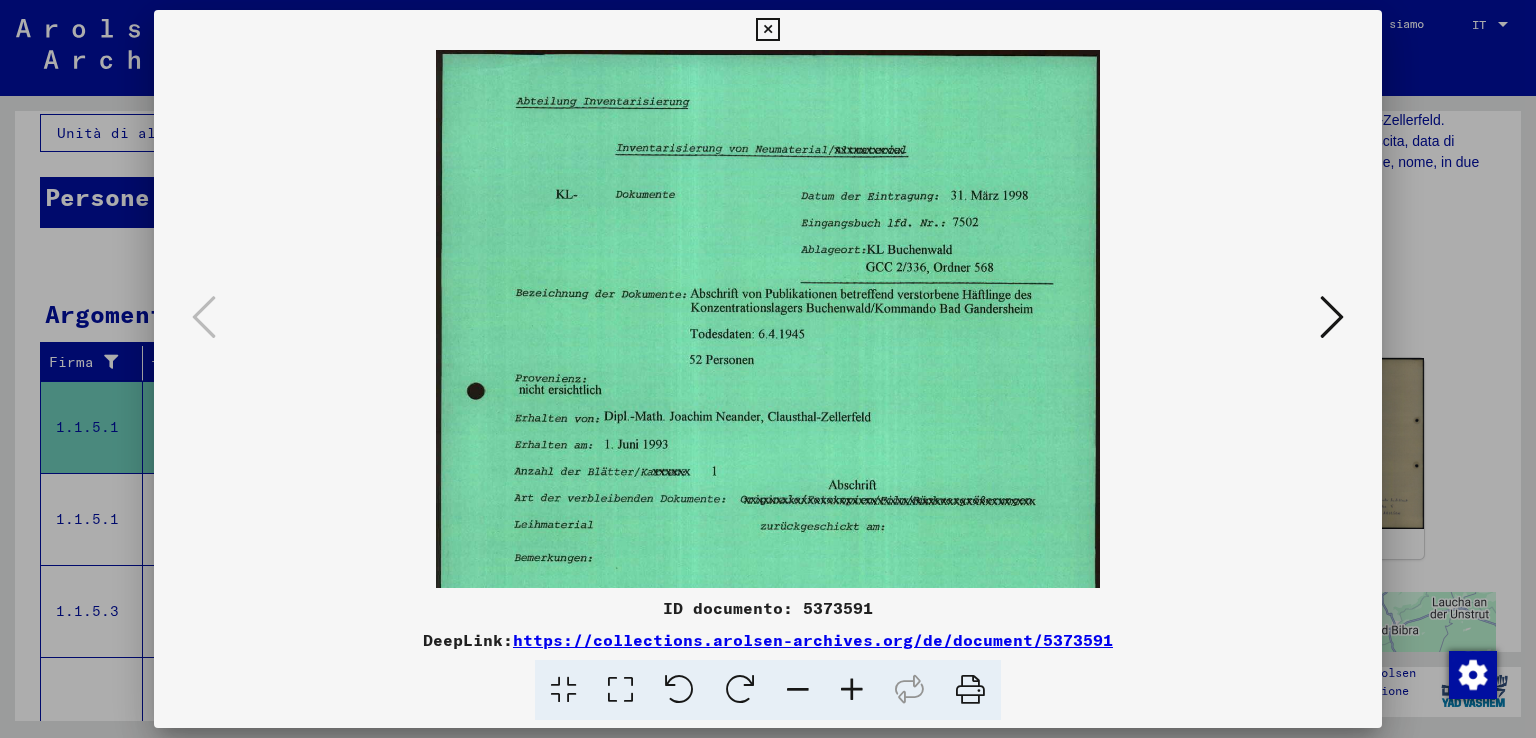 click at bounding box center [852, 690] 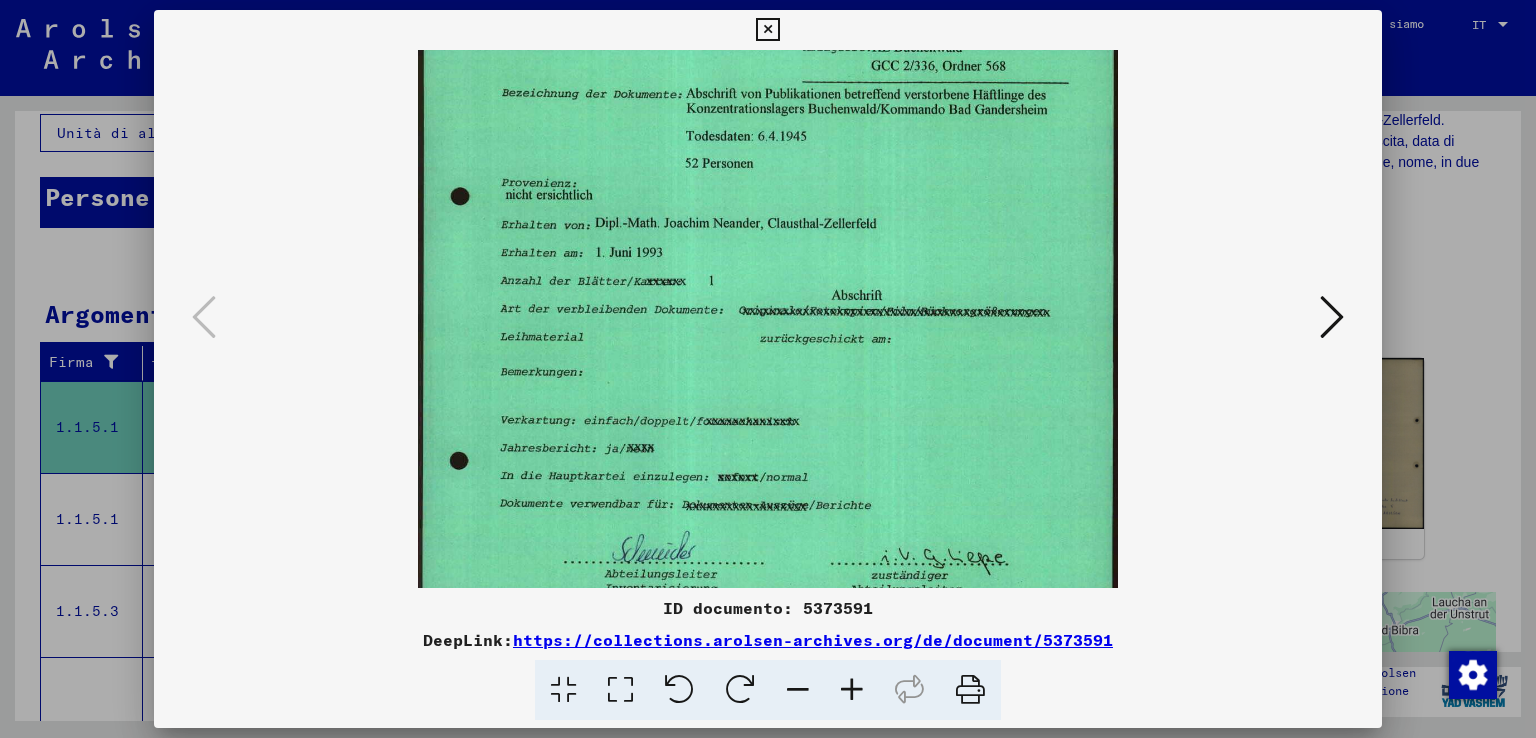 drag, startPoint x: 704, startPoint y: 516, endPoint x: 712, endPoint y: 302, distance: 214.14948 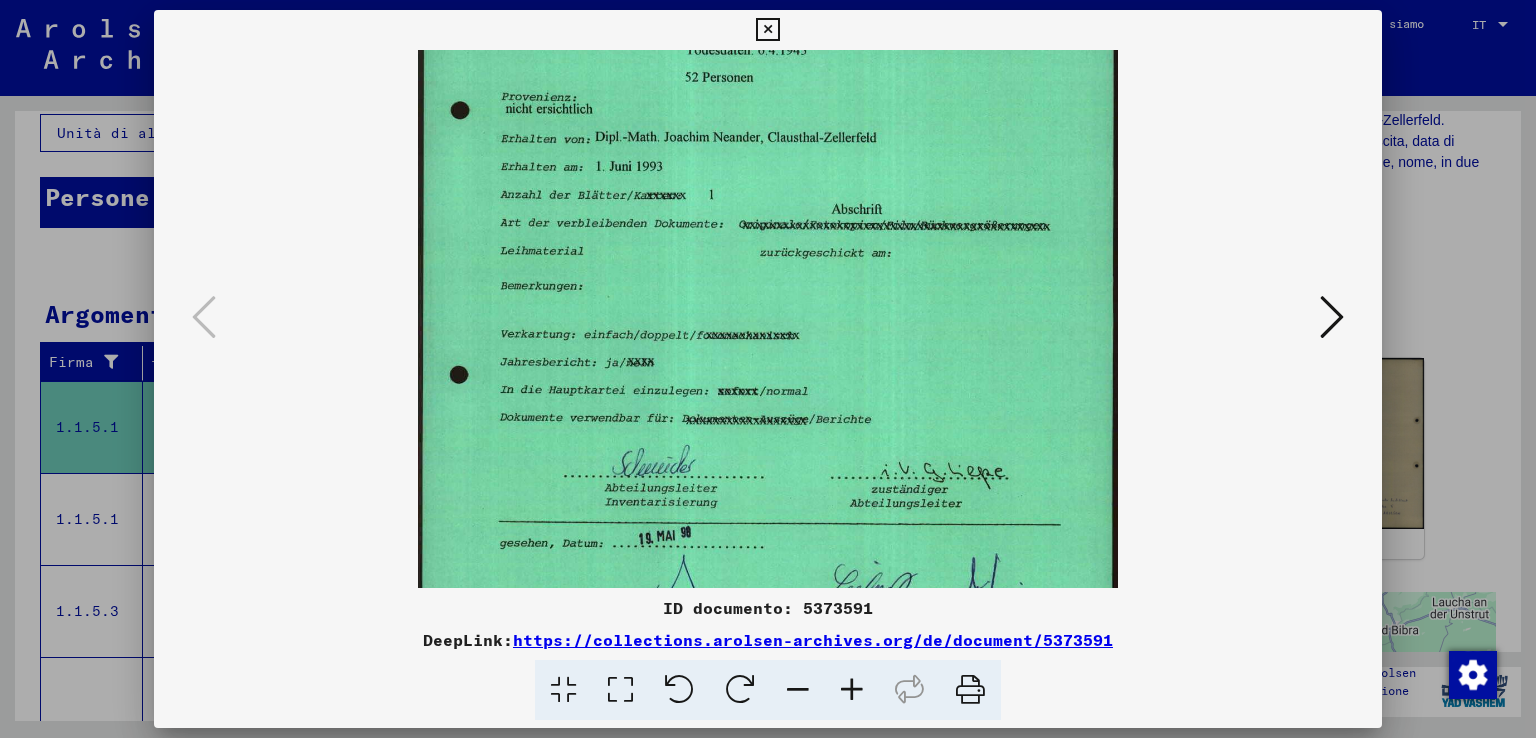 scroll, scrollTop: 449, scrollLeft: 0, axis: vertical 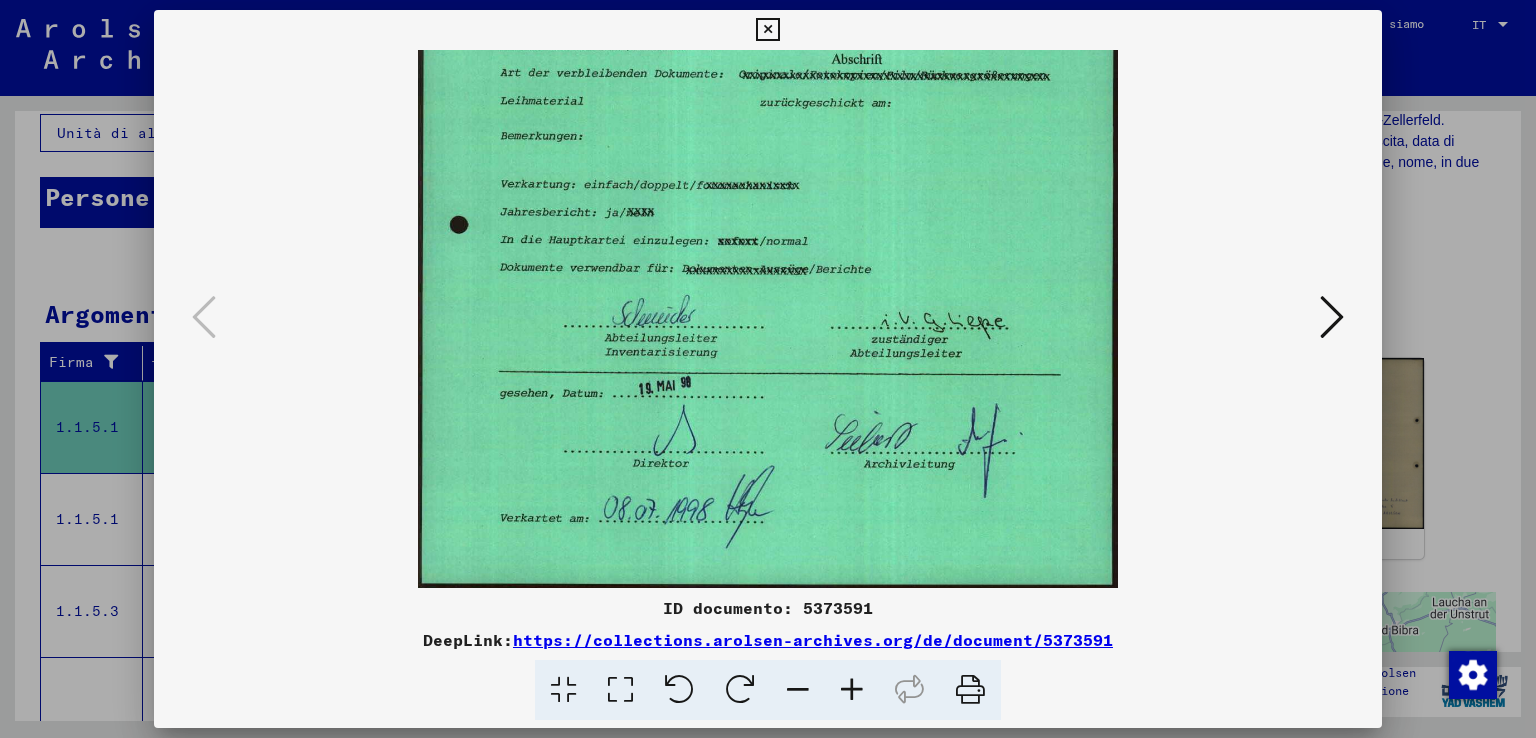 drag, startPoint x: 702, startPoint y: 541, endPoint x: 735, endPoint y: -47, distance: 588.9253 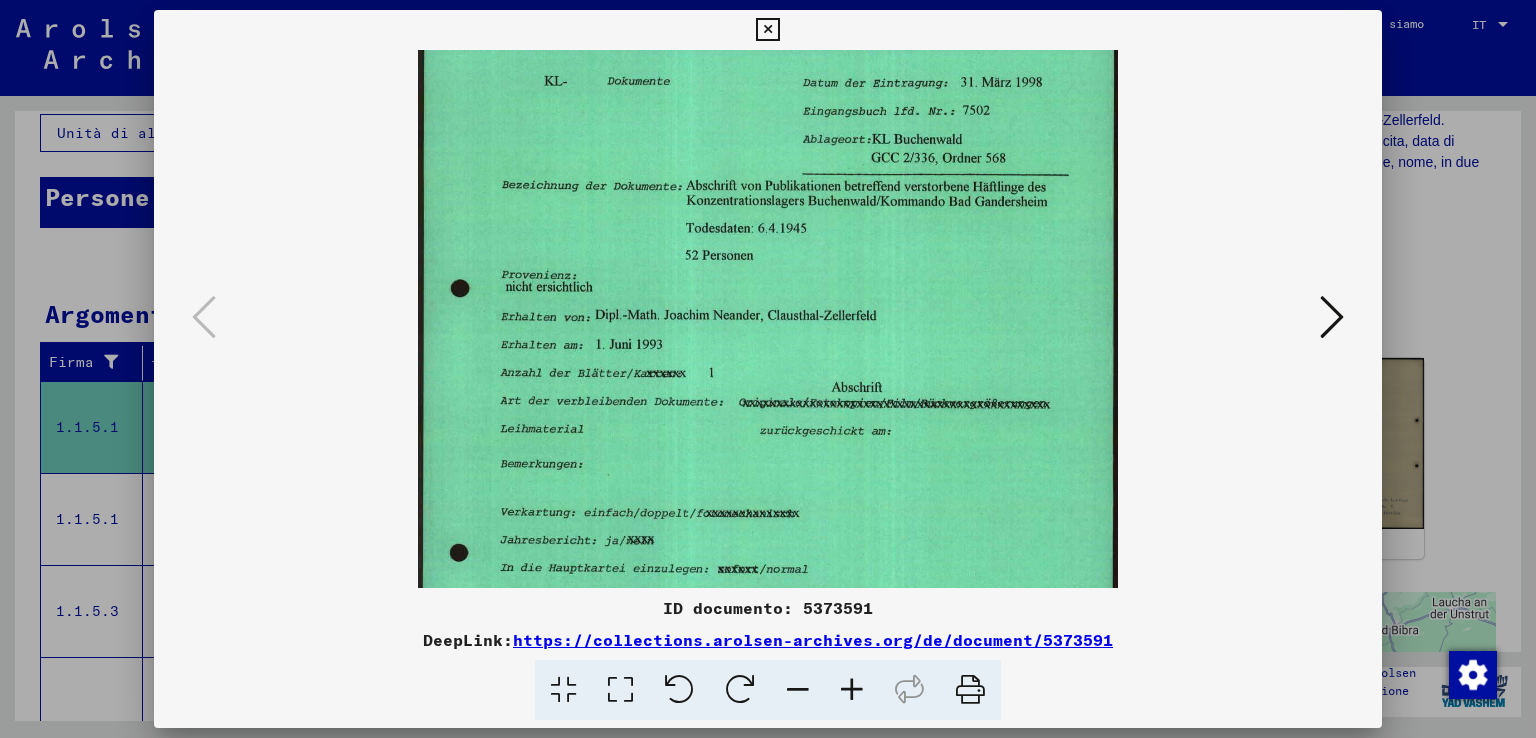 scroll, scrollTop: 0, scrollLeft: 0, axis: both 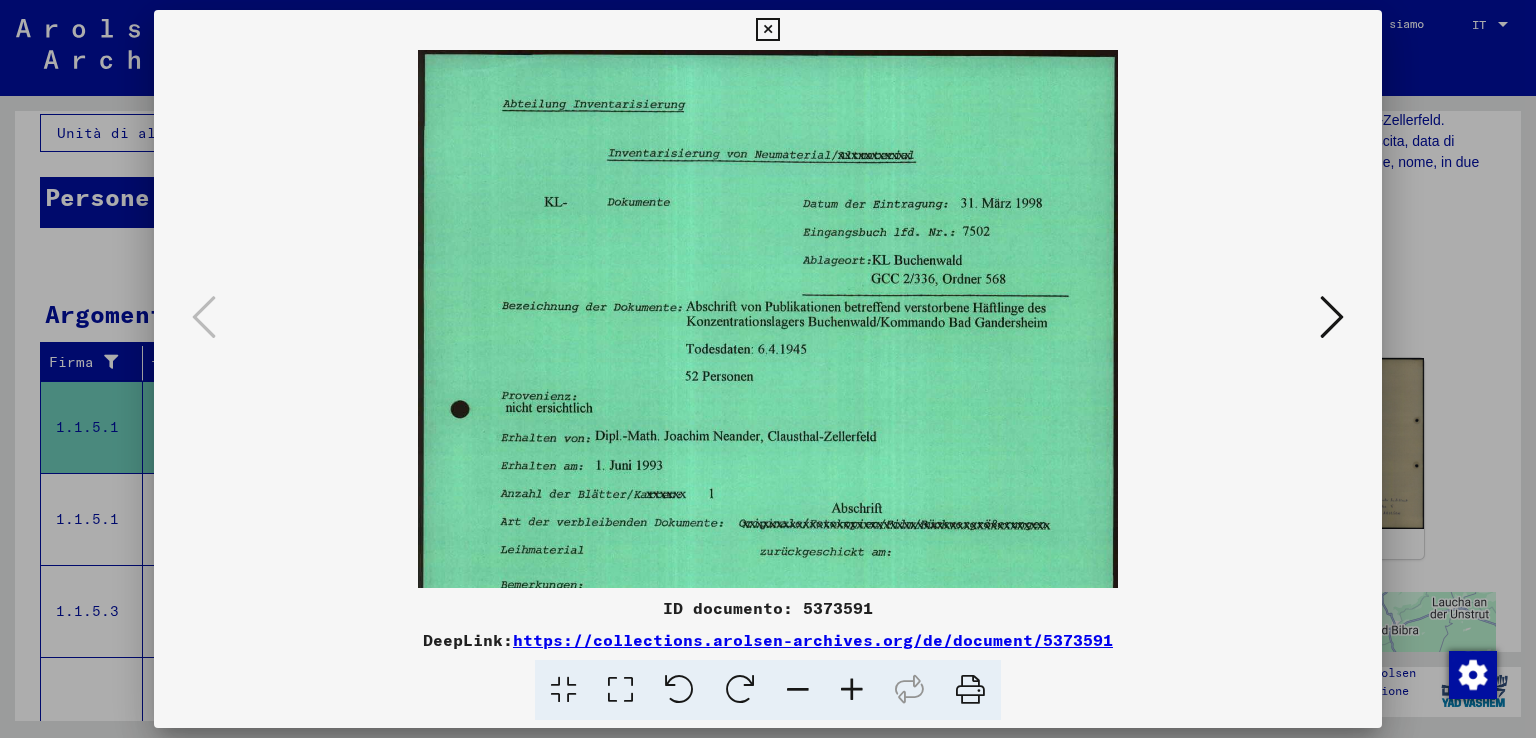drag, startPoint x: 717, startPoint y: 193, endPoint x: 771, endPoint y: 690, distance: 499.925 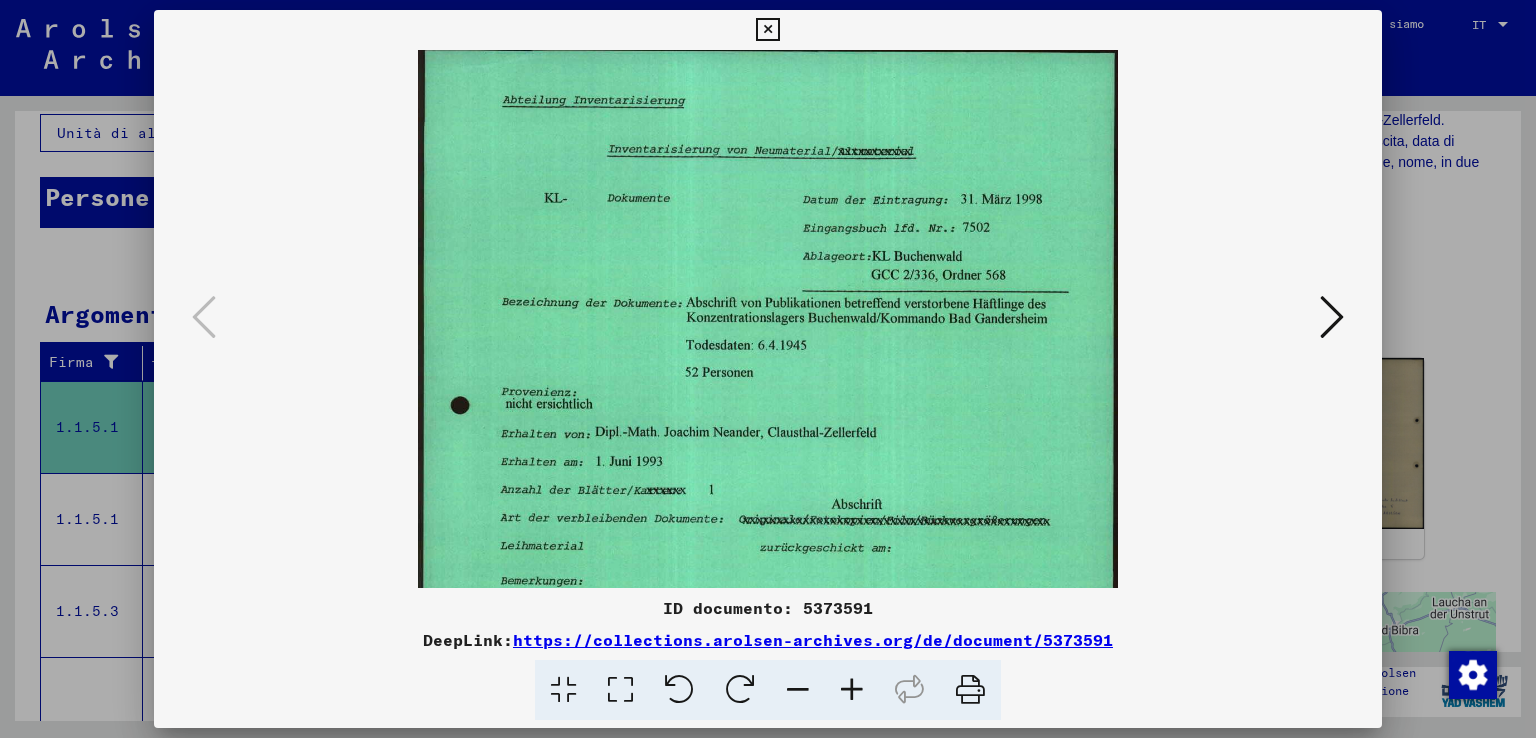 click at bounding box center (1332, 317) 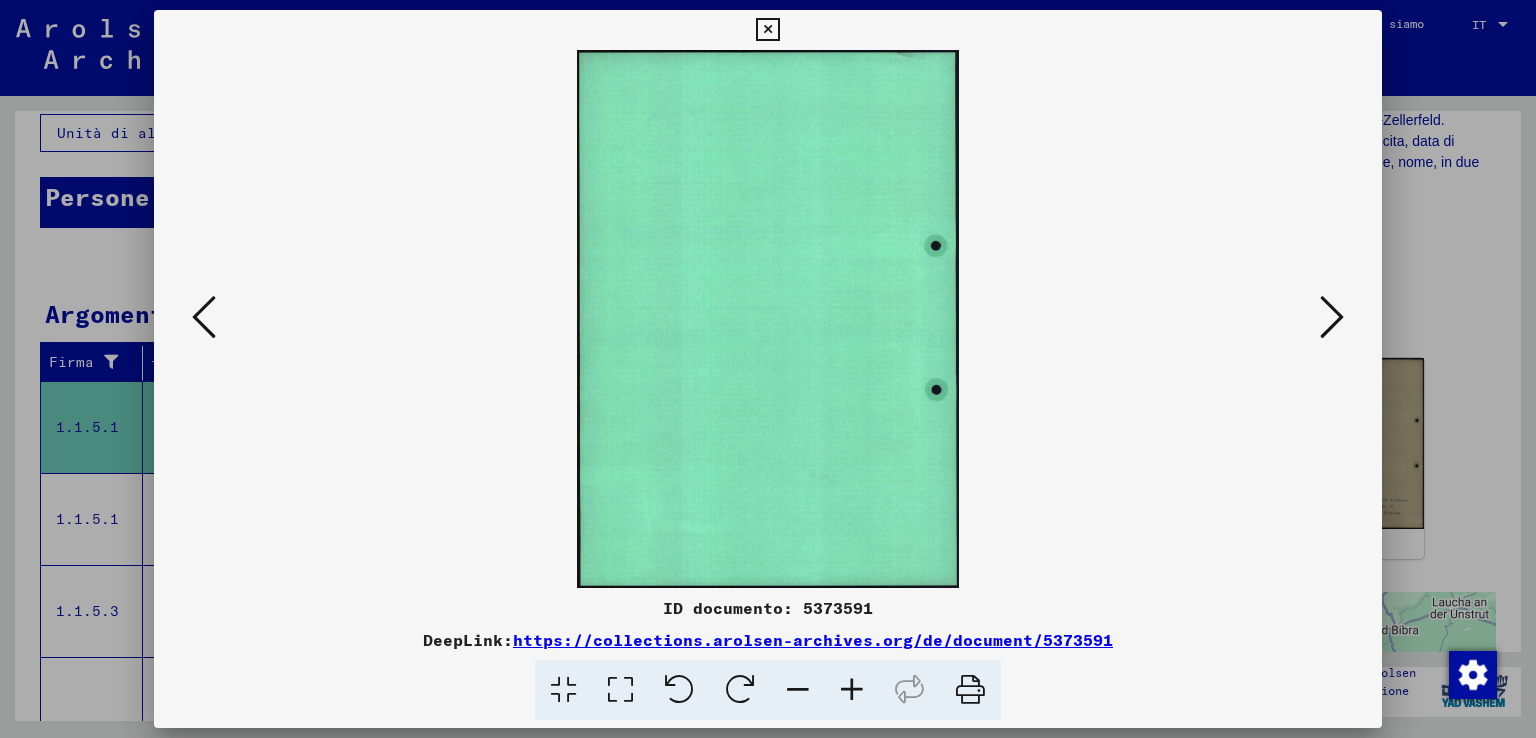 click at bounding box center (1332, 317) 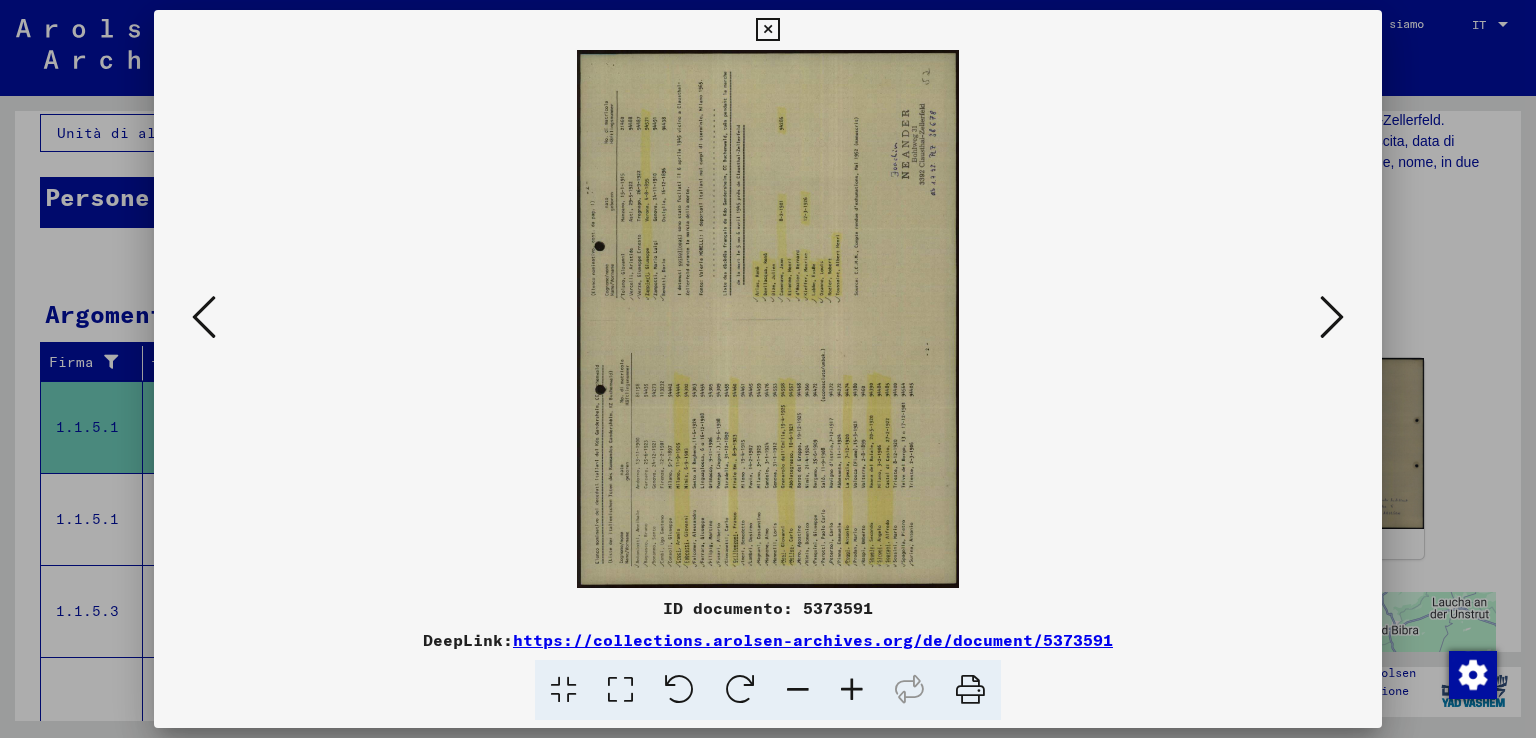 click at bounding box center [1332, 317] 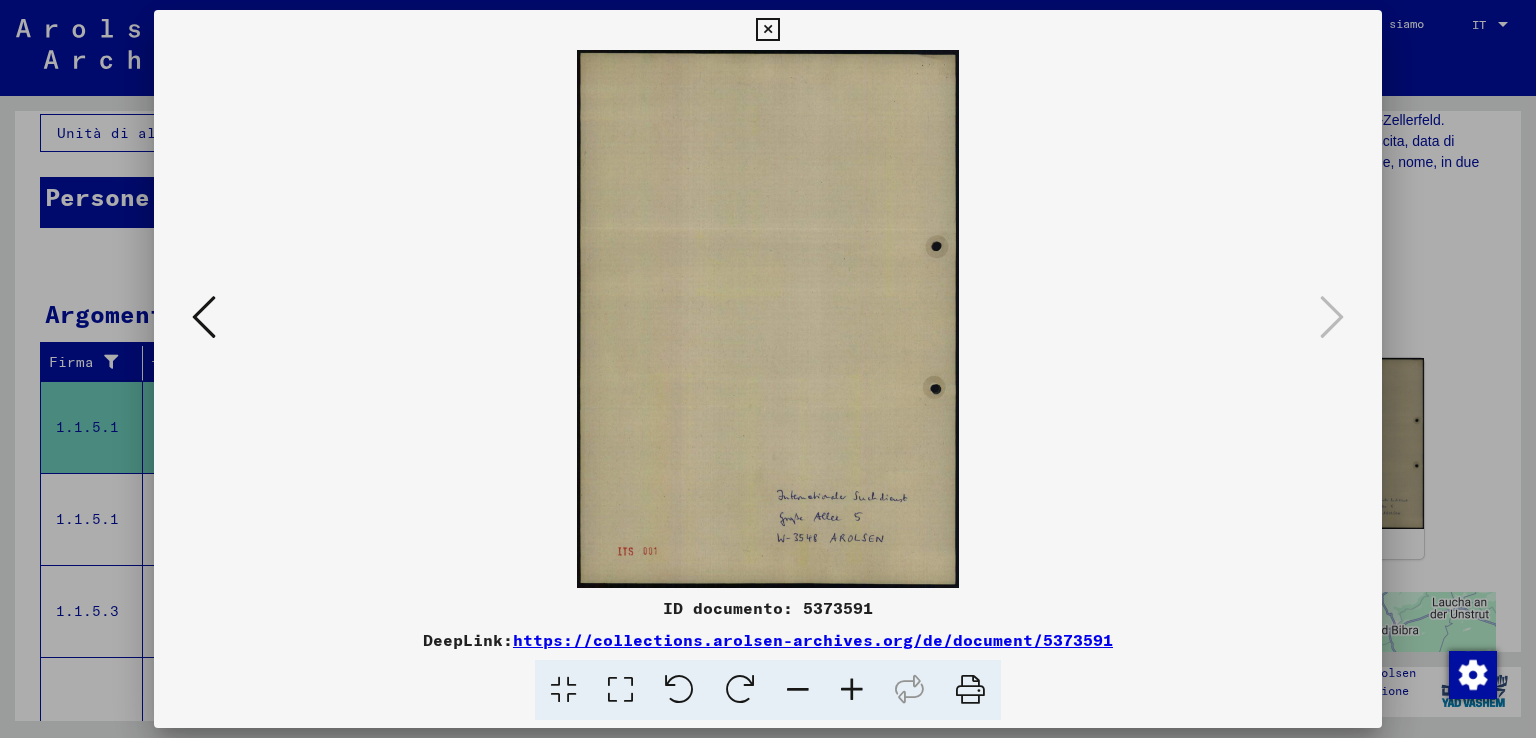 click at bounding box center (767, 30) 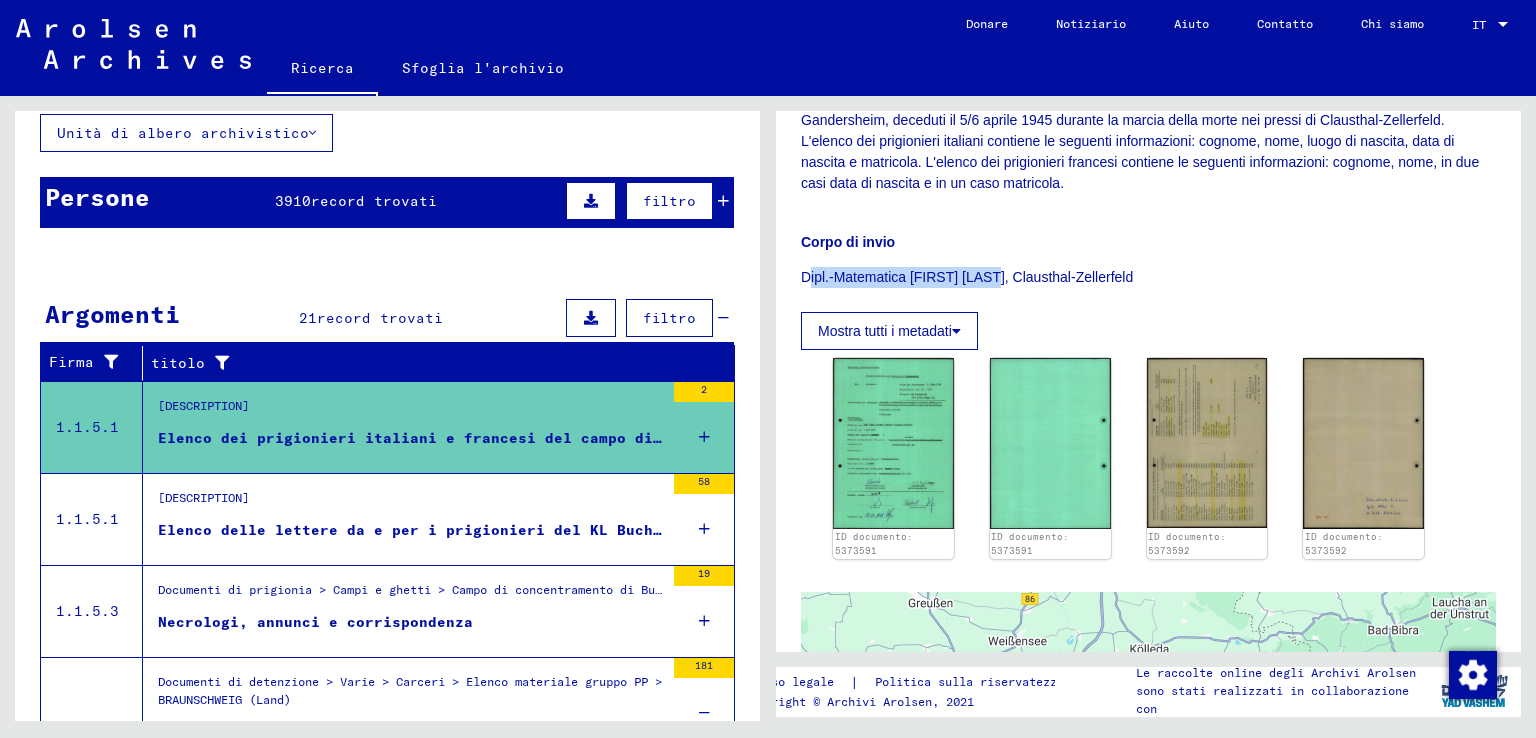 drag, startPoint x: 806, startPoint y: 297, endPoint x: 1008, endPoint y: 294, distance: 202.02228 